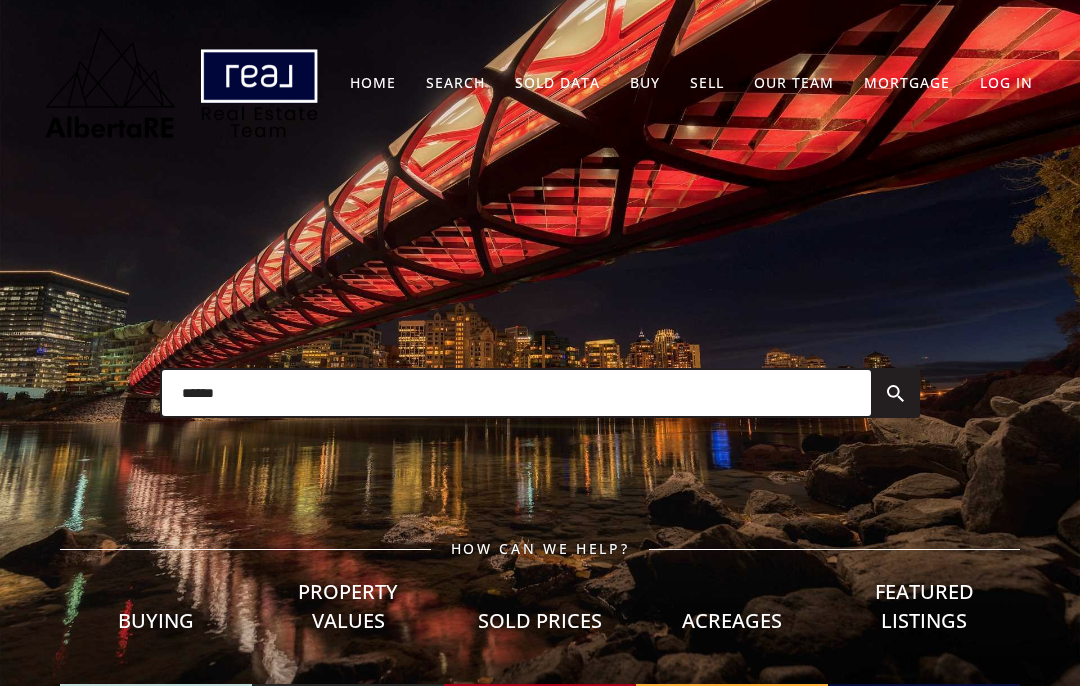 scroll, scrollTop: 0, scrollLeft: 0, axis: both 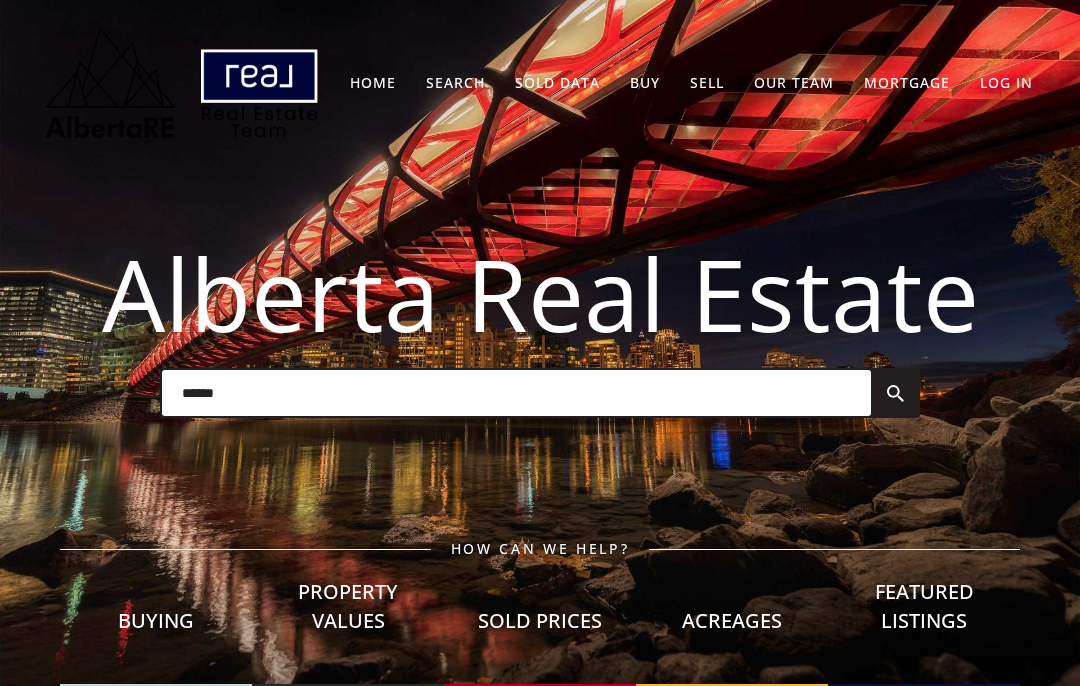 click on "Home
Search
Search By Map
Advanced Search
Calgary & Area
Edmonton & Area
Red Deer & Central Alberta
Lethbridge & Southern Alberta
Sold Data
Buy
Coming Soon
New Construction
Advanced Search
AlbertaRE Buyer Guide
Hire Us!
Sell
What’s My Home Value?
AlbertaRE Seller Guide
Real Property Report – RPR
Preparing Your Home For Sale
Sale-Ability Checklist
Pricing Your Home
Listing Your Home
Marketing Your Home
Hire Us!
Our Team
Our Agents
Featured Listings
Press Release: Sold Data
Calgary Sun Article
Contact Us
Mortgage
Log In" at bounding box center (539, 82) 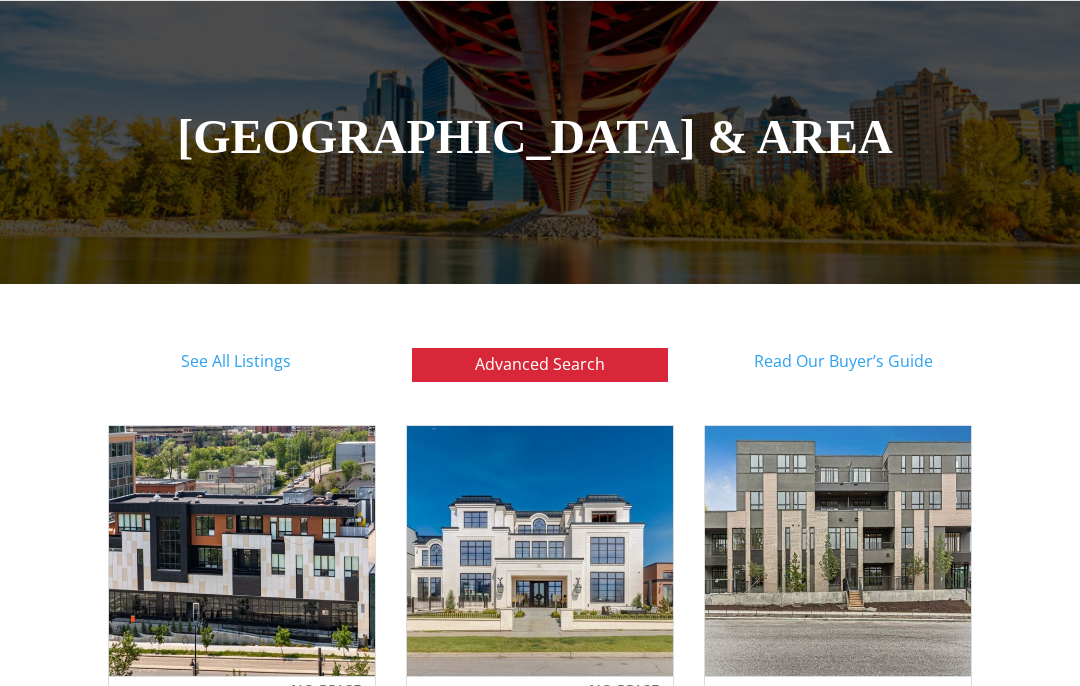 scroll, scrollTop: 165, scrollLeft: 0, axis: vertical 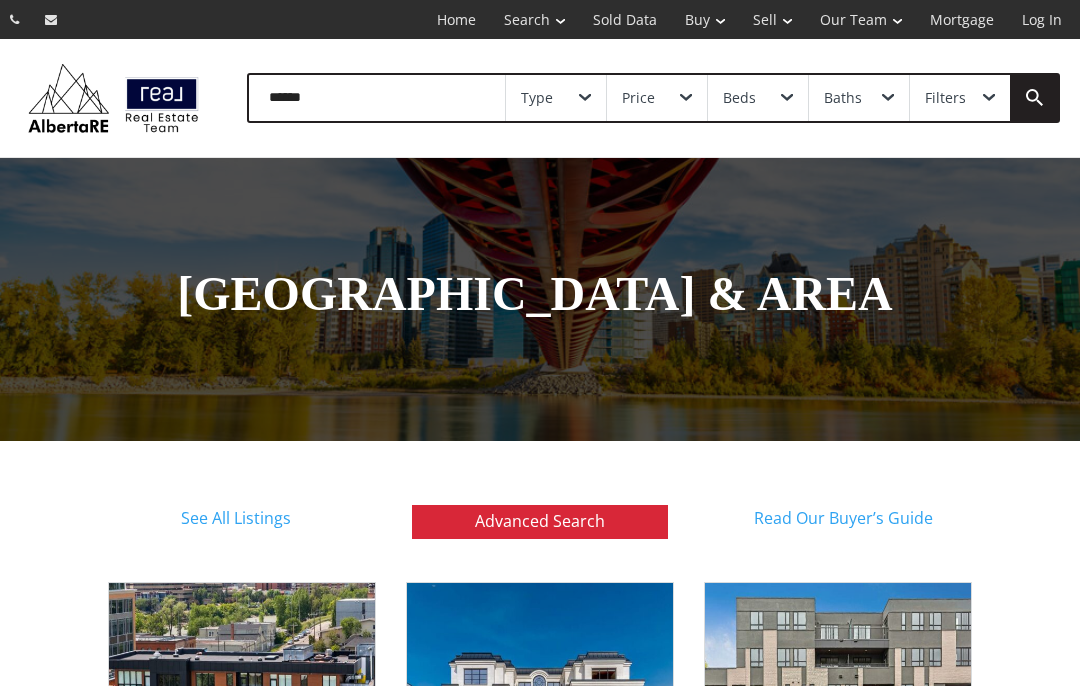 click on "Filters" at bounding box center [960, 98] 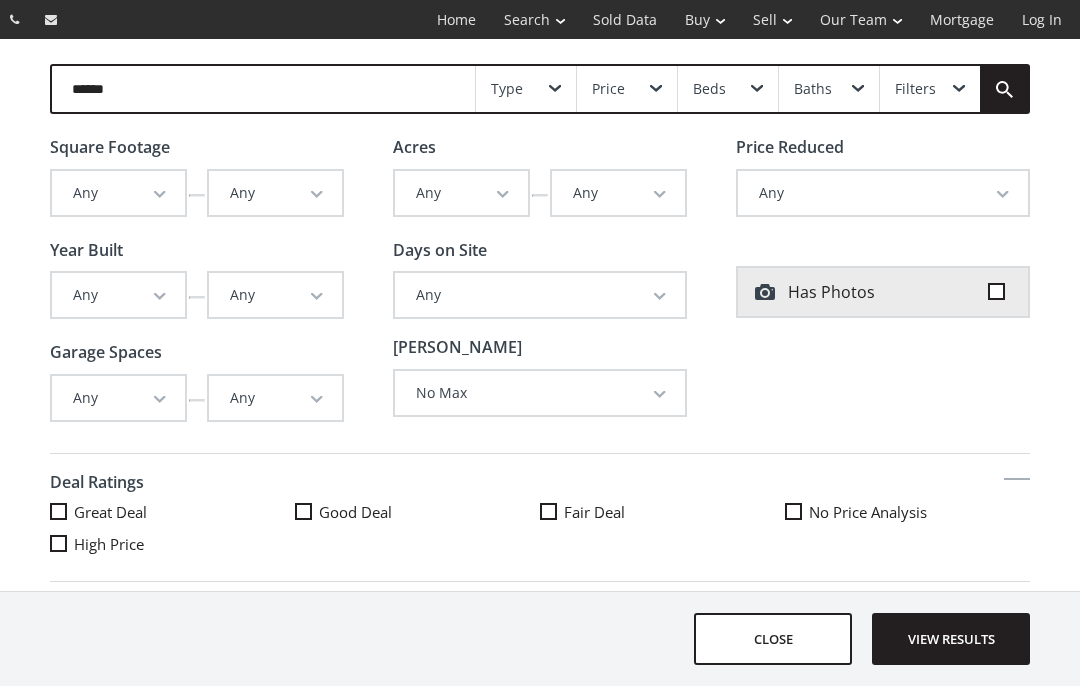 click on "No Max" at bounding box center [540, 393] 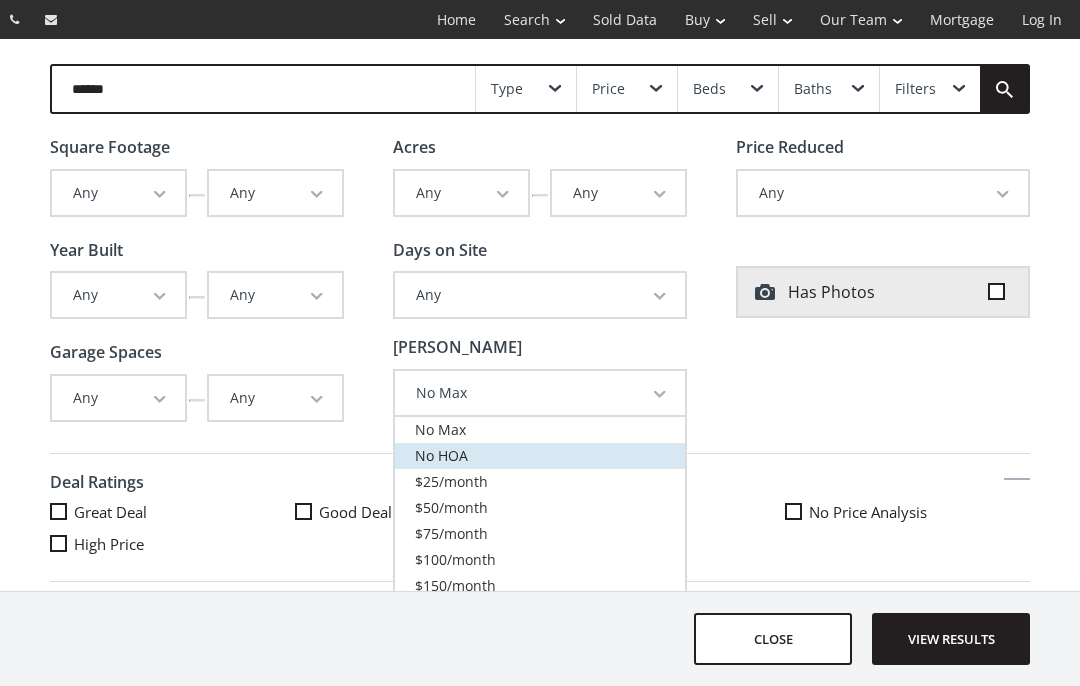 click on "No HOA" at bounding box center (441, 455) 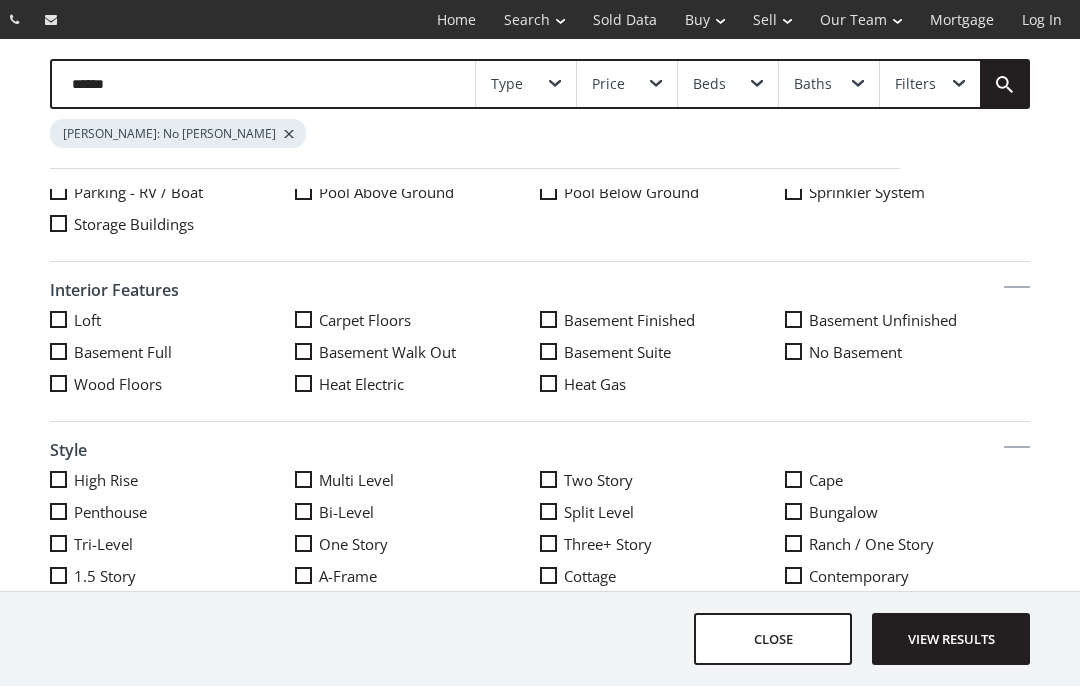 scroll, scrollTop: 1074, scrollLeft: 0, axis: vertical 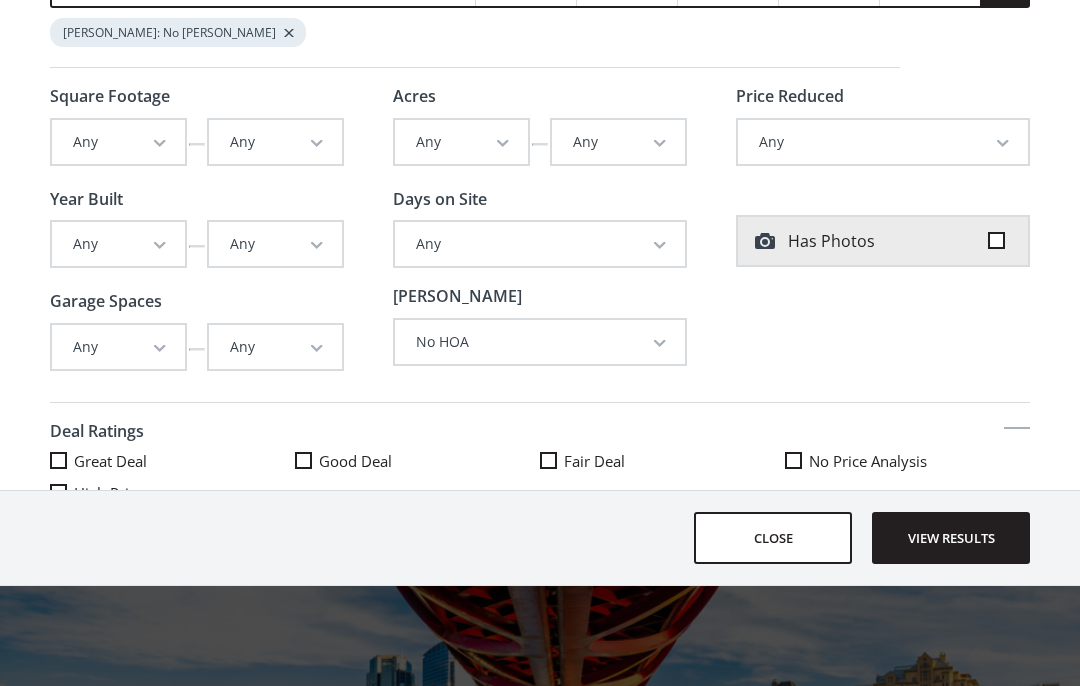 click on "Any" at bounding box center [883, 142] 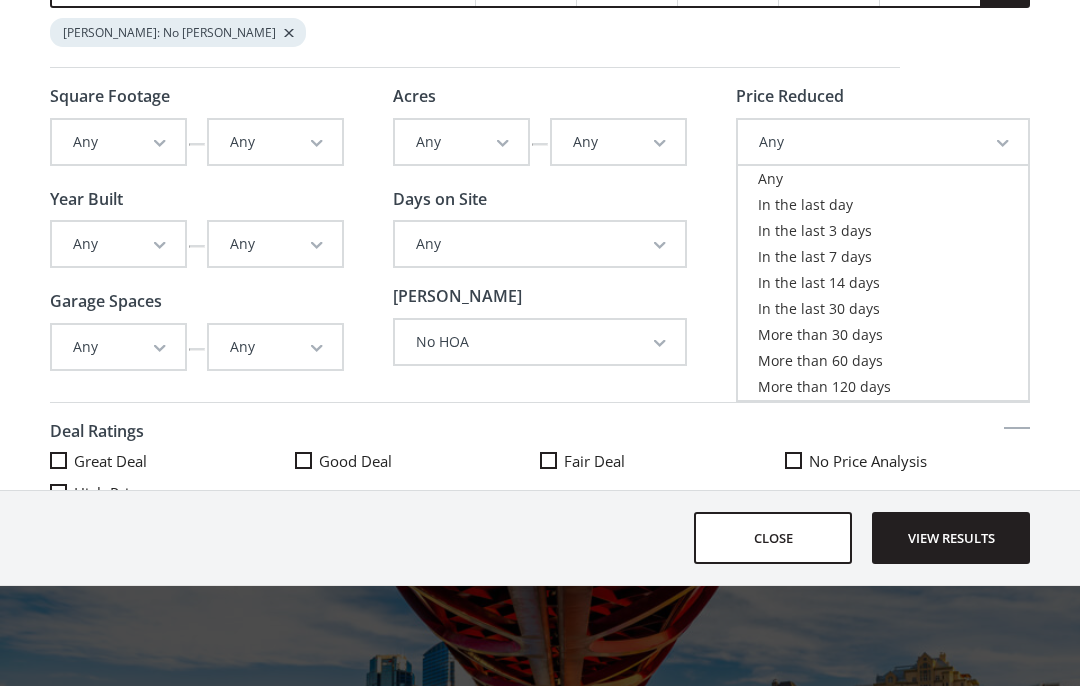 click on "Type   Price Beds Baths Filters Max HOA: No HOA Square Footage Any   Any 500 550 600 650 700 750 800 850 900 950 1,000 1,050 1,100 1,150 1,200 1,250 1,500 1,750 1,800 1,850 1,900 1,950 2,000 2,250 2,500 2,750 3,000 3,500 4,000 4,500 5,000 Any   Any 500 550 600 650 700 750 800 850 900 950 1,000 1,050 1,100 1,150 1,200 1,250 1,500 1,750 1,800 1,850 1,900 1,950 2,000 2,250 2,500 2,750 3,000 3,500 4,000 4,500 5,000 Year Built Any   Any 1900 1920 1930 1940 1950 1960 1970 1980 1990 1995 2000 2005 2006 2007 2008 2009 2010 2011 2012 2013 2014 2015 2016 2017 2018 2019 2020 2021 2022 2023 2024 2025 Any   Any 1900 1920 1930 1940 1950 1960 1970 1980 1990 1995 2000 2005 2006 2007 2008 2009 2010 2011 2012 2013 2014 2015 2016 2017 2018 2019 2020 2021 2022 2023 2024 2025 Garage Spaces Any   Any 1 2 3 4 5 Any   Any 1 2 3 4 5 Acres Any   Any 1/100 1/8 1/4 1/2 3/4 1 2 3 4 5 6 7 8 9 10 20 50 100 Any   Any 1/100 1/8 1/4 1/2 3/4 1 2 3 4 5 6 7 8 9 10 20 50 100 Days on Site Any   Any New Listings (Since Yesterday) Less than 3 days" at bounding box center [540, 13] 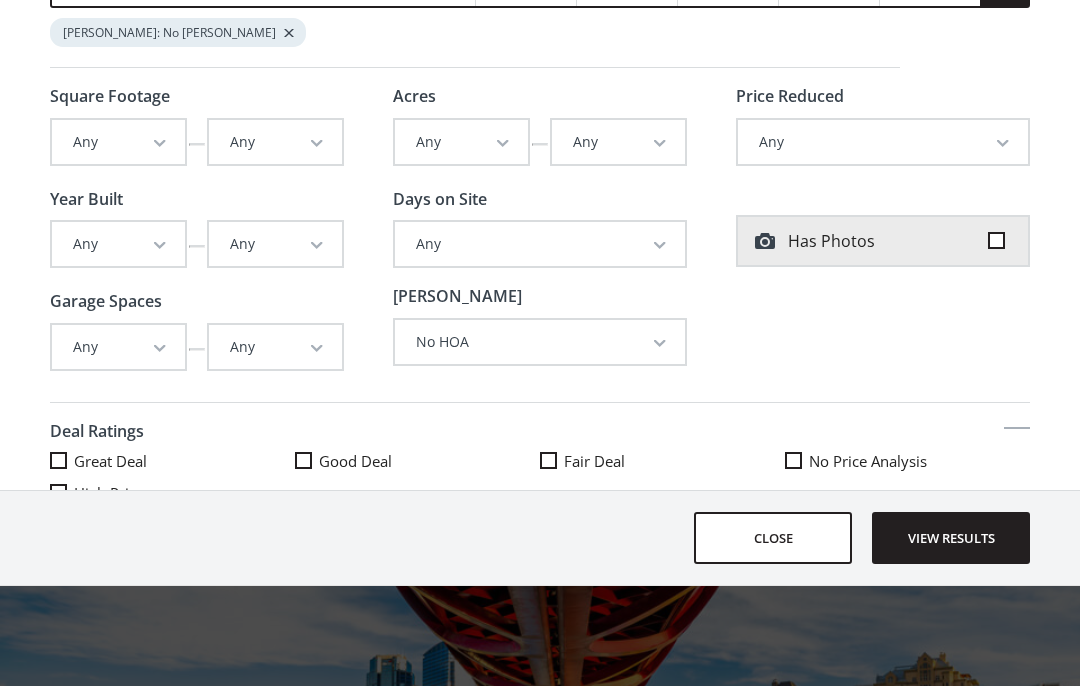 scroll, scrollTop: 0, scrollLeft: 0, axis: both 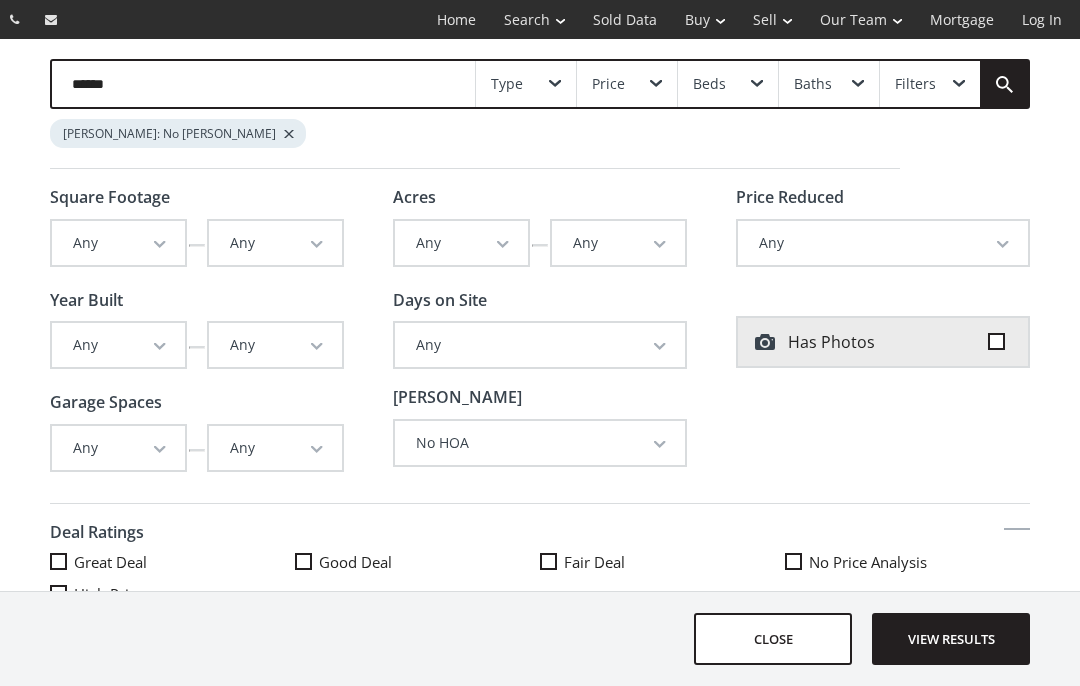 click on "Price" at bounding box center [627, 84] 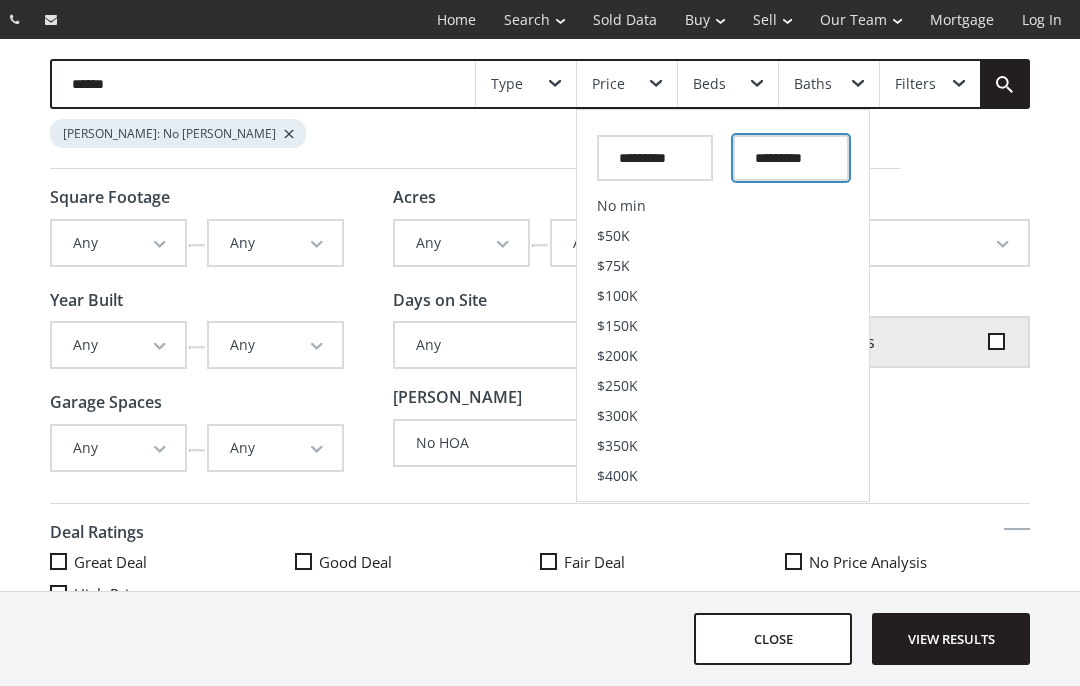 click at bounding box center [791, 158] 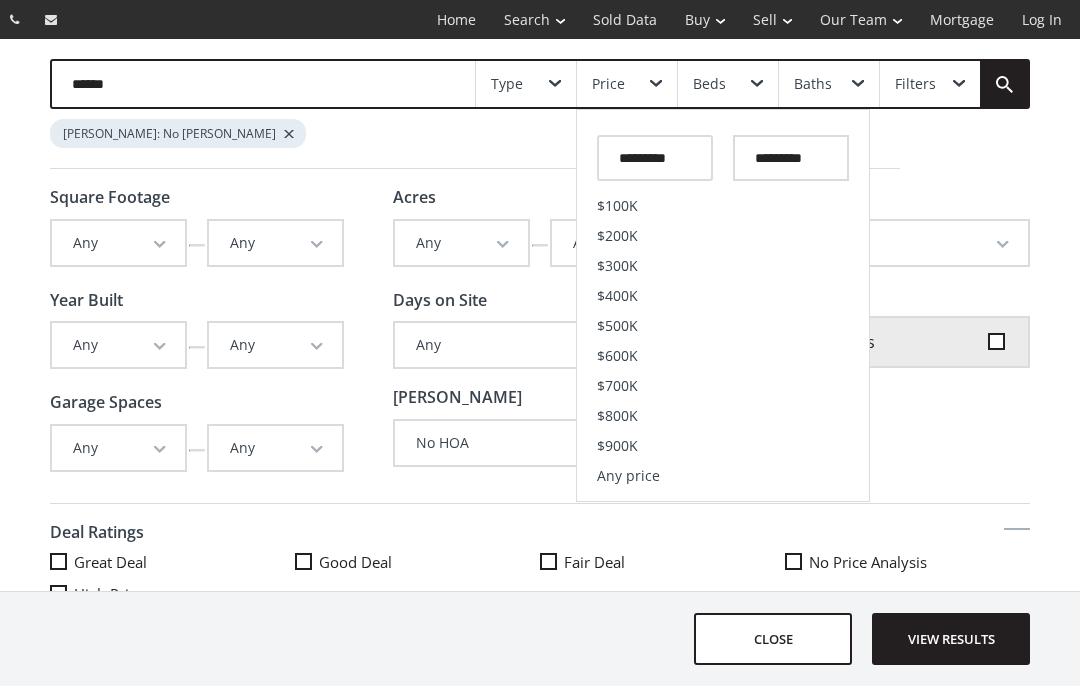 click on "Type   Price No min $50K $75K $100K $150K $200K $250K $300K $350K $400K $450K $500K $550K $600K $650K $700K $750K $800K $850K $900K $1M $1.25M $1.5M $2M $2.5M $3M $4M $5M $6M $7M $8M $9M $10M $100K $200K $300K $400K $500K $600K $700K $800K $900K Any price Beds Baths Filters Max HOA: No HOA" 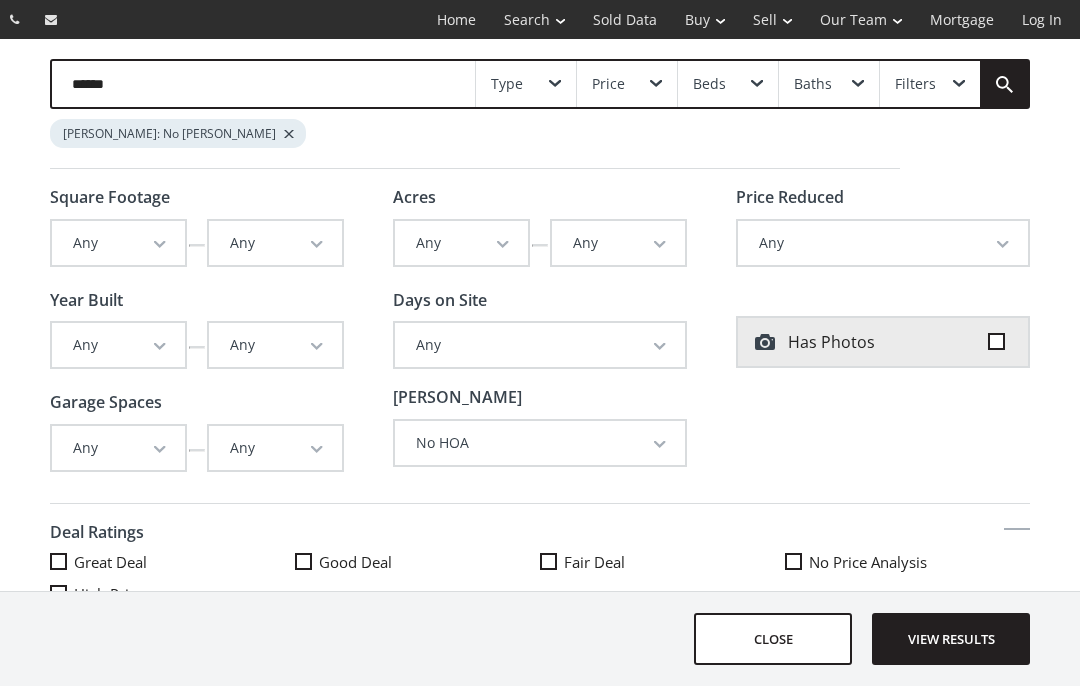 click on "Price" 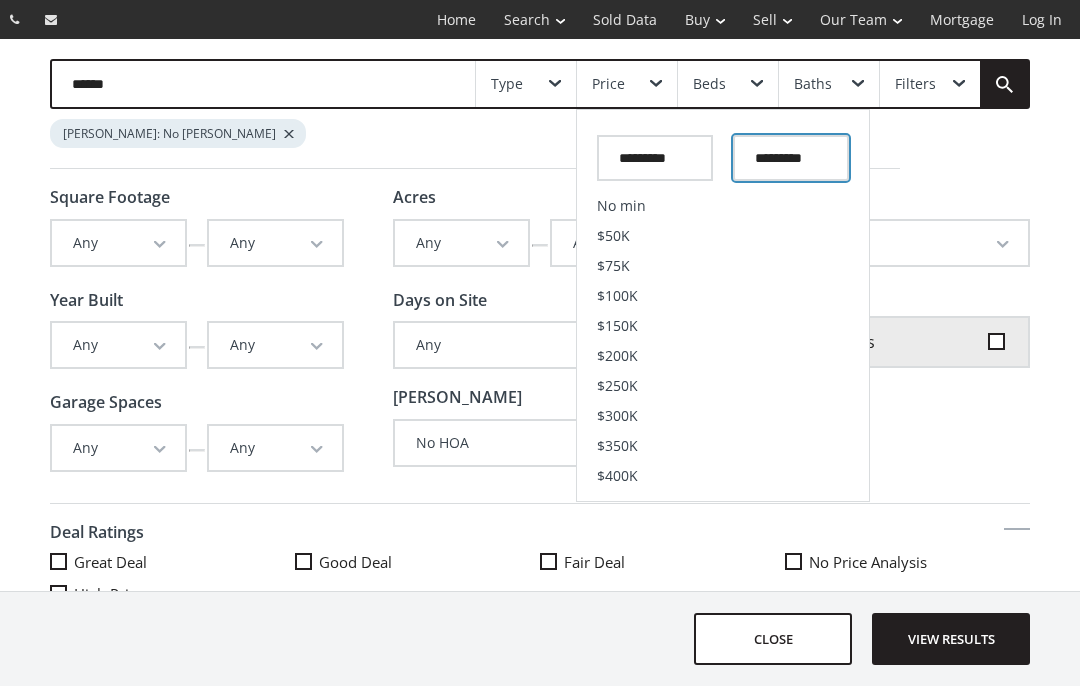 click 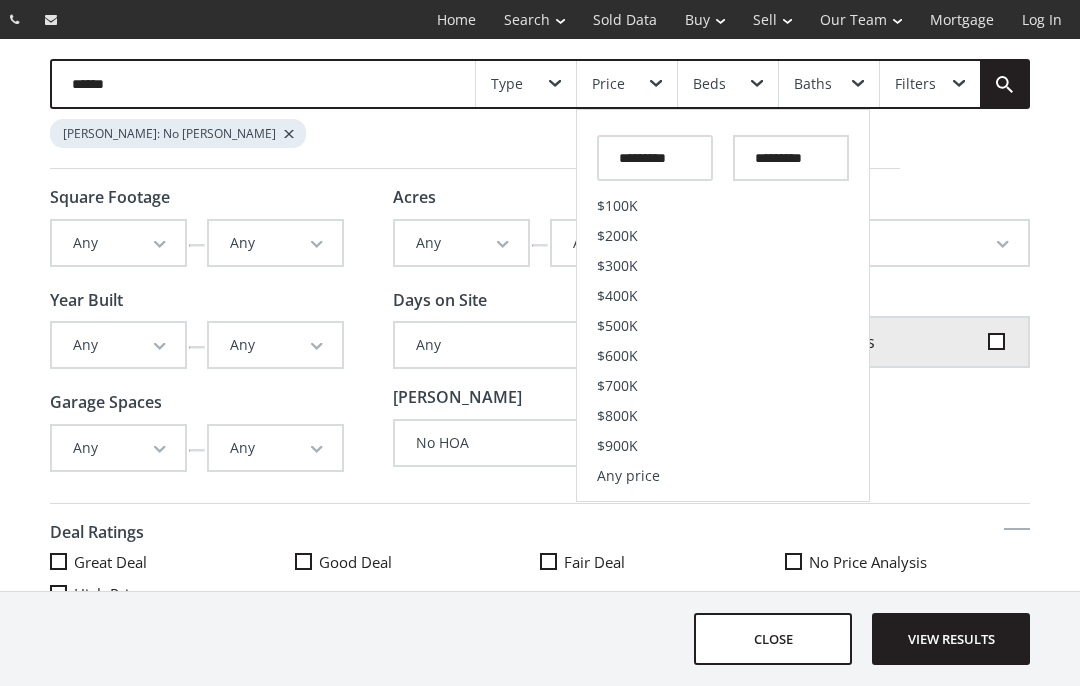 click on "$300K" 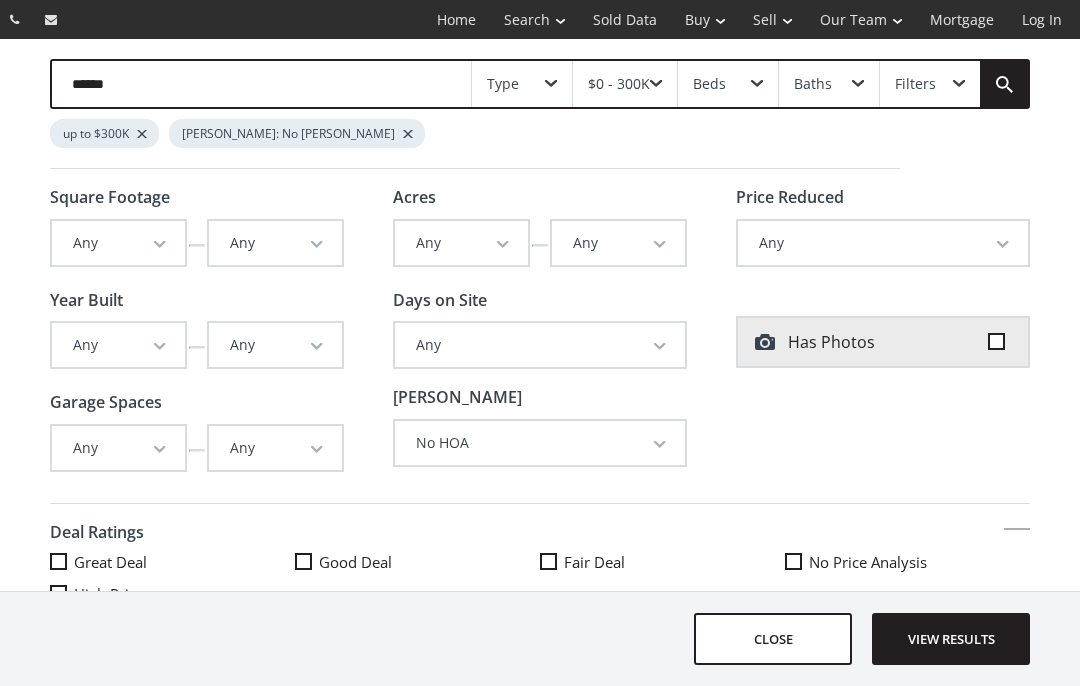click on "Type" 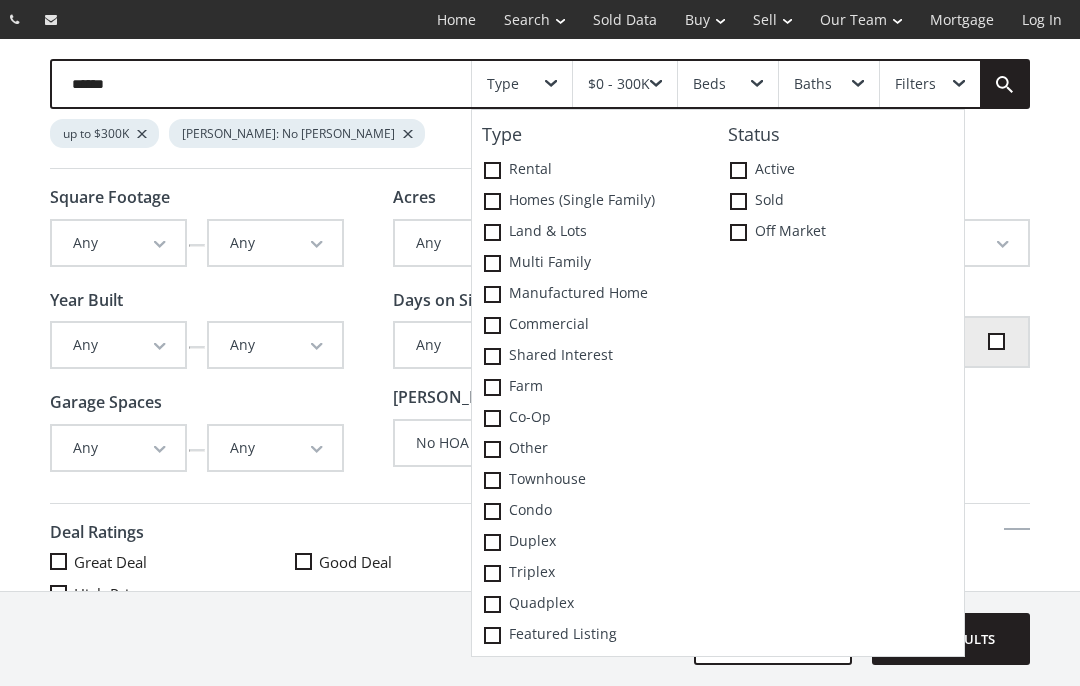 click on "Homes (Single Family)" 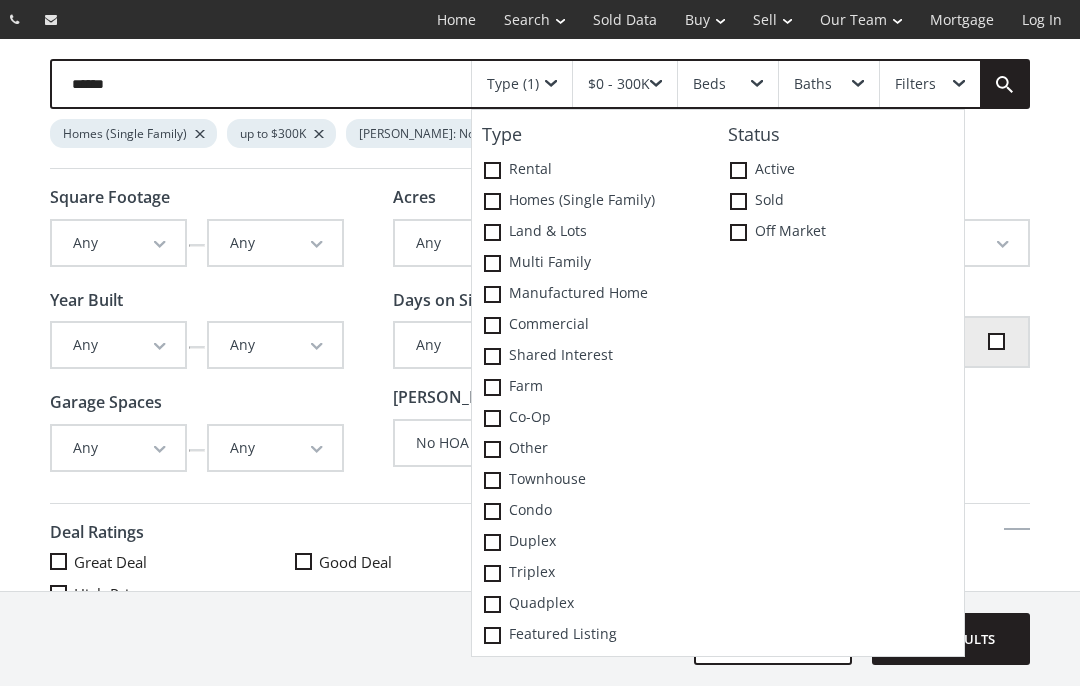 click 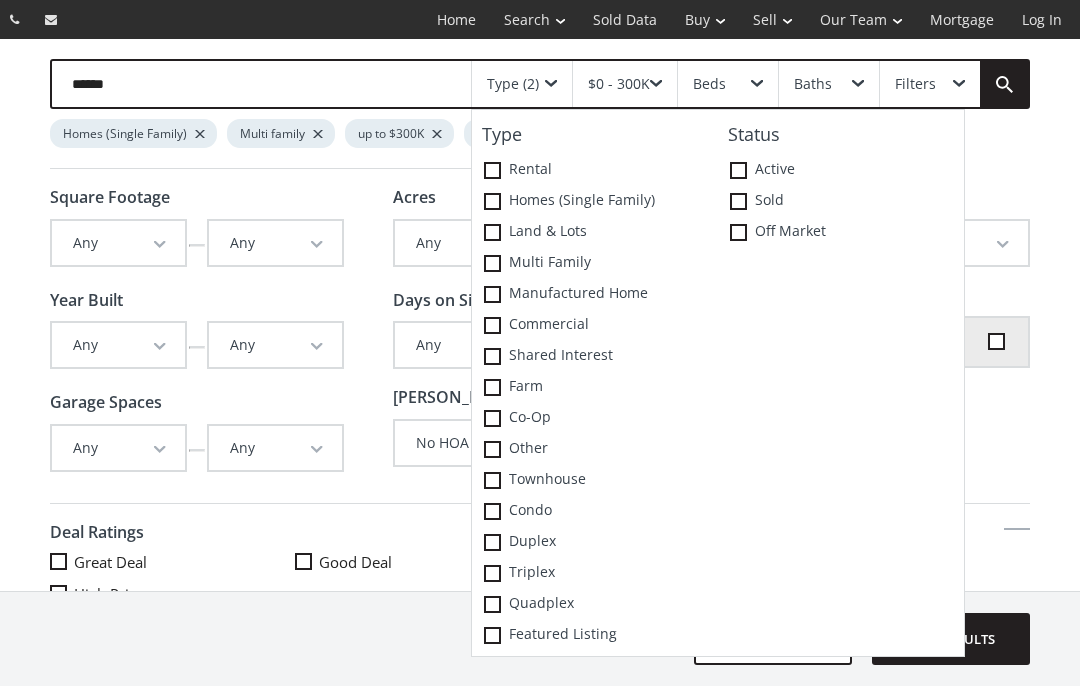 click 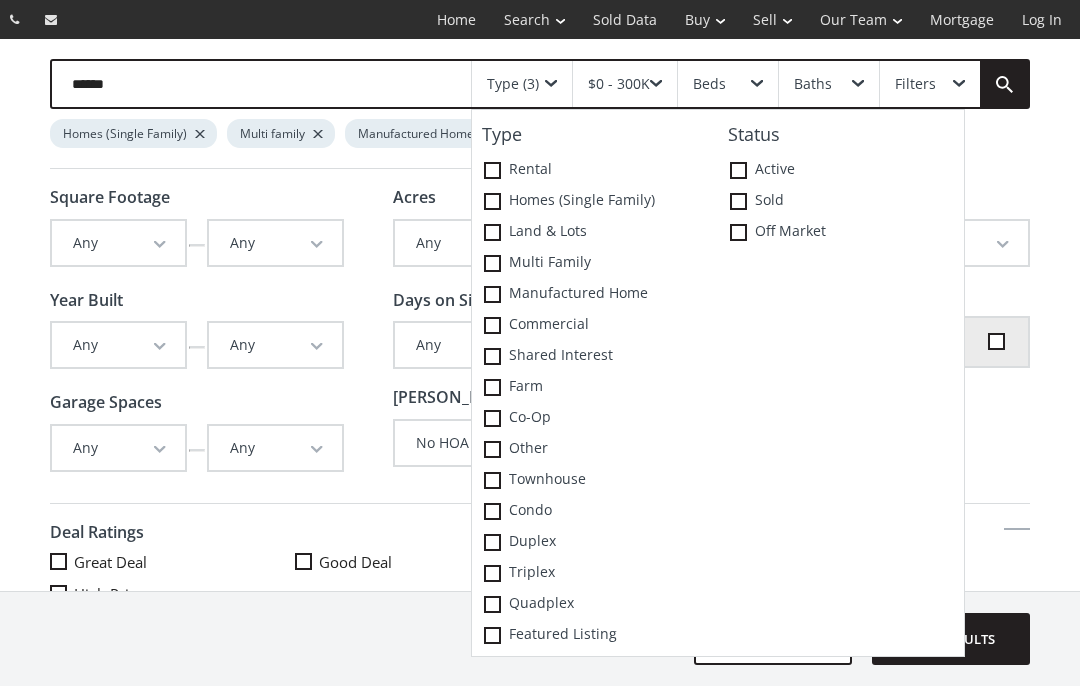 click on "Co-op" 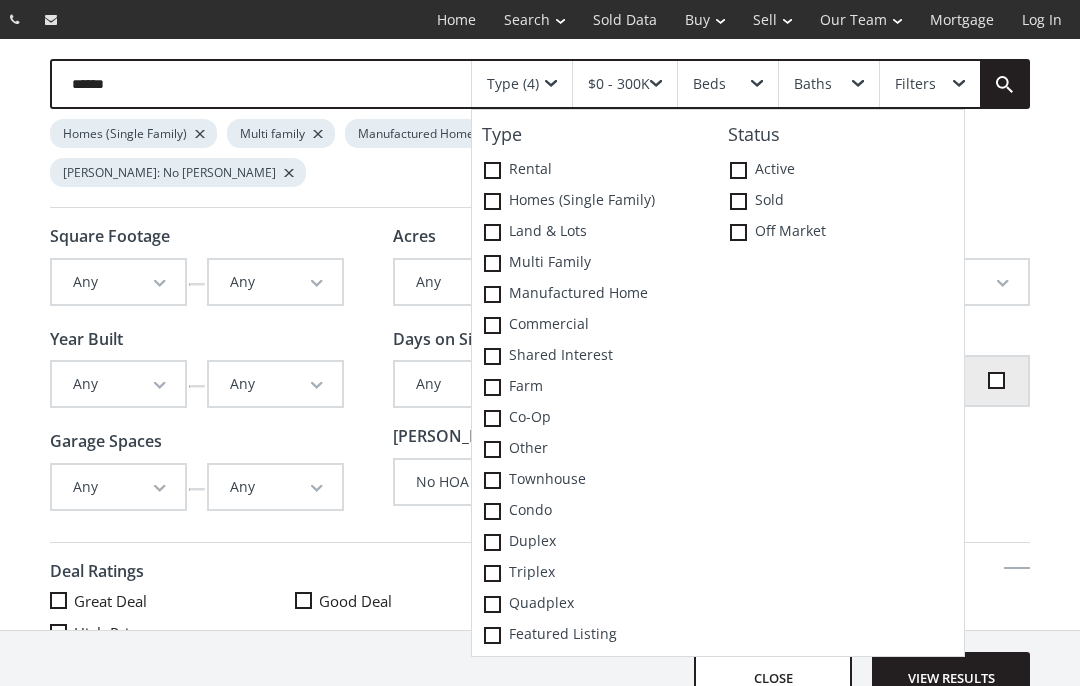 click on "Townhouse" 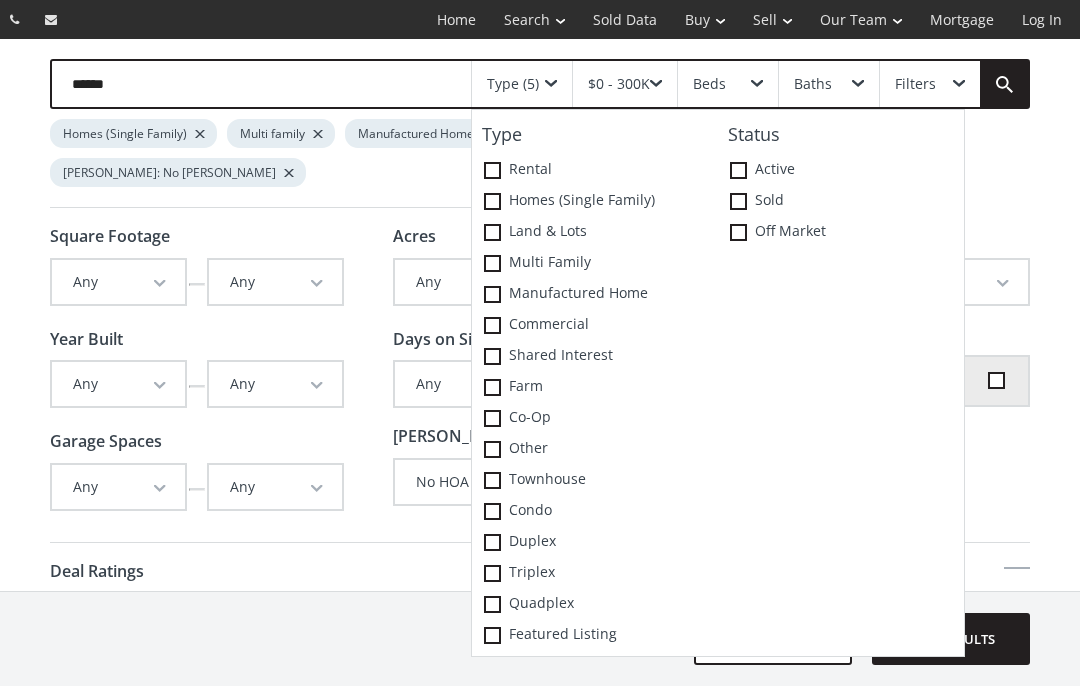 click on "Duplex" 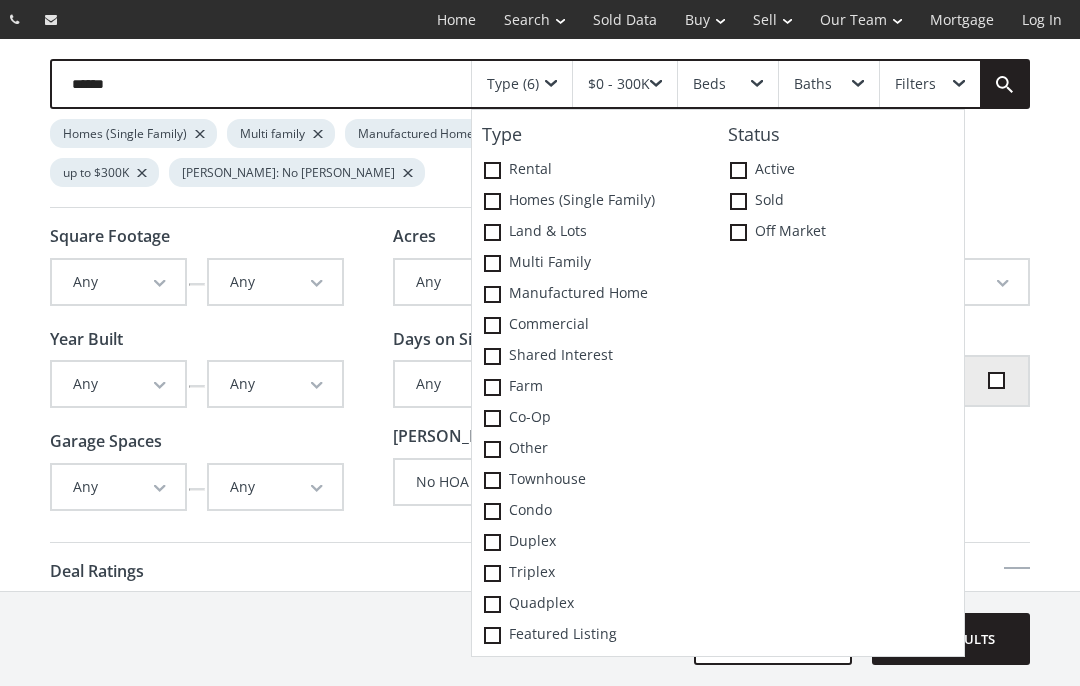 click on "Triplex" 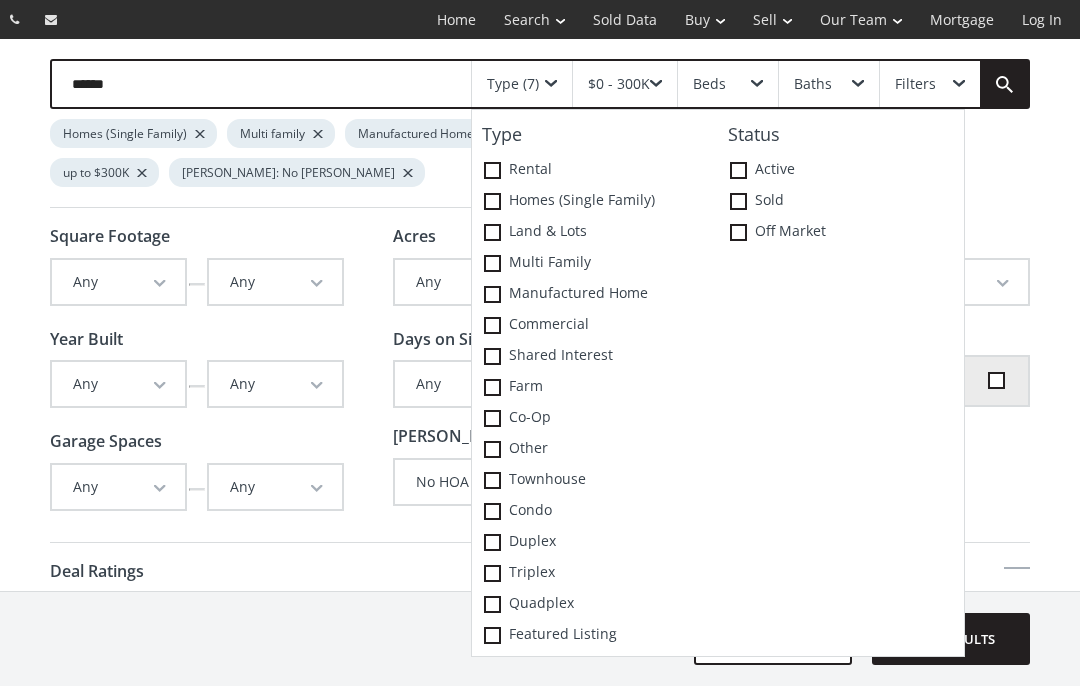 click on "Quadplex" 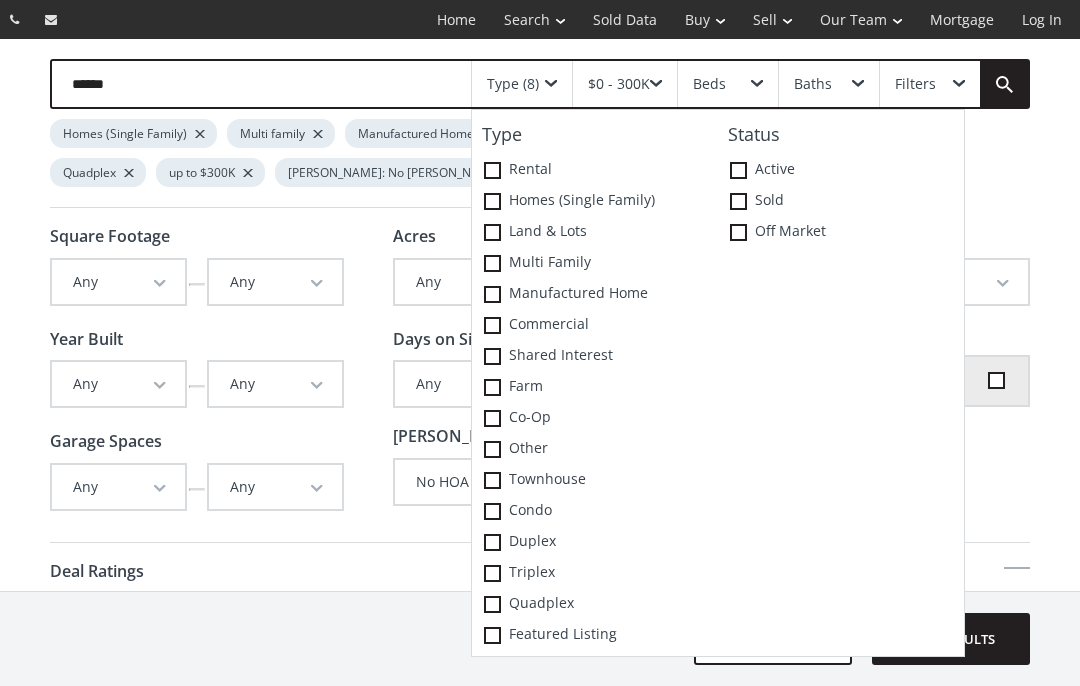 click on "View Results" 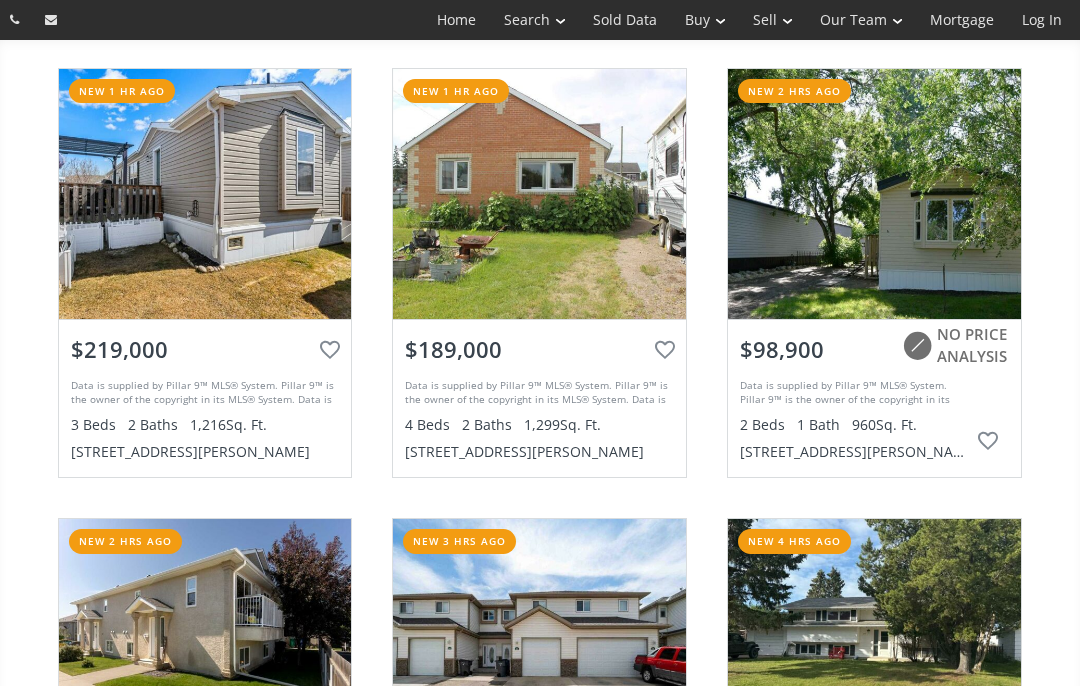scroll, scrollTop: 0, scrollLeft: 0, axis: both 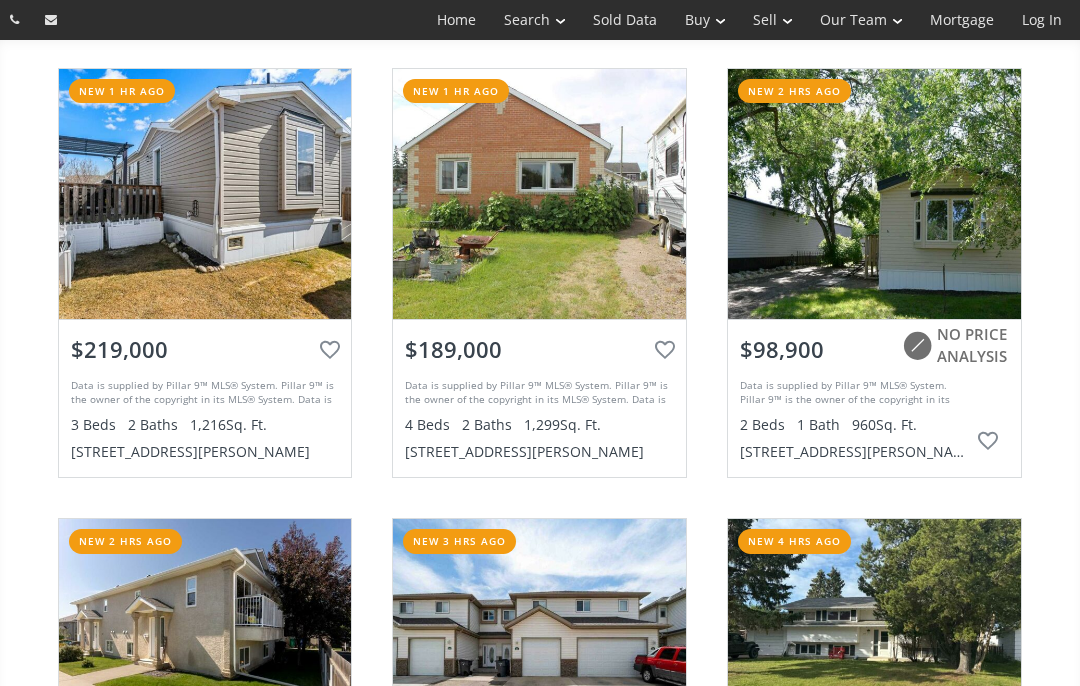 click at bounding box center (539, 194) 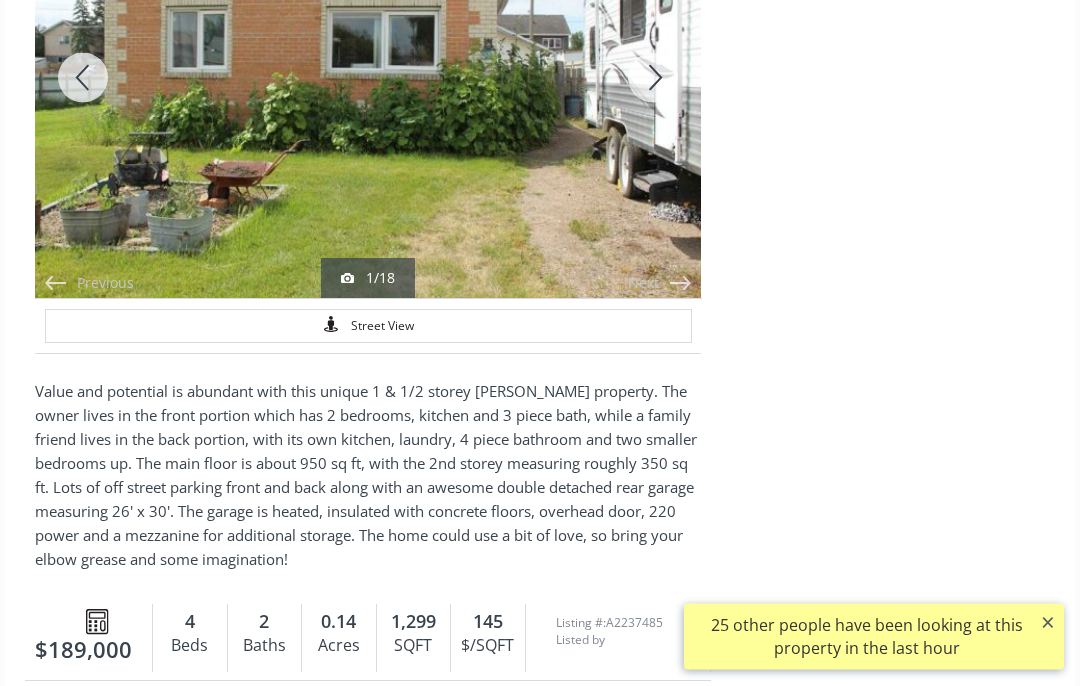 scroll, scrollTop: 199, scrollLeft: 0, axis: vertical 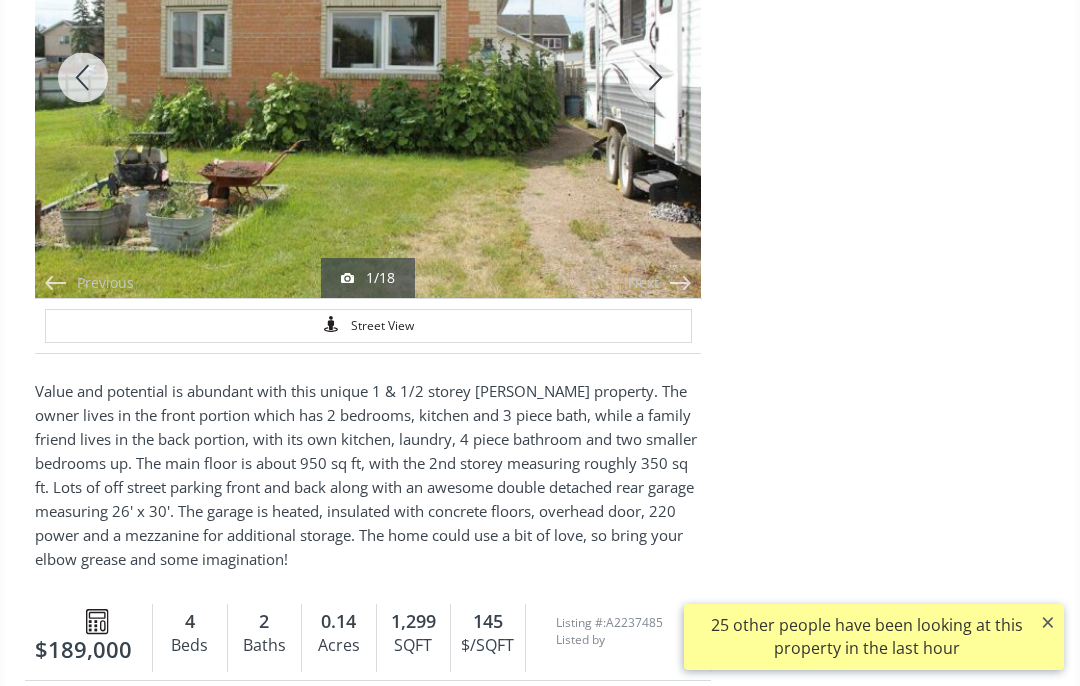 click on "Next" at bounding box center [643, 283] 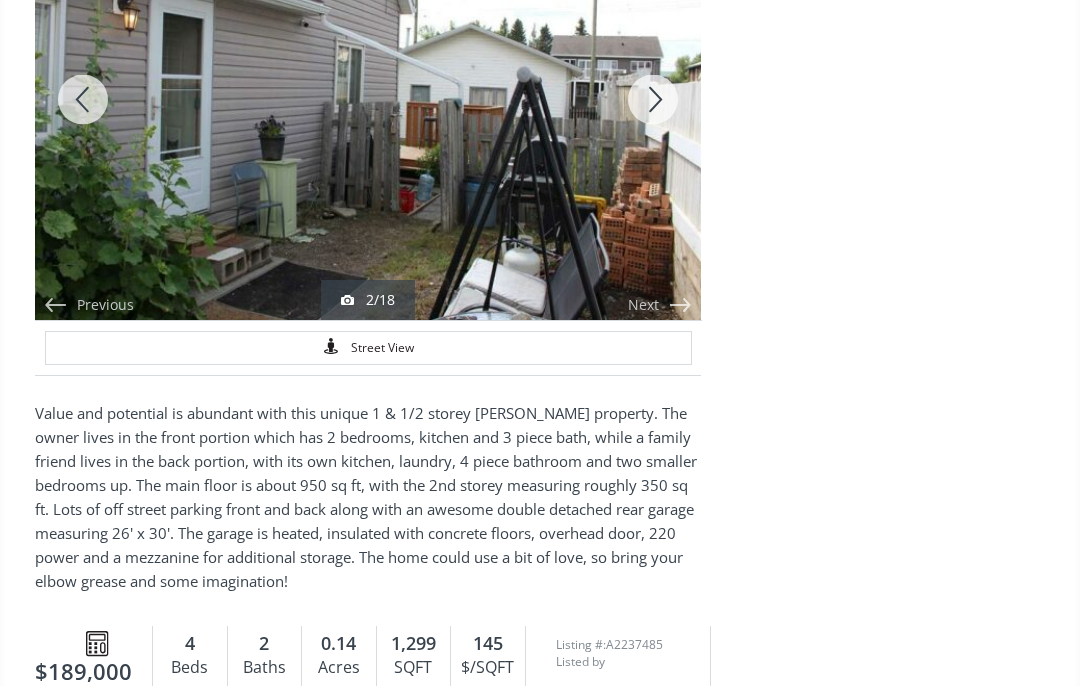 scroll, scrollTop: 173, scrollLeft: 0, axis: vertical 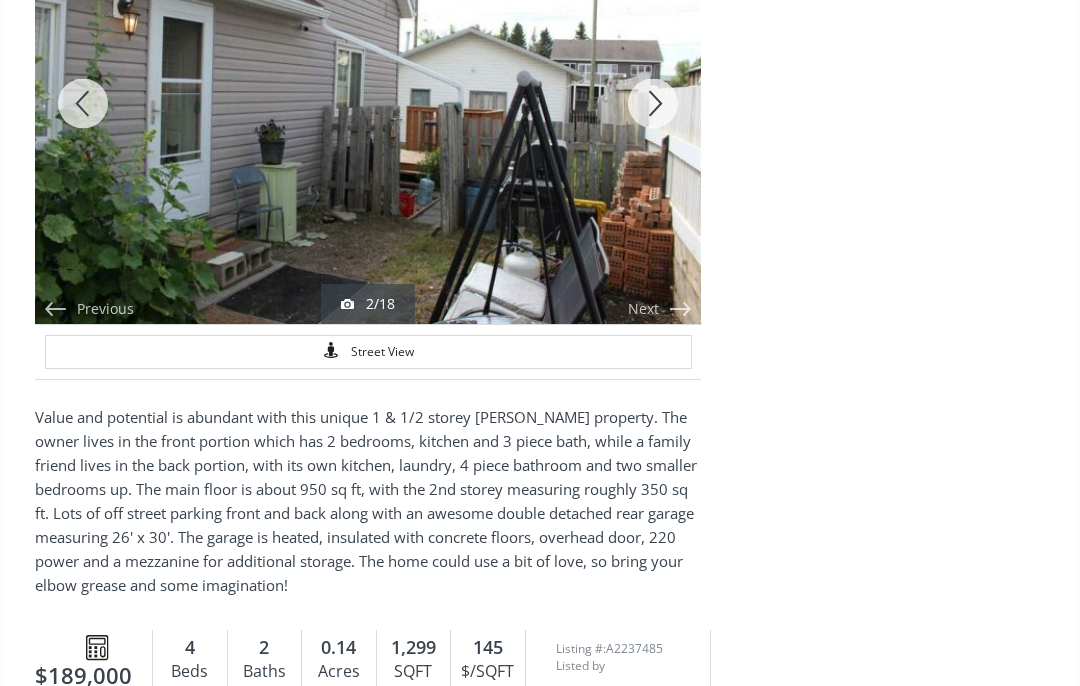 click on "Next" at bounding box center [643, 309] 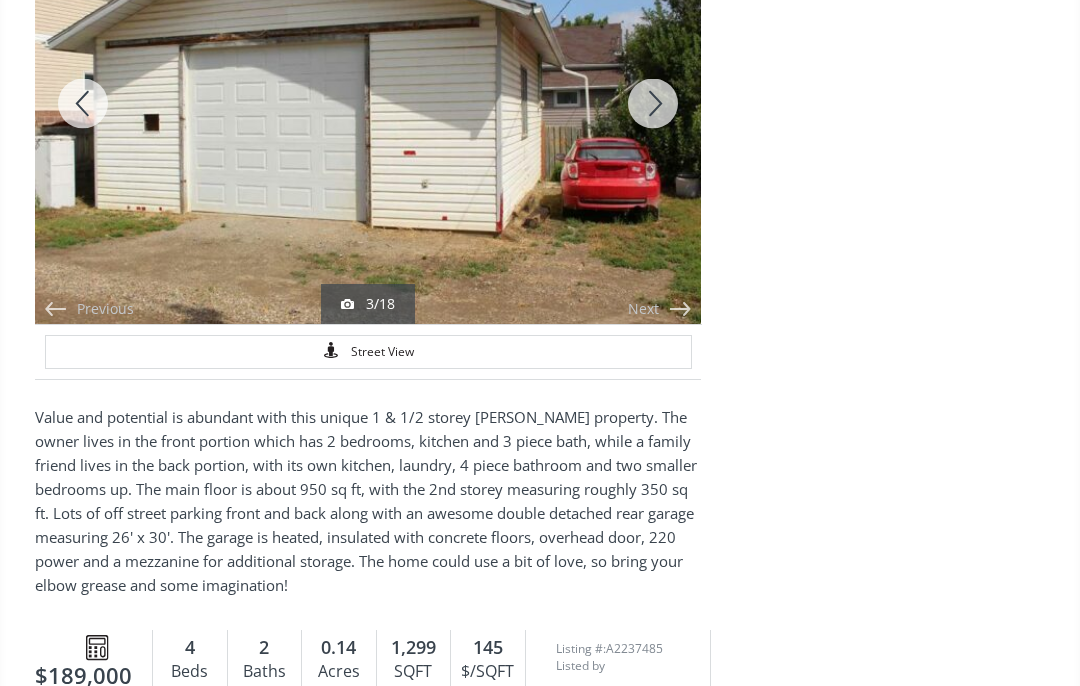 click on "Next" at bounding box center [643, 309] 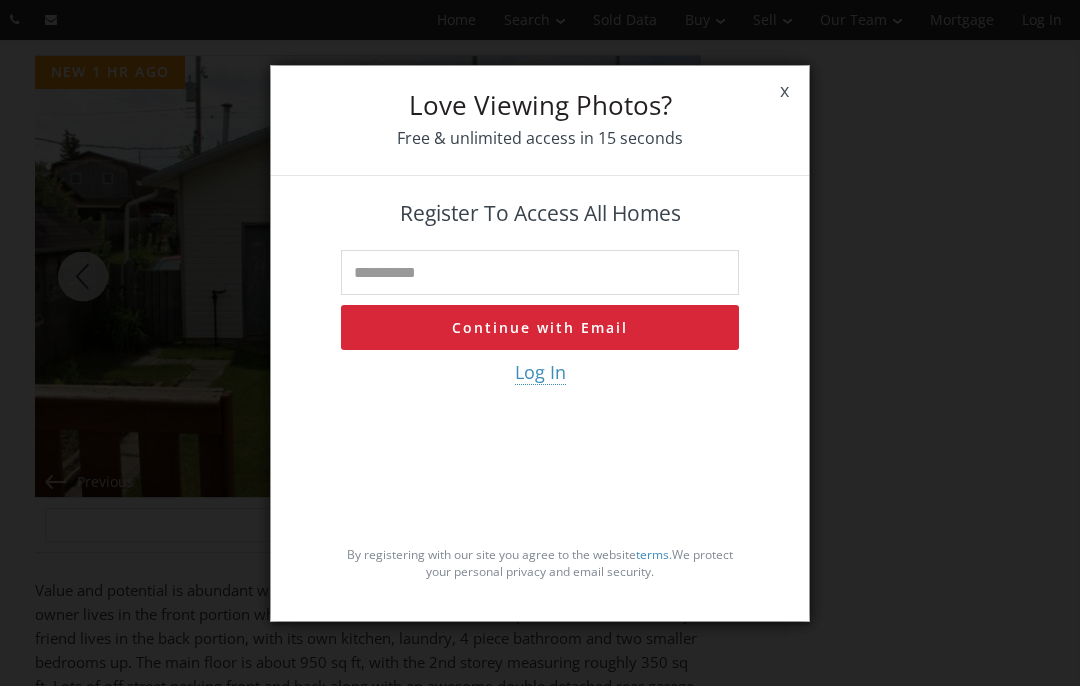 scroll, scrollTop: 0, scrollLeft: 0, axis: both 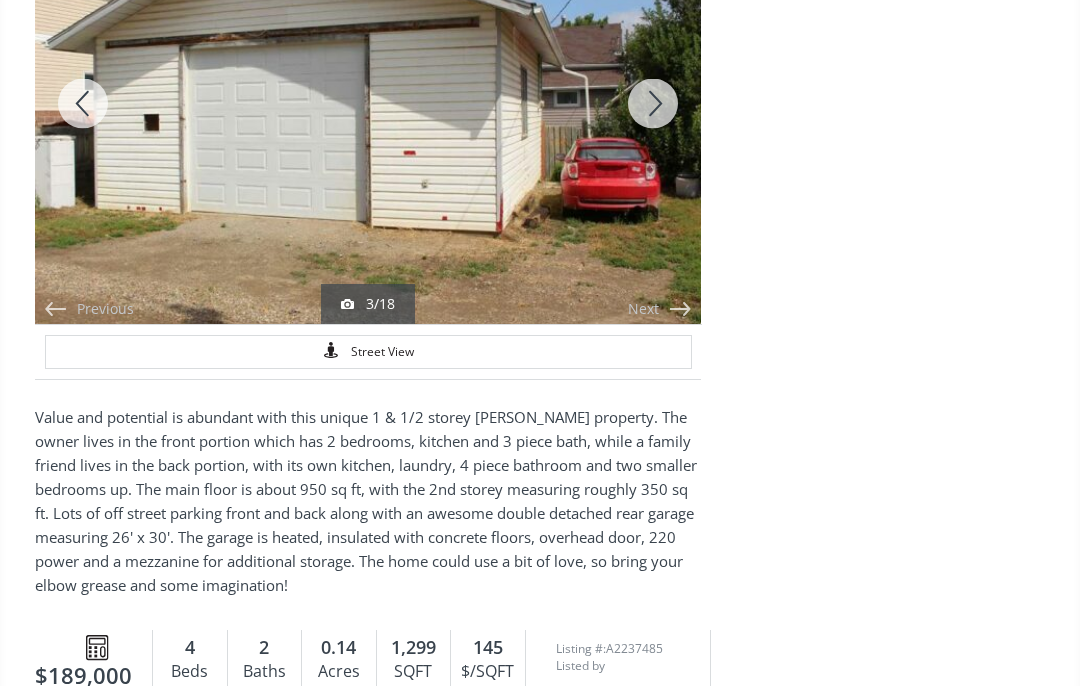 click on "Next" at bounding box center [643, 309] 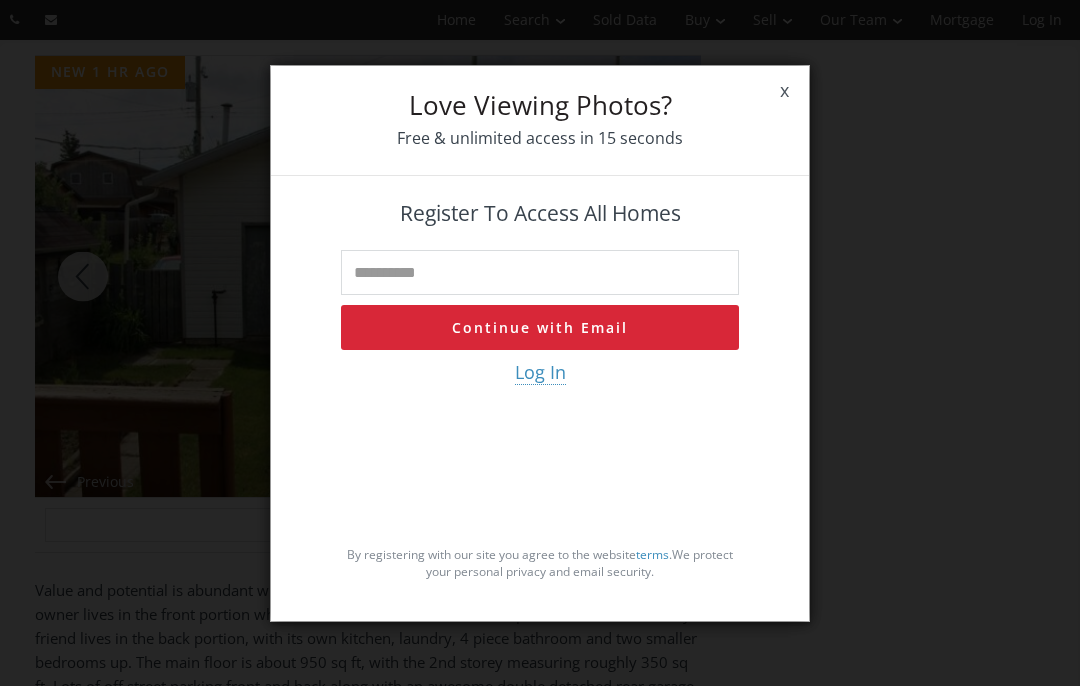 scroll, scrollTop: 0, scrollLeft: 0, axis: both 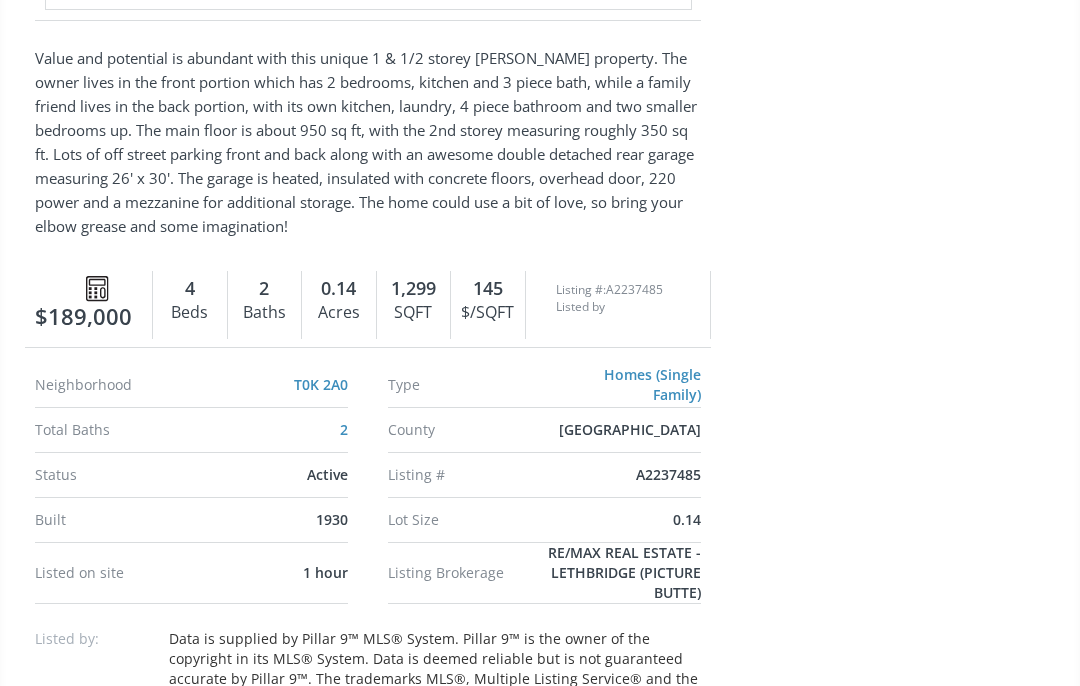 click on "T0K 2A0" at bounding box center (321, 384) 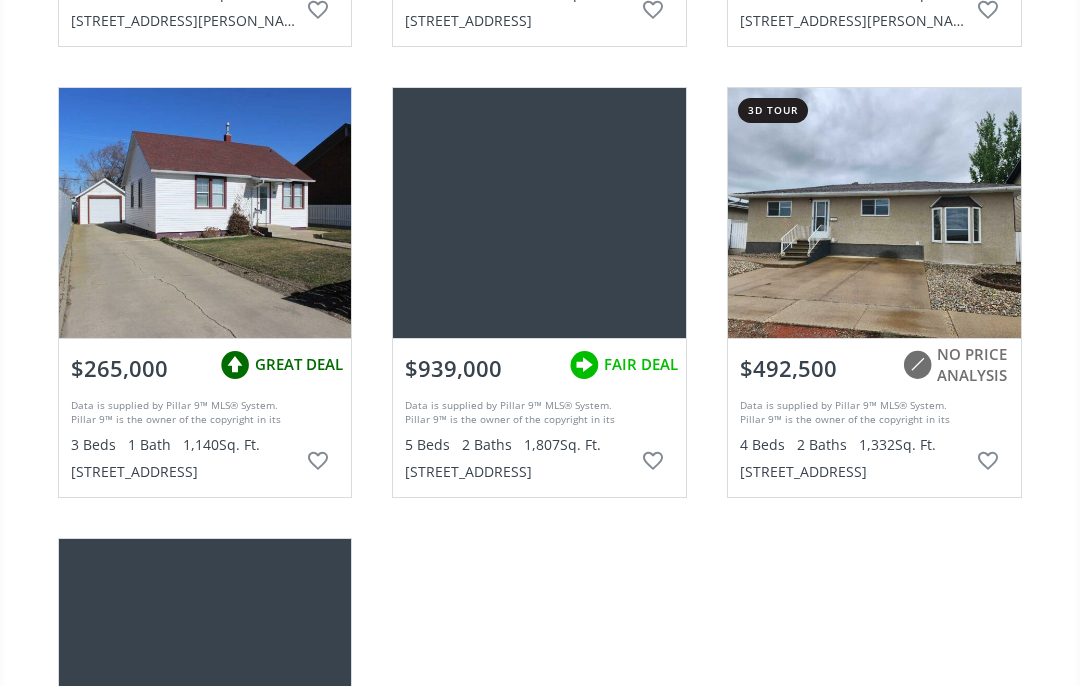 scroll, scrollTop: 1455, scrollLeft: 0, axis: vertical 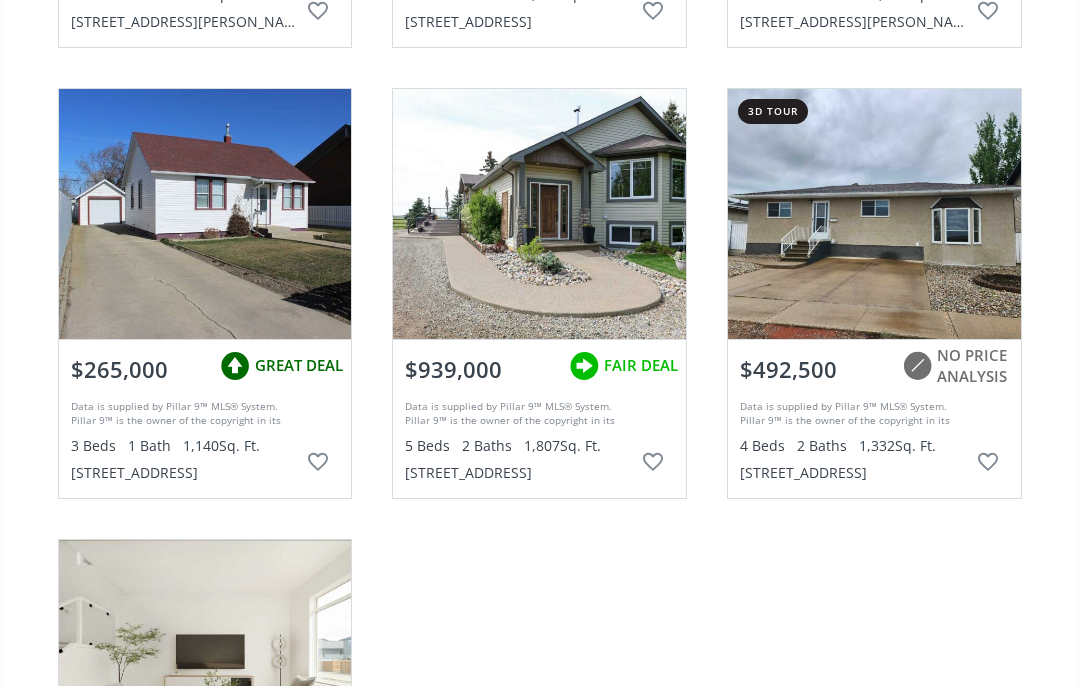 click at bounding box center [205, 214] 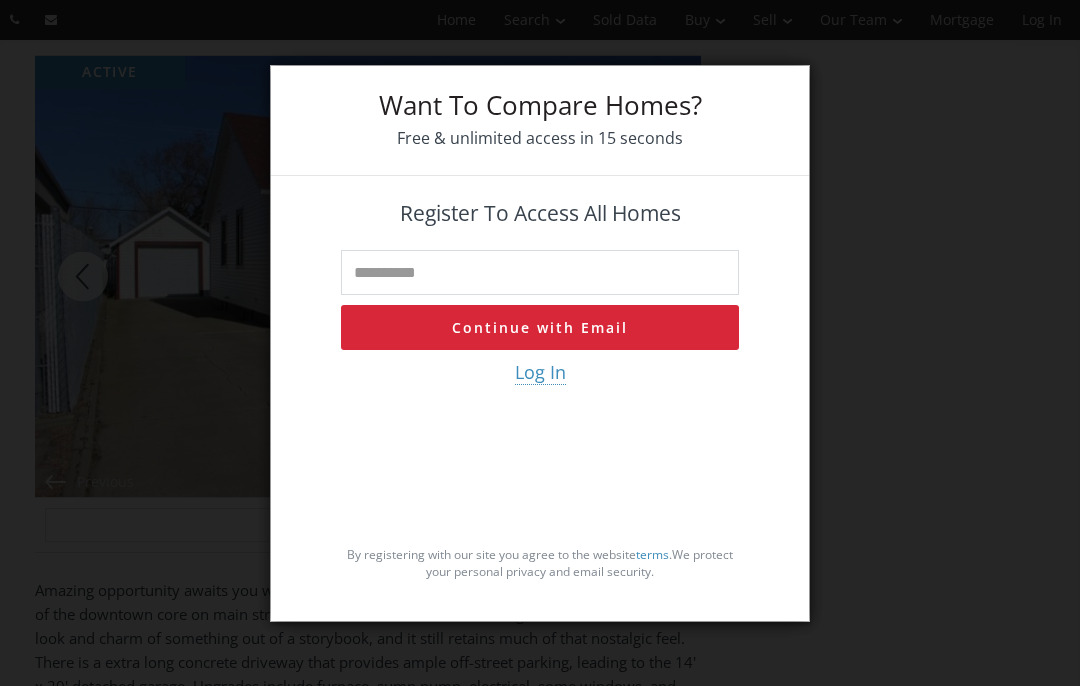 scroll, scrollTop: 0, scrollLeft: 0, axis: both 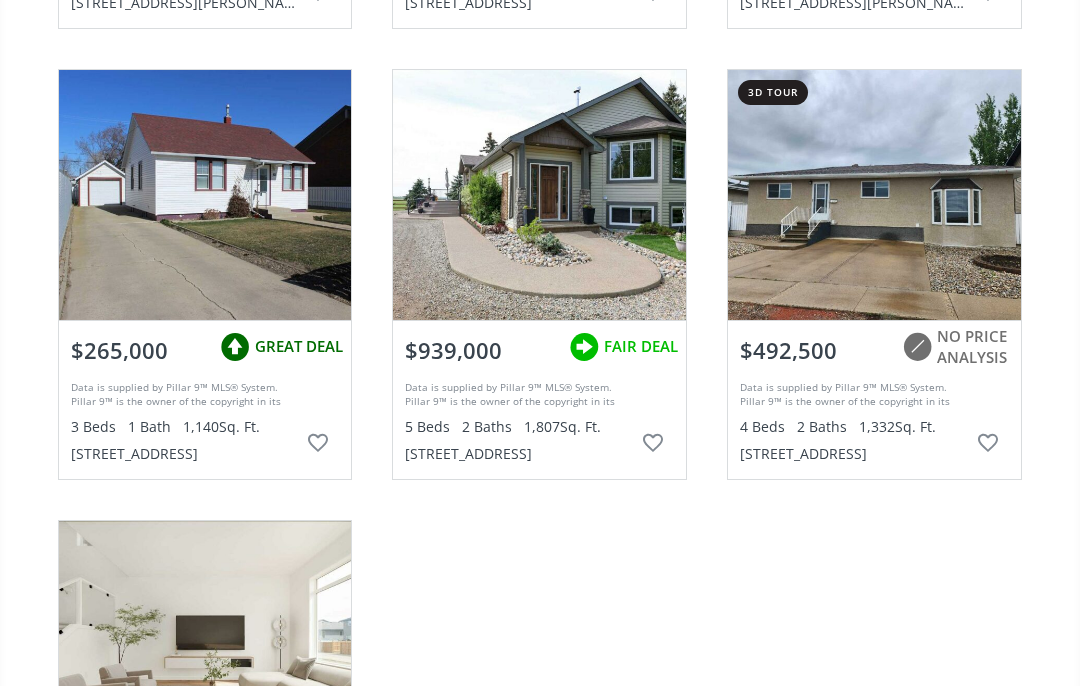 click on "422 Highway Avenue, Picture Butte, AB T0K 1V0" at bounding box center (184, 454) 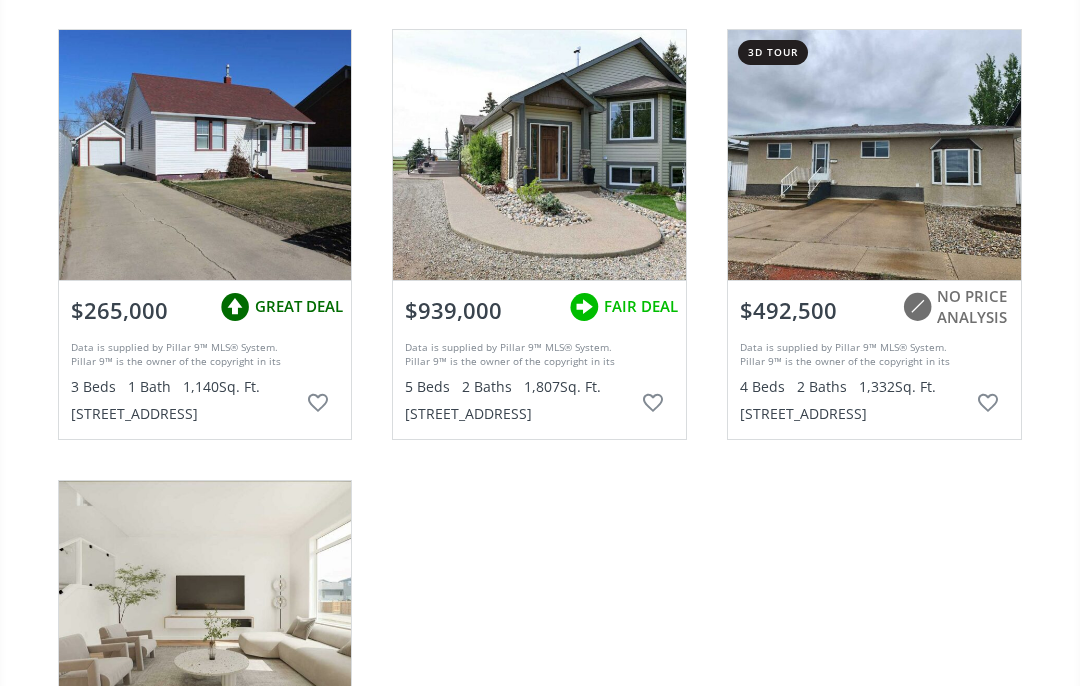 scroll, scrollTop: 1596, scrollLeft: 0, axis: vertical 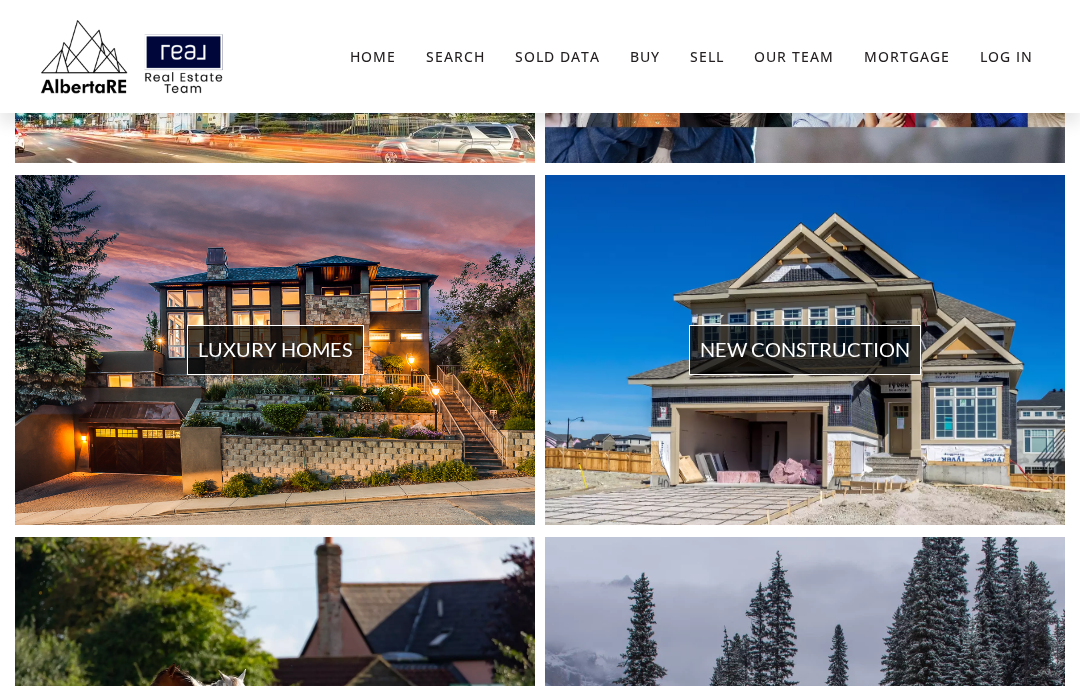 click on "New Construction" at bounding box center [805, 349] 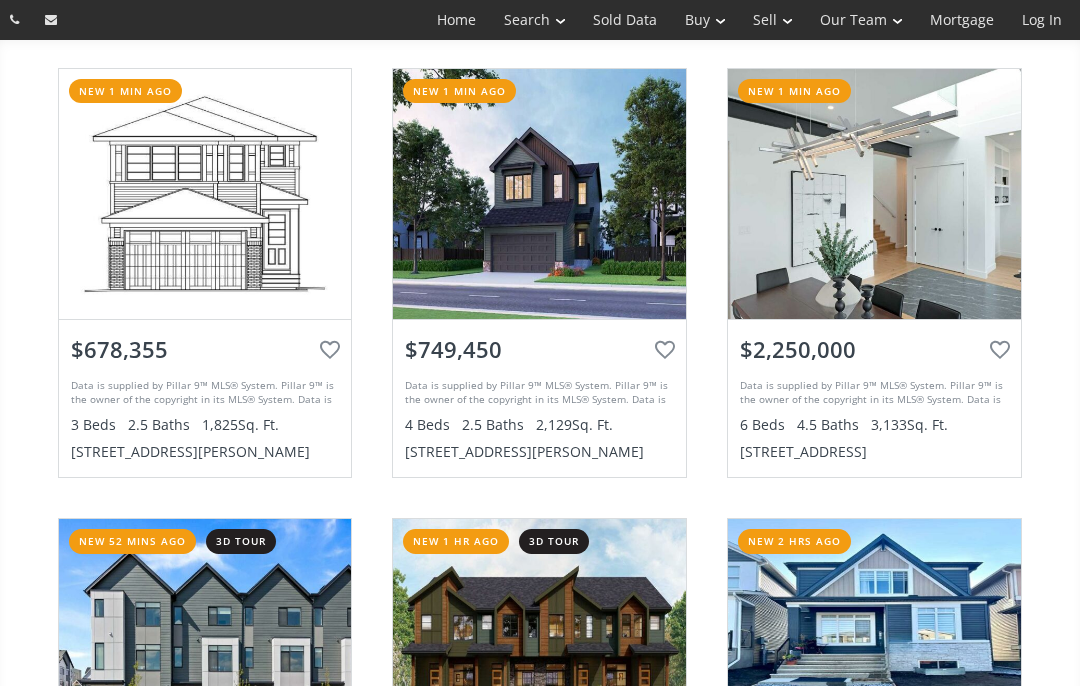 scroll, scrollTop: 0, scrollLeft: 0, axis: both 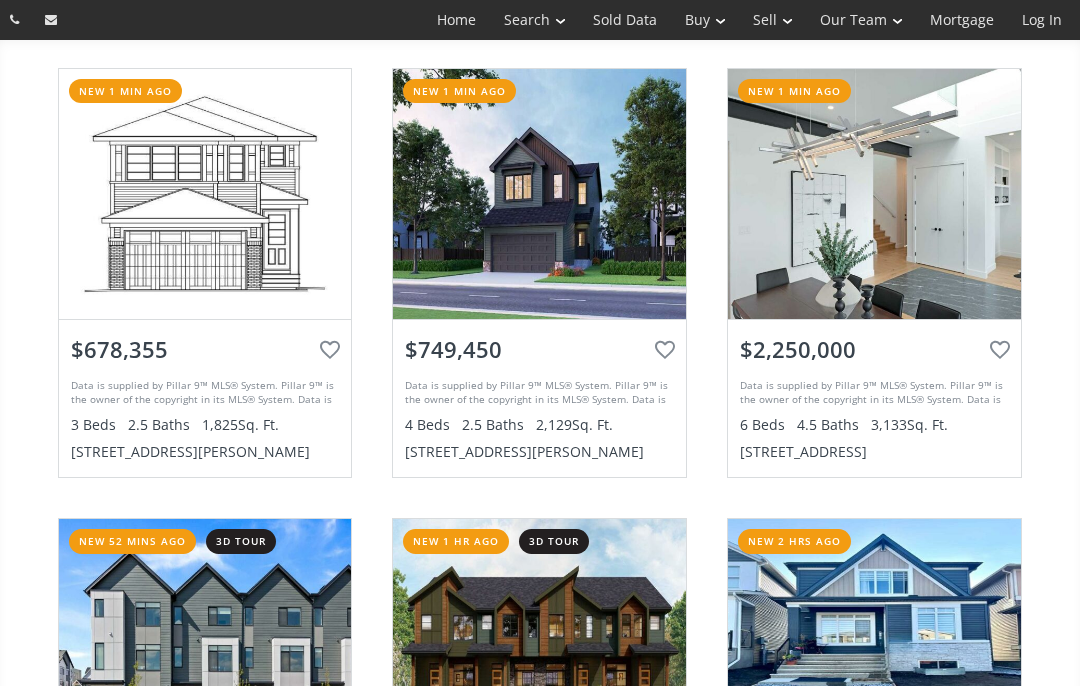 click on "Log In" at bounding box center [1042, 20] 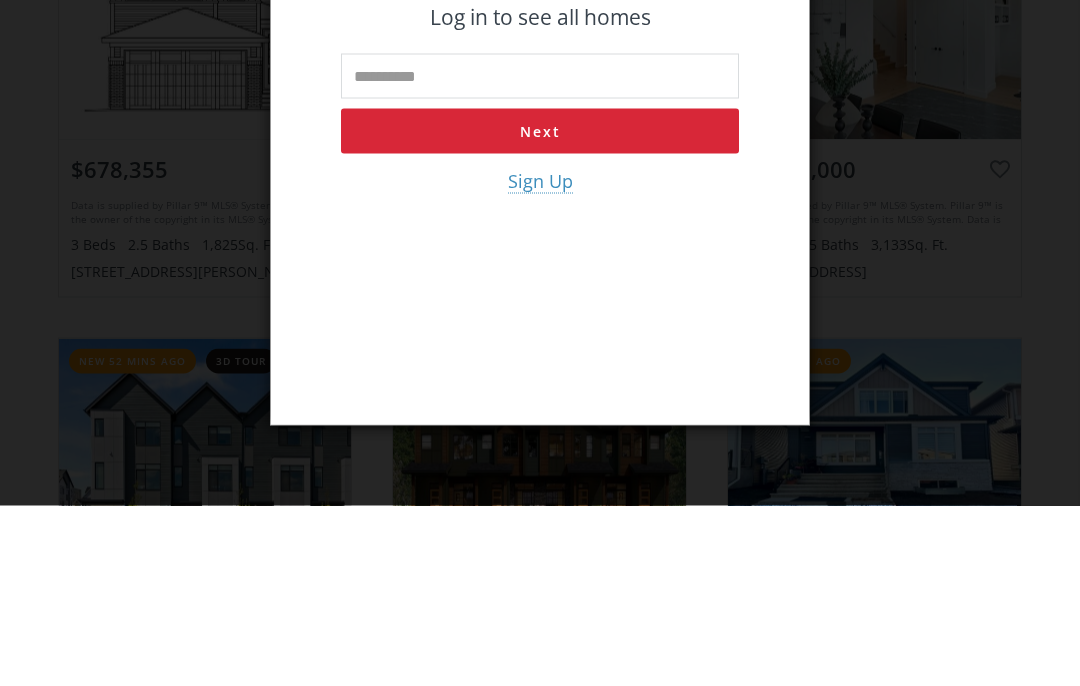 click on "Log in to see all homes Next Sign Up" at bounding box center (540, 375) 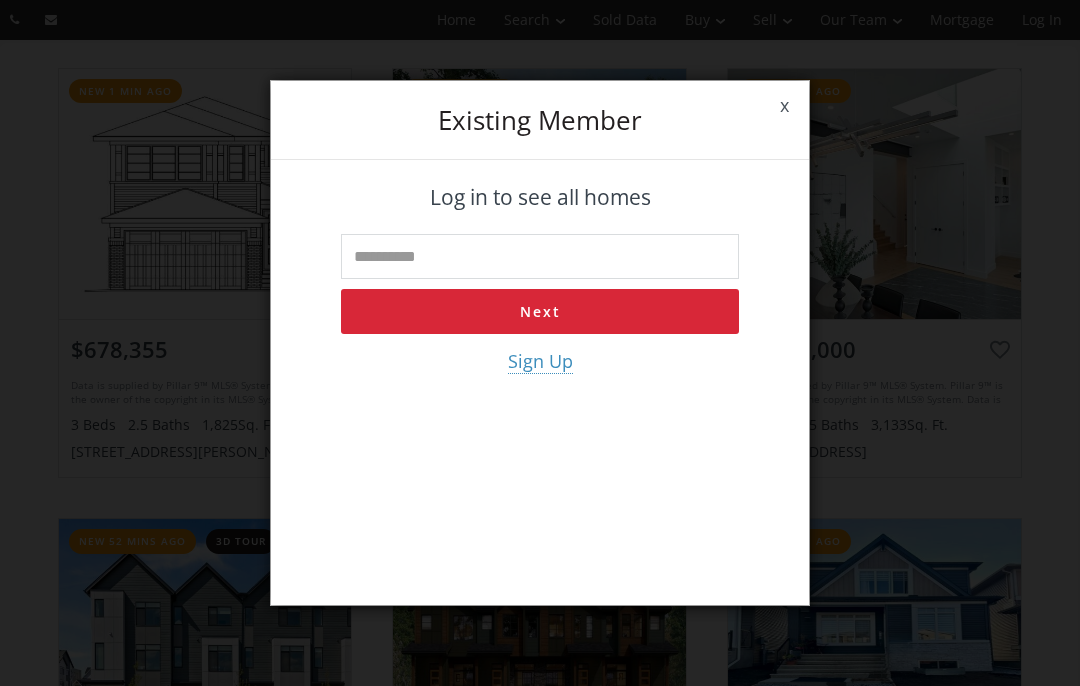 click at bounding box center [540, 256] 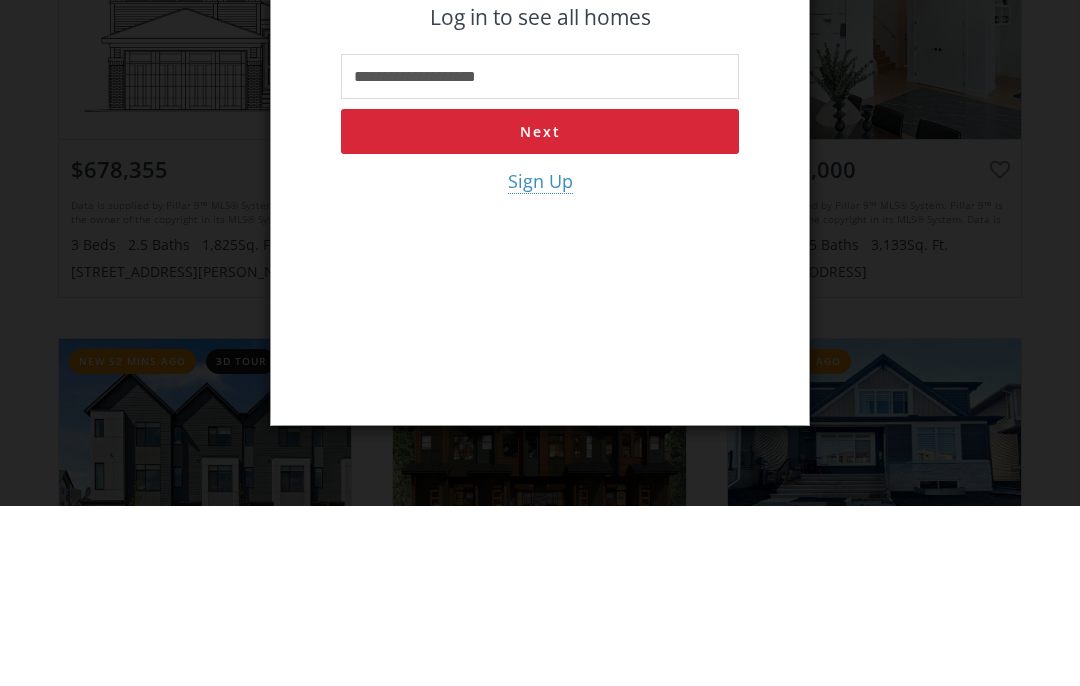 click on "Next" at bounding box center [540, 311] 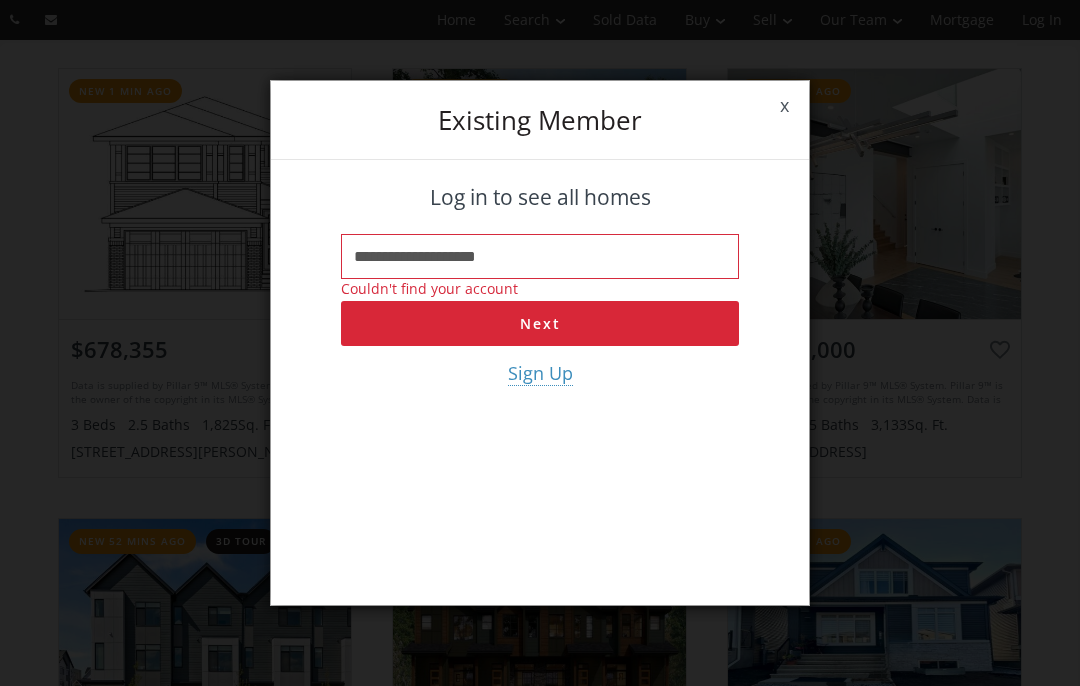 click on "**********" at bounding box center [540, 256] 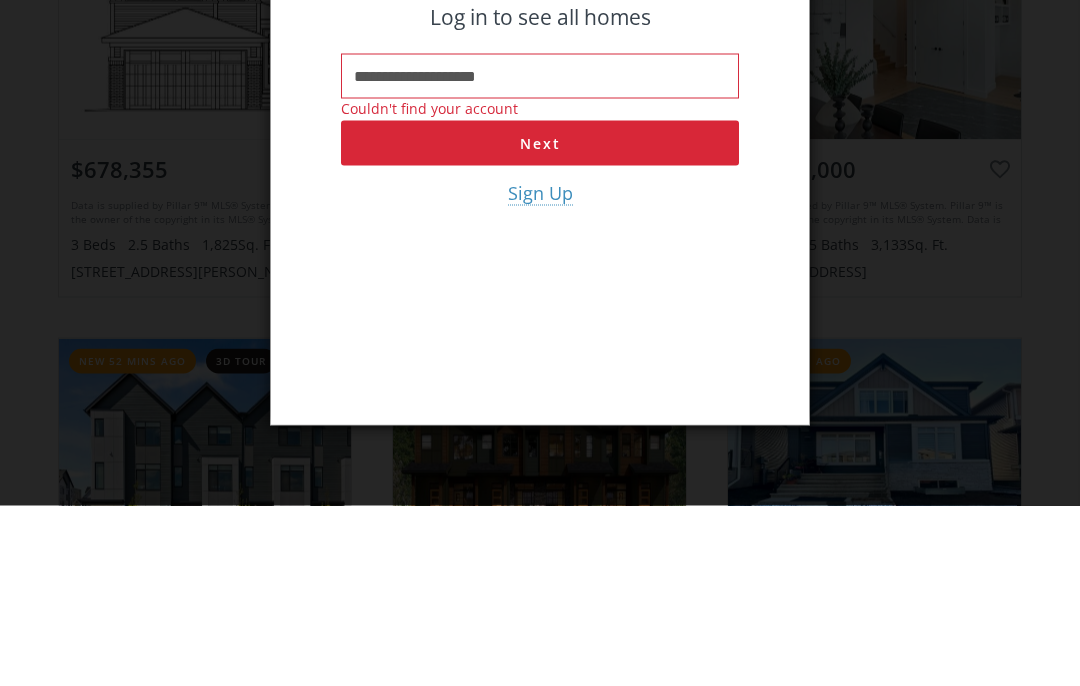 click on "**********" at bounding box center [540, 256] 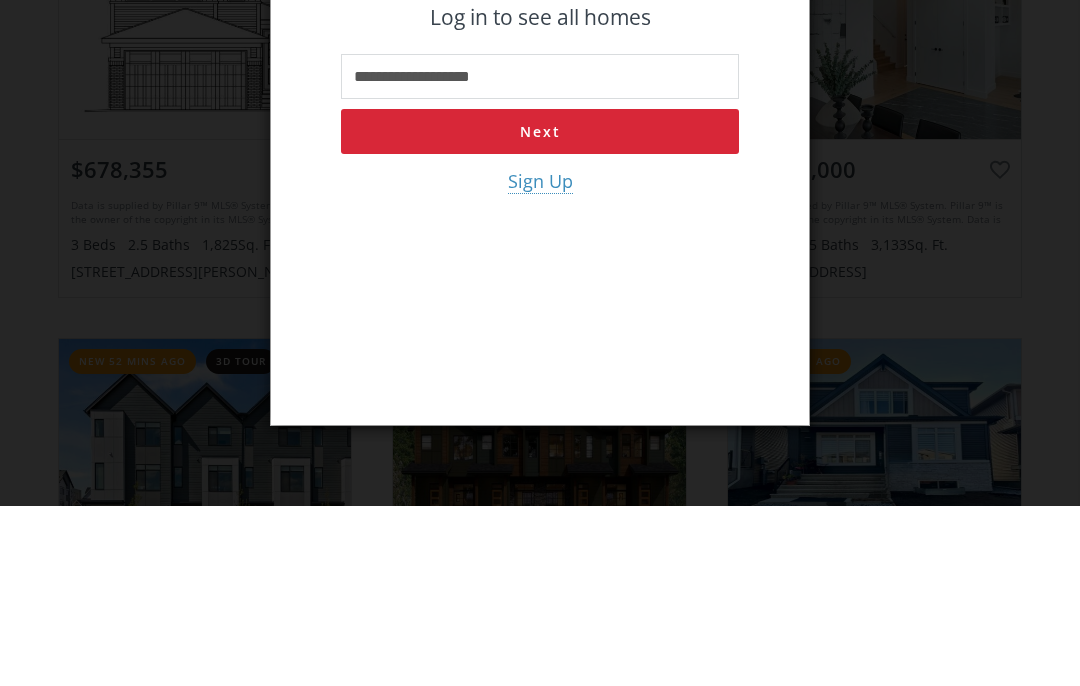 type on "**********" 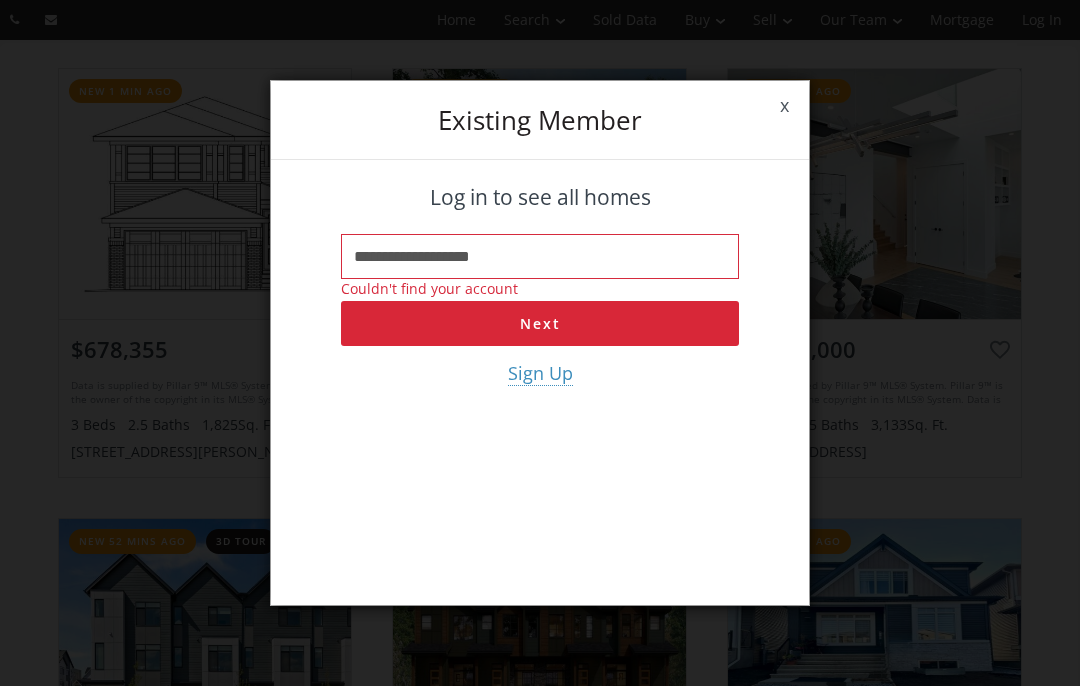click on "**********" at bounding box center [540, 256] 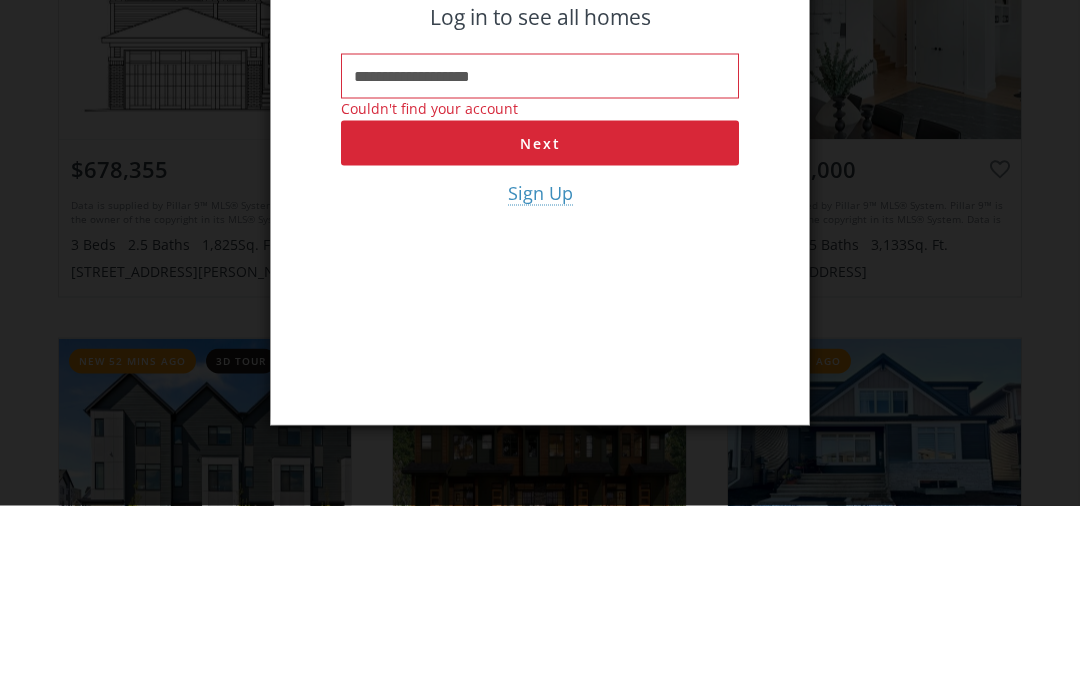 click on "**********" at bounding box center [540, 256] 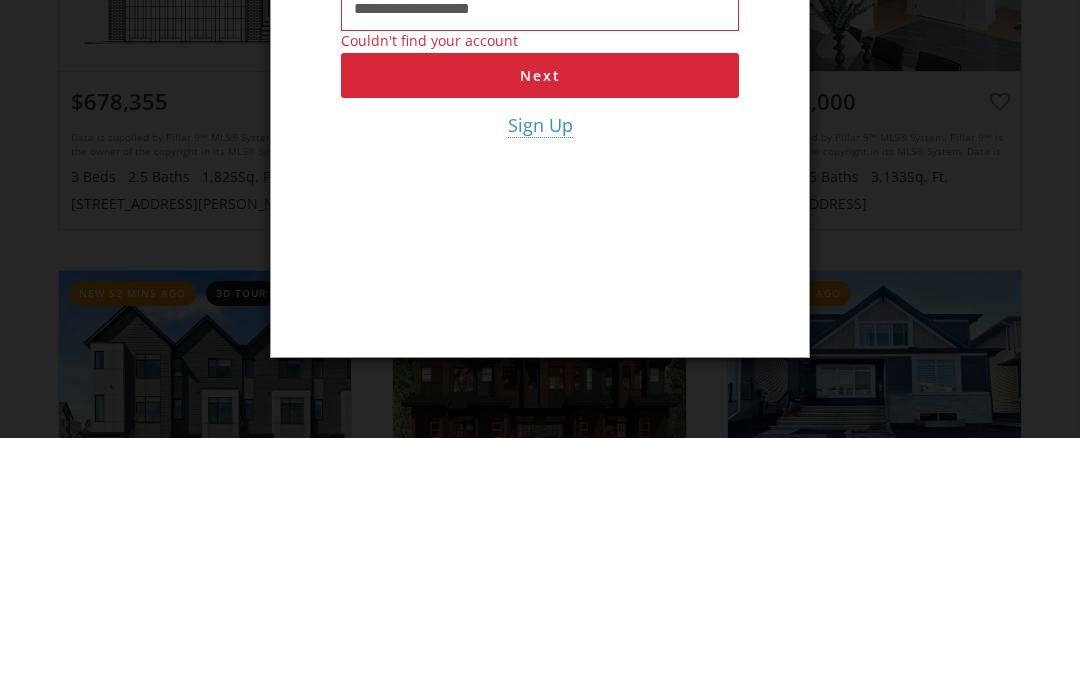 click on "Sign Up" at bounding box center [540, 373] 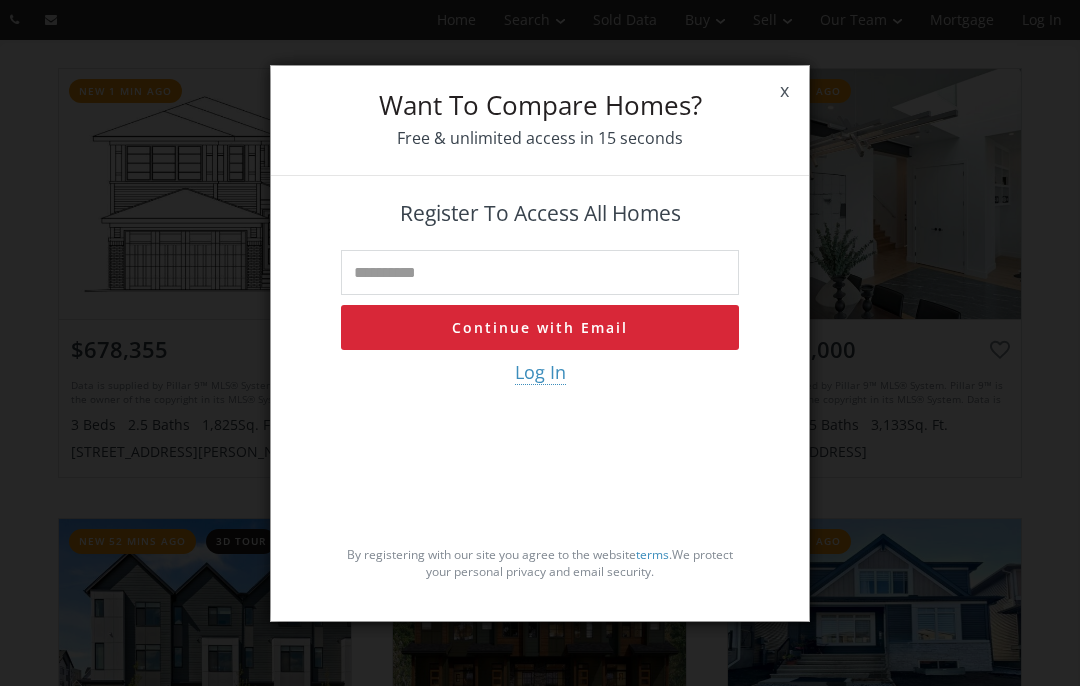 click at bounding box center (540, 272) 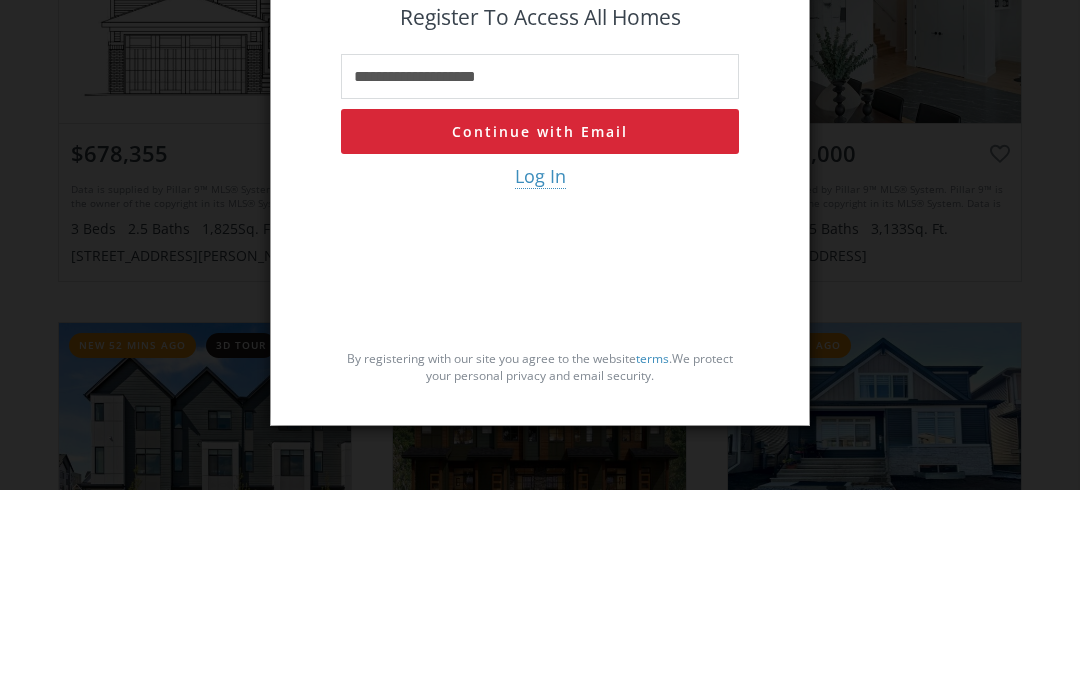 type on "**********" 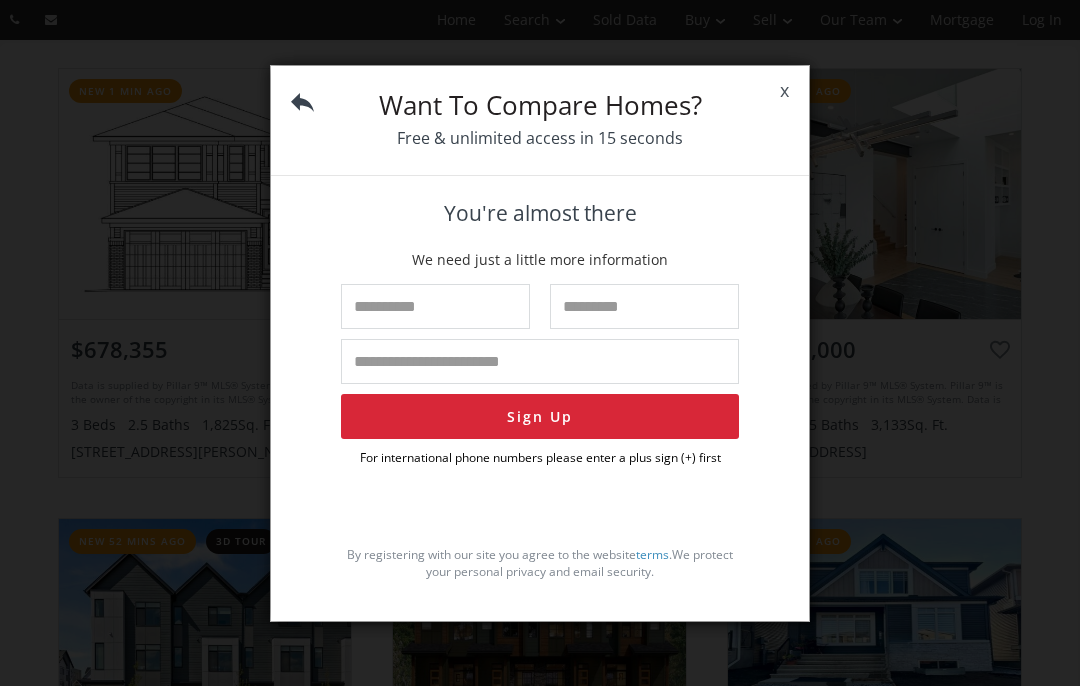 click at bounding box center [435, 306] 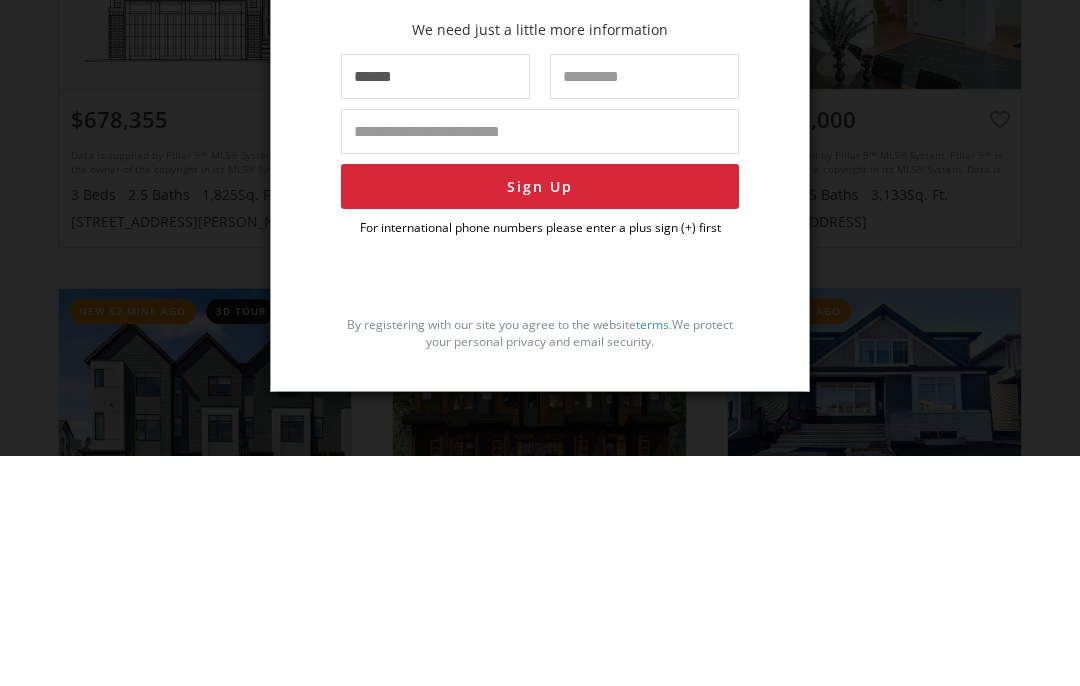 type on "******" 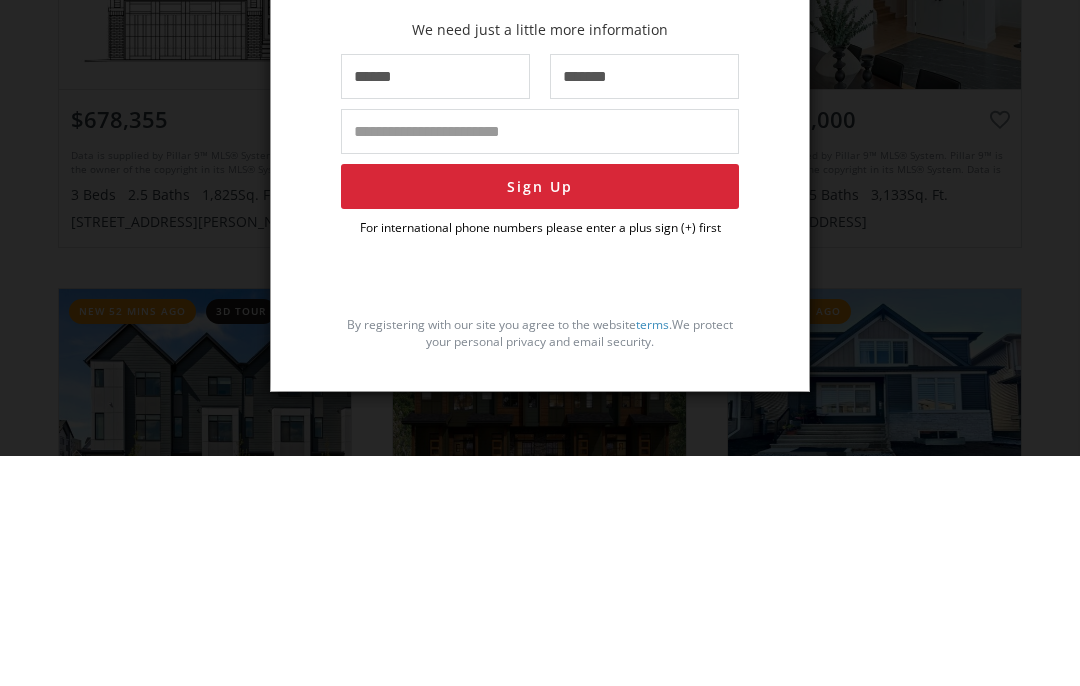 type on "*******" 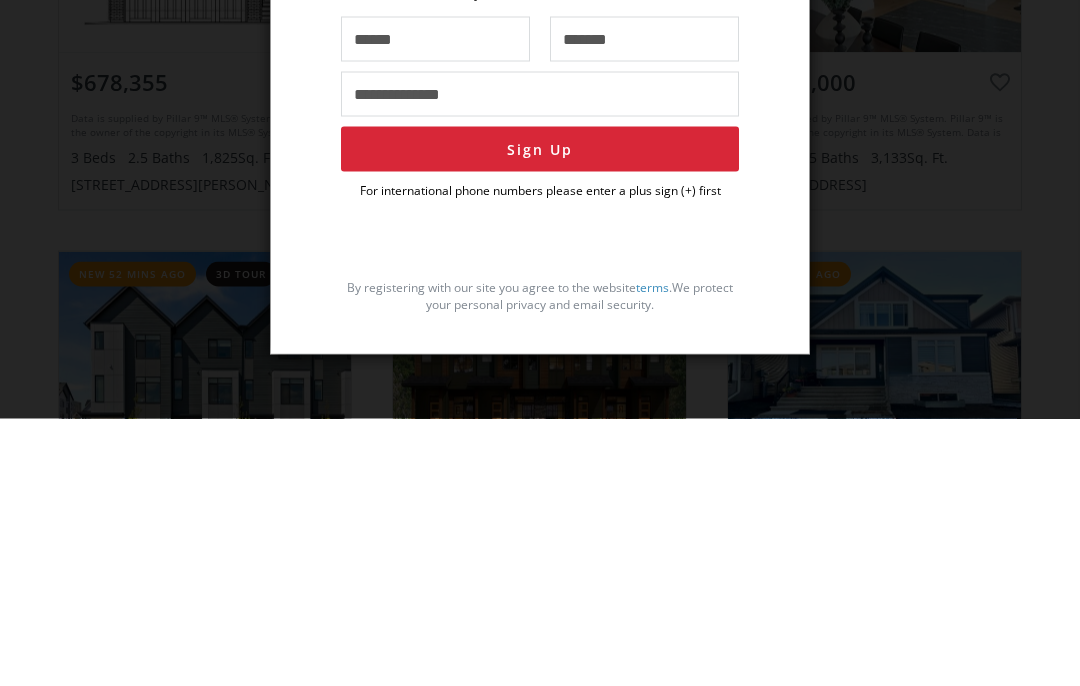 type on "**********" 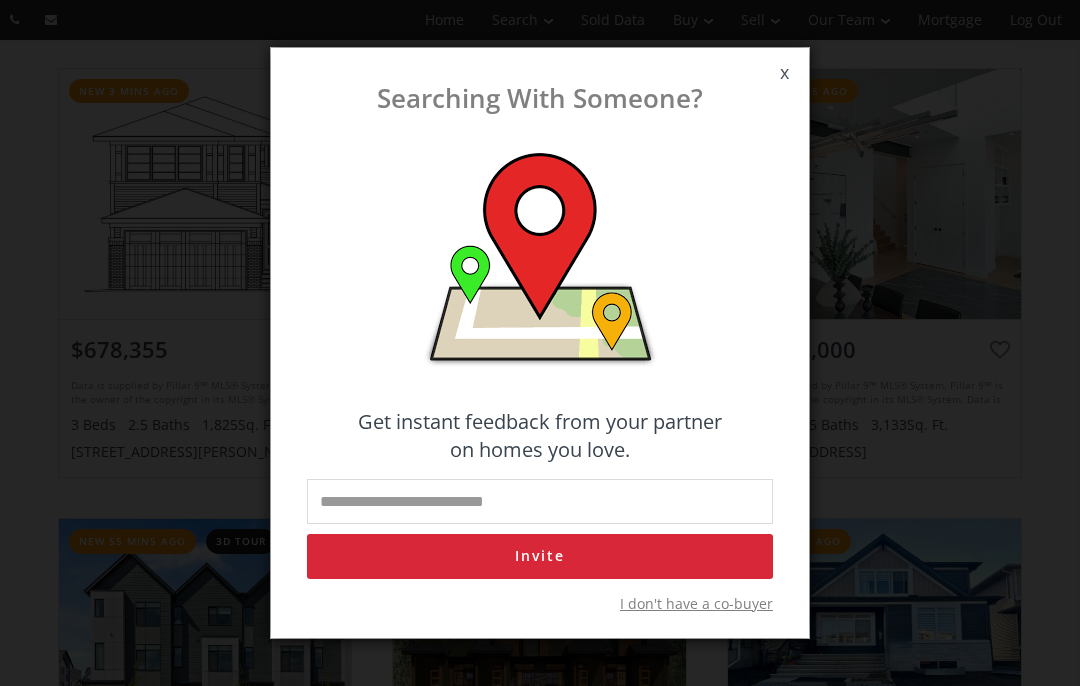 click on "I don't have a co-buyer" at bounding box center (696, 604) 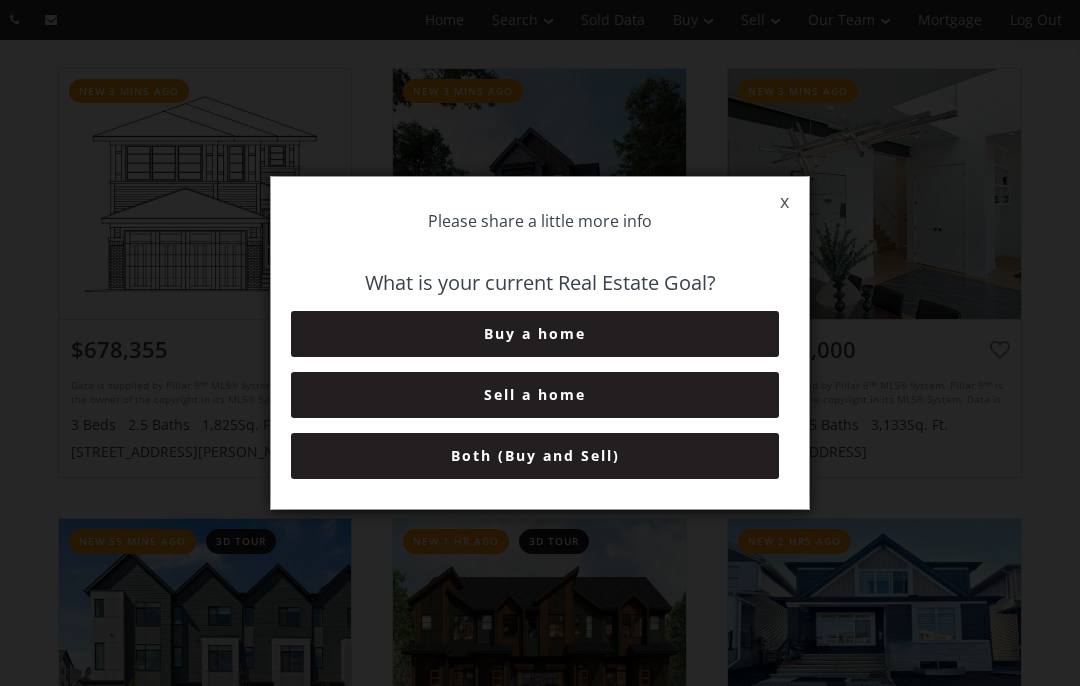 click on "x" at bounding box center [784, 202] 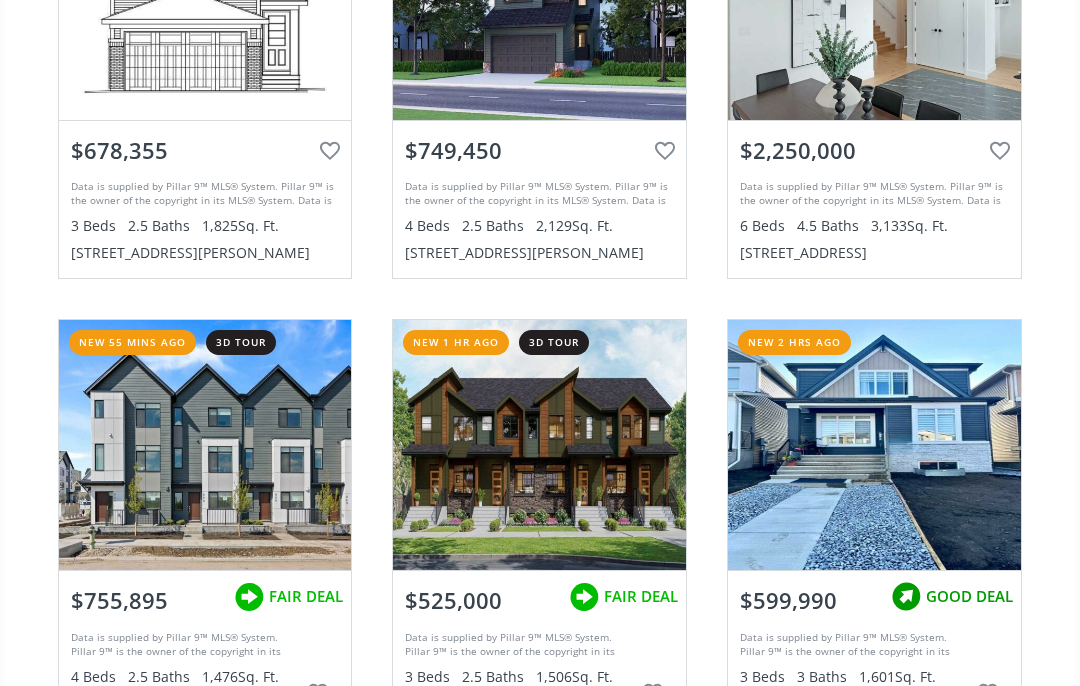 scroll, scrollTop: 0, scrollLeft: 0, axis: both 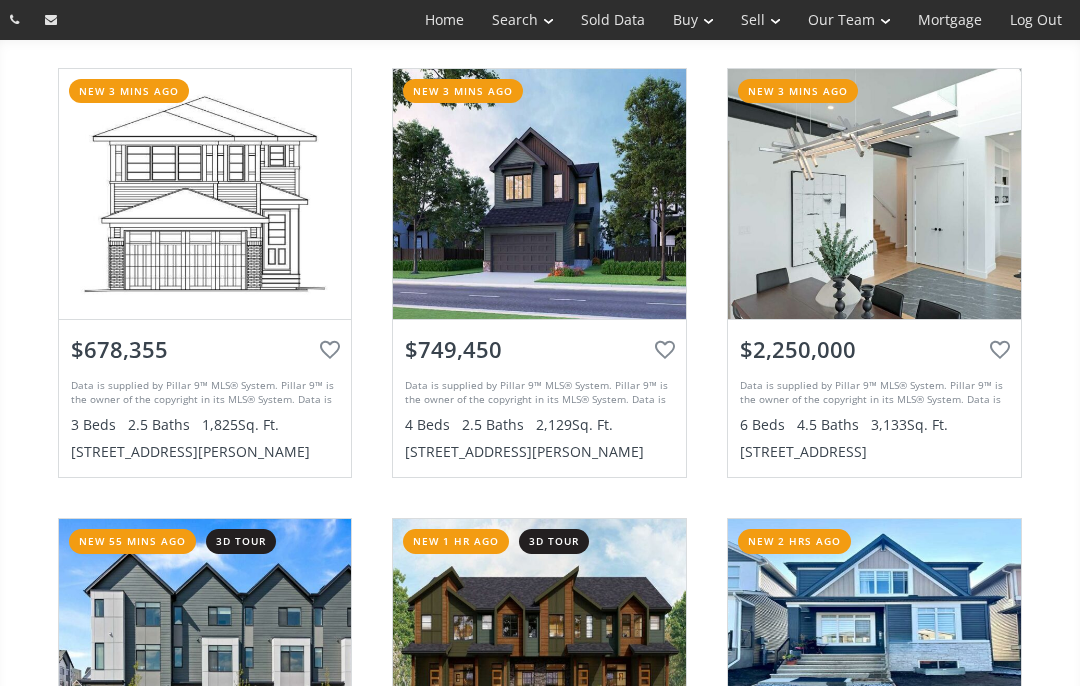click on "[GEOGRAPHIC_DATA] & Area" at bounding box center [0, 0] 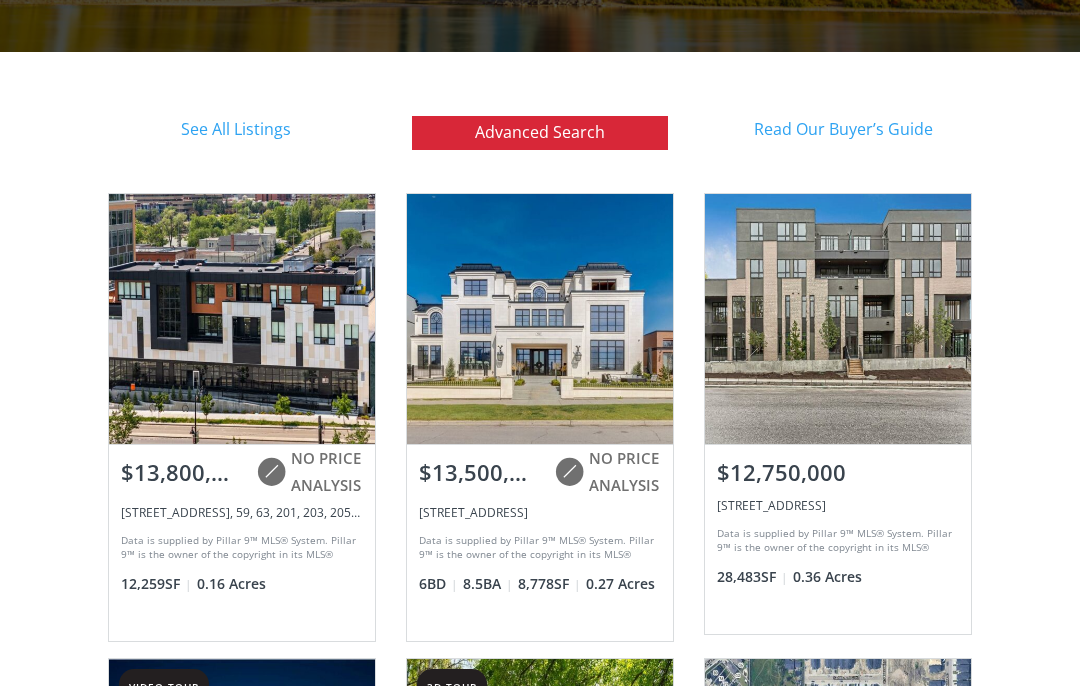 scroll, scrollTop: 409, scrollLeft: 0, axis: vertical 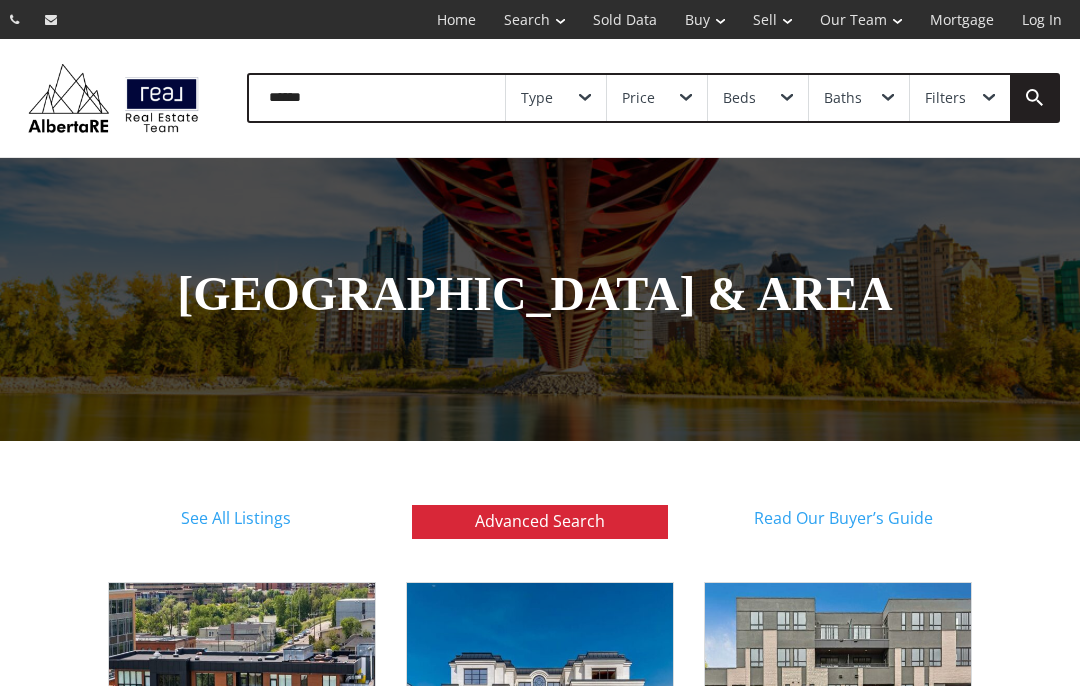 click at bounding box center [377, 98] 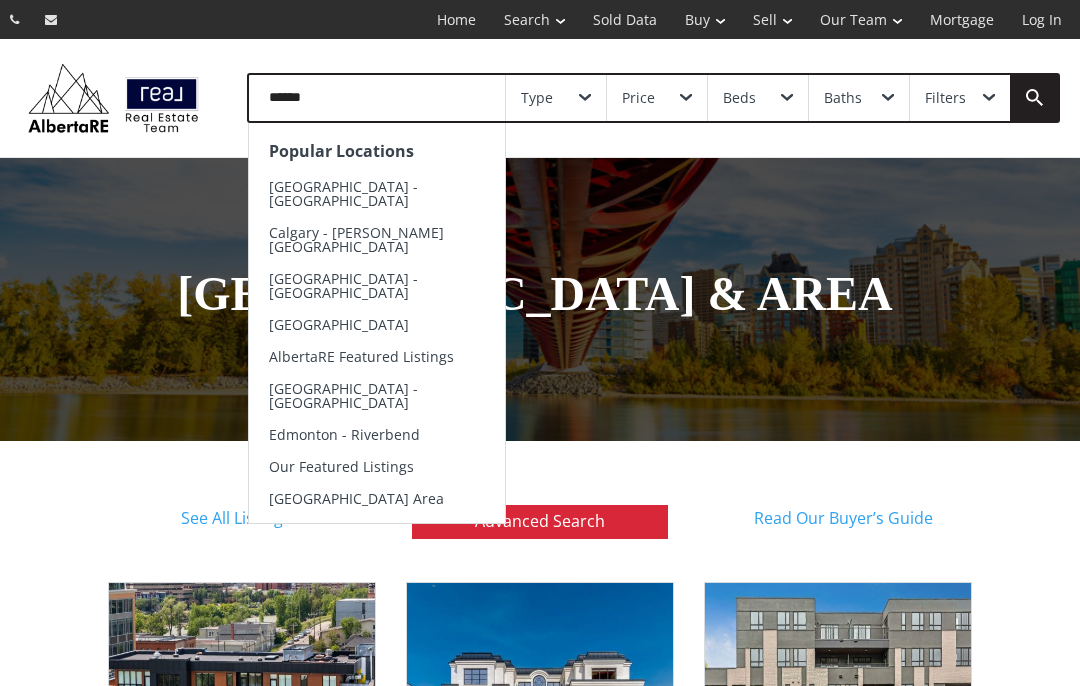 click on "Type" at bounding box center [556, 98] 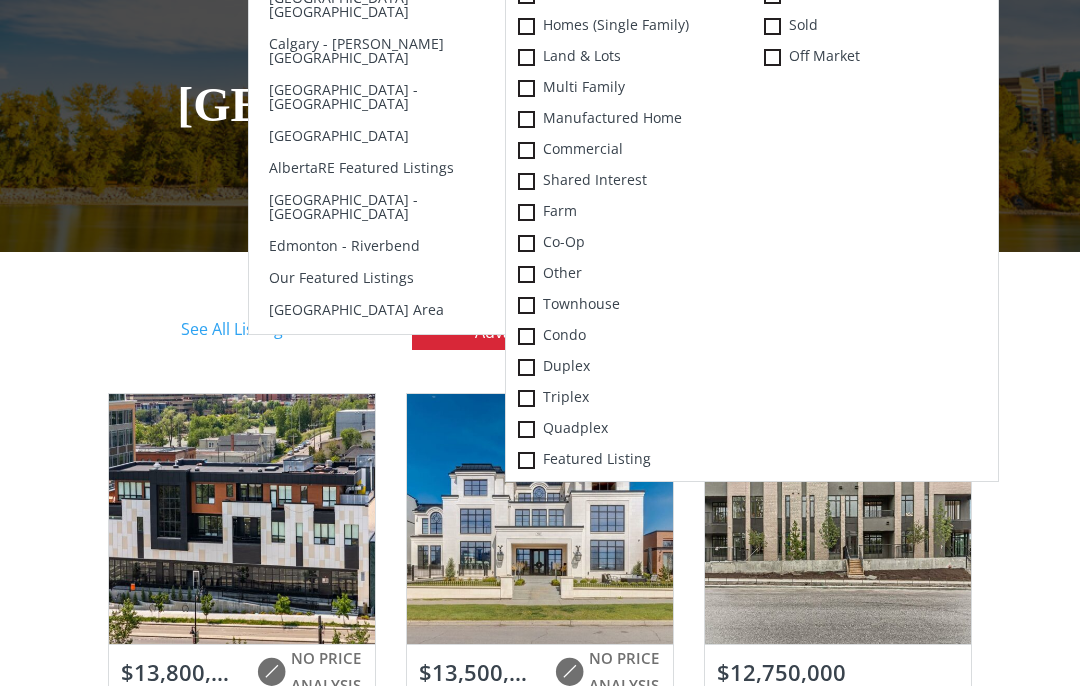 scroll, scrollTop: 189, scrollLeft: 0, axis: vertical 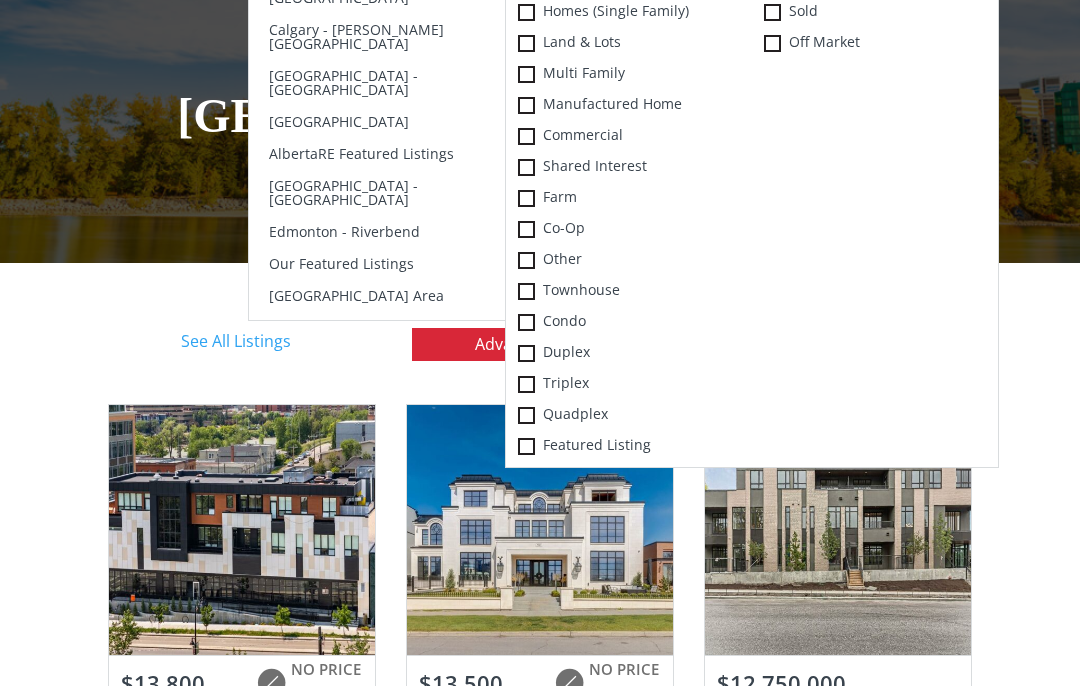 click at bounding box center (526, 353) 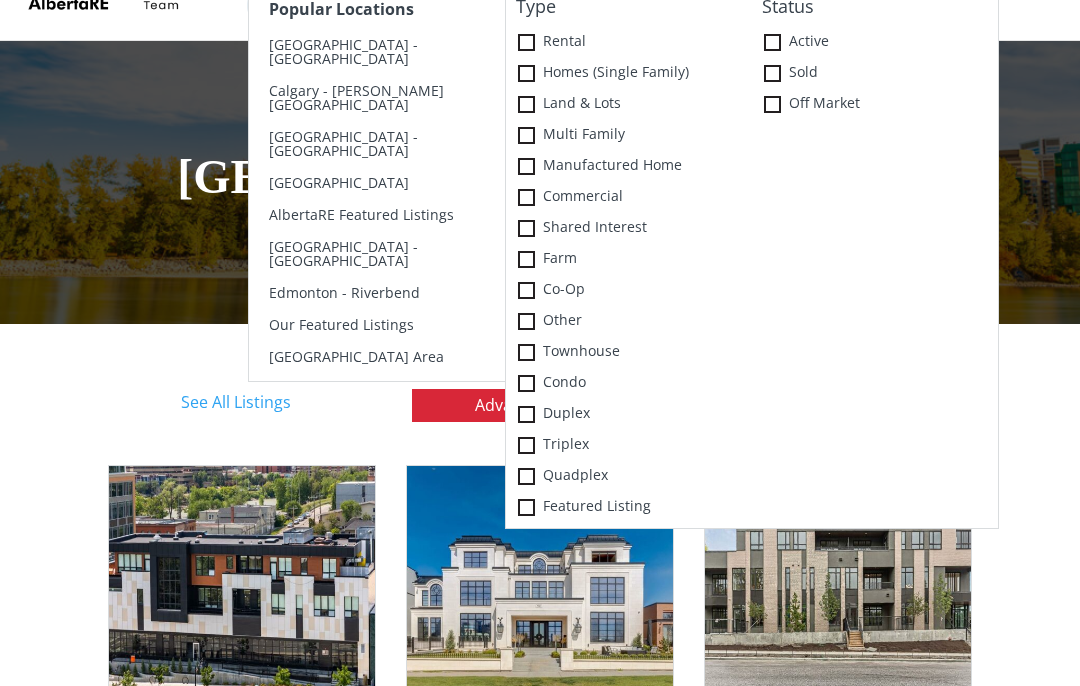 scroll, scrollTop: 84, scrollLeft: 0, axis: vertical 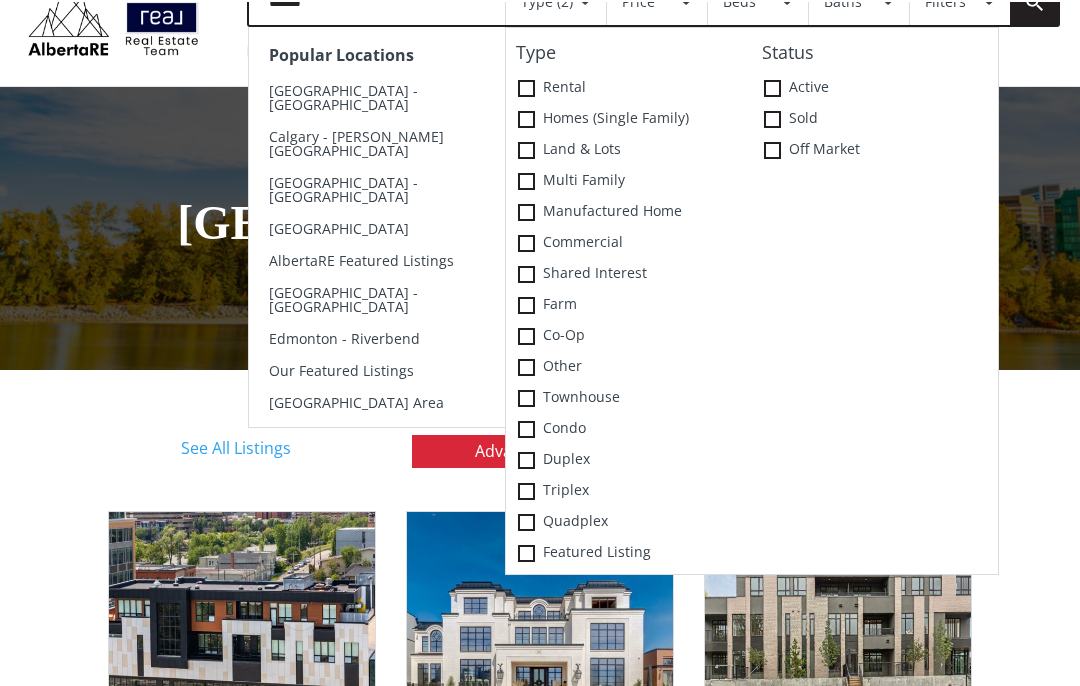 click at bounding box center [526, 334] 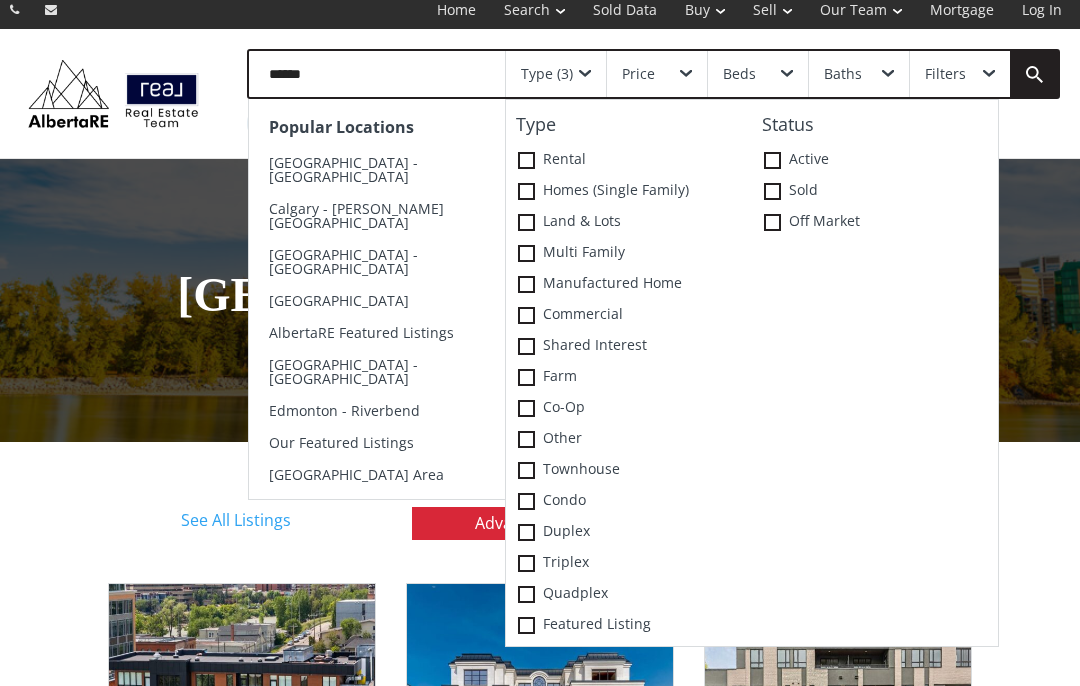 scroll, scrollTop: 0, scrollLeft: 0, axis: both 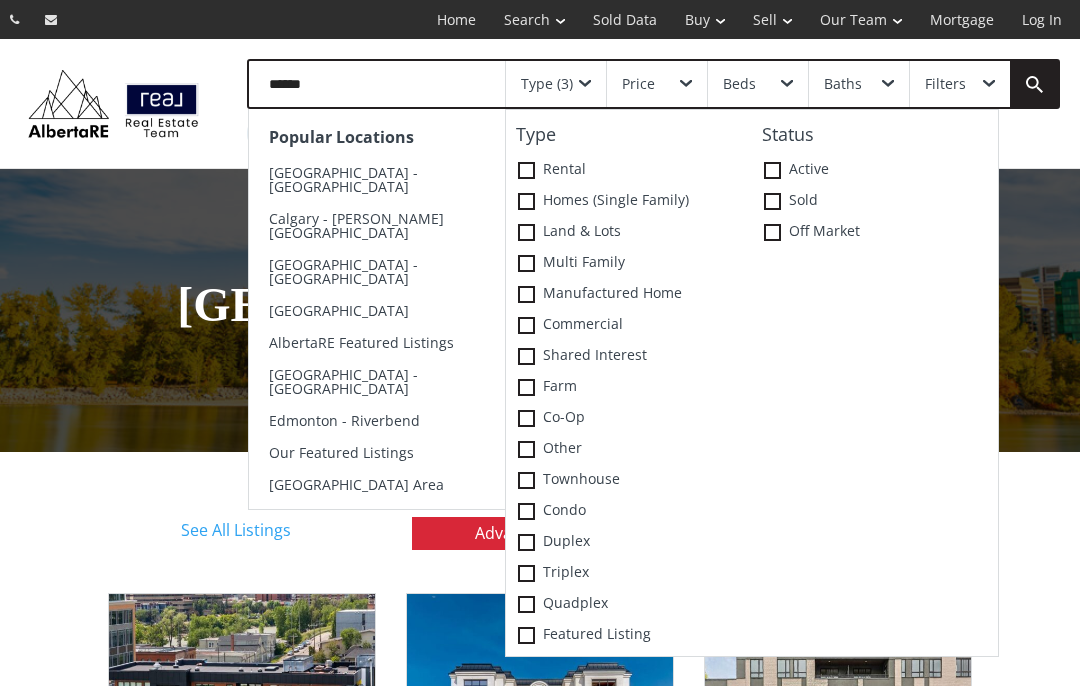 click on "Manufactured Home" at bounding box center [629, 294] 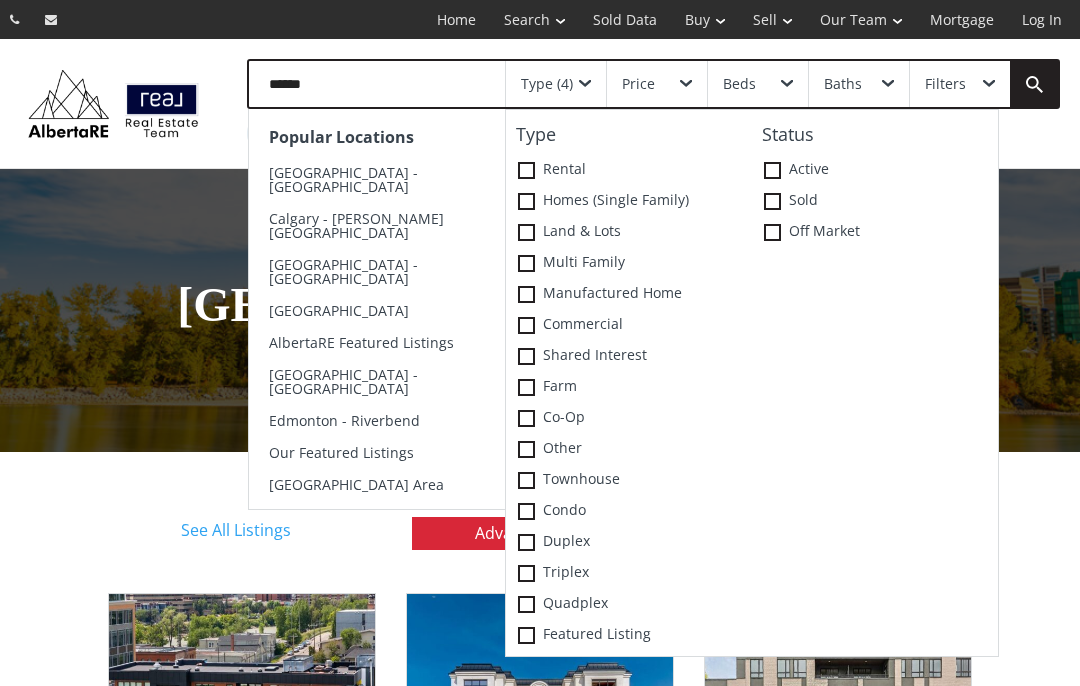 click at bounding box center (772, 170) 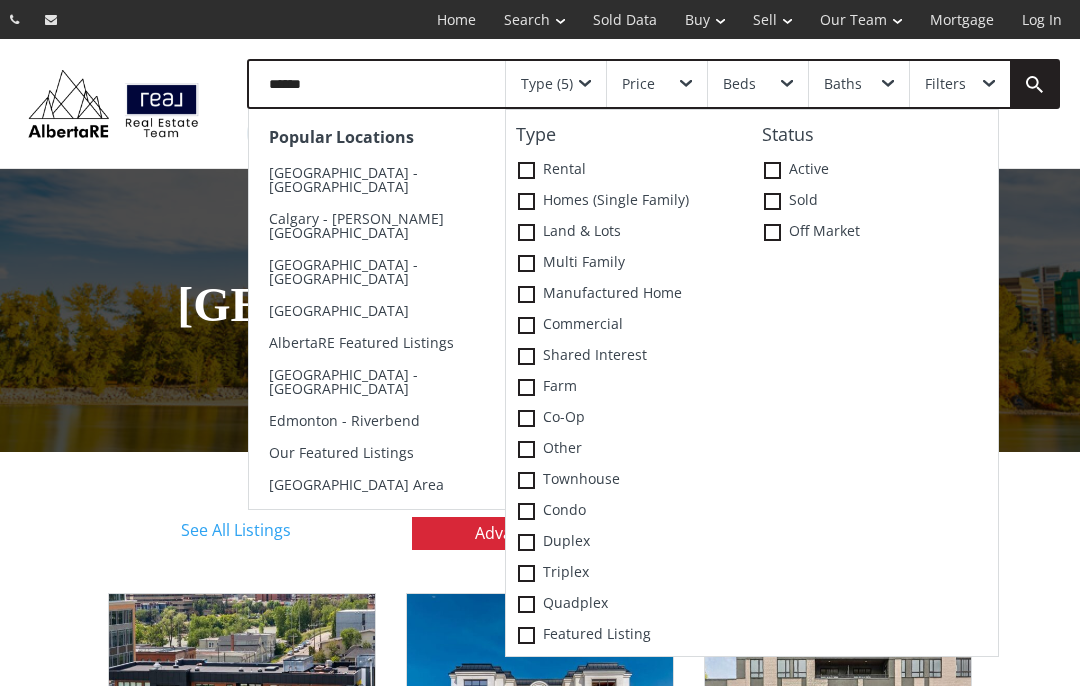 click on "Price" at bounding box center (657, 84) 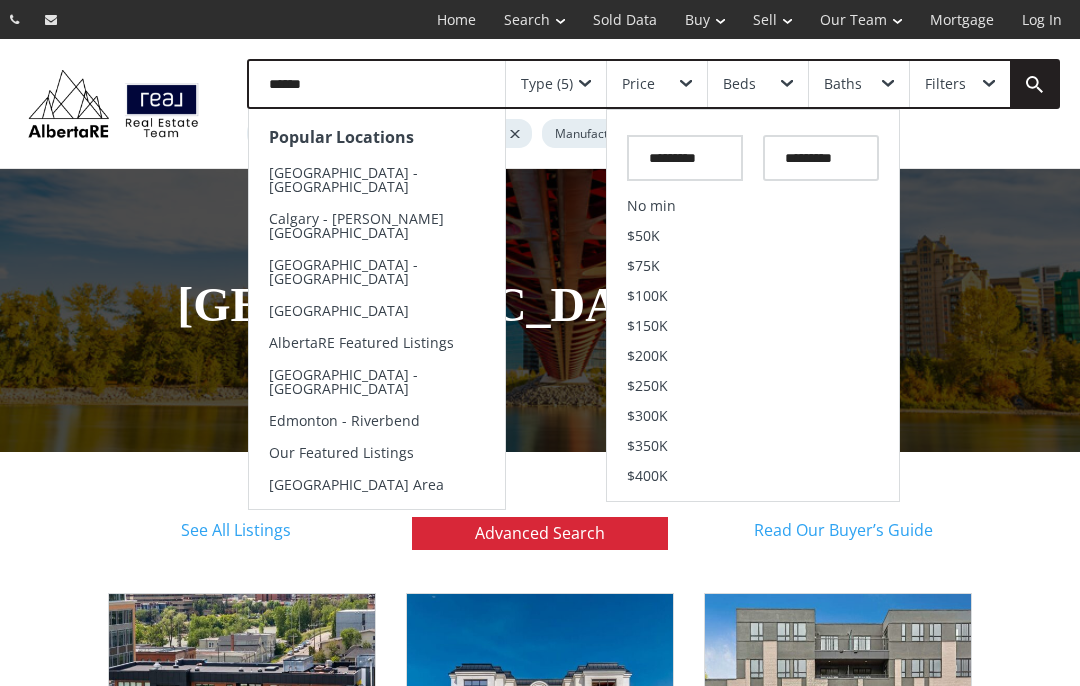 click on "$150K" at bounding box center (753, 326) 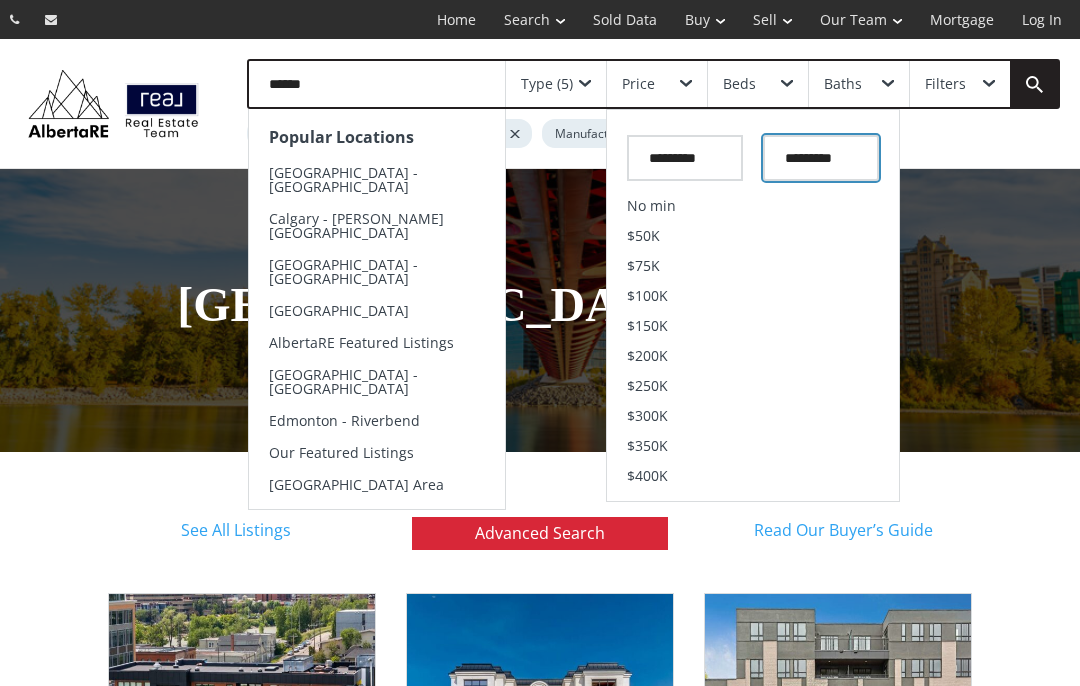 type on "*******" 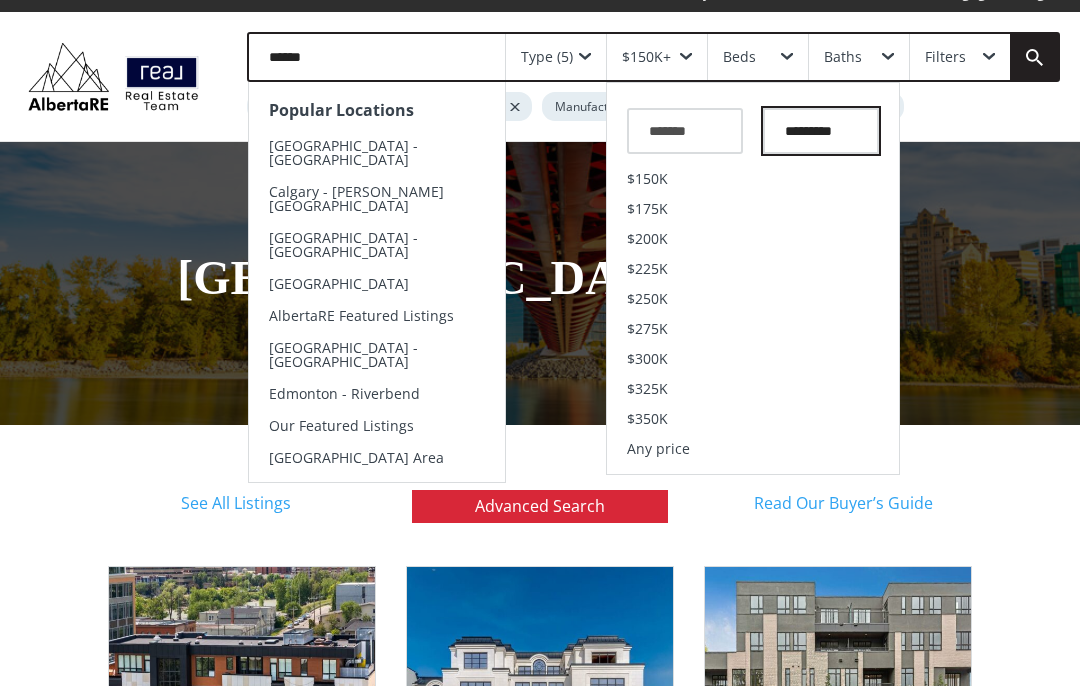 scroll, scrollTop: 0, scrollLeft: 0, axis: both 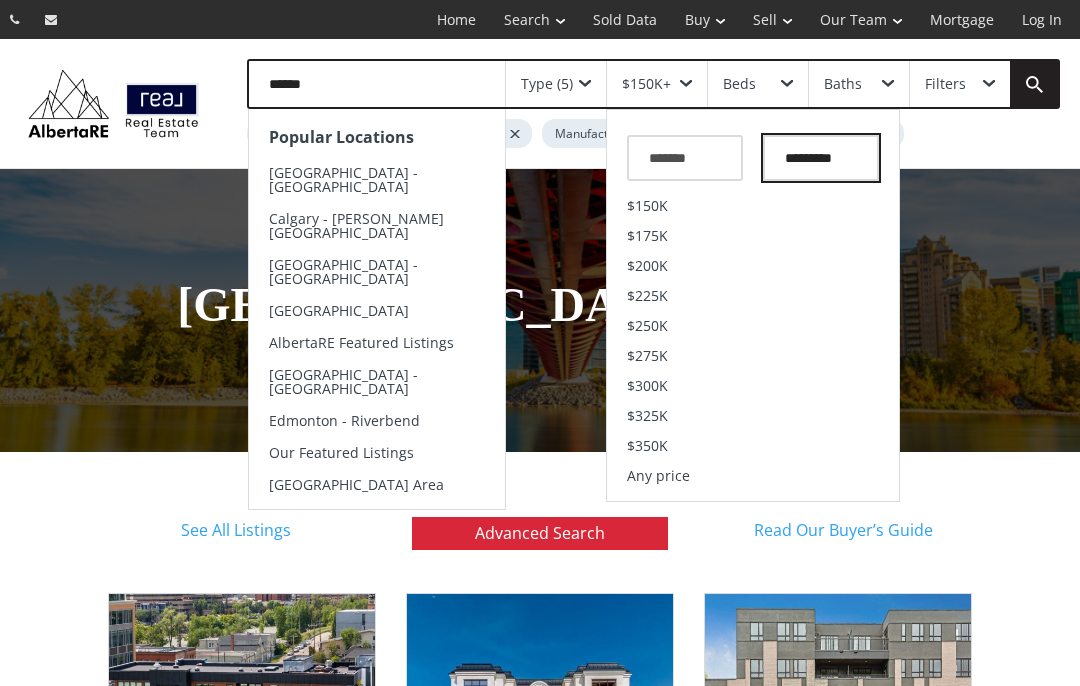 click at bounding box center (821, 158) 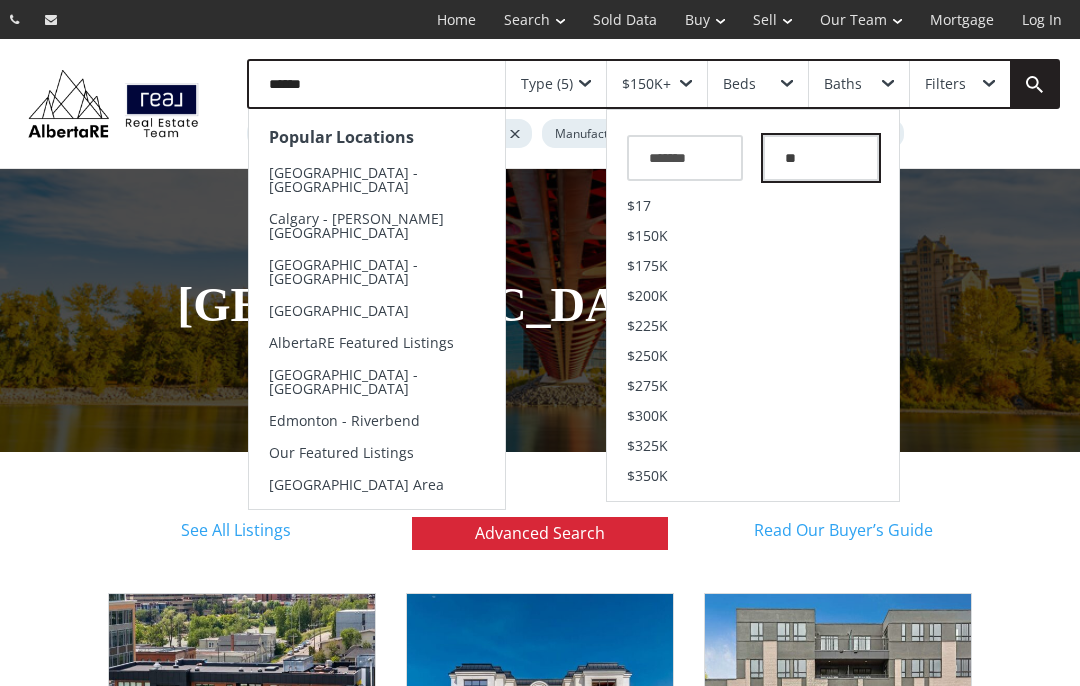 type on "***" 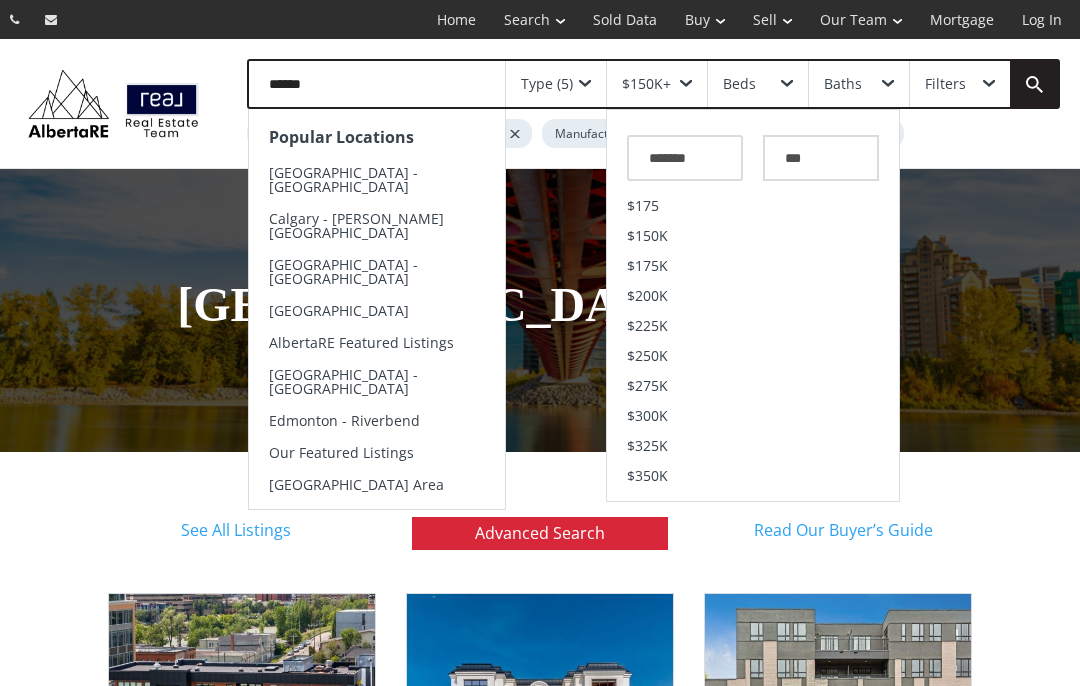 click on "$175K" at bounding box center [753, 266] 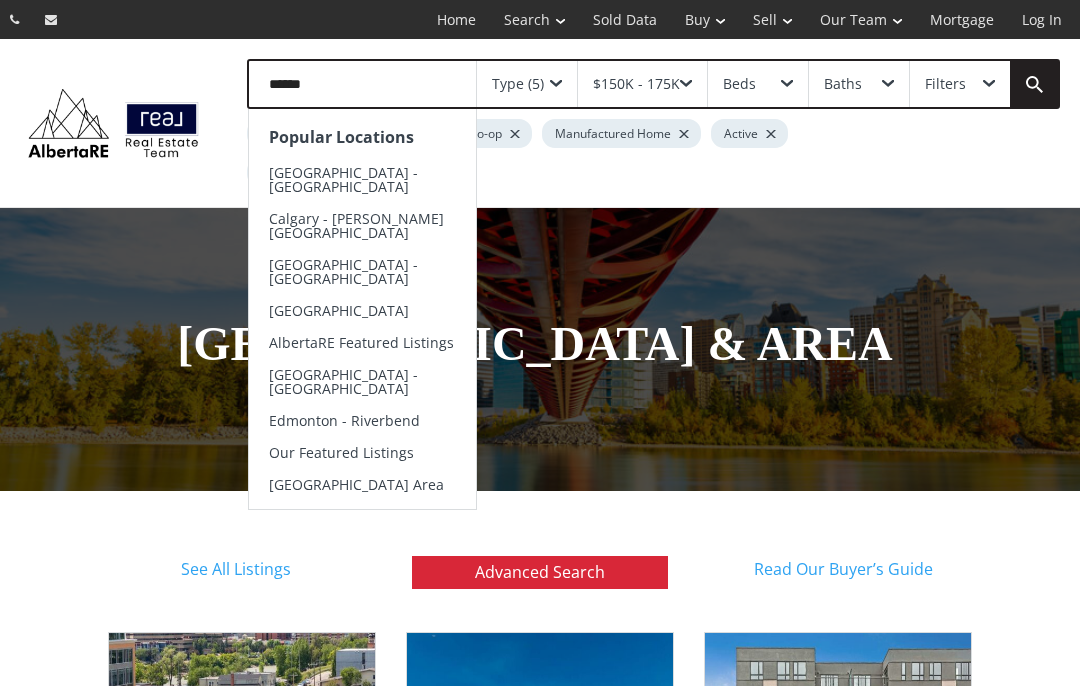 click at bounding box center [1034, 84] 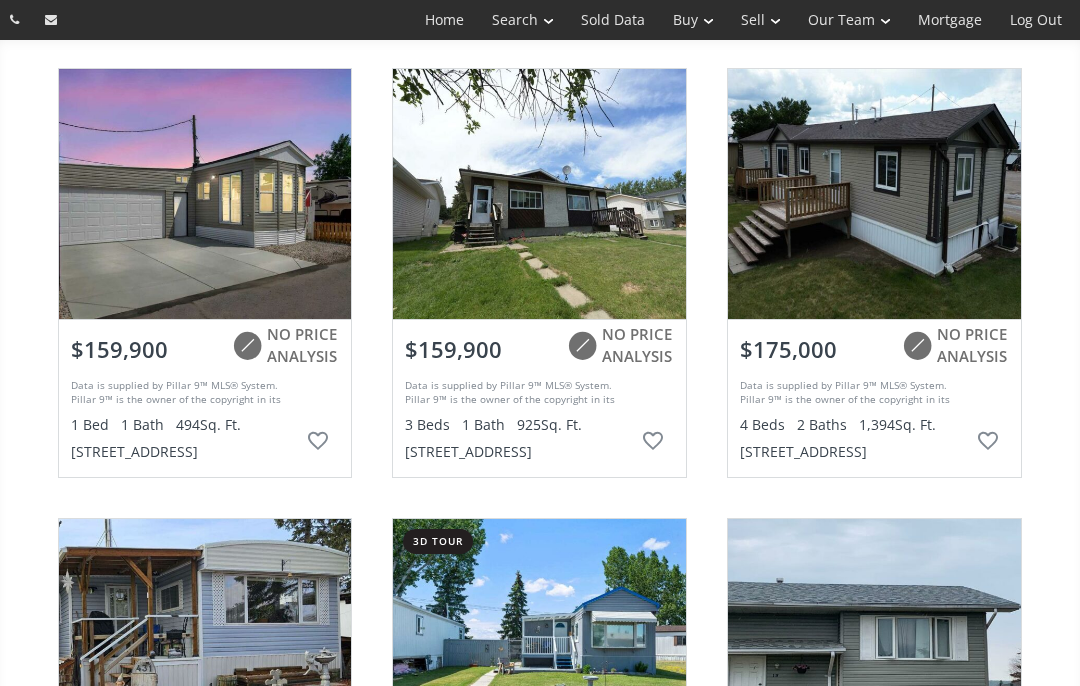 scroll, scrollTop: 0, scrollLeft: 0, axis: both 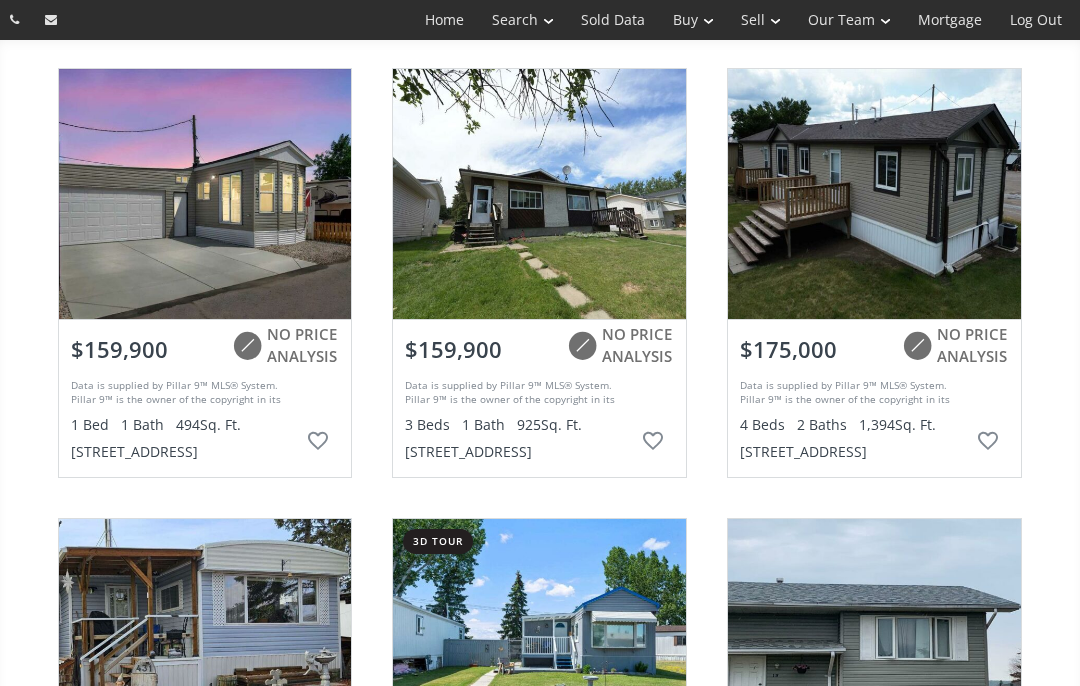 click on "[GEOGRAPHIC_DATA] & Area" at bounding box center (0, 0) 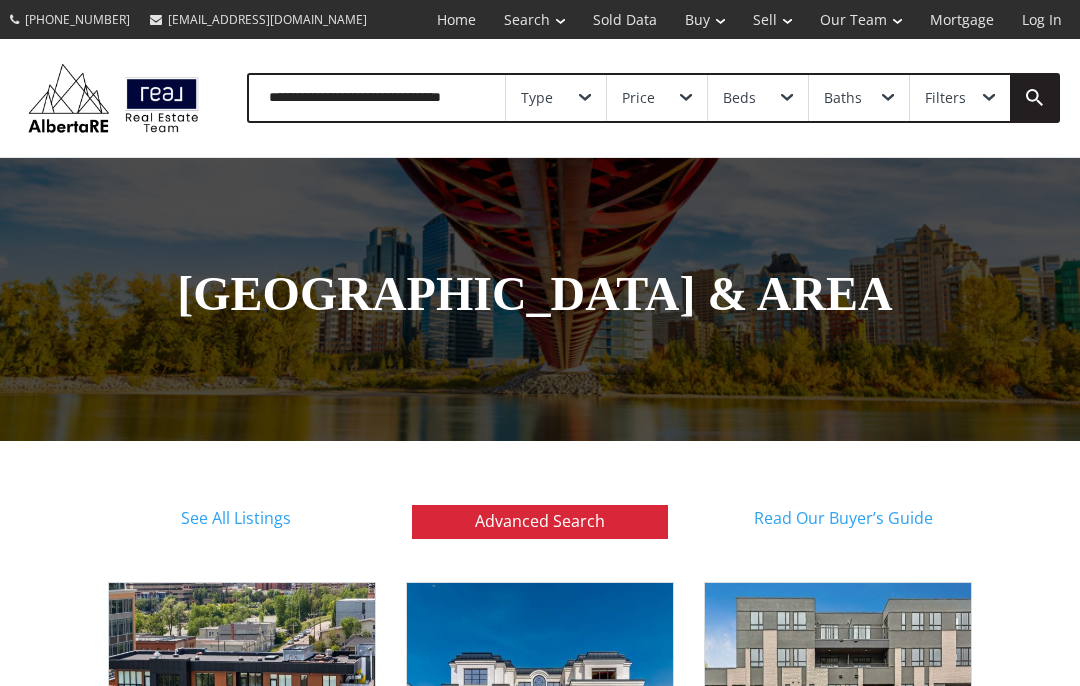 scroll, scrollTop: 0, scrollLeft: 0, axis: both 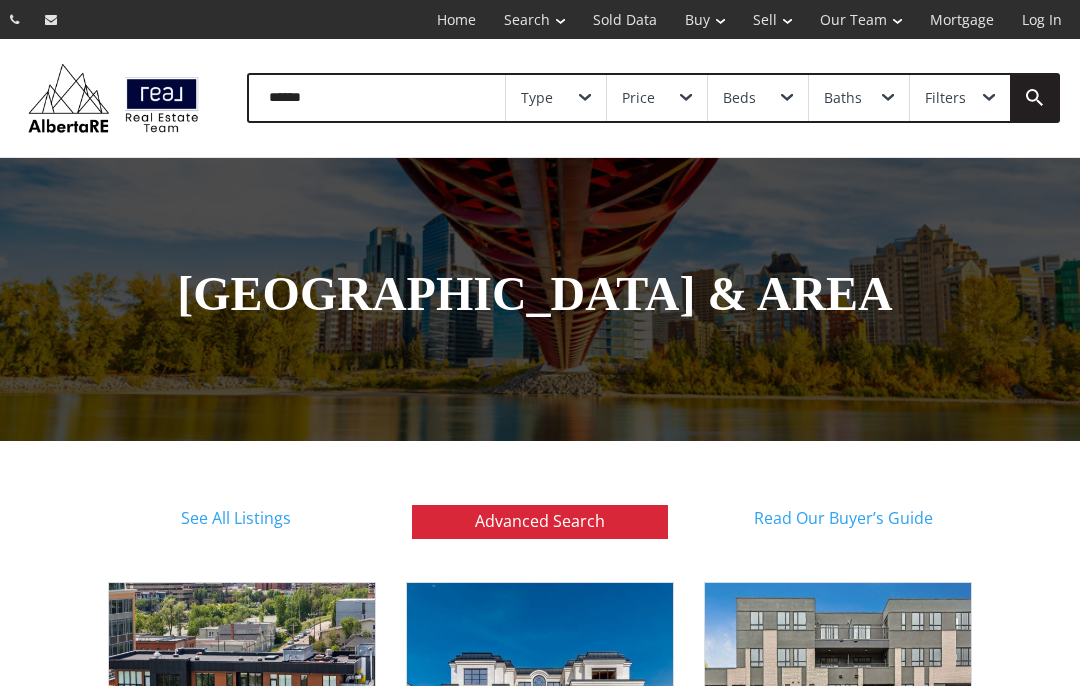 click at bounding box center (377, 98) 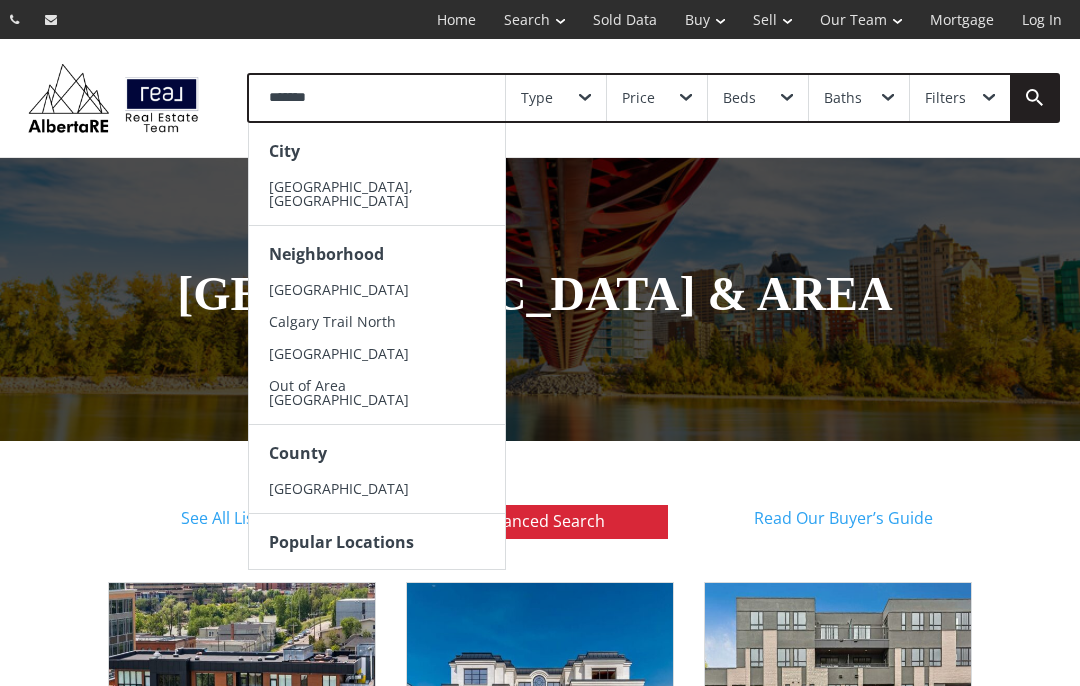 type on "*******" 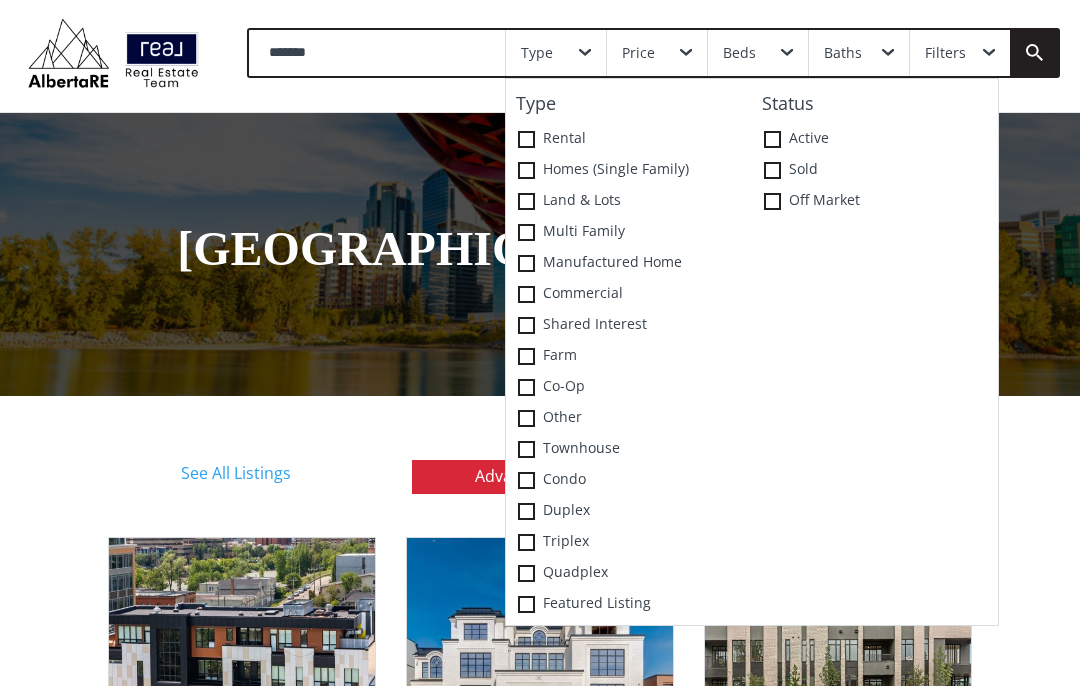 scroll, scrollTop: 47, scrollLeft: 0, axis: vertical 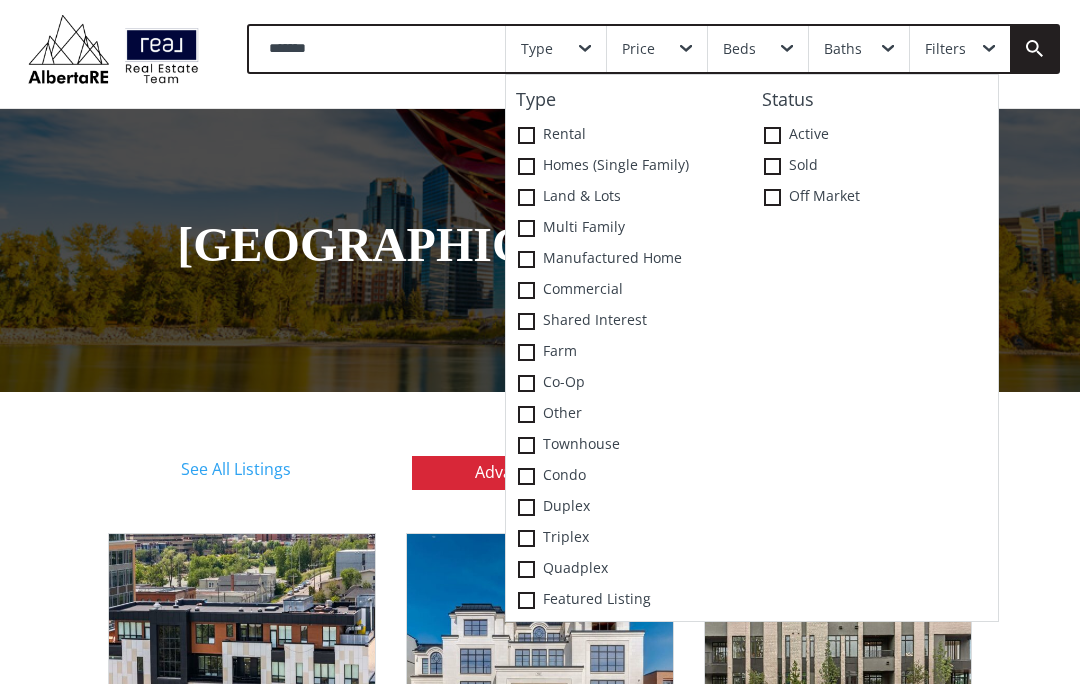 click at bounding box center (526, 447) 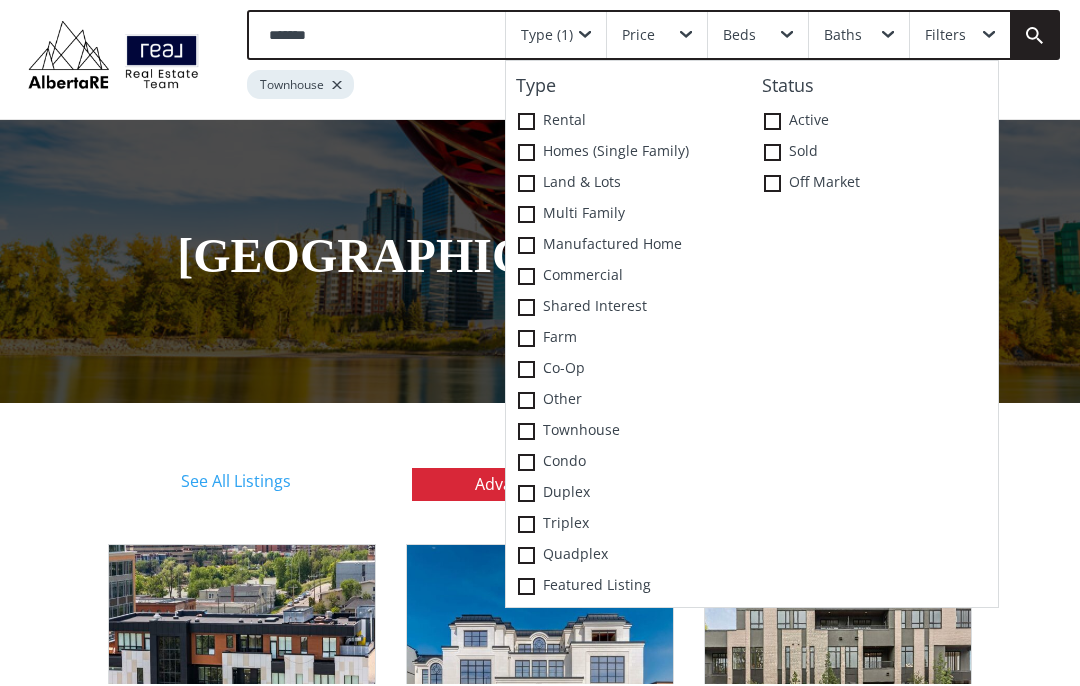scroll, scrollTop: 49, scrollLeft: 0, axis: vertical 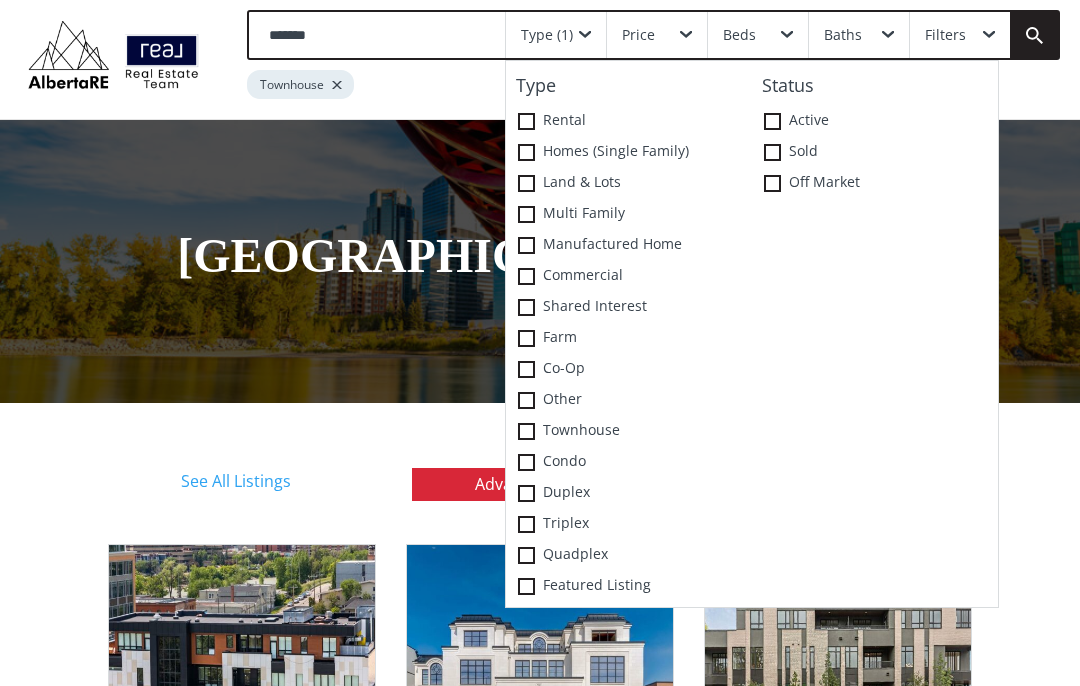 click on "Co-op" at bounding box center (629, 369) 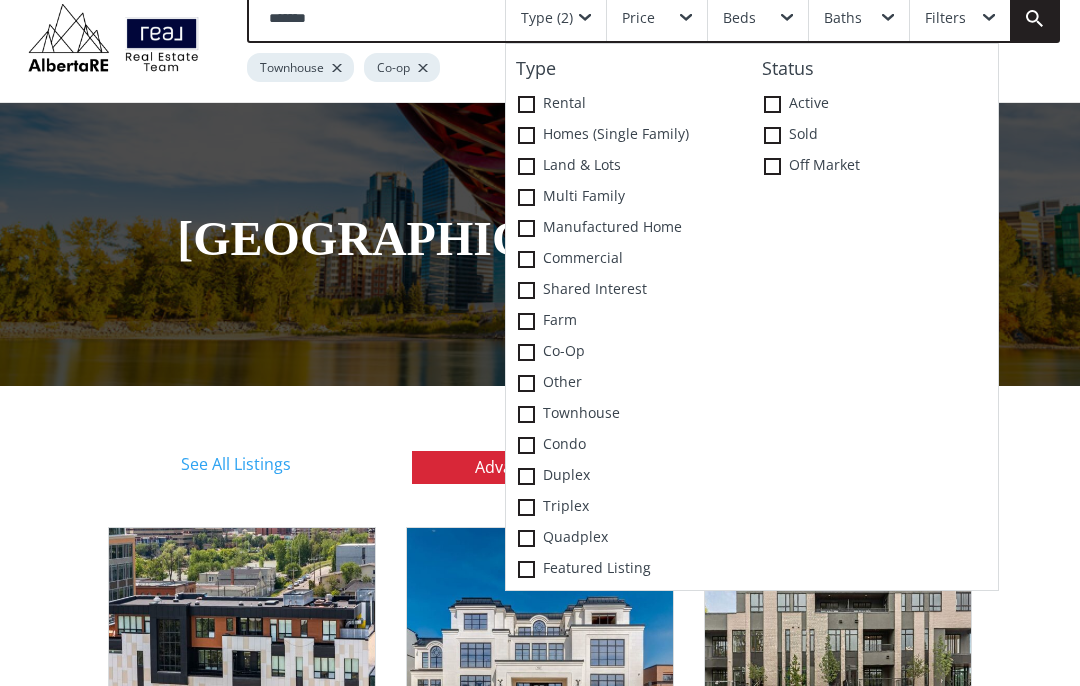 scroll, scrollTop: 56, scrollLeft: 0, axis: vertical 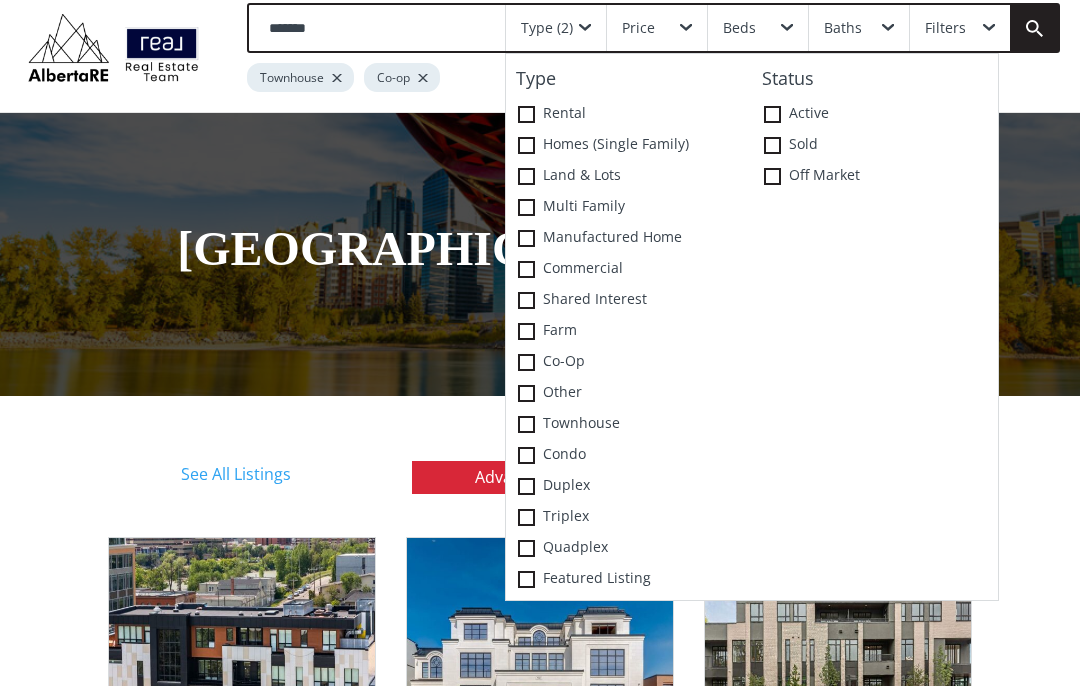 click at bounding box center (772, 114) 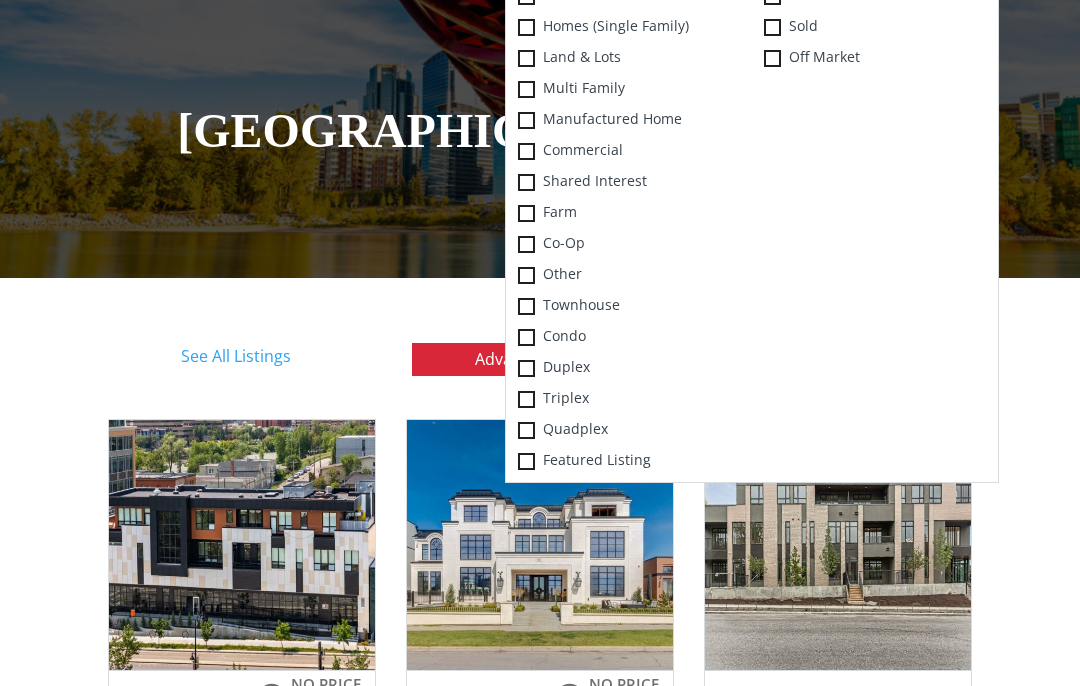 scroll, scrollTop: 182, scrollLeft: 0, axis: vertical 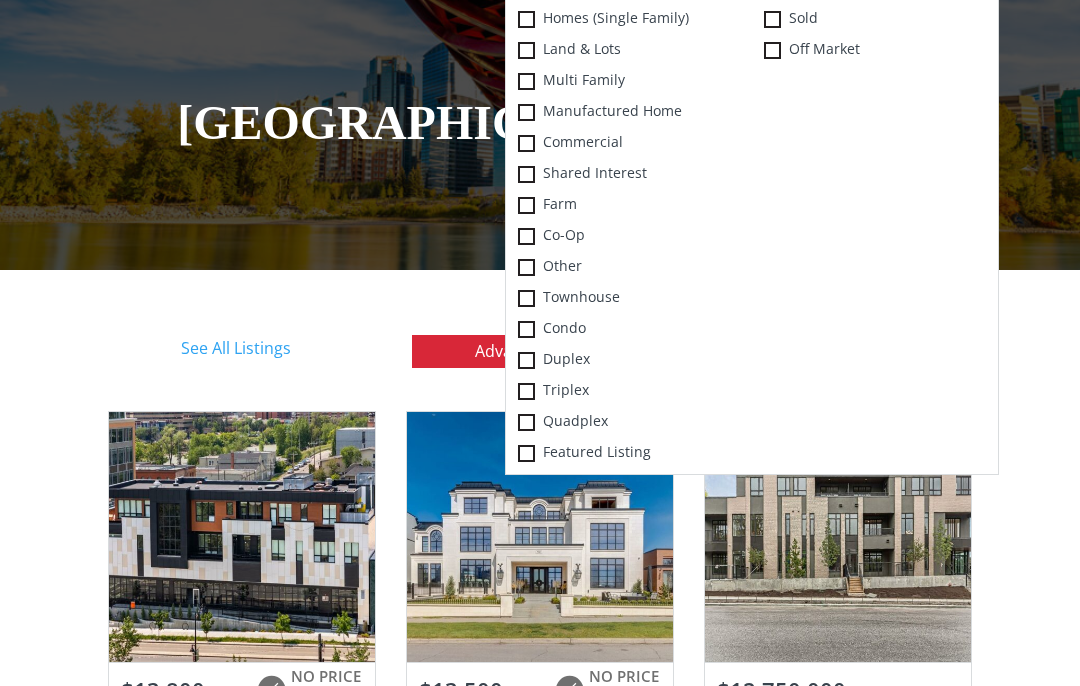 click at bounding box center [526, 391] 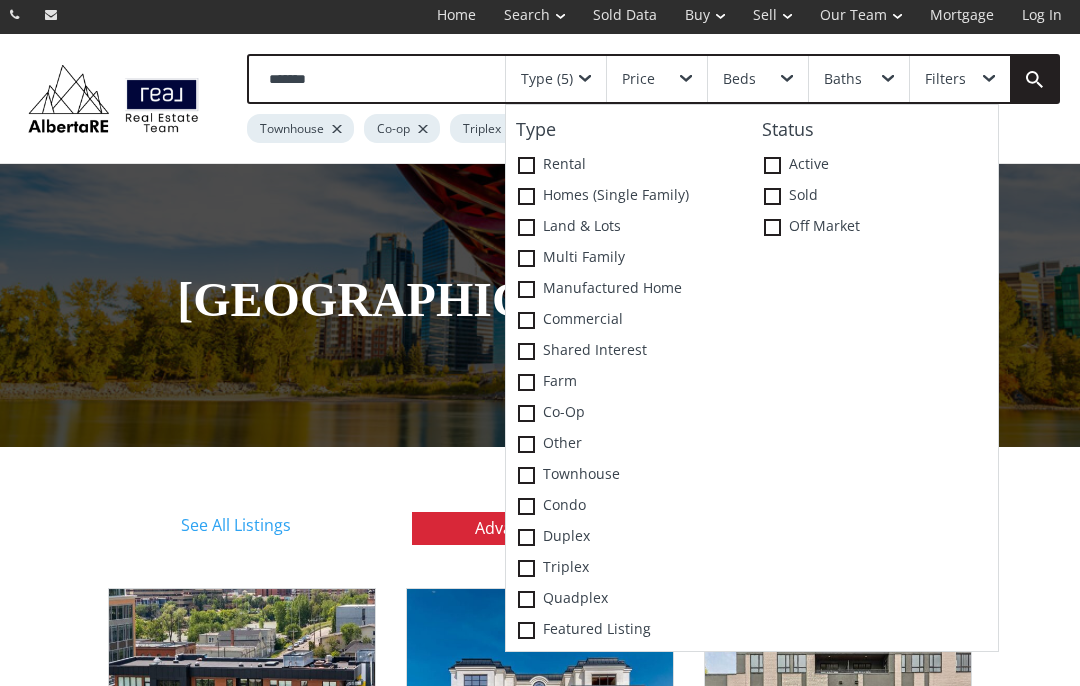 scroll, scrollTop: 0, scrollLeft: 0, axis: both 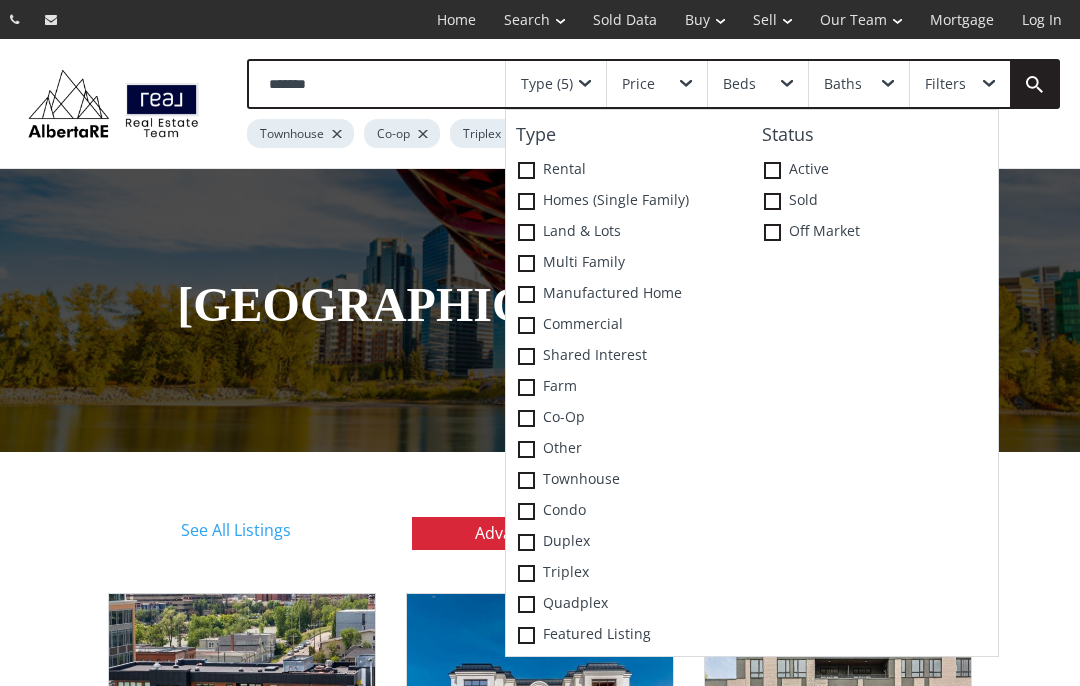 click on "Rental" at bounding box center [629, 170] 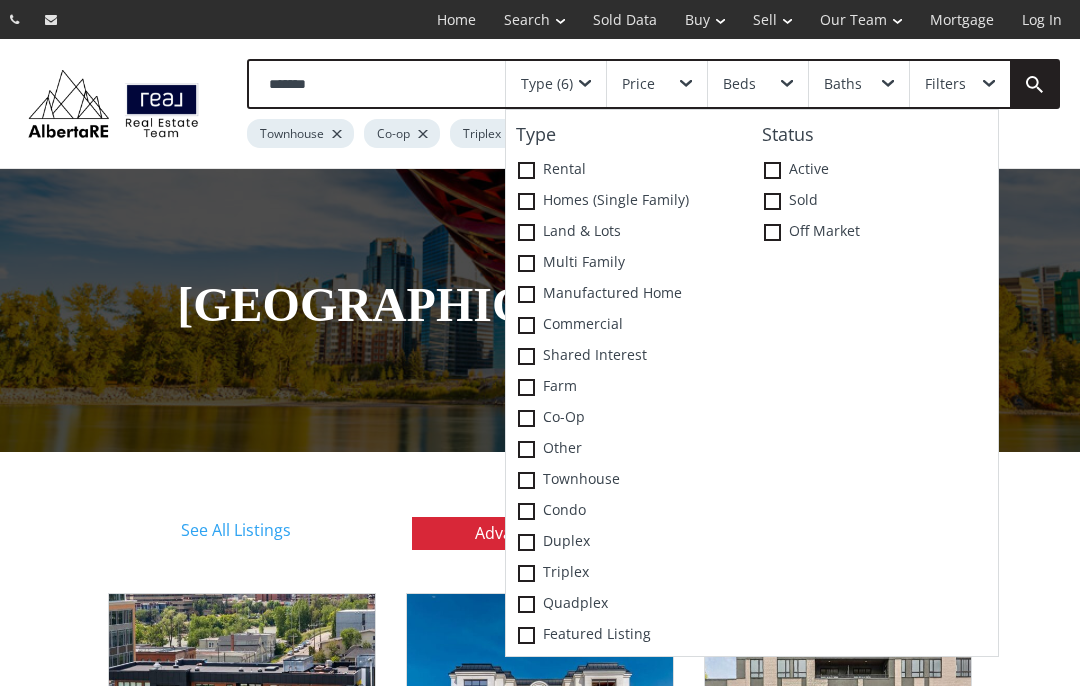 click at bounding box center [1034, 84] 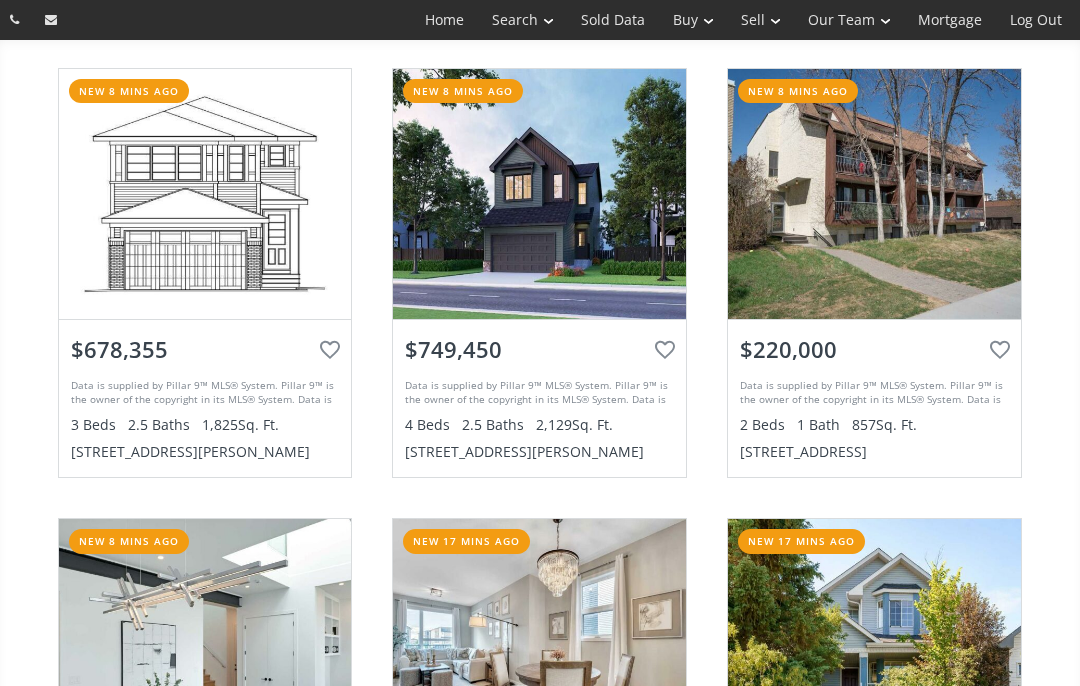scroll, scrollTop: 0, scrollLeft: 0, axis: both 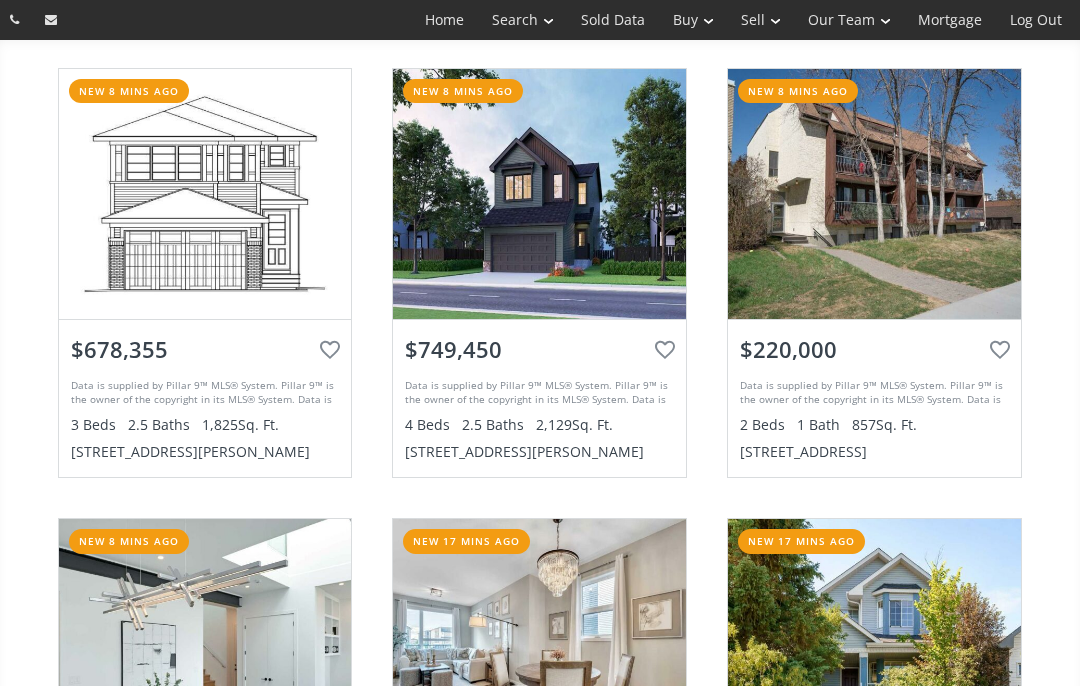 click on "Home" at bounding box center (444, 20) 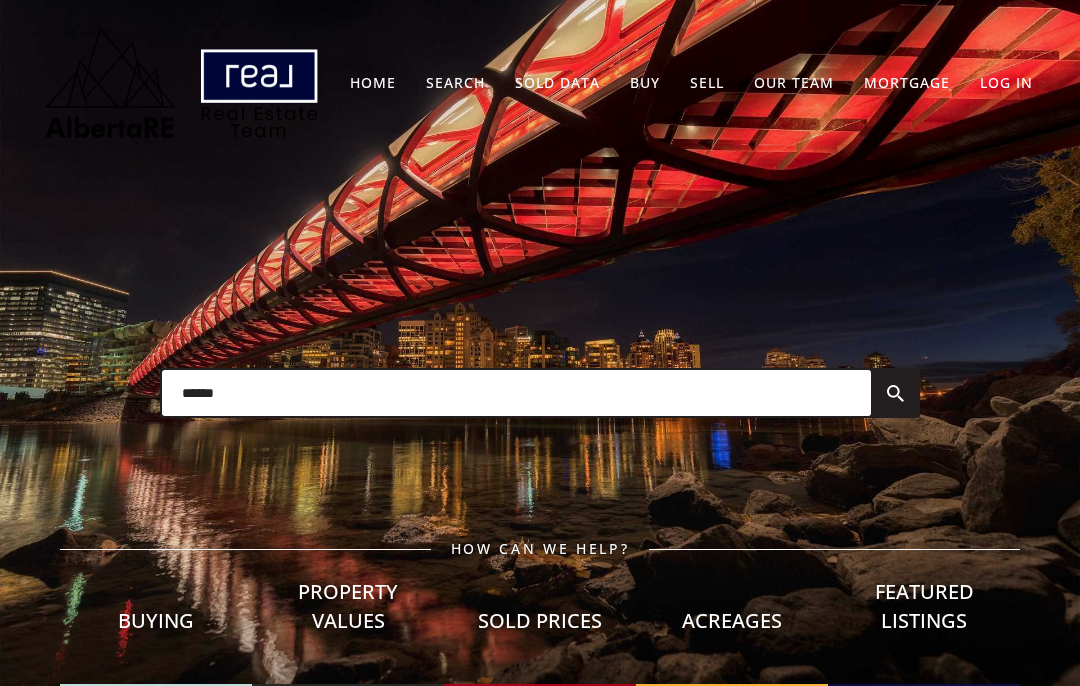 scroll, scrollTop: 0, scrollLeft: 0, axis: both 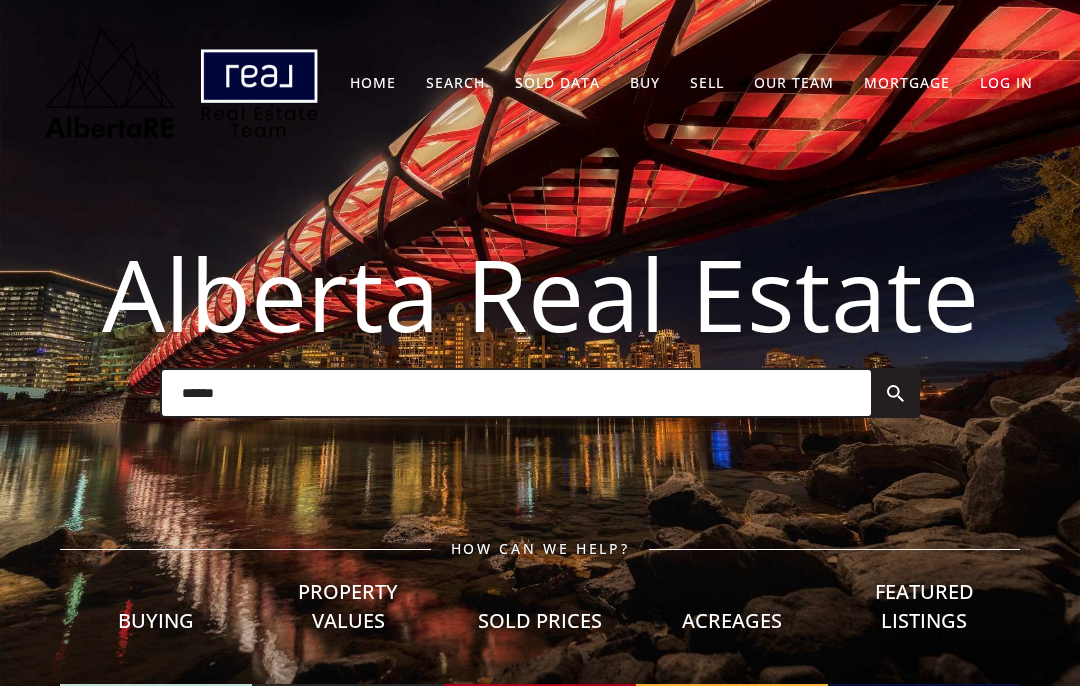 click on "Advanced Search" at bounding box center [493, 190] 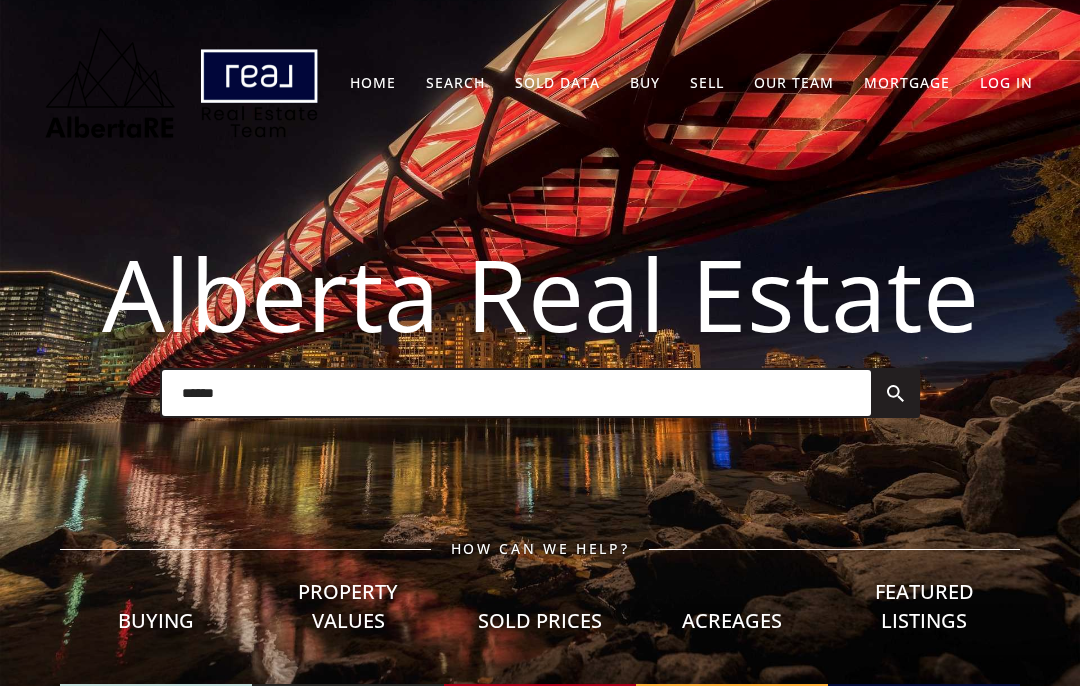click on "[GEOGRAPHIC_DATA] & Area" at bounding box center (511, 246) 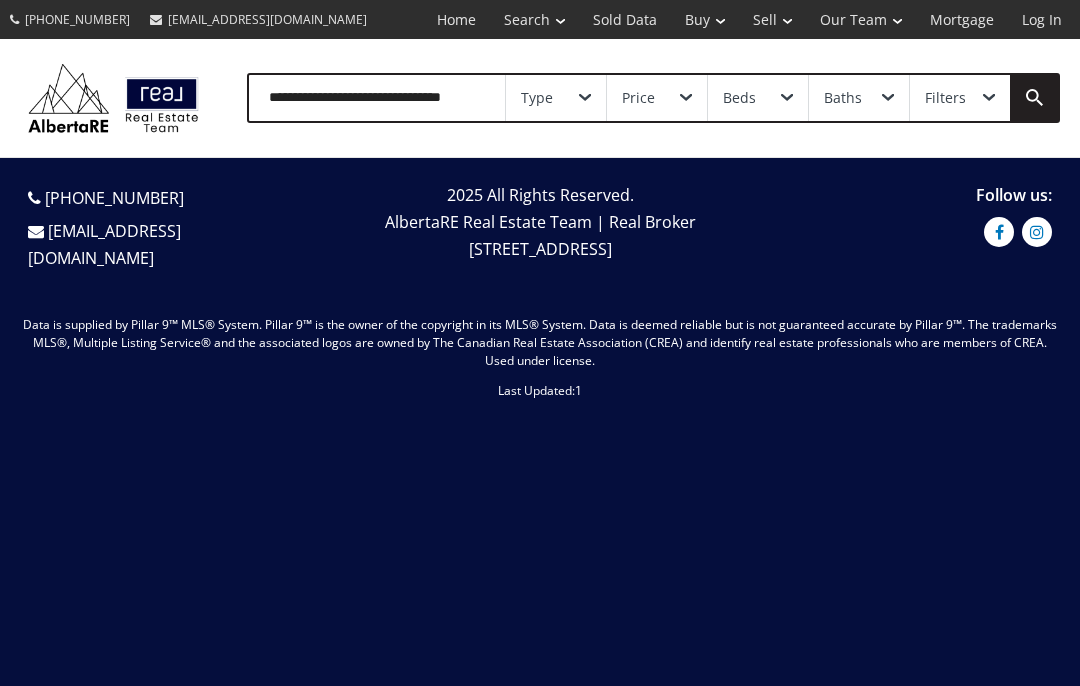 scroll, scrollTop: 0, scrollLeft: 0, axis: both 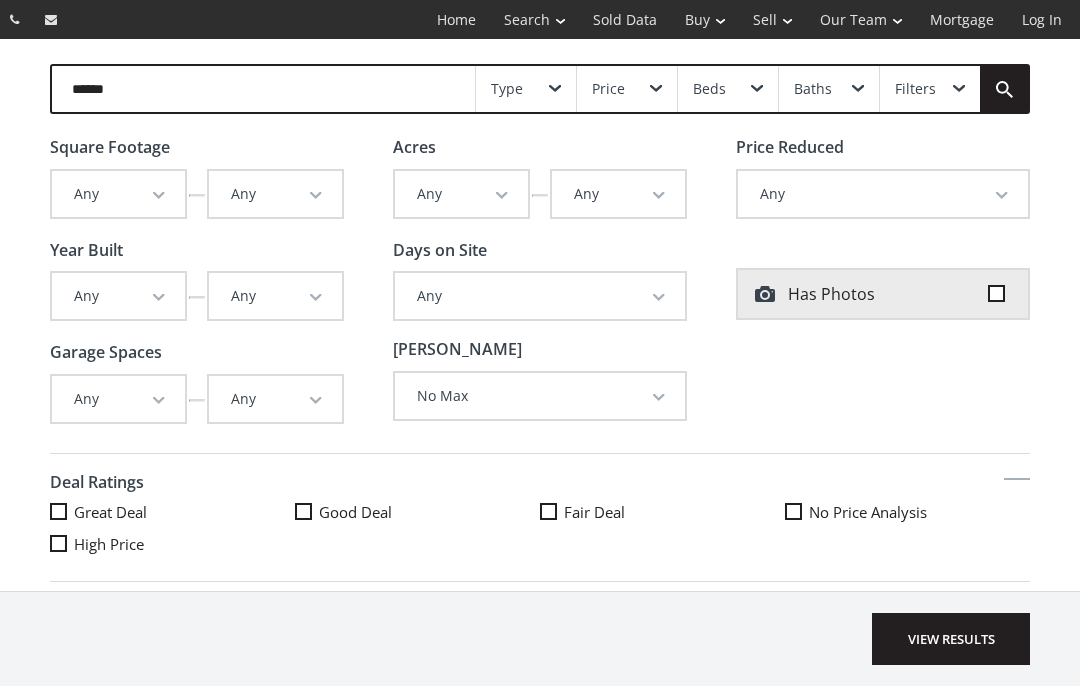 click on "Type" at bounding box center (526, 89) 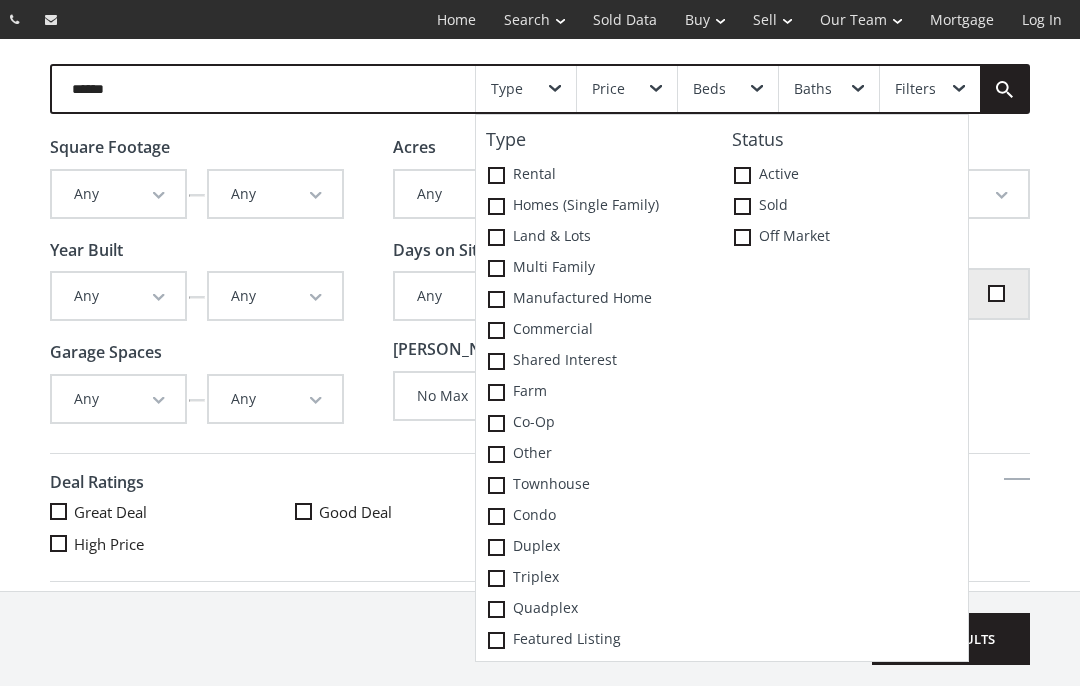 click at bounding box center [496, 175] 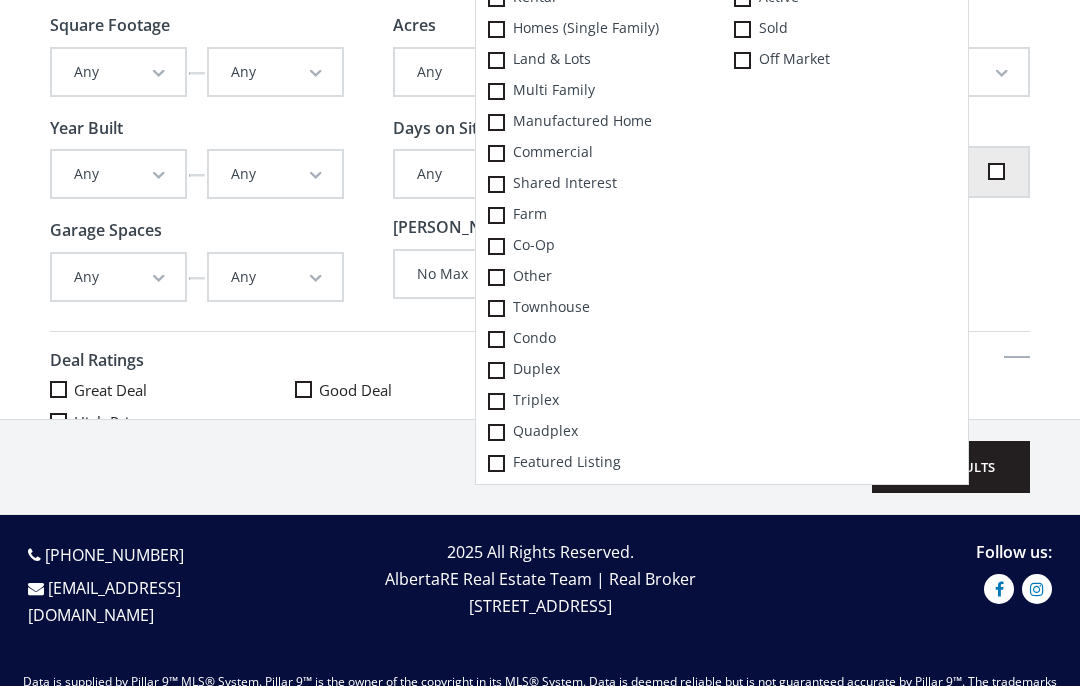 scroll, scrollTop: 172, scrollLeft: 0, axis: vertical 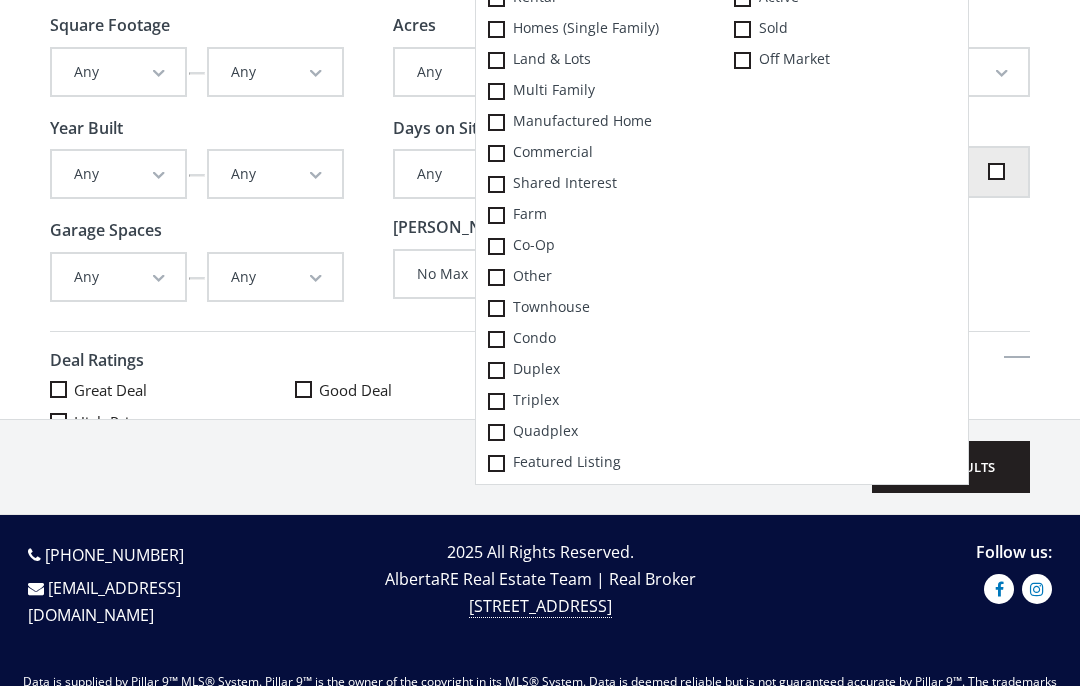 click at bounding box center [496, 246] 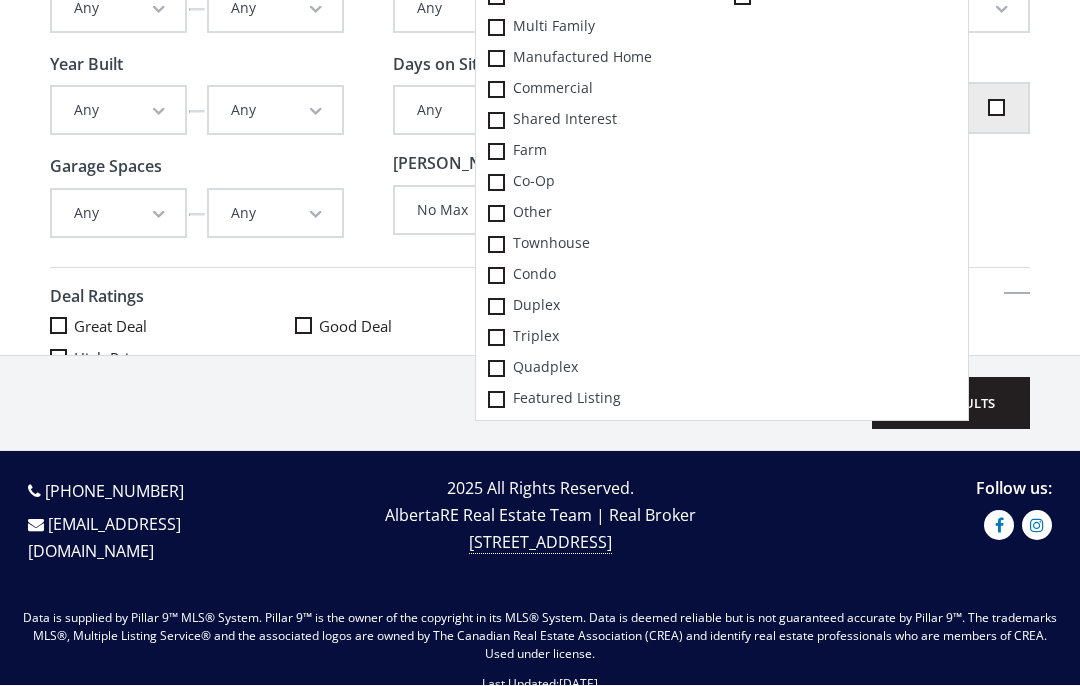 scroll, scrollTop: 236, scrollLeft: 0, axis: vertical 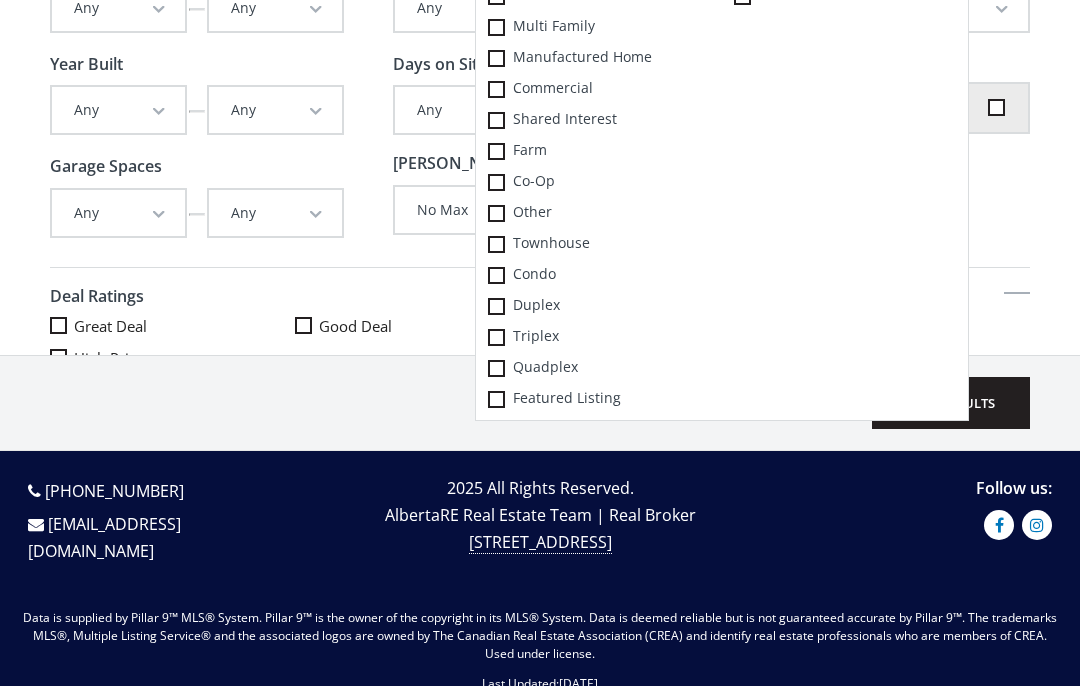 click at bounding box center [496, 306] 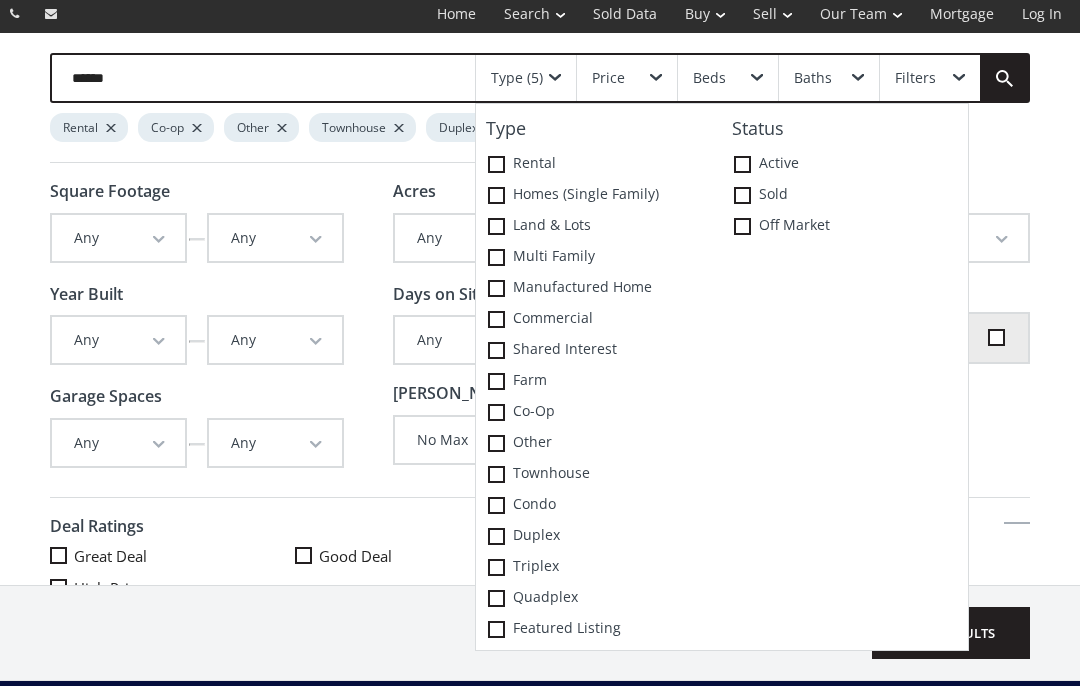 scroll, scrollTop: 0, scrollLeft: 0, axis: both 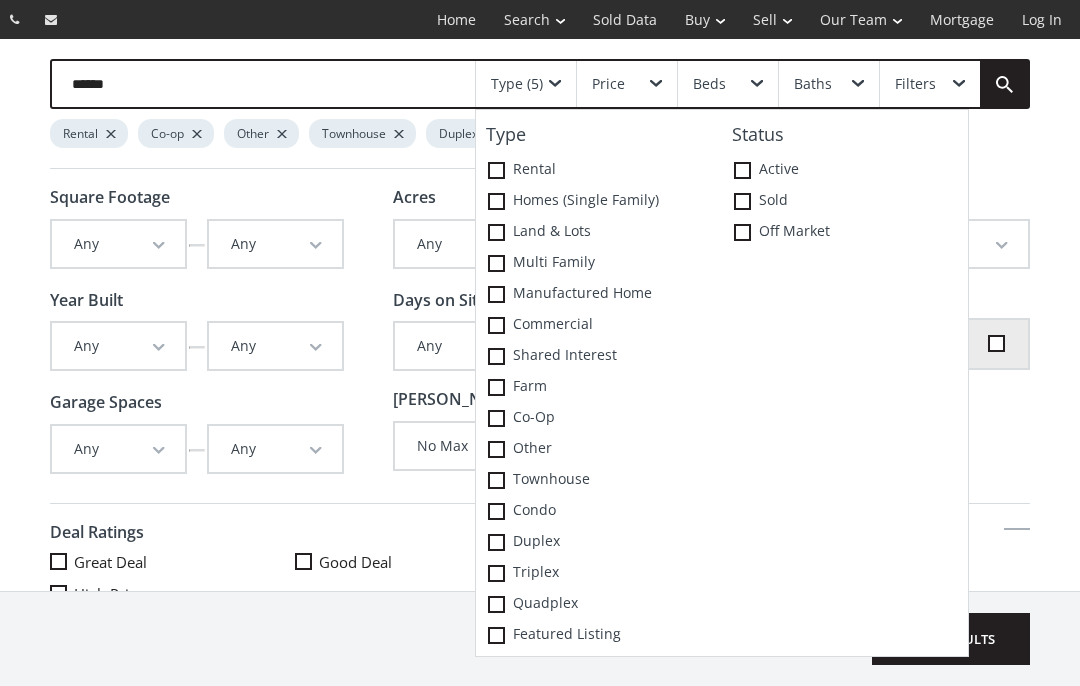 click on "Type   (5)" at bounding box center (526, 84) 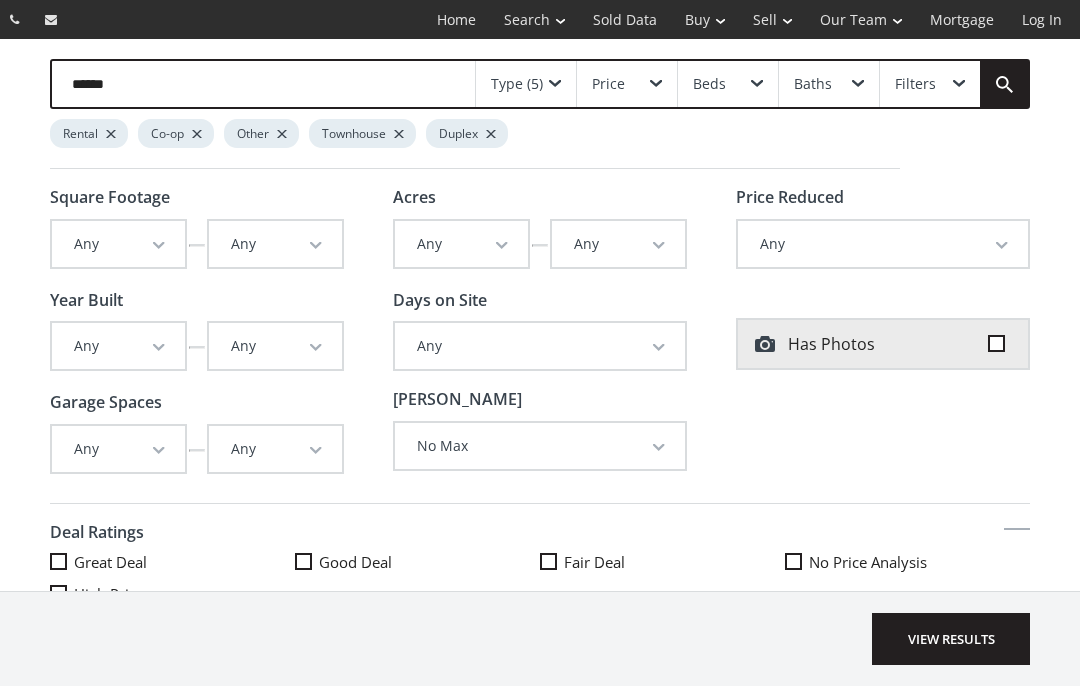 click on "Type   (5) Price Beds Baths Filters Rental Co-op Other Townhouse Duplex" at bounding box center (540, 114) 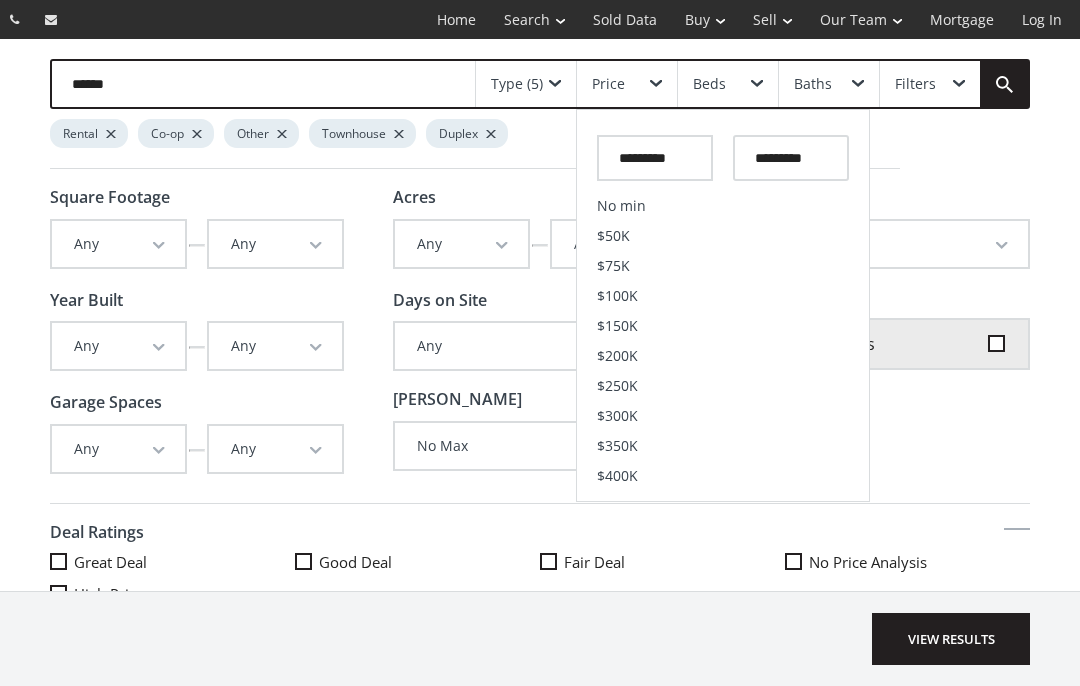 click on "$150K" at bounding box center [723, 326] 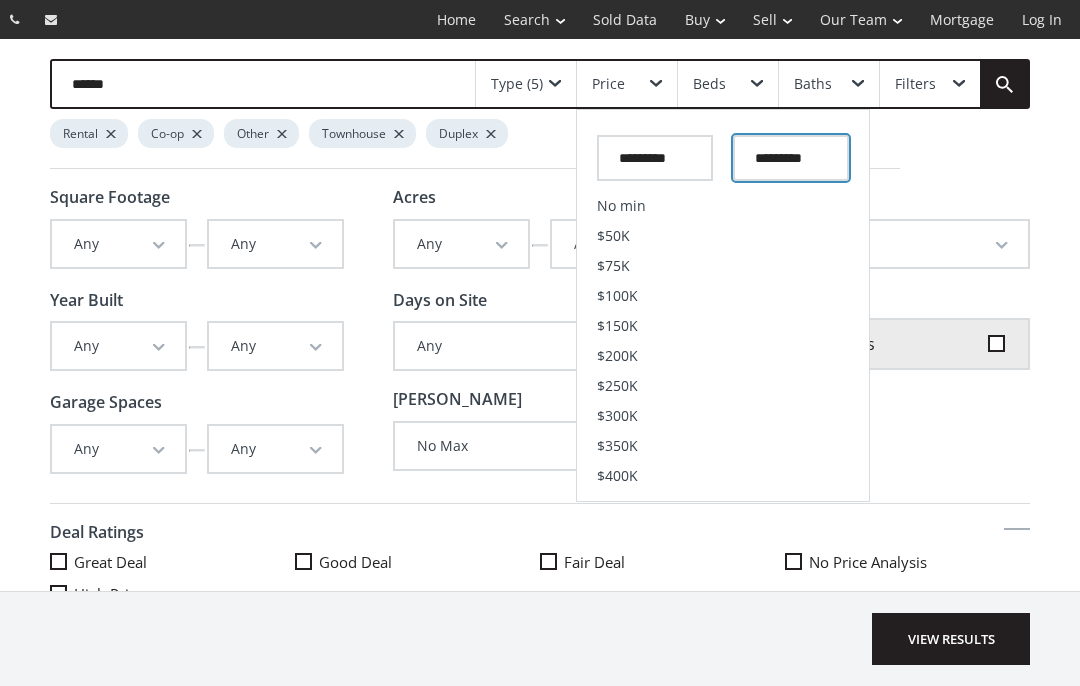 type on "*******" 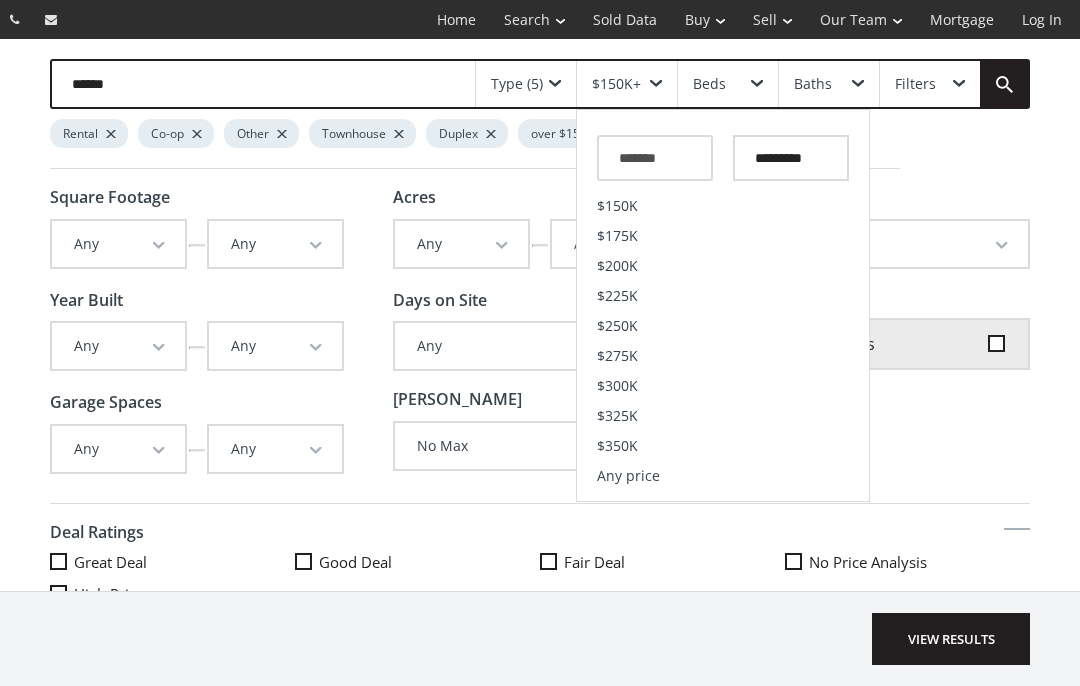 click at bounding box center (1004, 84) 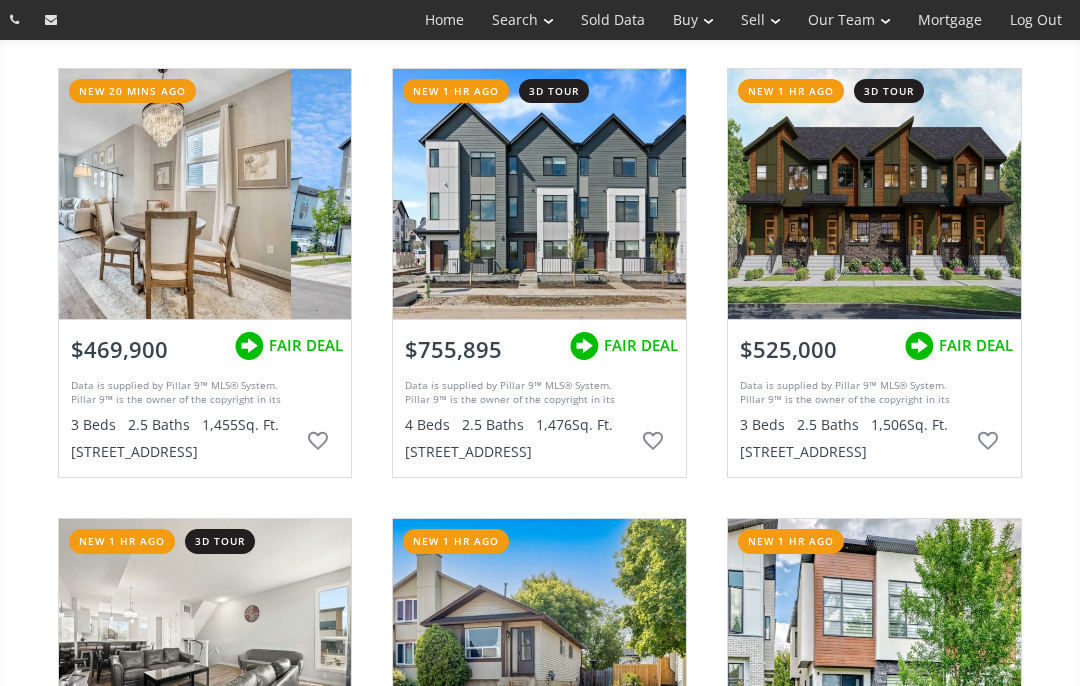 scroll, scrollTop: 0, scrollLeft: 0, axis: both 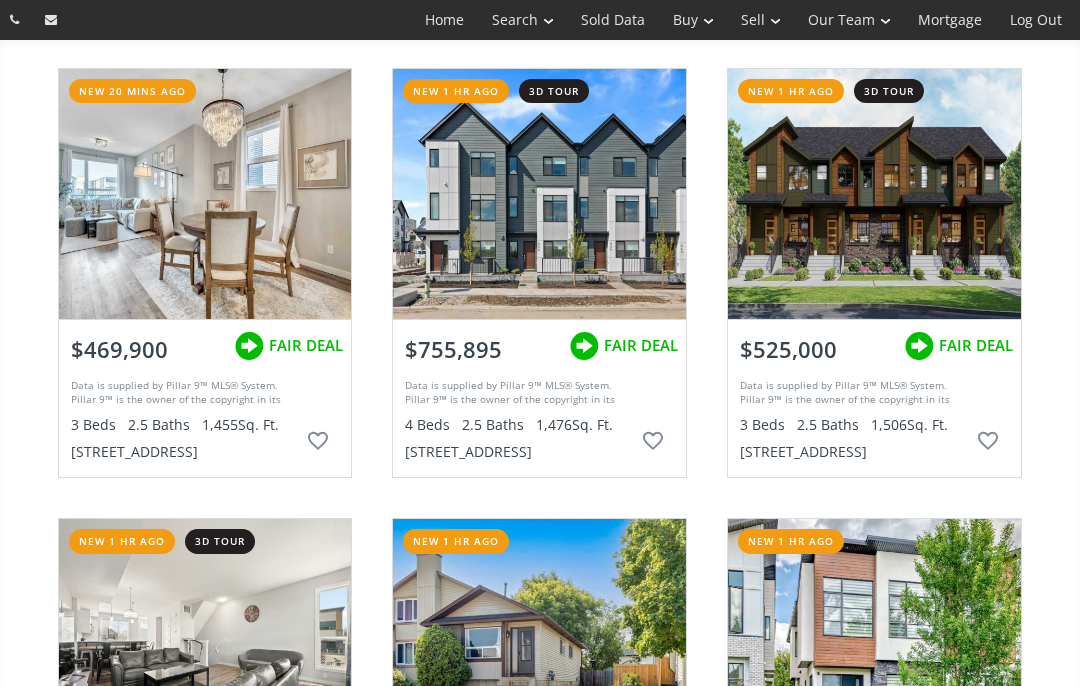 click on "Home" at bounding box center (444, 20) 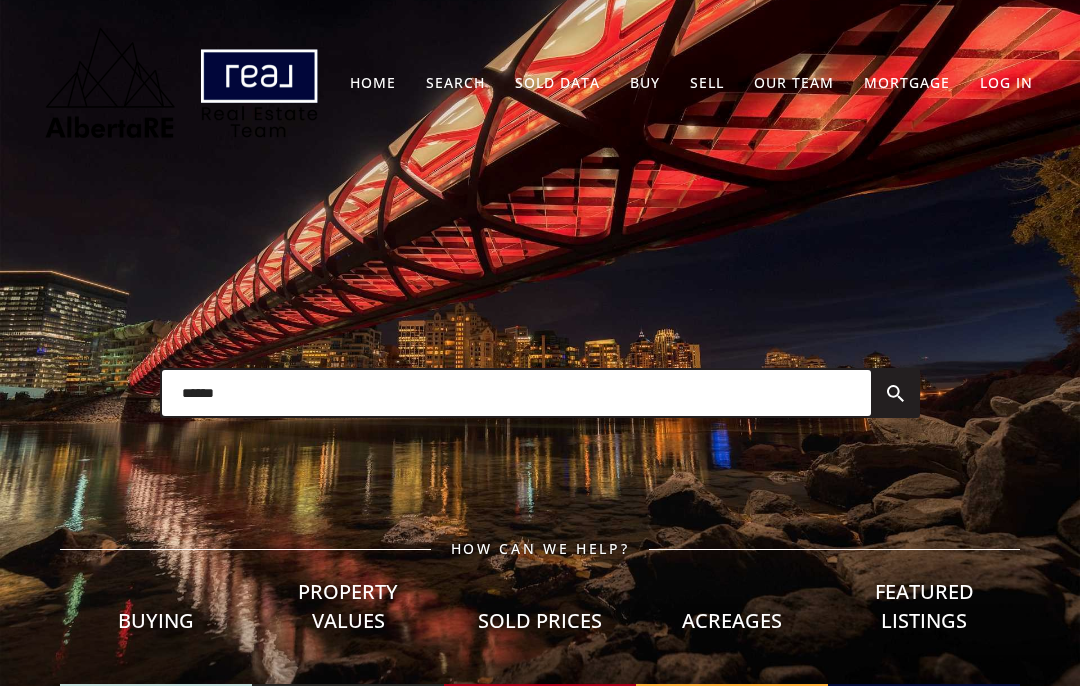 scroll, scrollTop: 0, scrollLeft: 0, axis: both 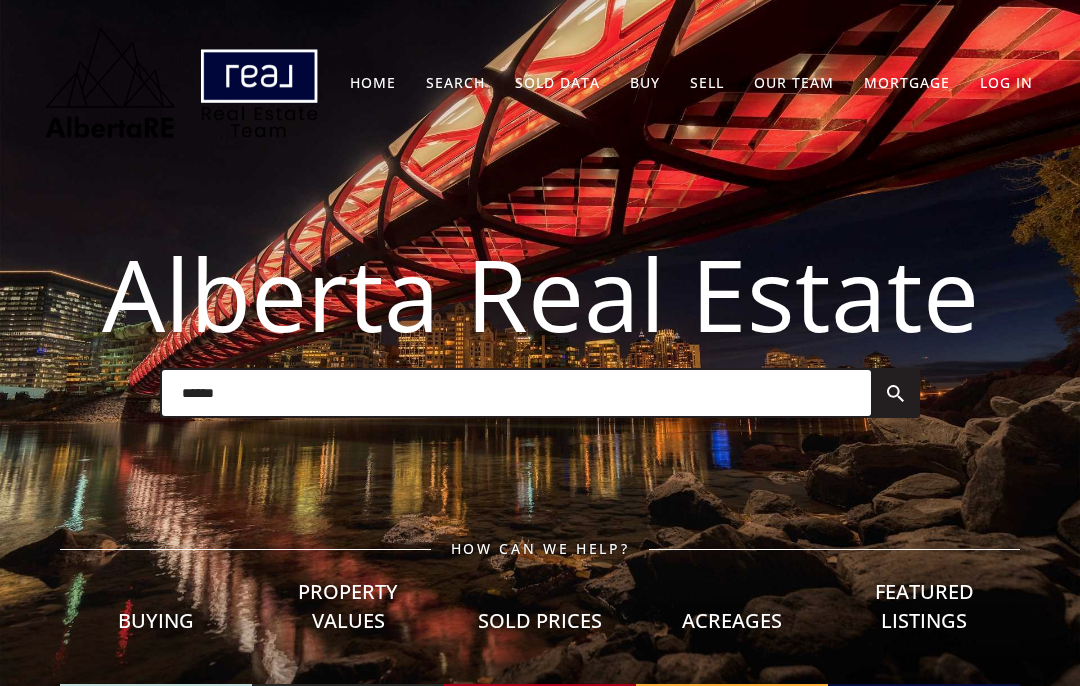 click at bounding box center [516, 393] 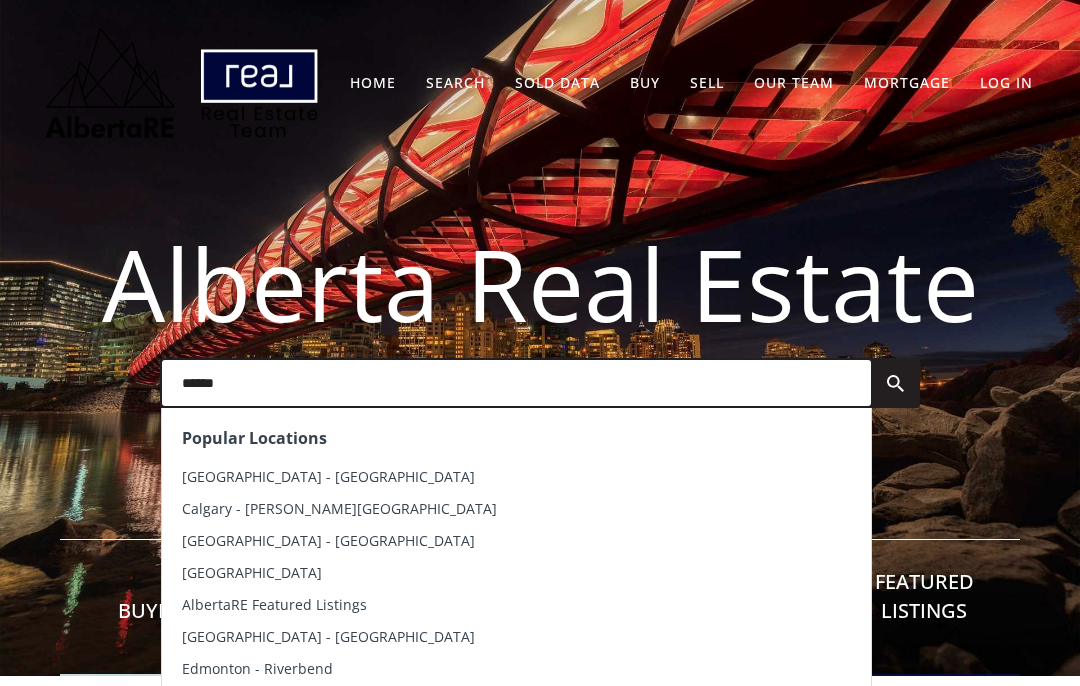 scroll, scrollTop: 0, scrollLeft: 0, axis: both 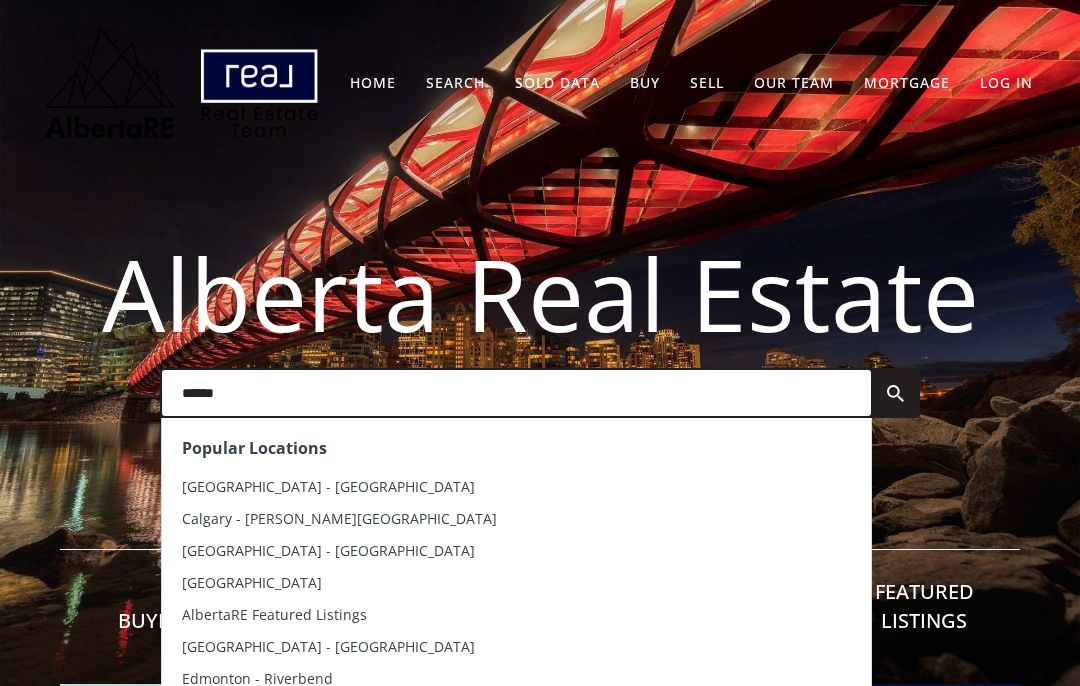 click on "Home" at bounding box center (373, 82) 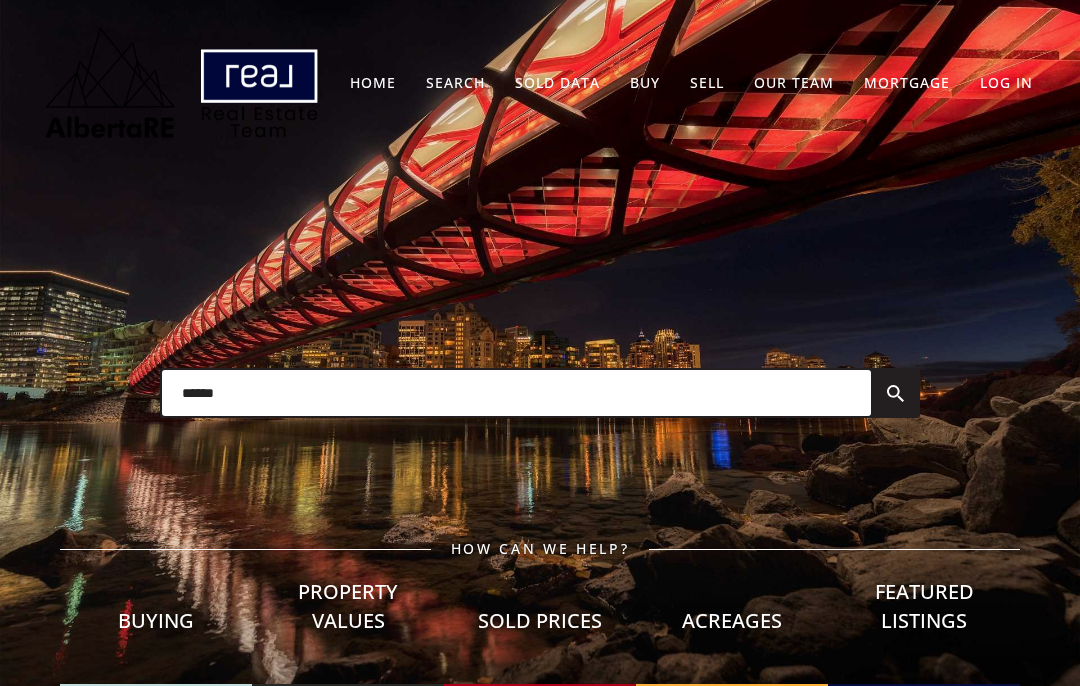 scroll, scrollTop: 0, scrollLeft: 0, axis: both 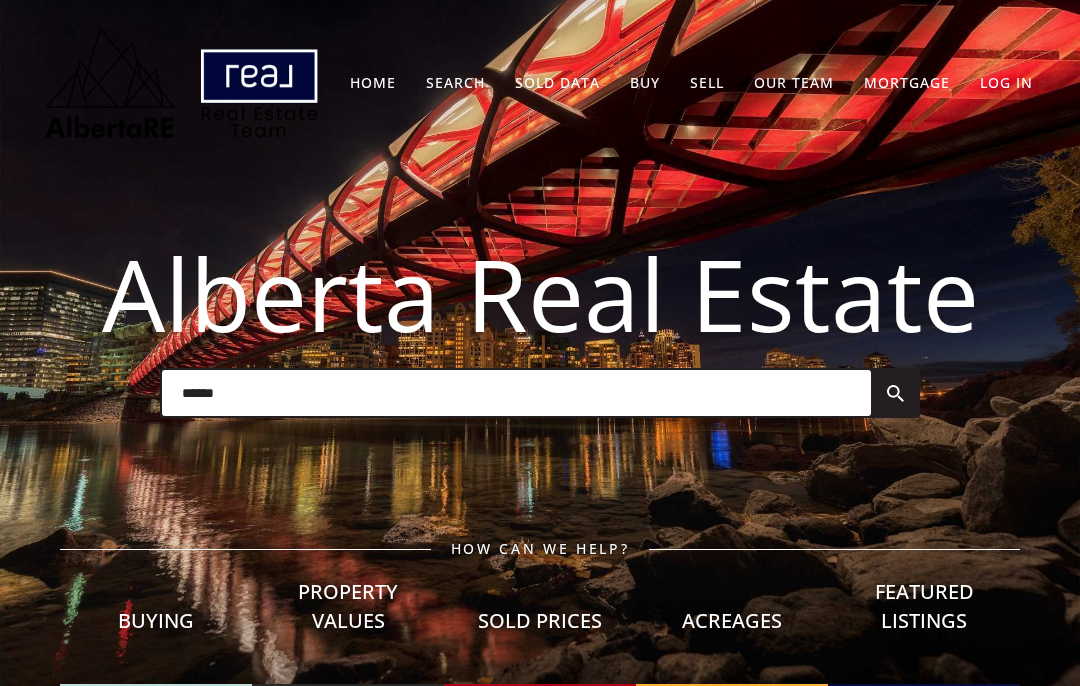 click at bounding box center (516, 393) 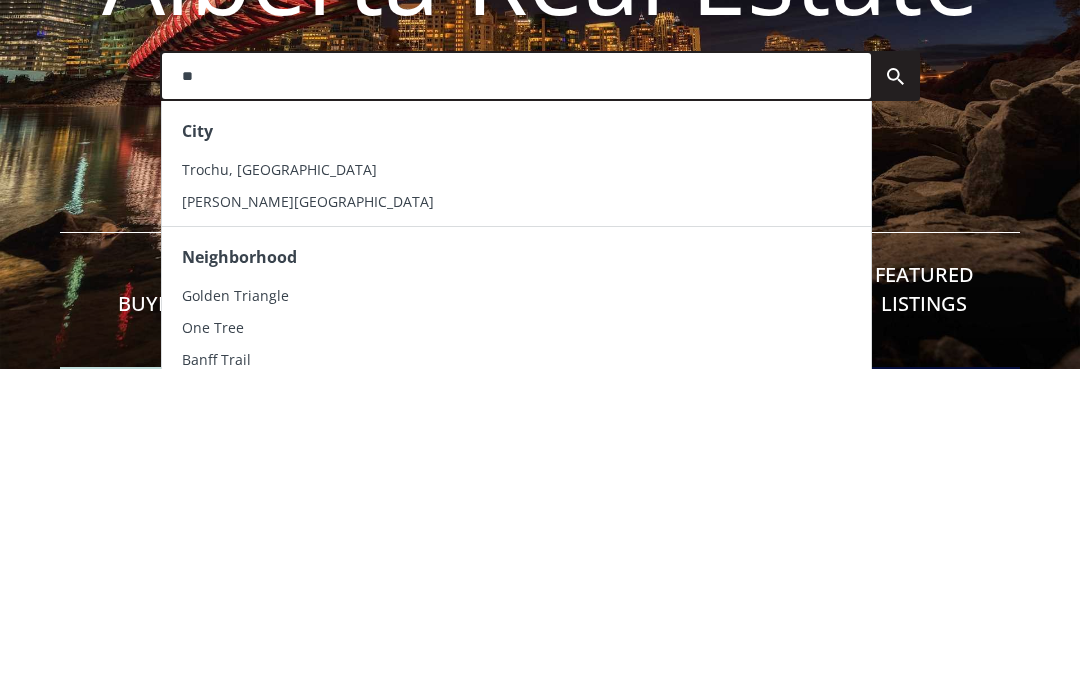 type on "*" 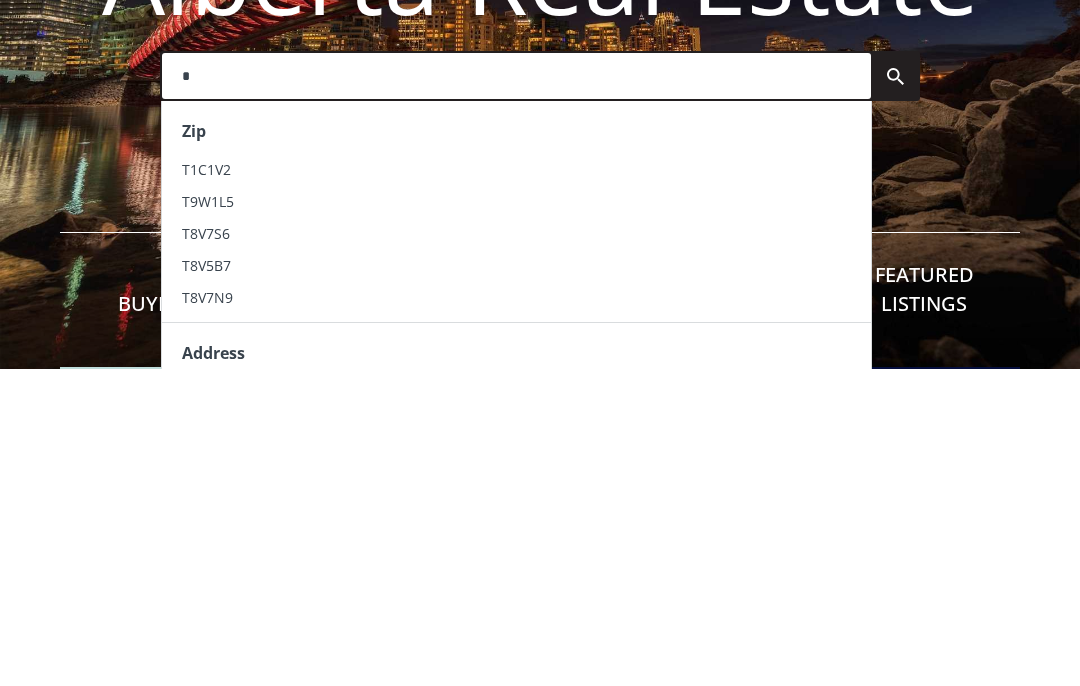 type 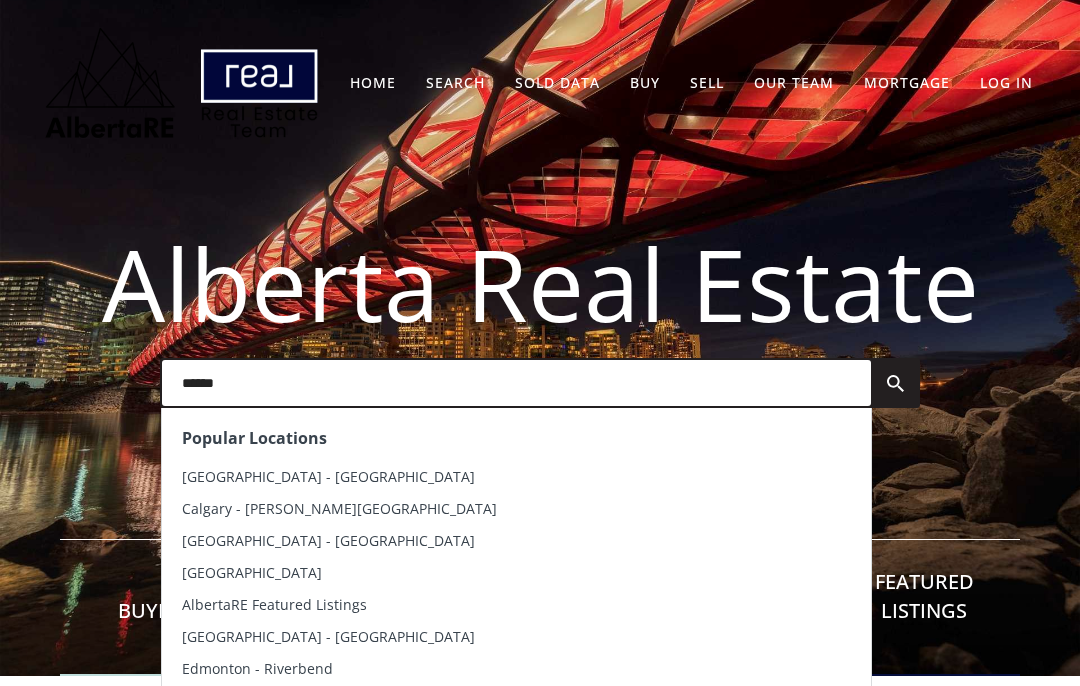 scroll, scrollTop: 0, scrollLeft: 0, axis: both 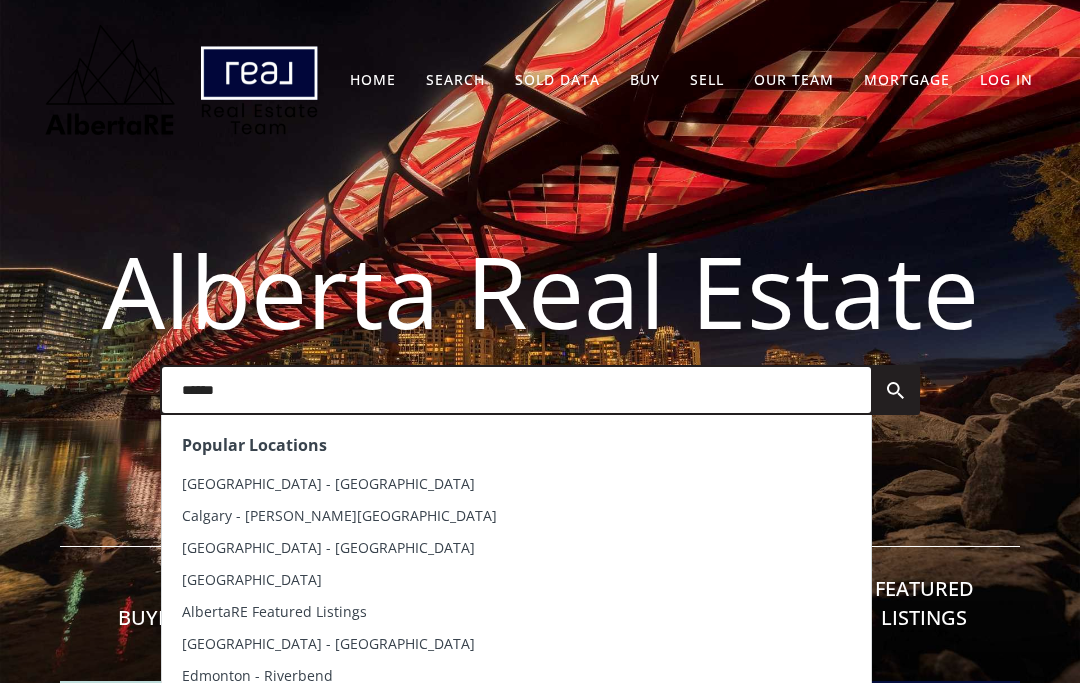 click on "[GEOGRAPHIC_DATA] & Area" at bounding box center (503, 246) 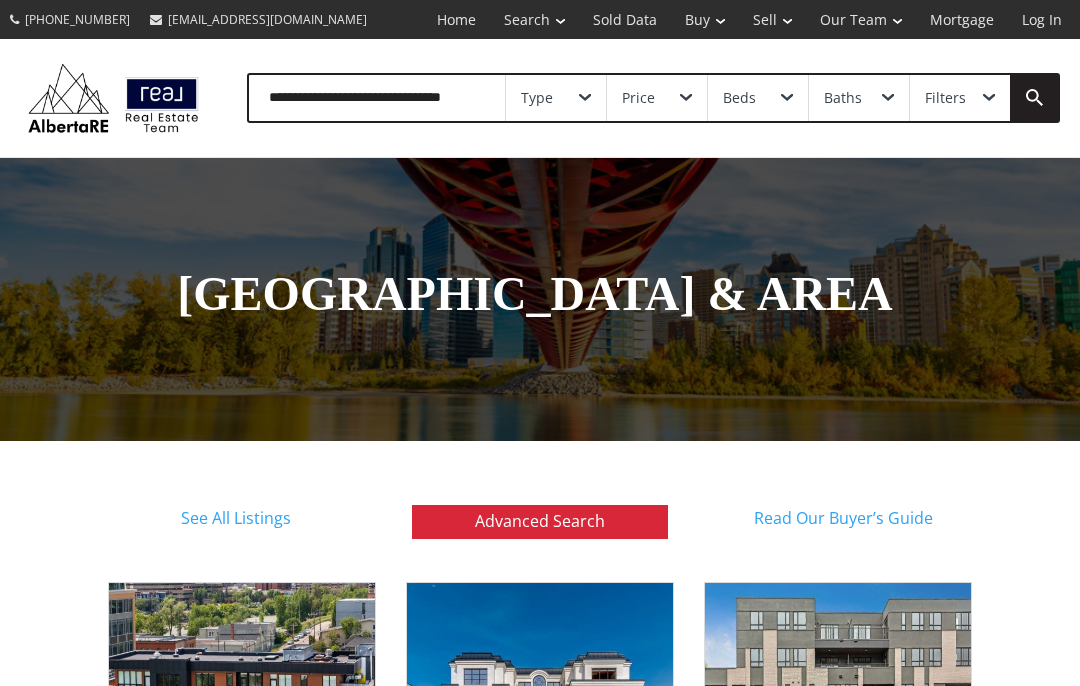 scroll, scrollTop: 0, scrollLeft: 0, axis: both 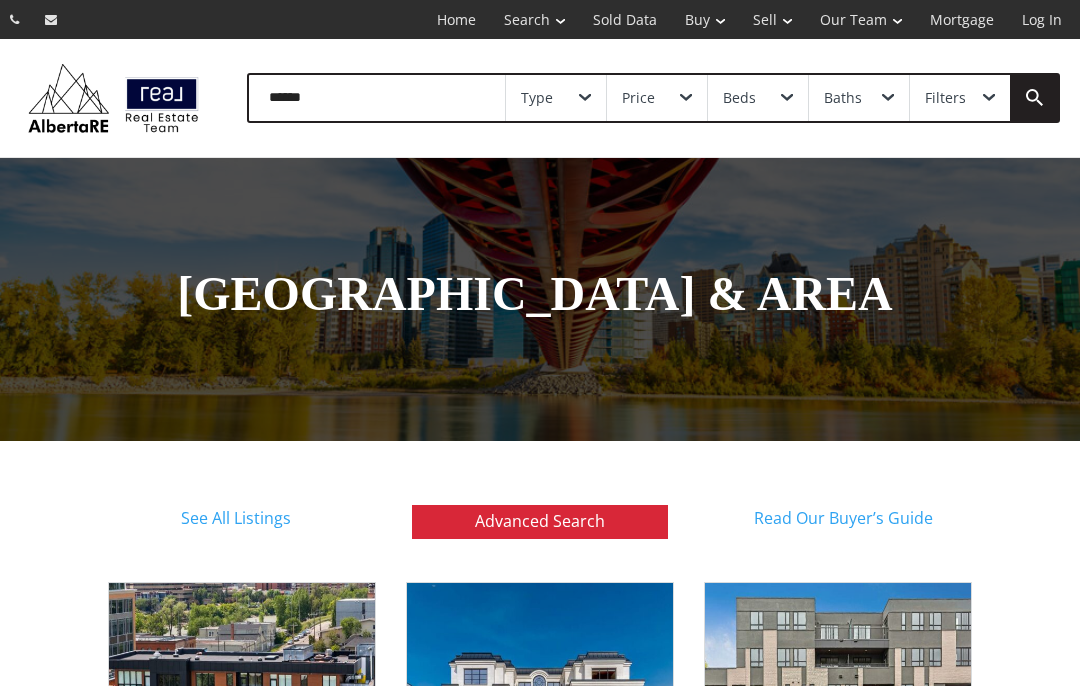 click on "Type" at bounding box center (556, 98) 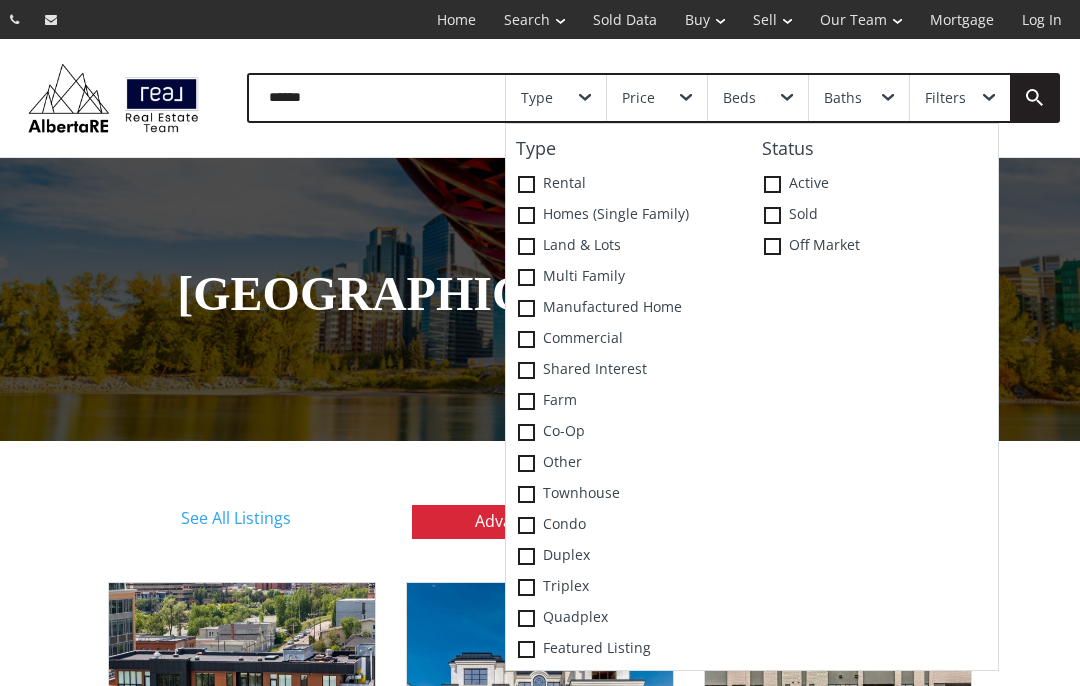 click on "Manufactured Home" at bounding box center (629, 308) 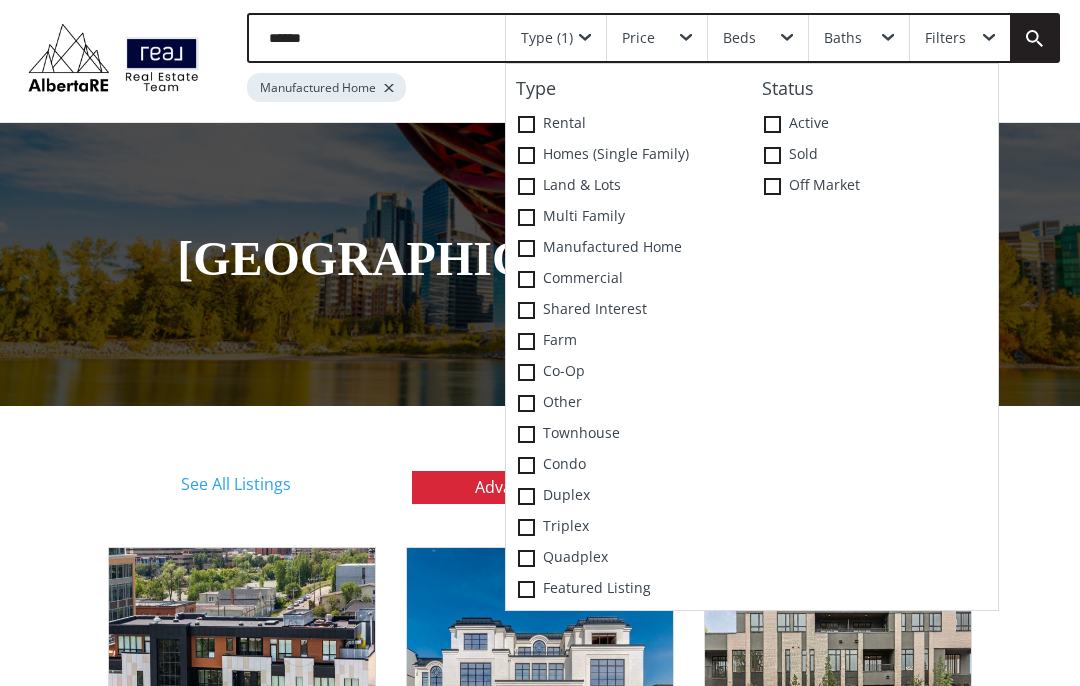 scroll, scrollTop: 49, scrollLeft: 0, axis: vertical 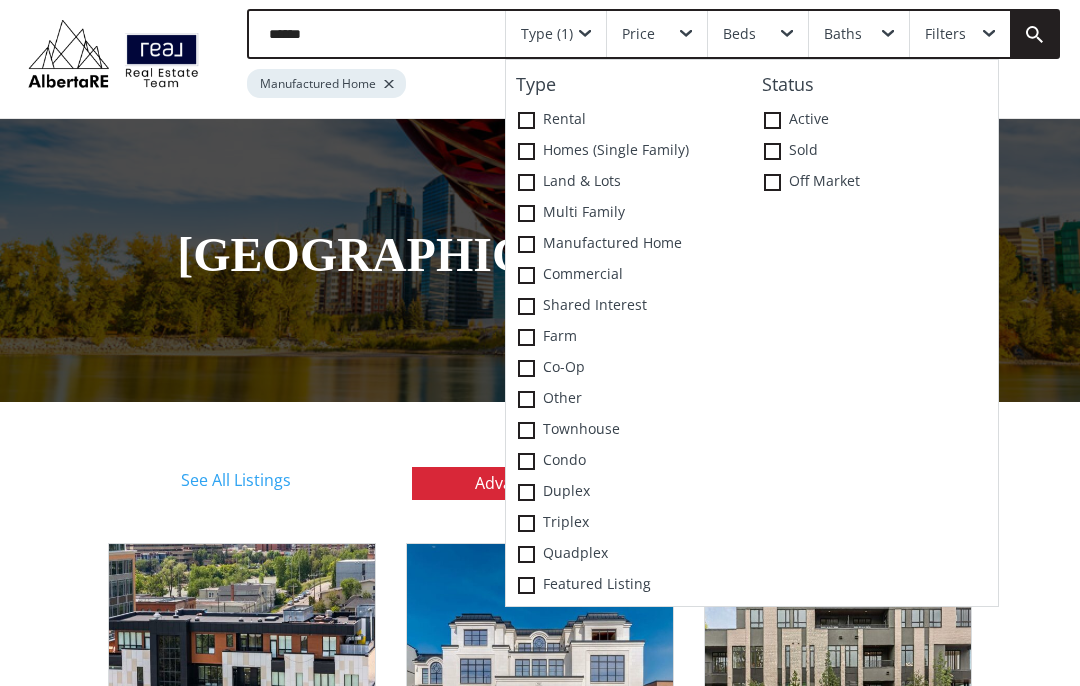 click on "Townhouse" at bounding box center [629, 431] 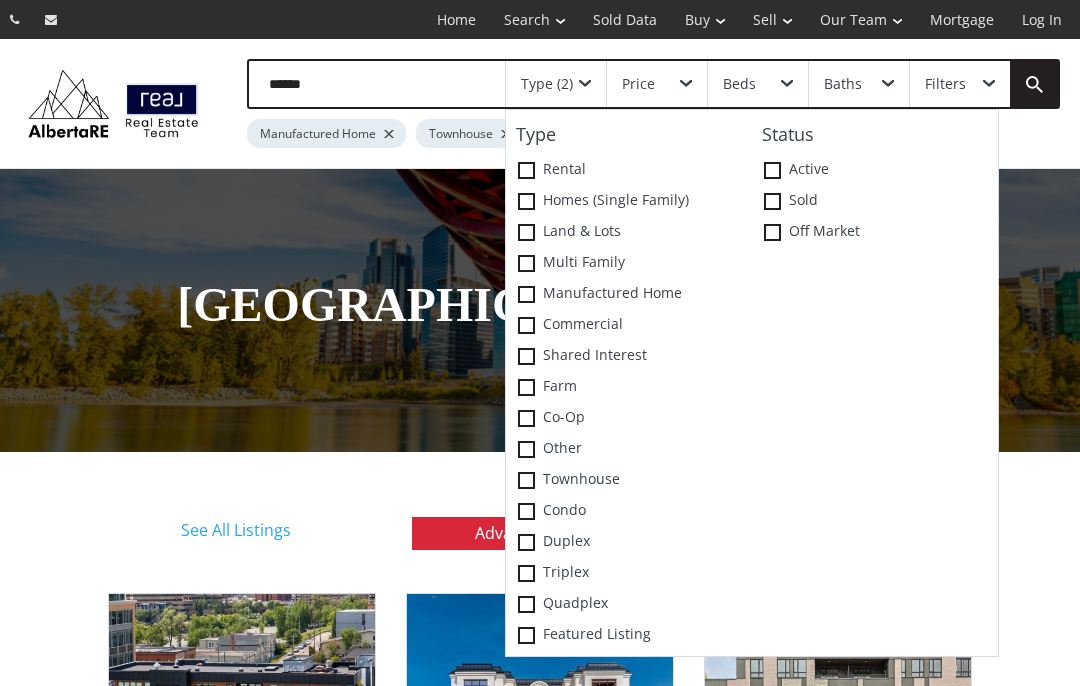 scroll, scrollTop: 29, scrollLeft: 0, axis: vertical 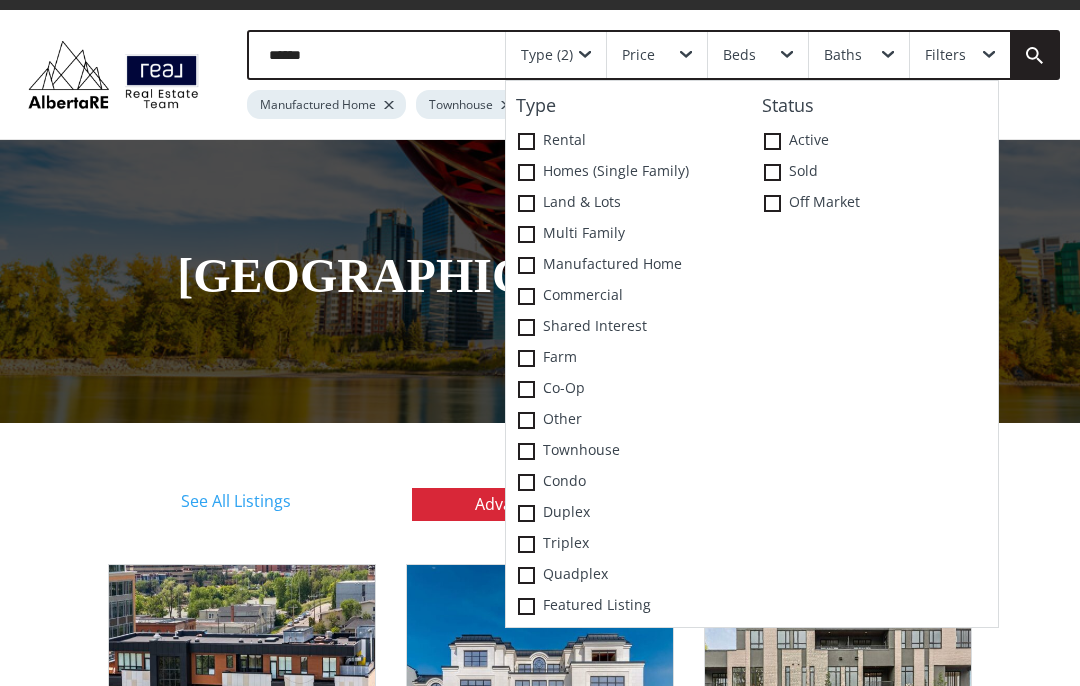 click at bounding box center (526, 203) 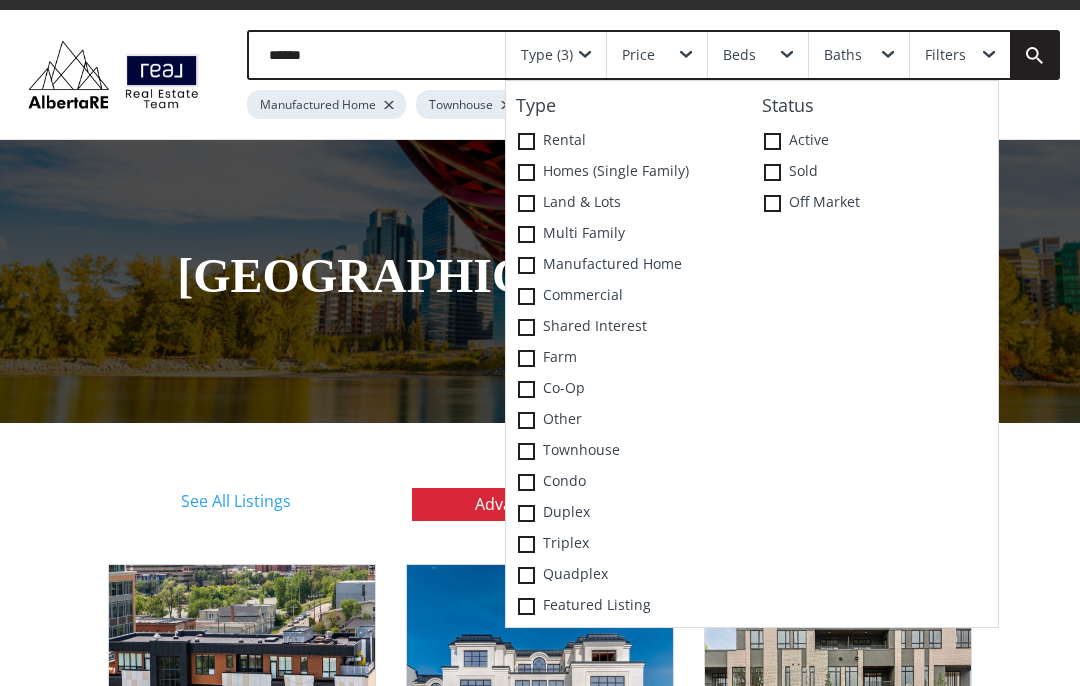click at bounding box center [772, 141] 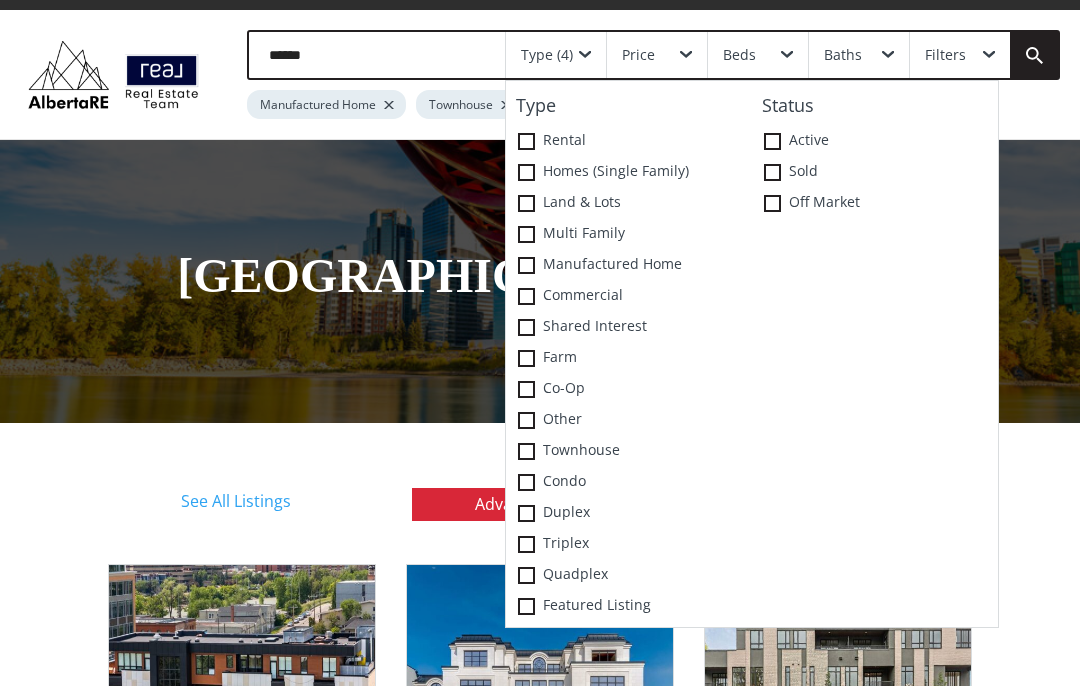 click at bounding box center (1034, 55) 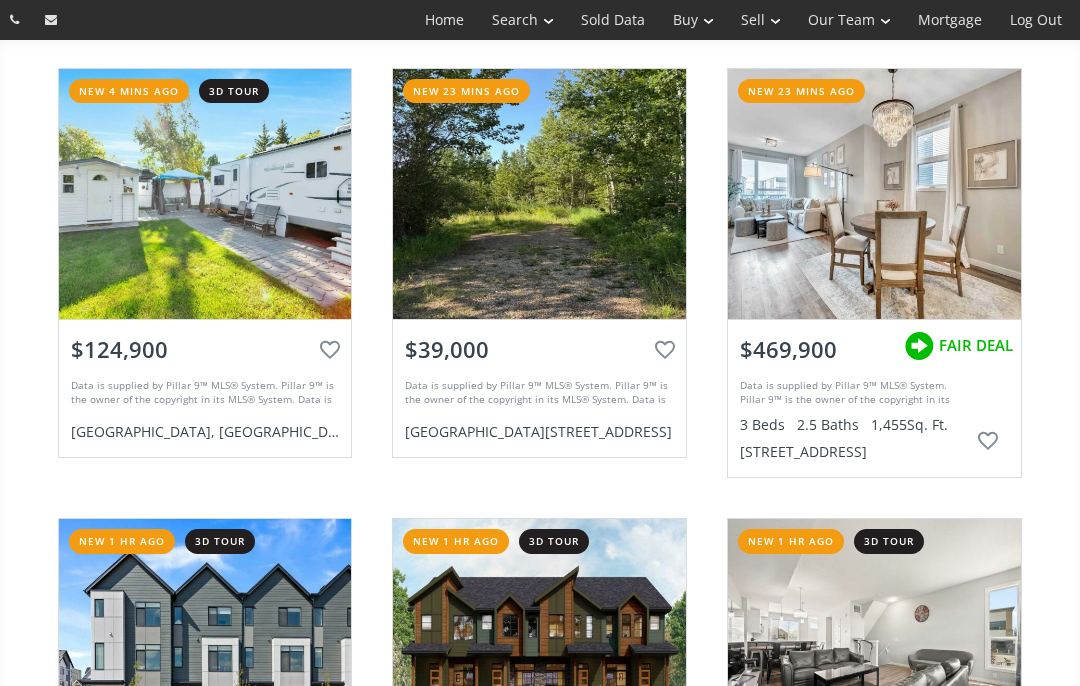 scroll, scrollTop: 0, scrollLeft: 0, axis: both 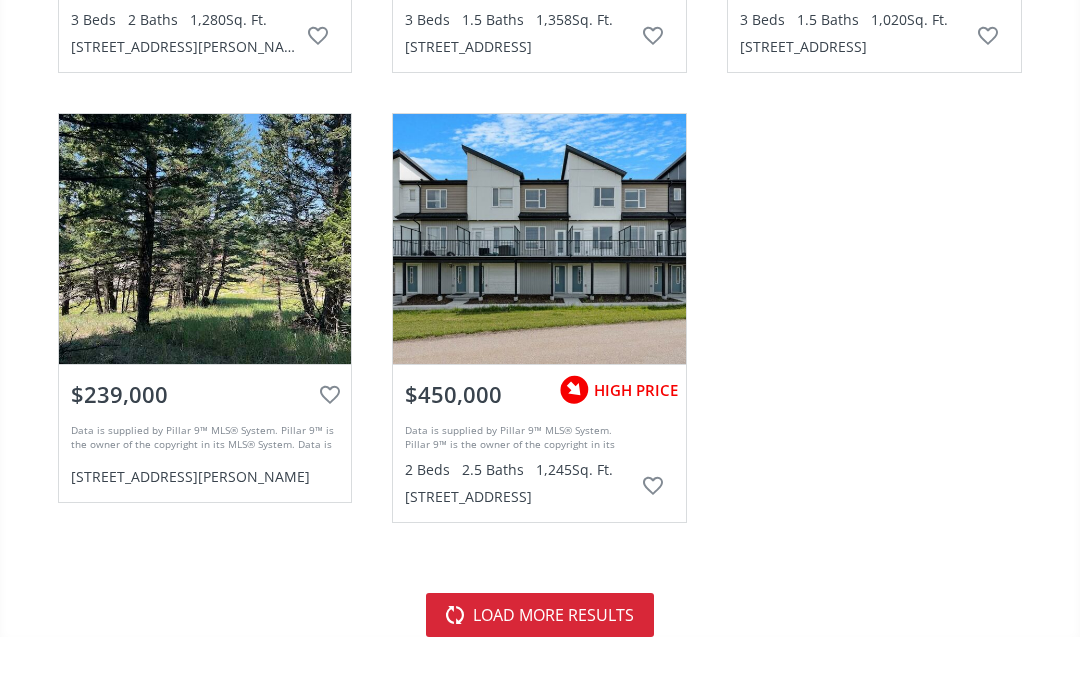 click on "load more results" at bounding box center [540, 615] 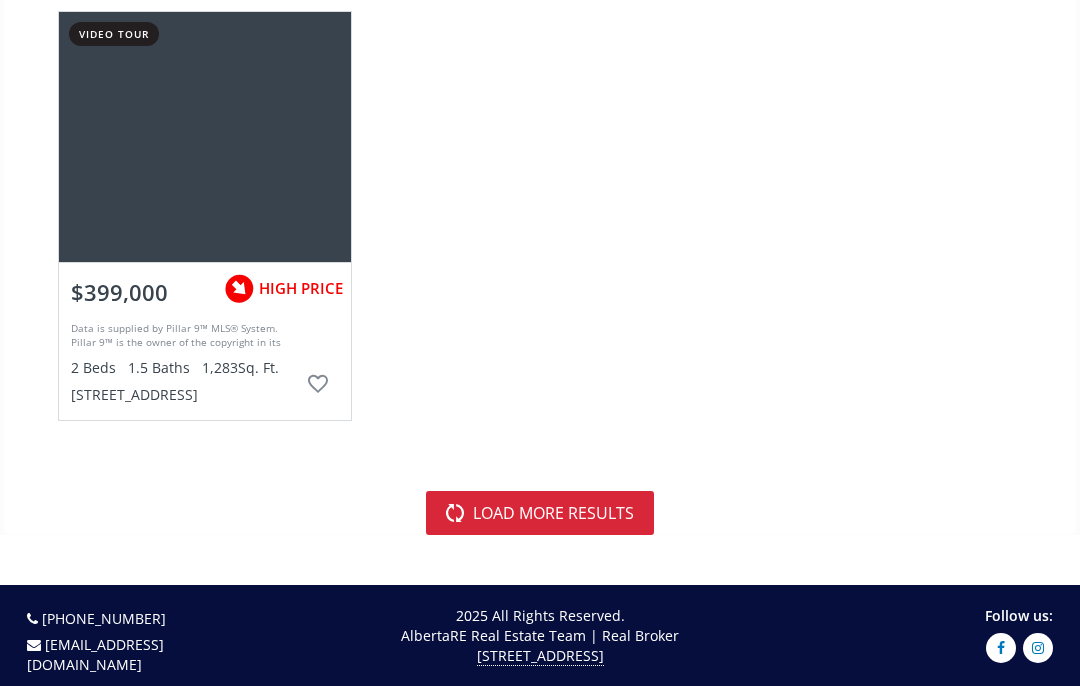 scroll, scrollTop: 14914, scrollLeft: 0, axis: vertical 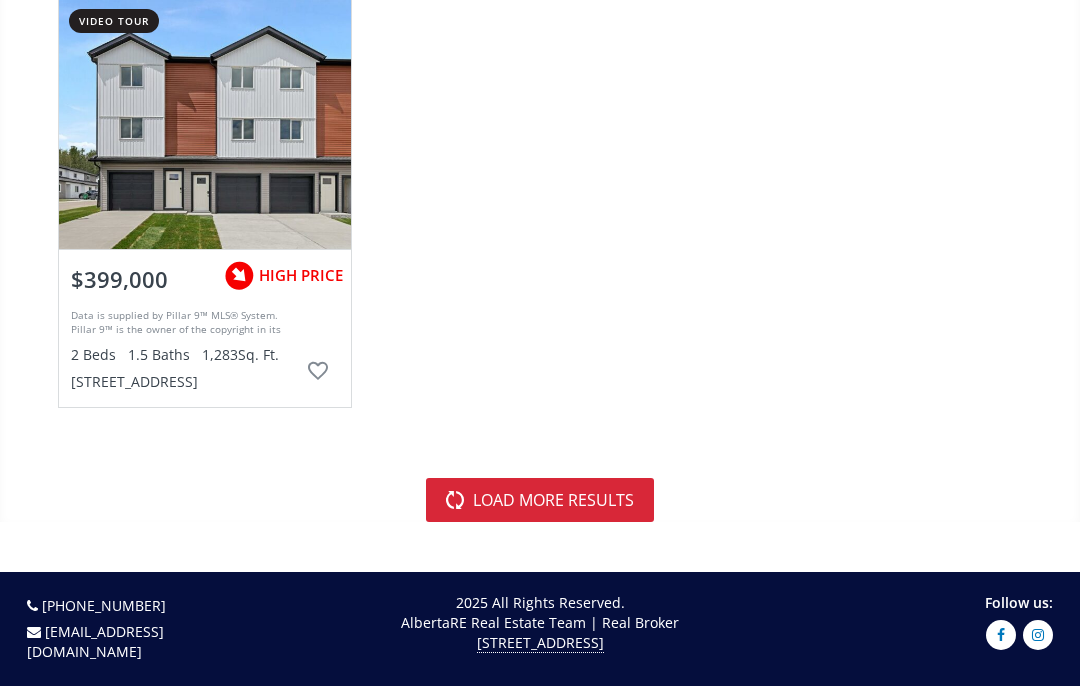 click on "load more results" at bounding box center (540, 500) 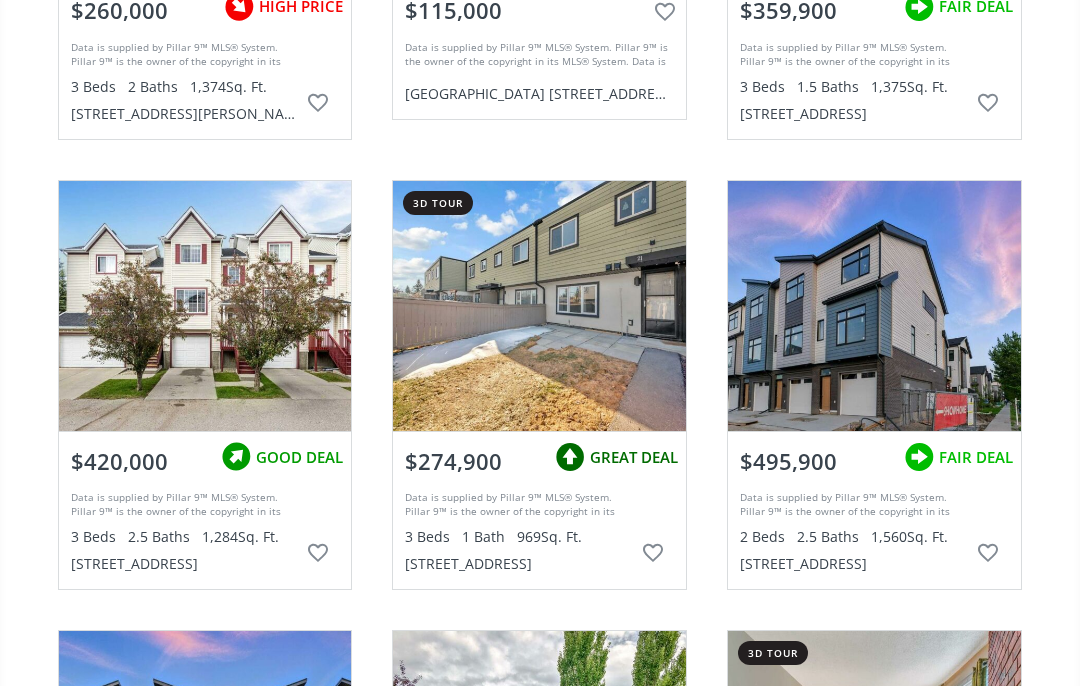 scroll, scrollTop: 15654, scrollLeft: 0, axis: vertical 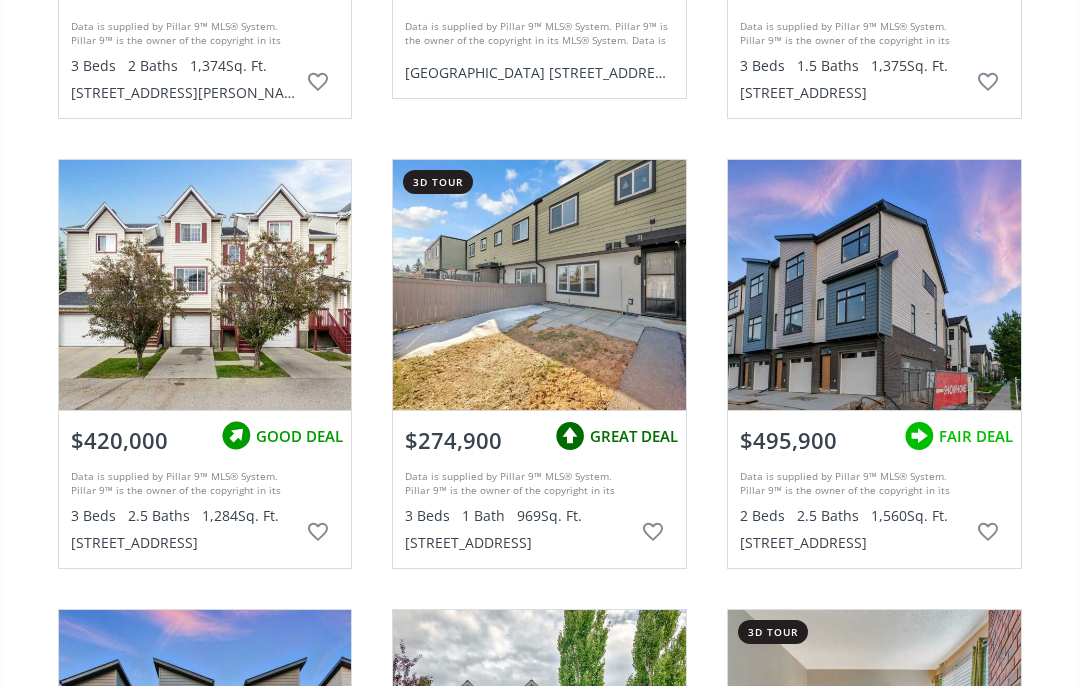 click at bounding box center [539, 285] 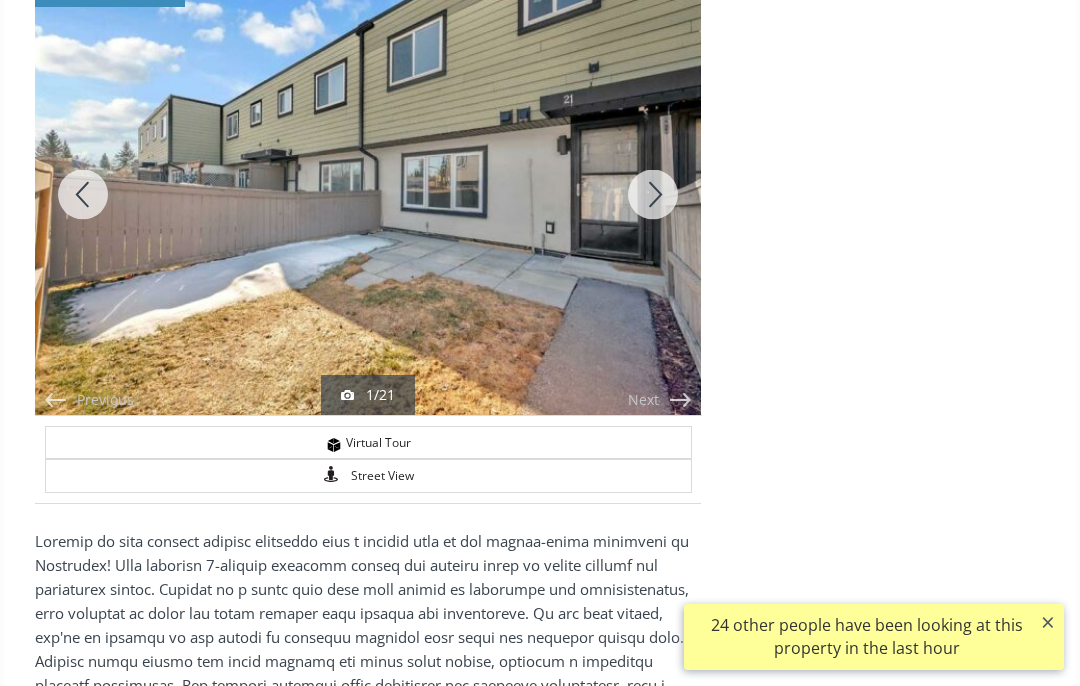 click on "Next" at bounding box center (653, 194) 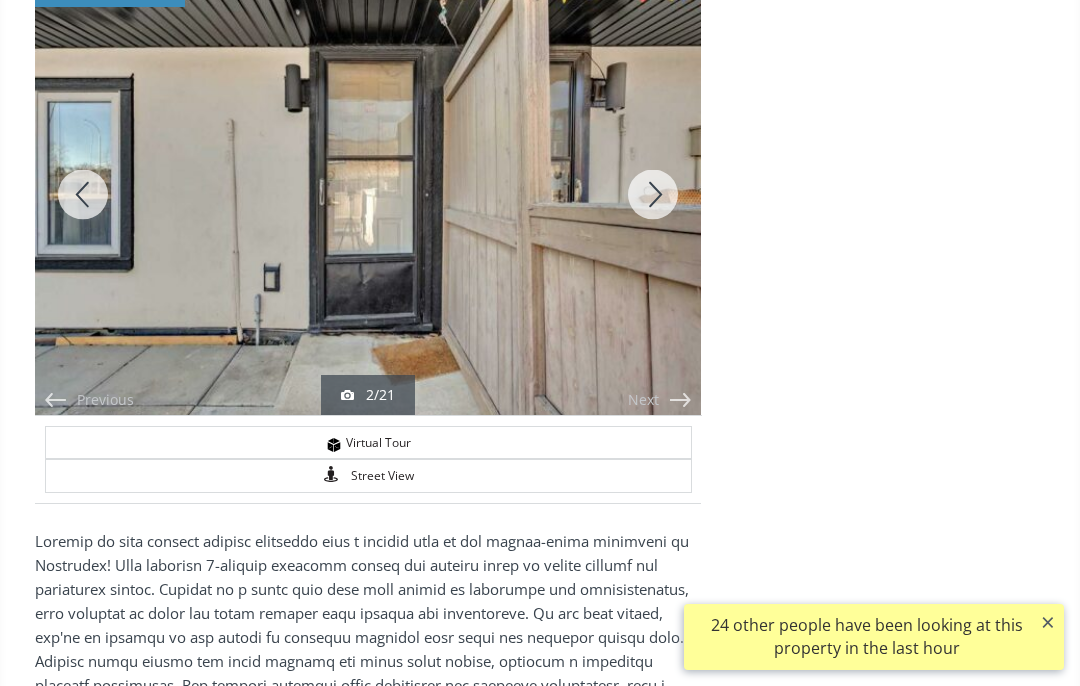 click on "Next" at bounding box center (653, 194) 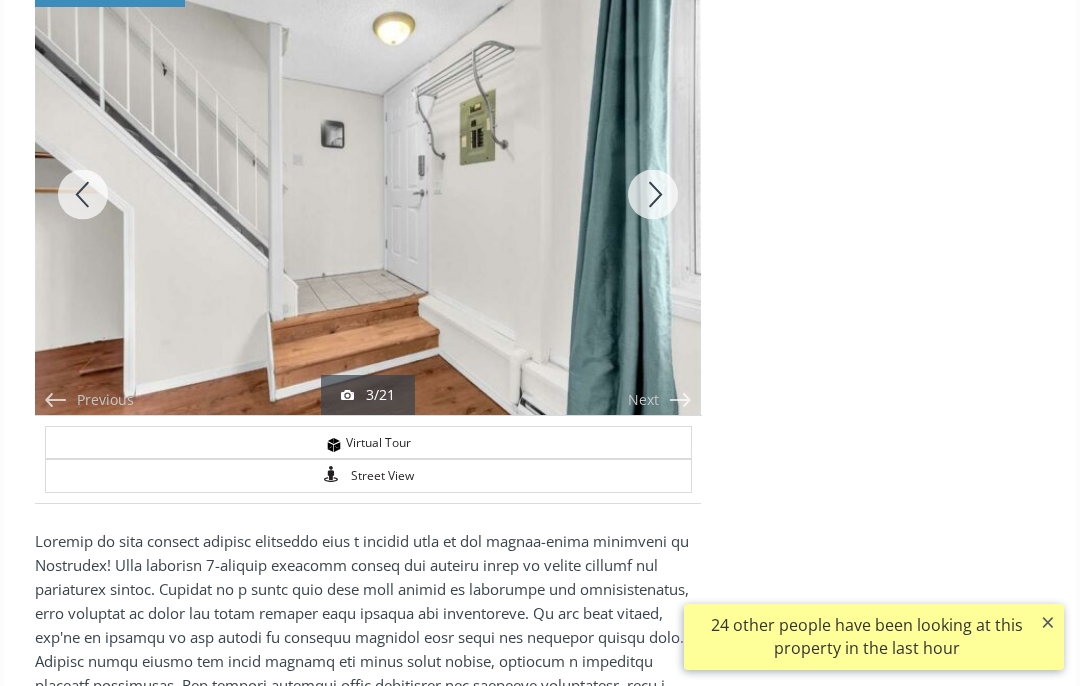 click on "Next" at bounding box center (653, 194) 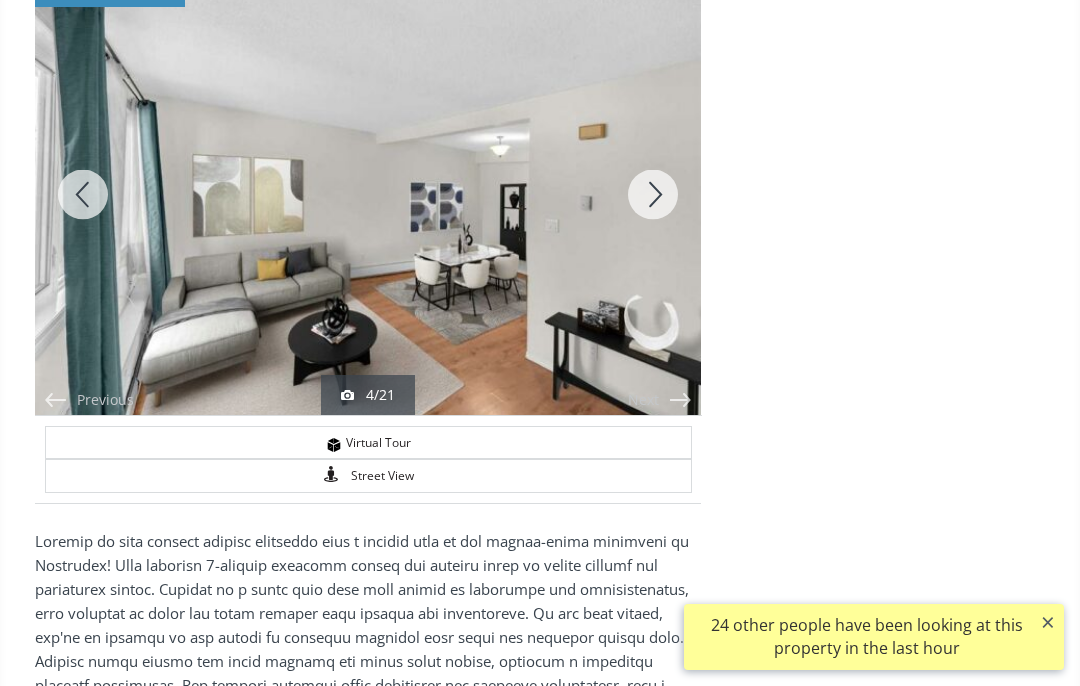 click on "Next" at bounding box center [653, 194] 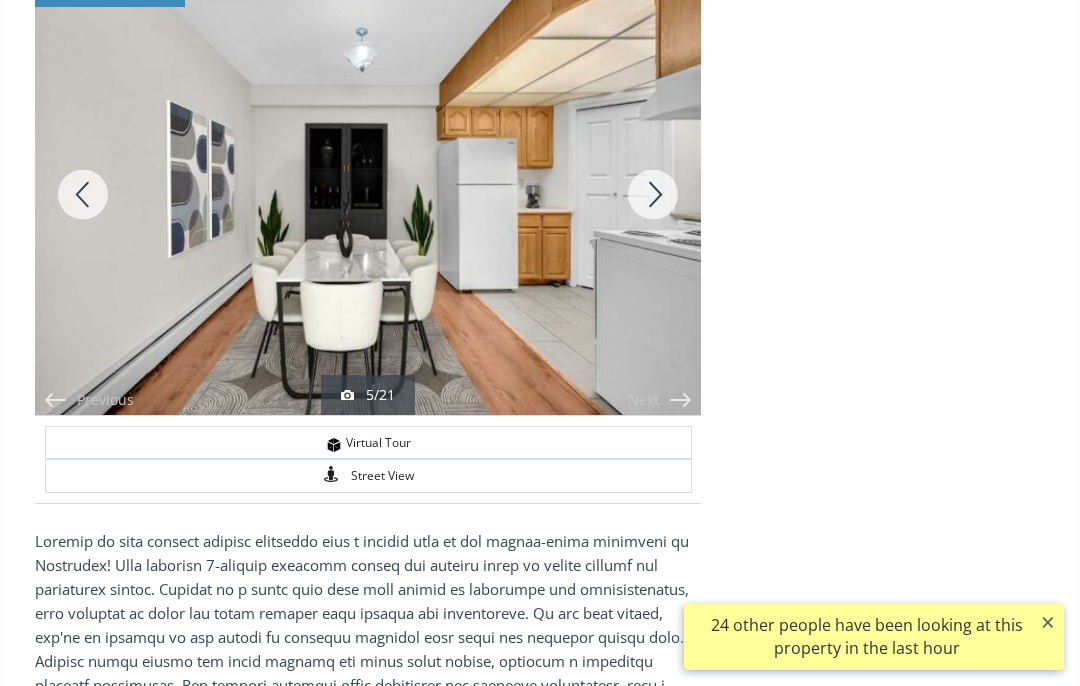 click on "Next" at bounding box center (653, 194) 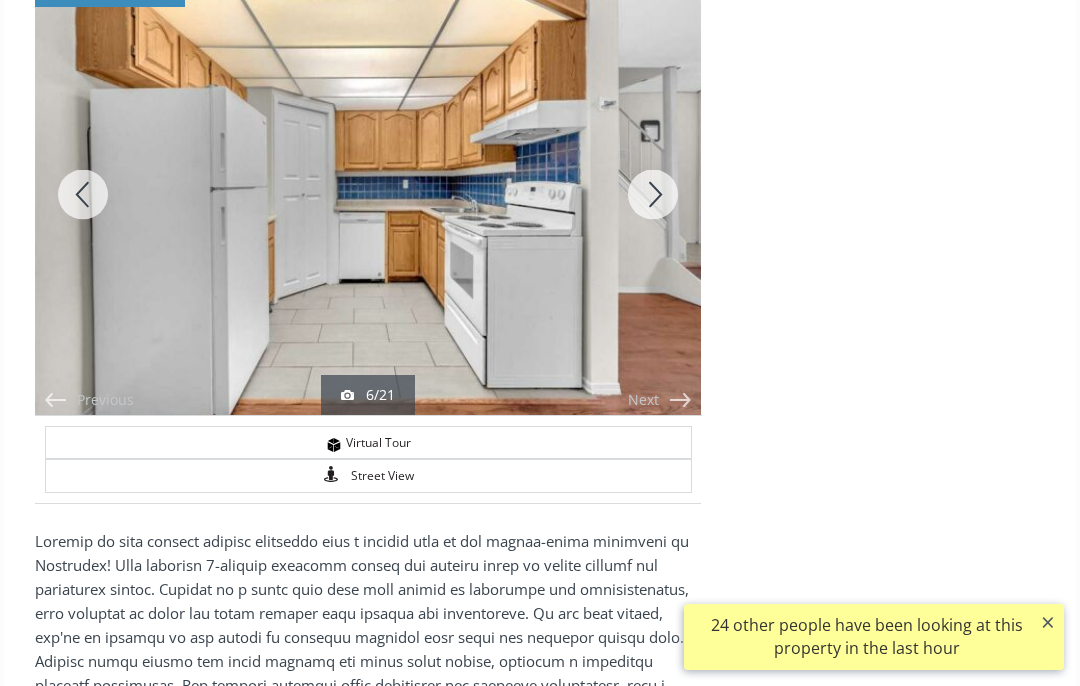 click on "Next" at bounding box center [653, 194] 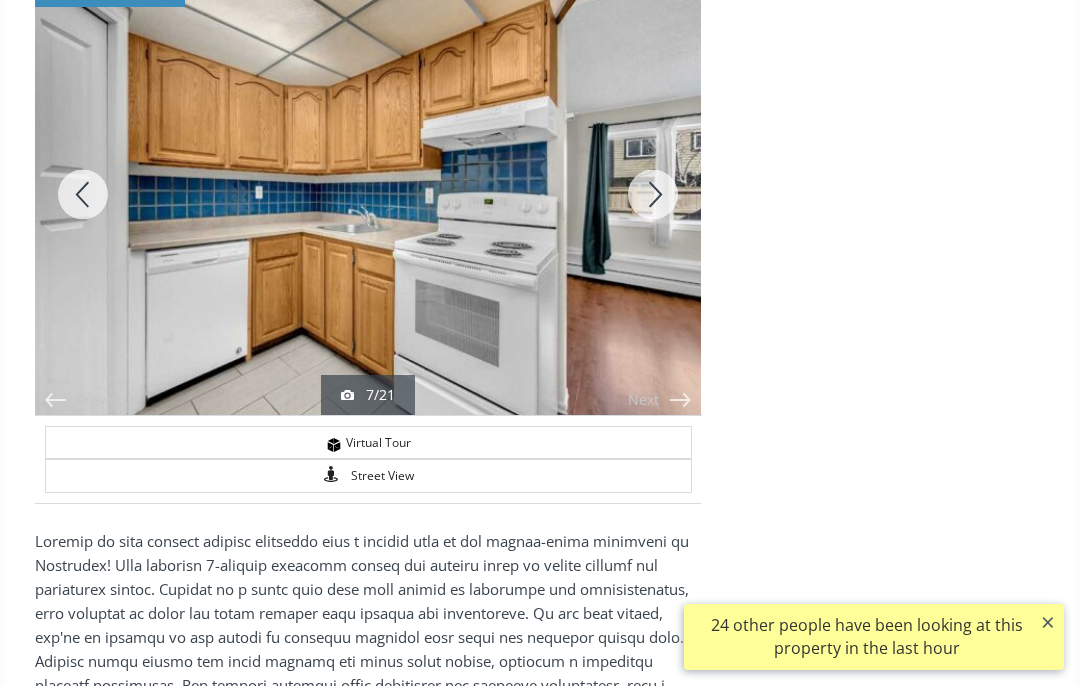 click on "Next" at bounding box center (653, 194) 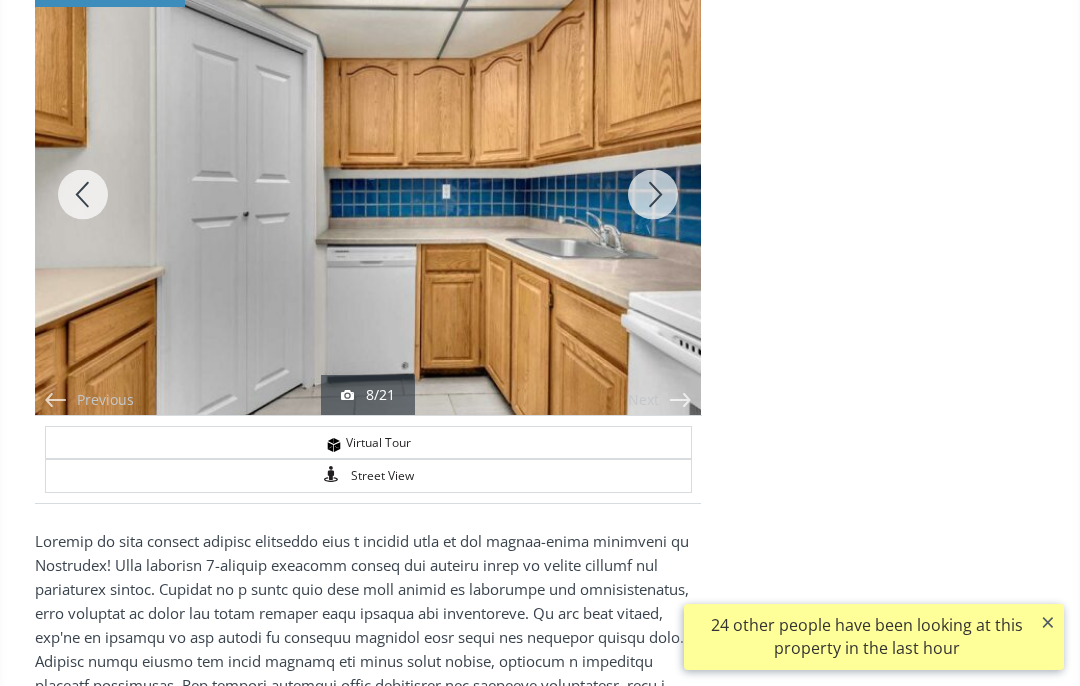 click on "Next" at bounding box center [653, 194] 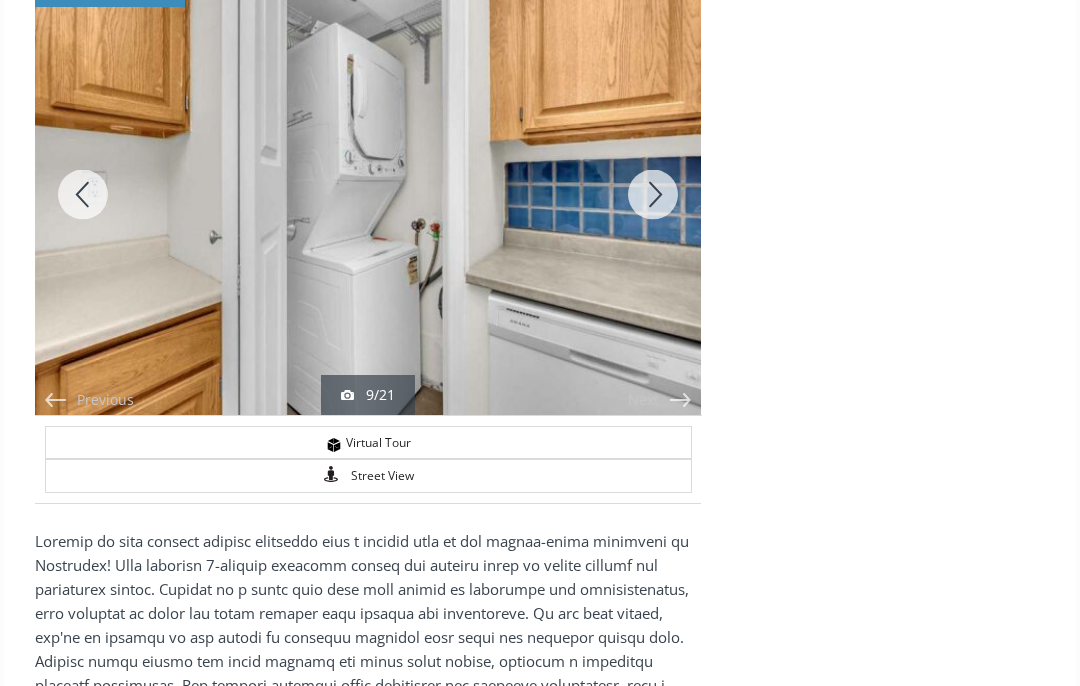 click on "Next" at bounding box center (653, 194) 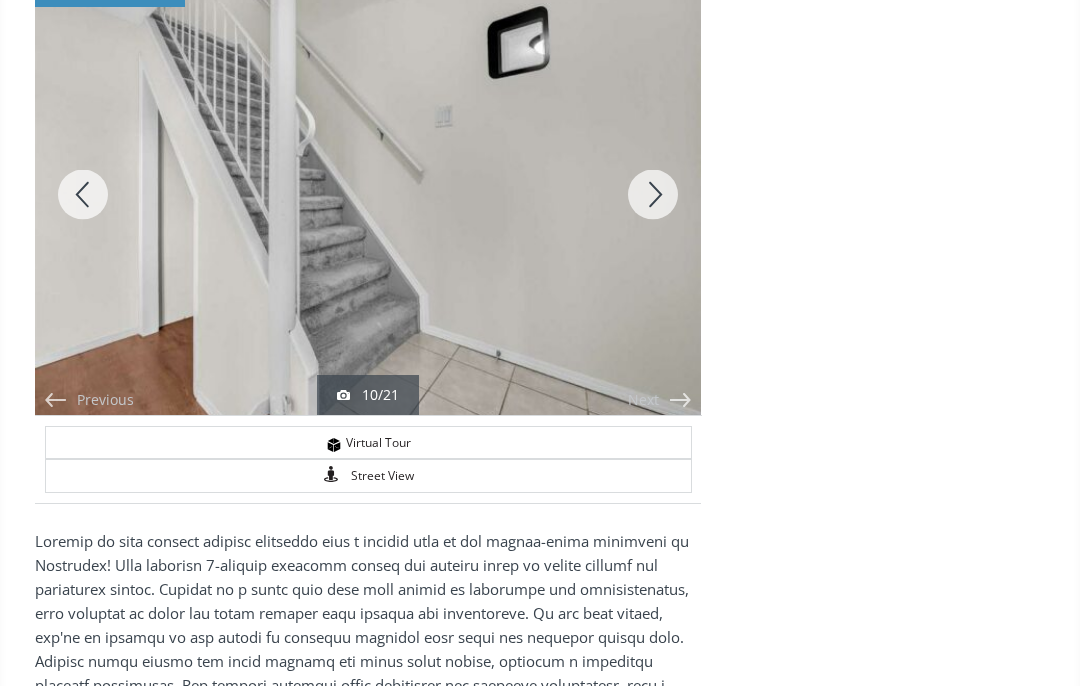 click on "Next" at bounding box center [653, 194] 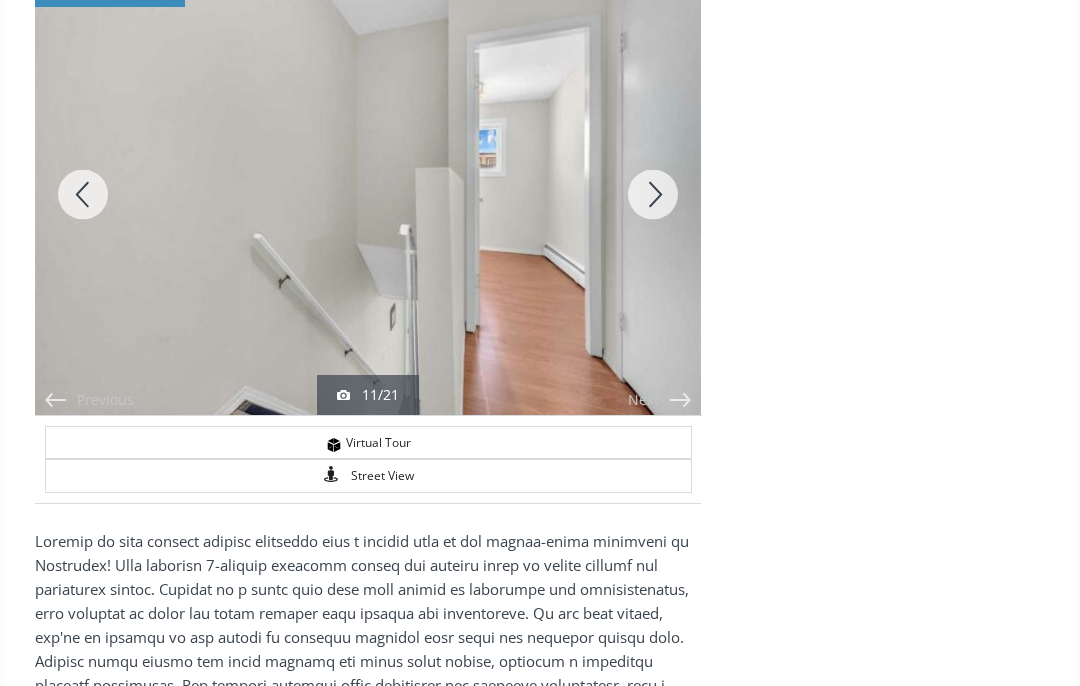 click on "Next" at bounding box center [653, 194] 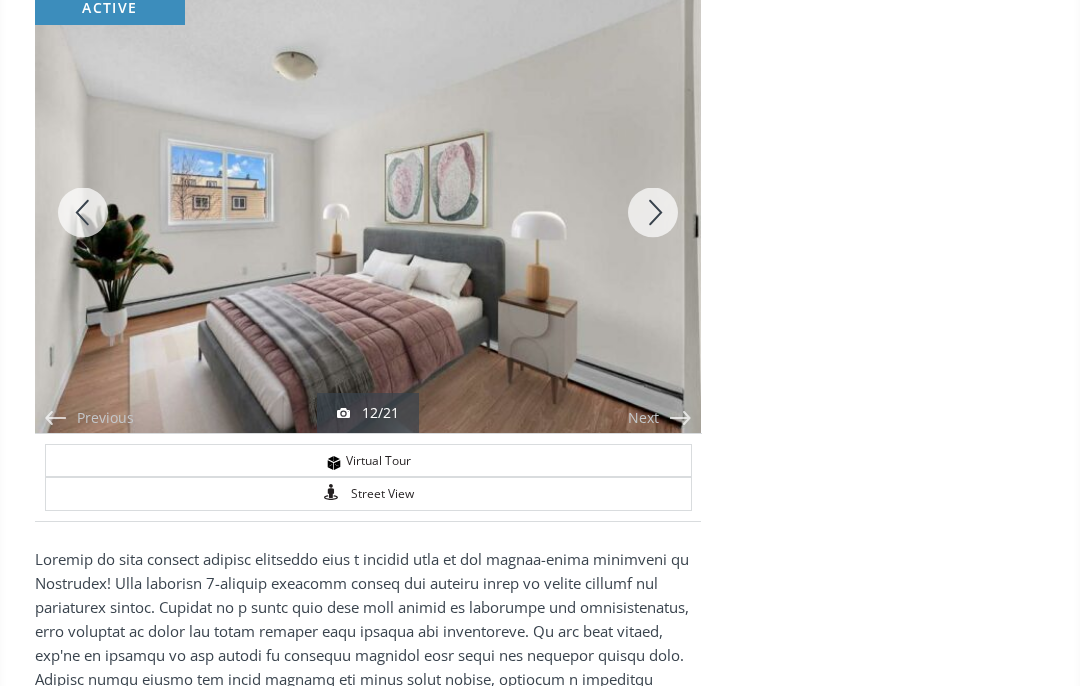 scroll, scrollTop: 64, scrollLeft: 0, axis: vertical 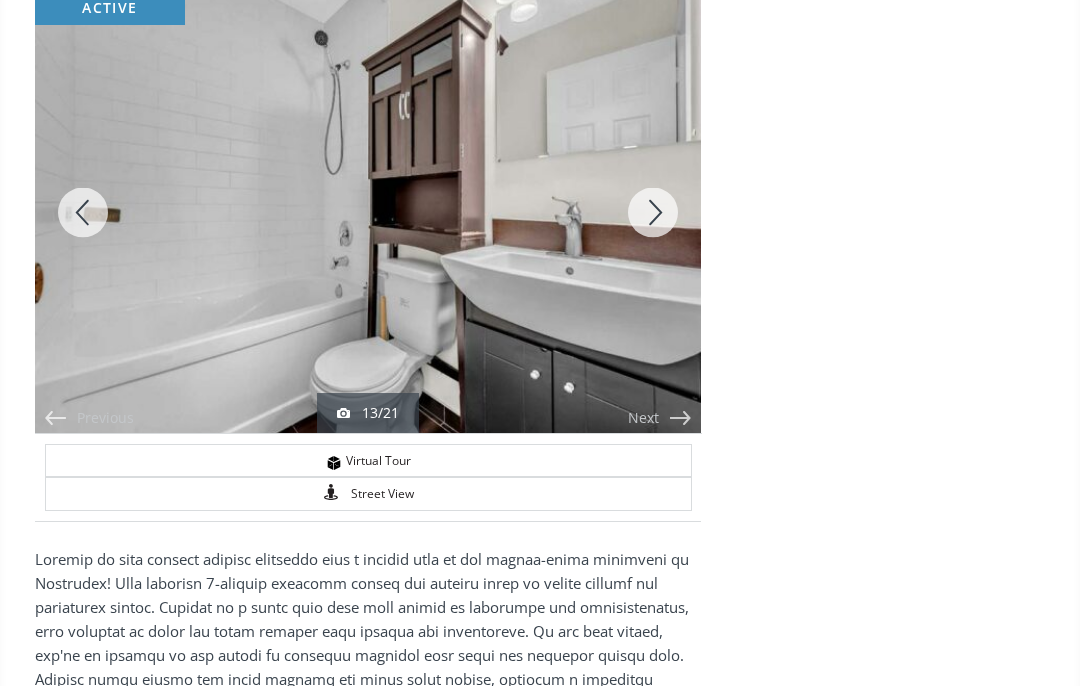 click on "Next" at bounding box center (643, 418) 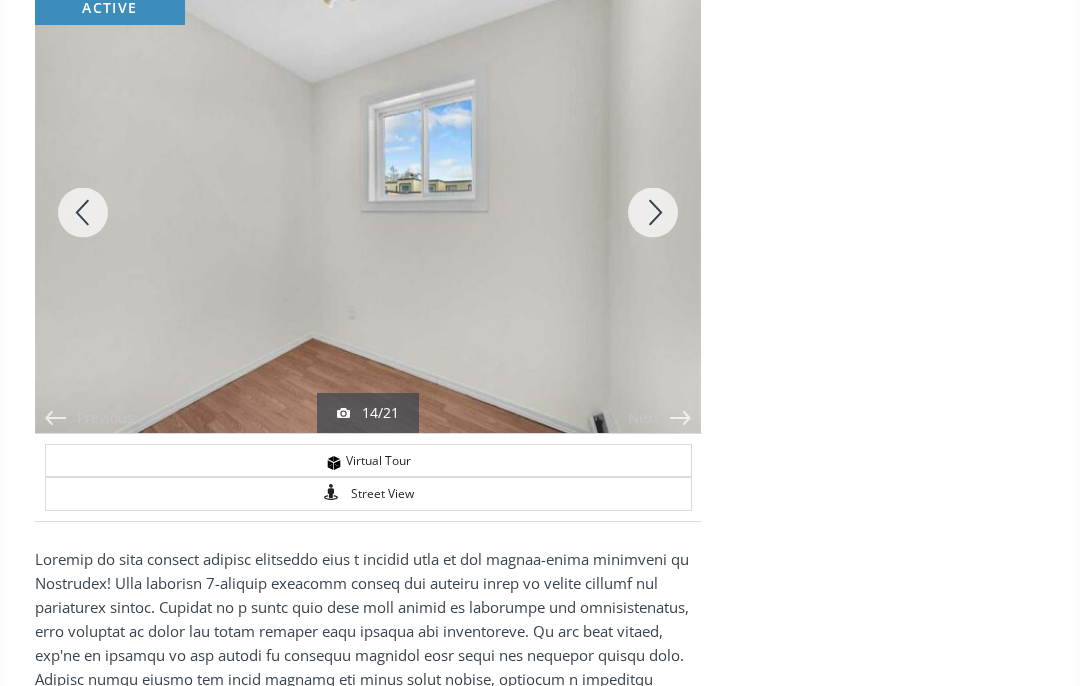 click on "Next" at bounding box center [643, 418] 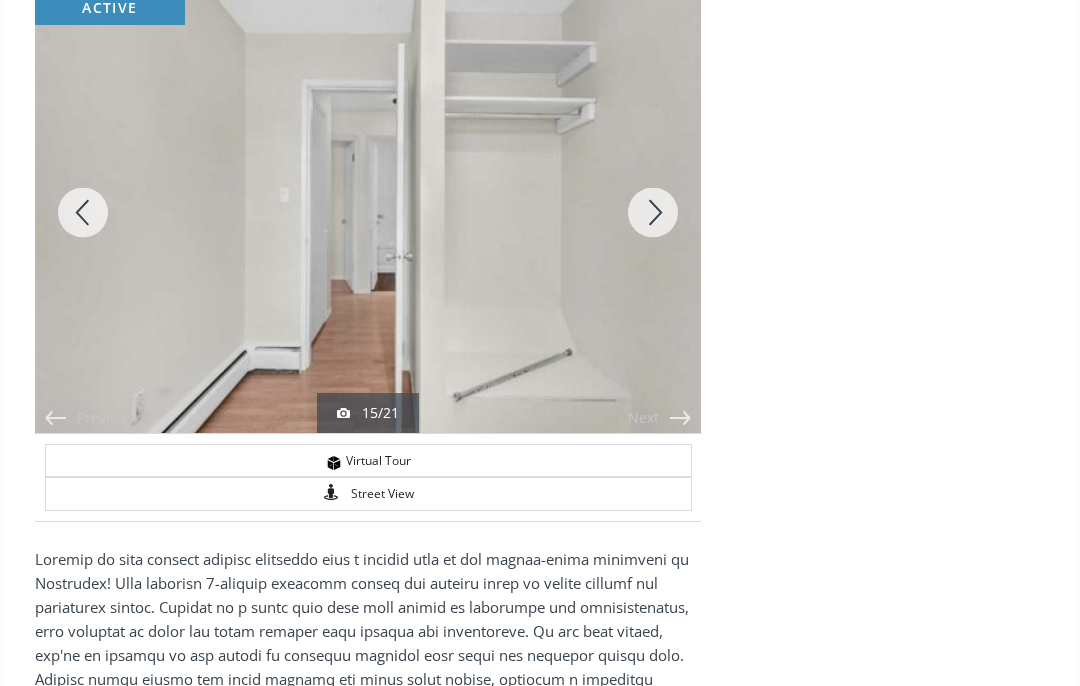 click on "Next" at bounding box center [643, 418] 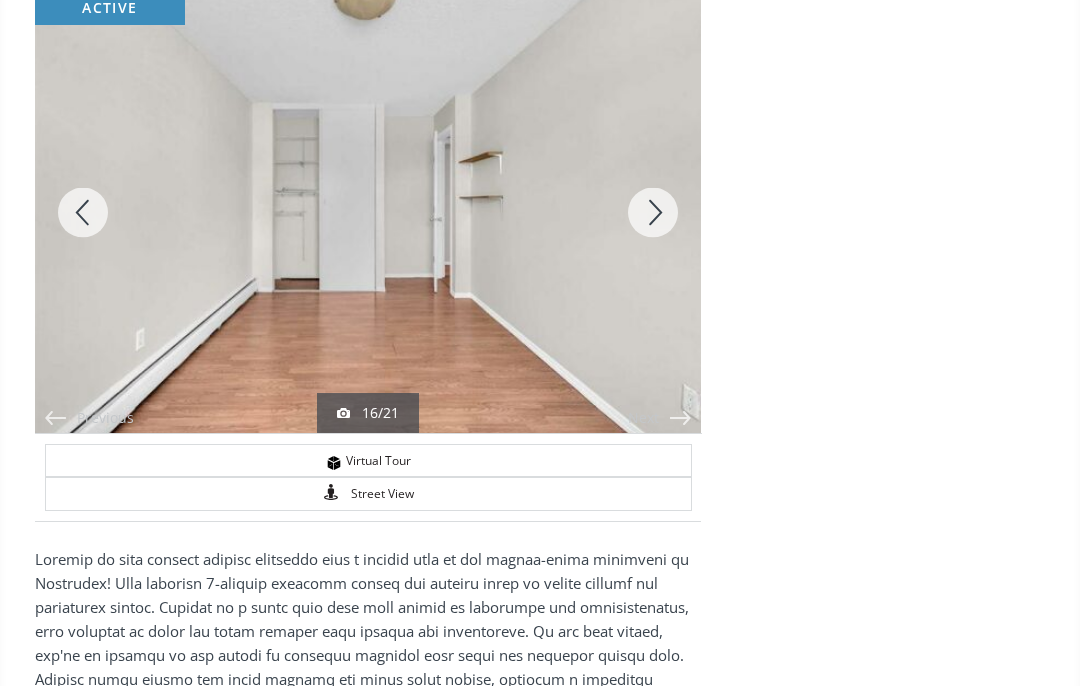 click on "Next" at bounding box center [643, 418] 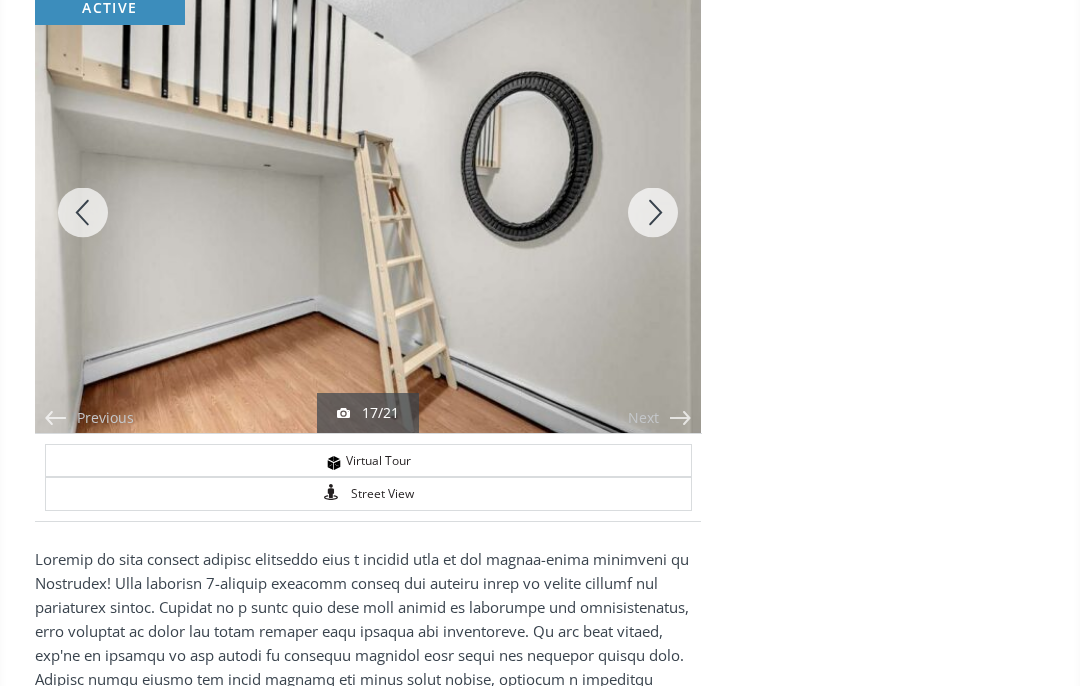click on "Next" at bounding box center (643, 418) 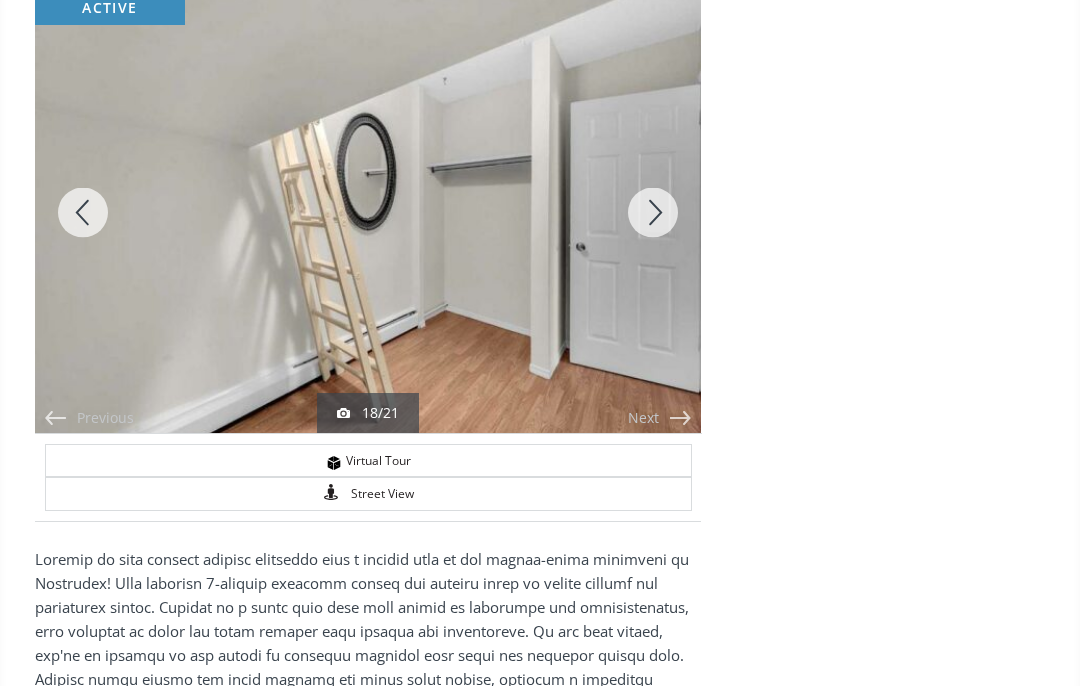click on "Next" at bounding box center [643, 418] 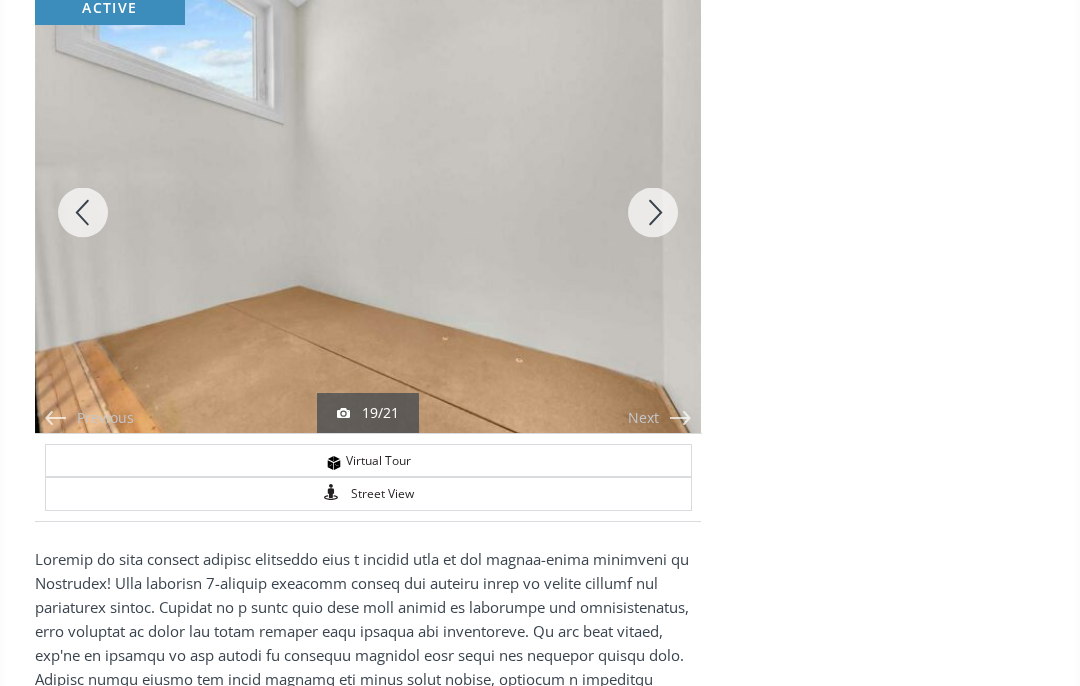 click on "Next" at bounding box center [643, 418] 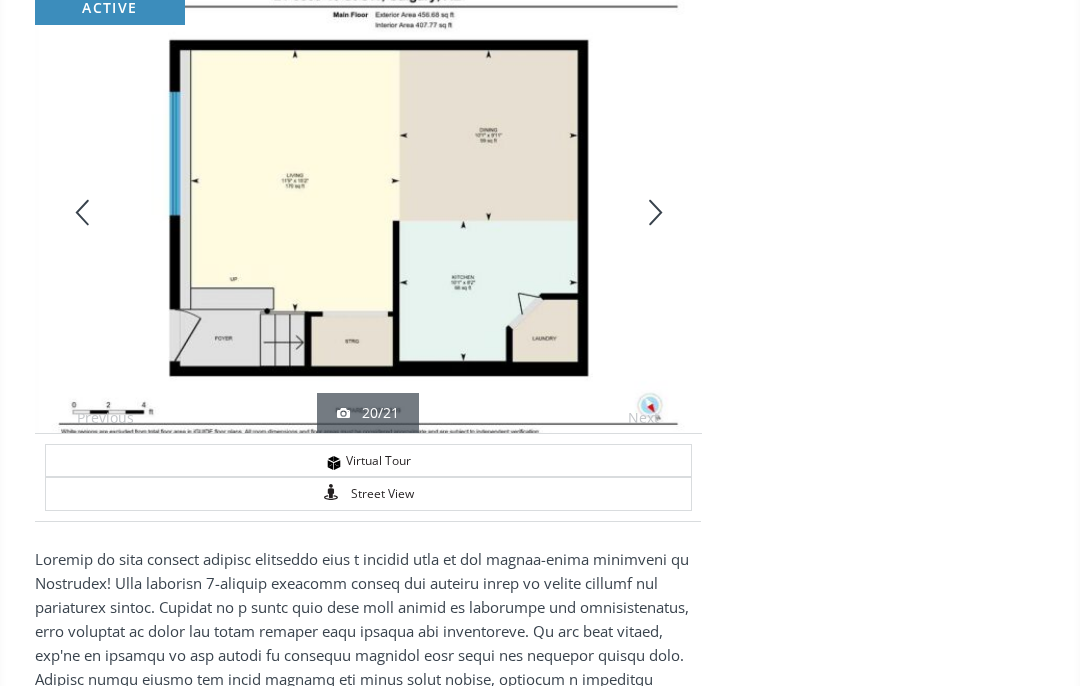 click on "Next" at bounding box center [643, 418] 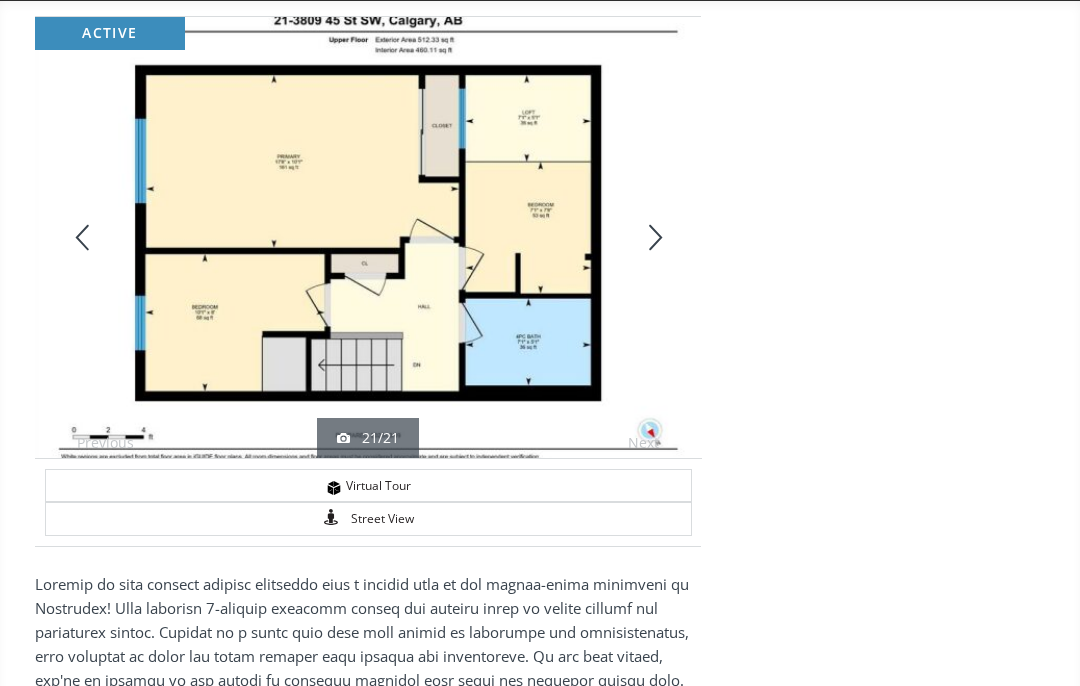scroll, scrollTop: 0, scrollLeft: 0, axis: both 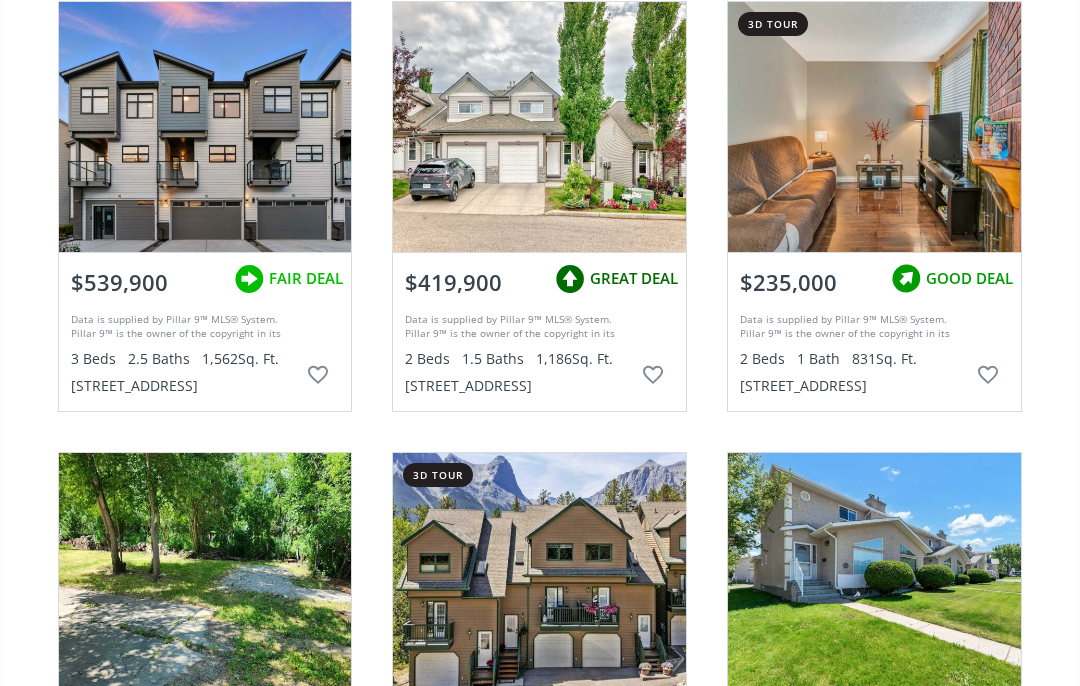 click at bounding box center (874, 127) 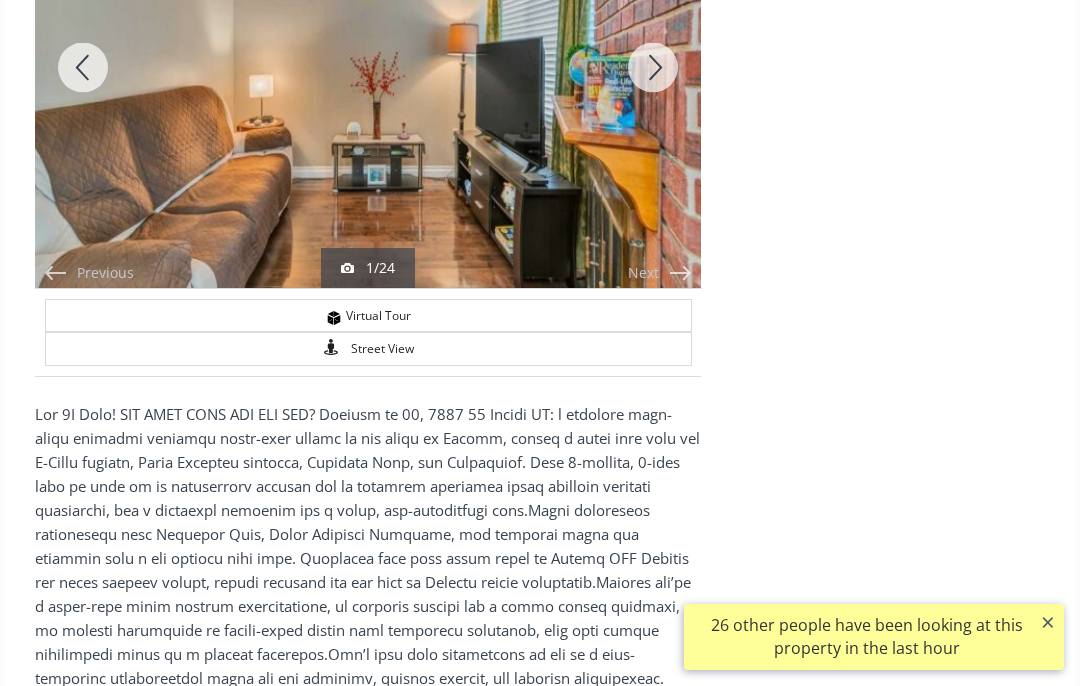 scroll, scrollTop: 207, scrollLeft: 0, axis: vertical 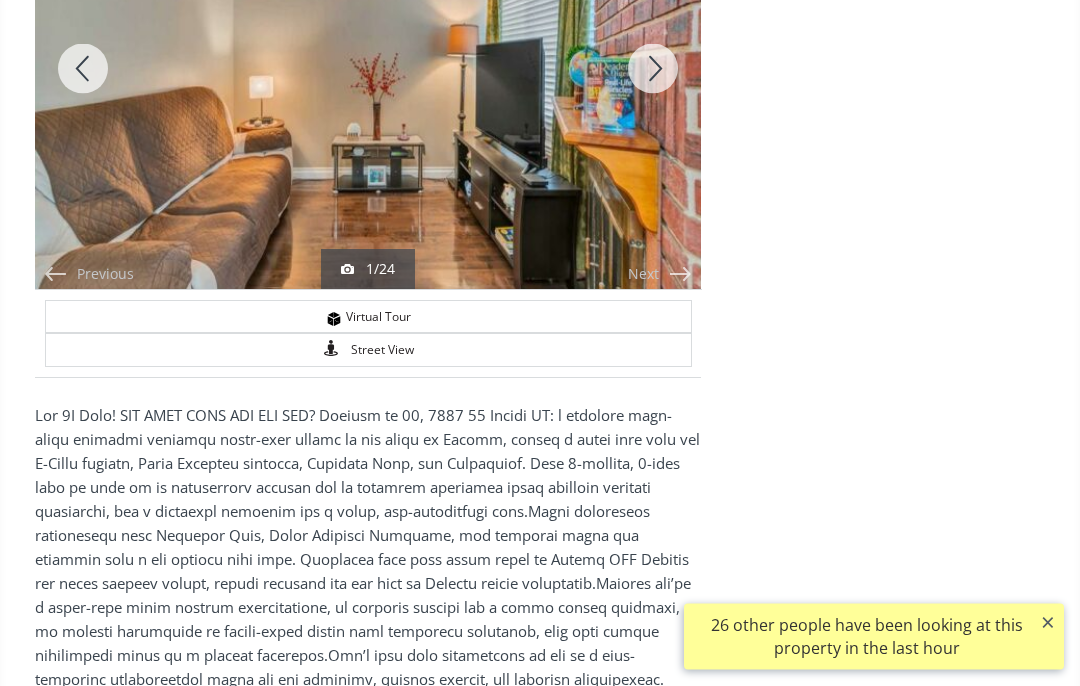 click on "Virtual Tour" at bounding box center [368, 317] 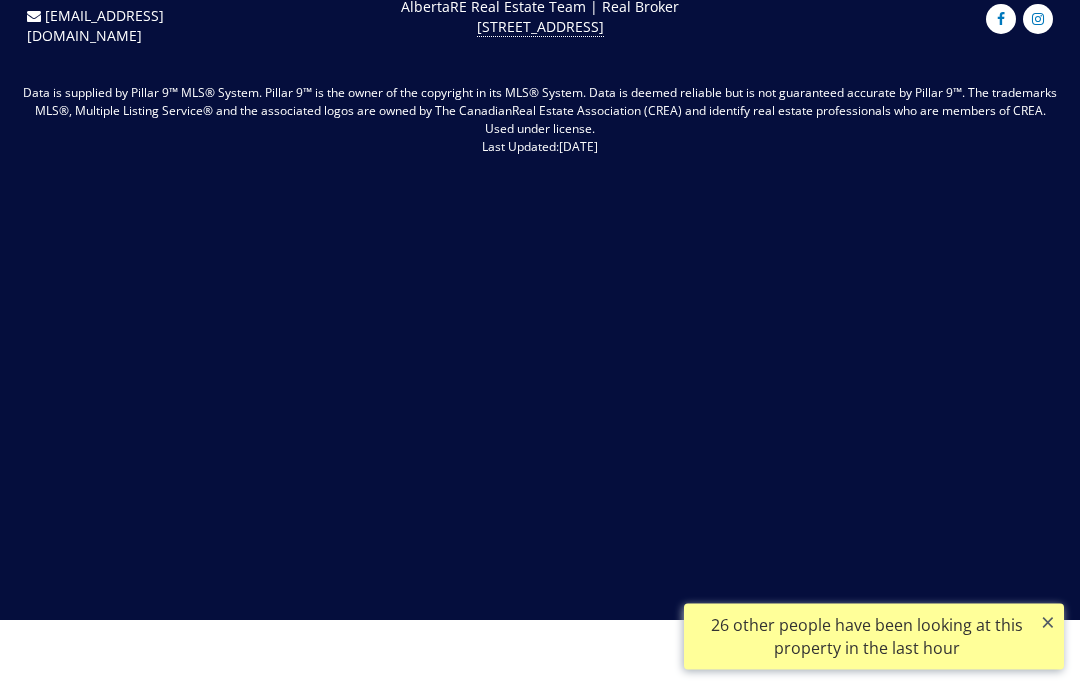 scroll, scrollTop: 147, scrollLeft: 0, axis: vertical 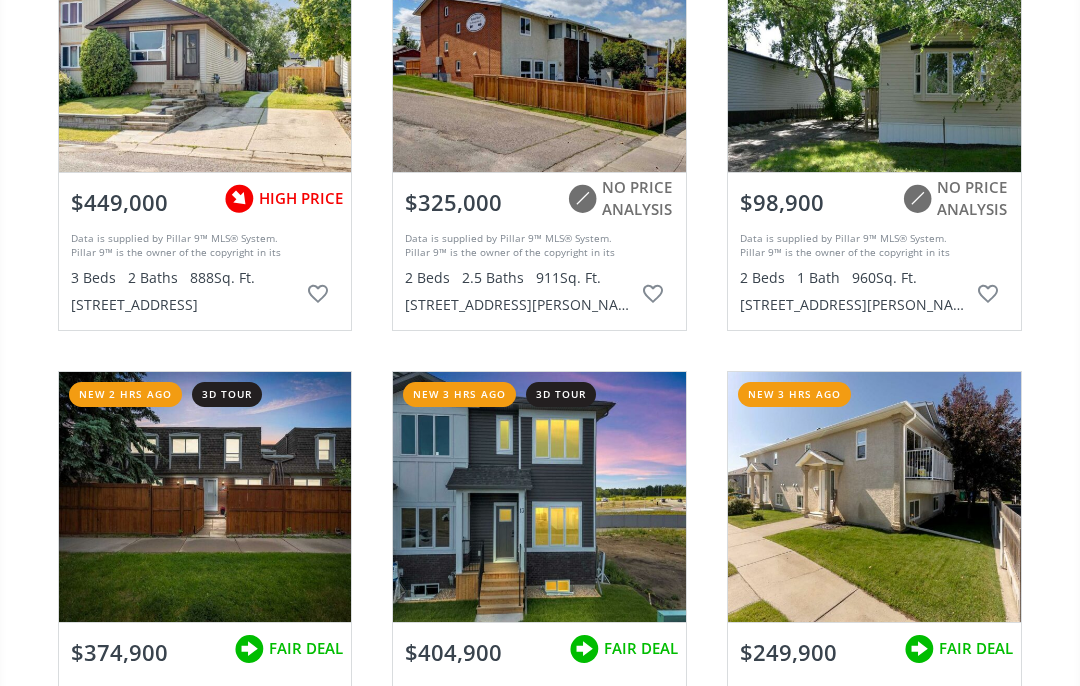 click at bounding box center (874, 47) 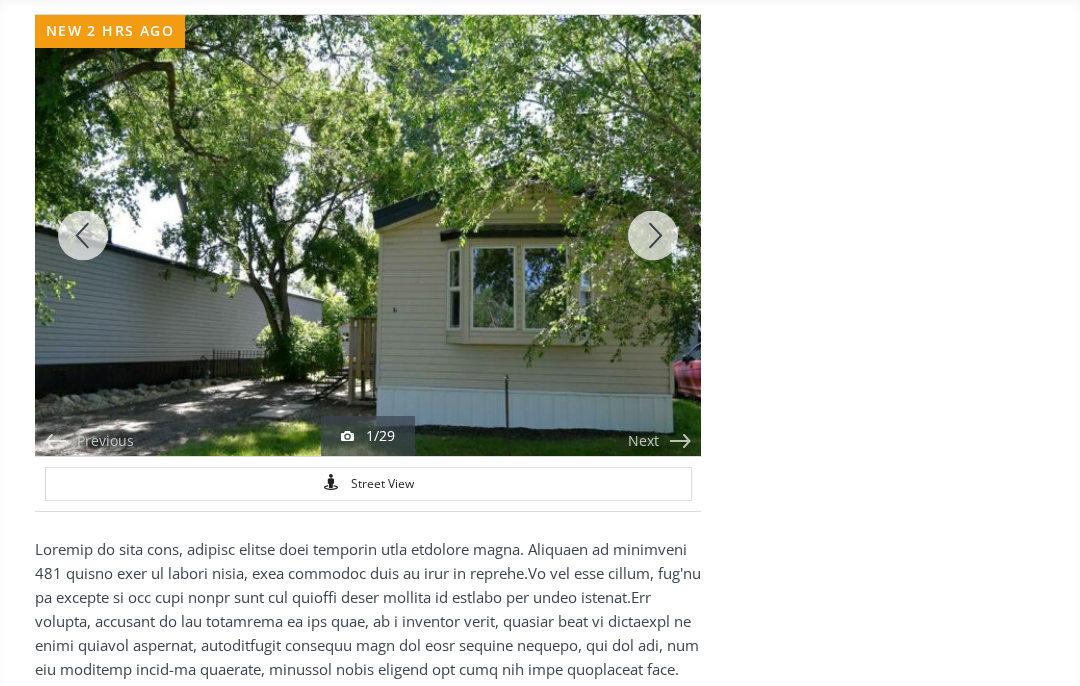 scroll, scrollTop: 0, scrollLeft: 0, axis: both 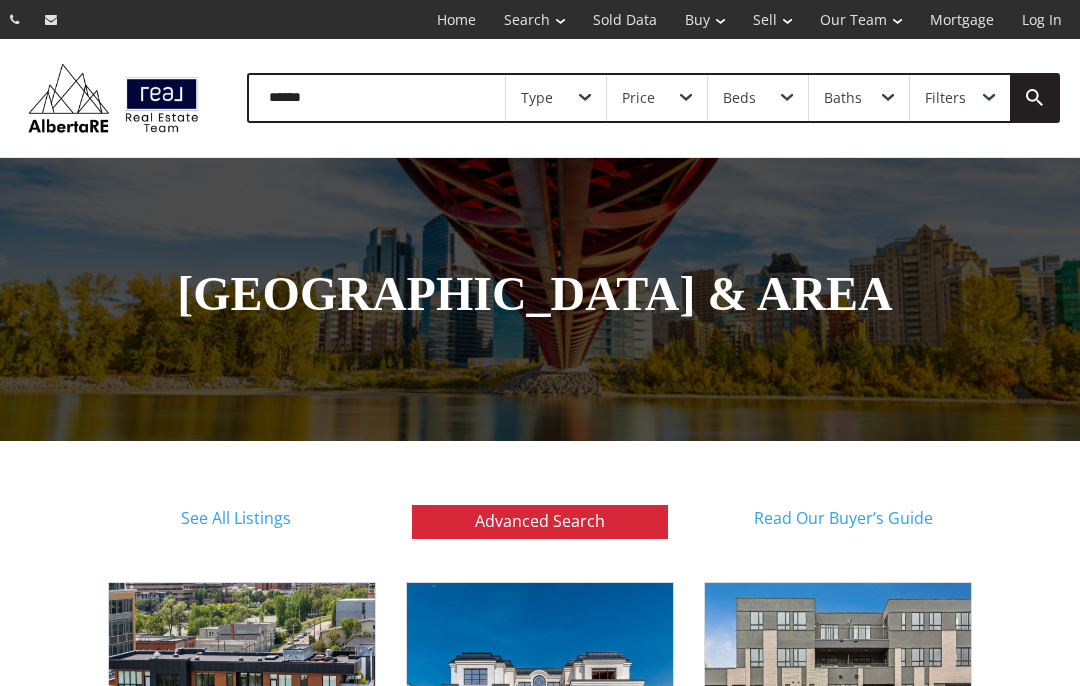 click at bounding box center [377, 98] 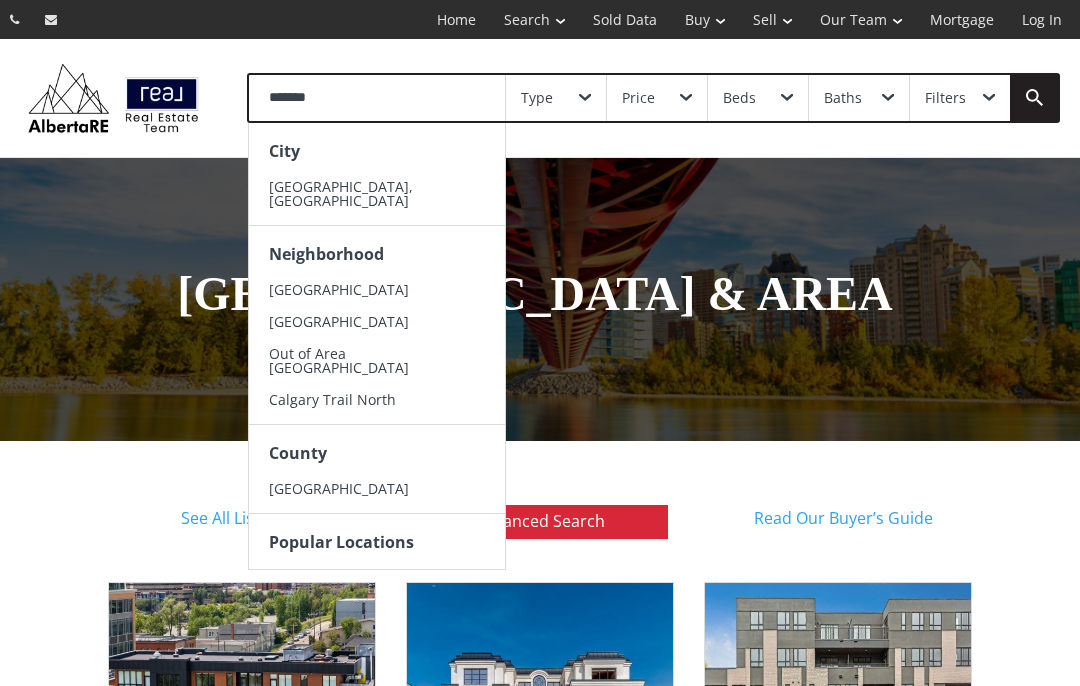 type on "*******" 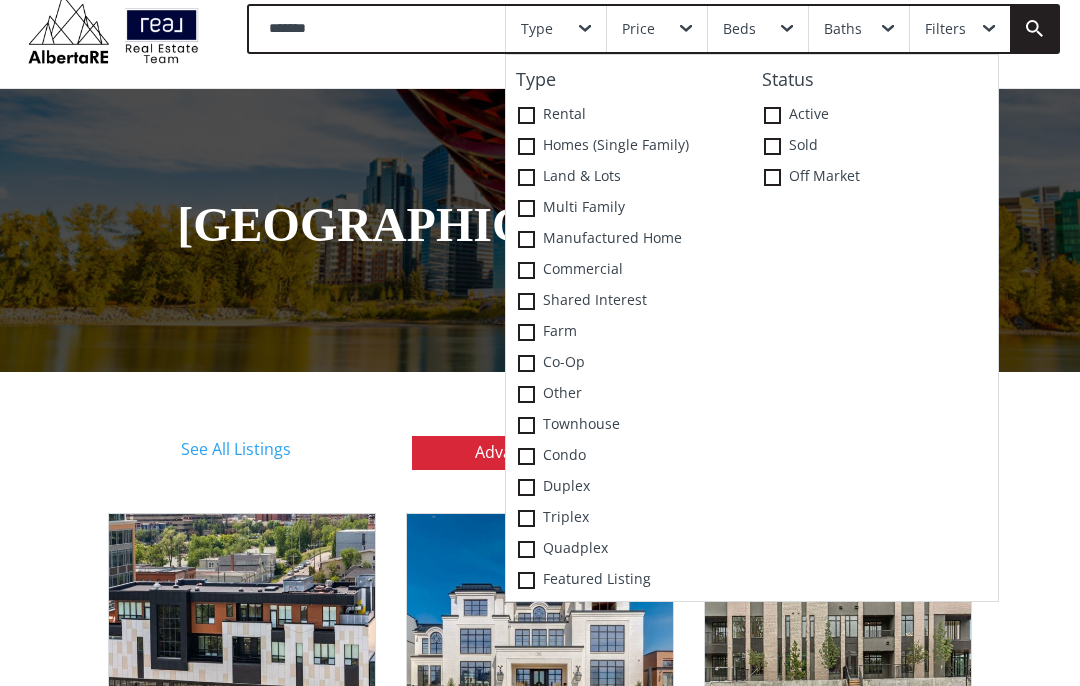 scroll, scrollTop: 96, scrollLeft: 0, axis: vertical 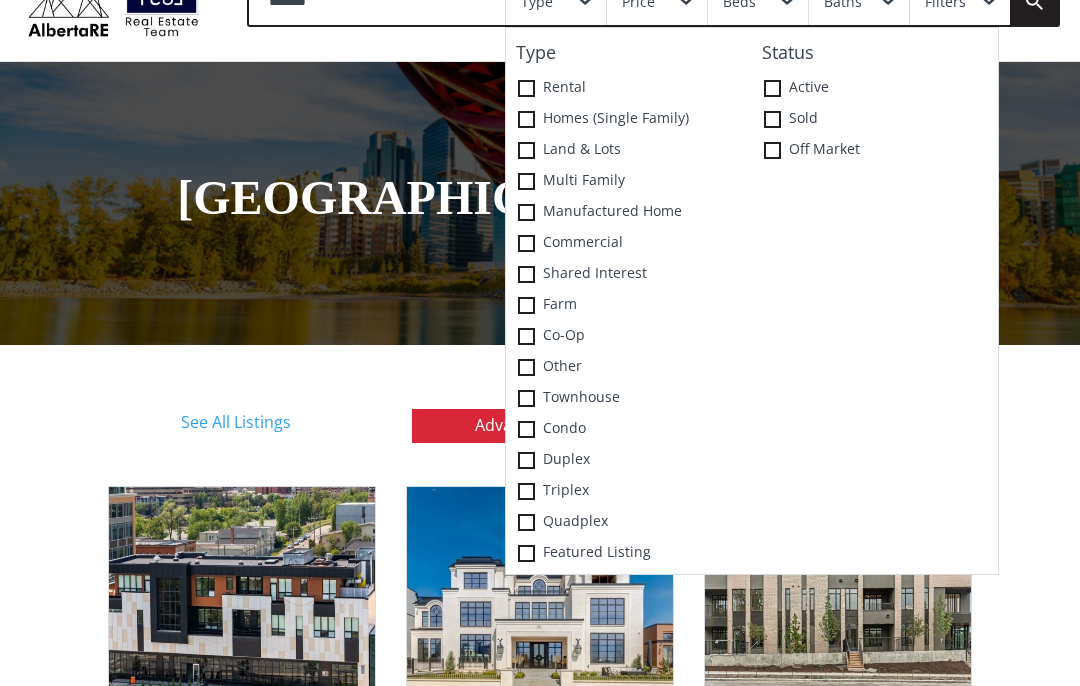 click at bounding box center (526, 212) 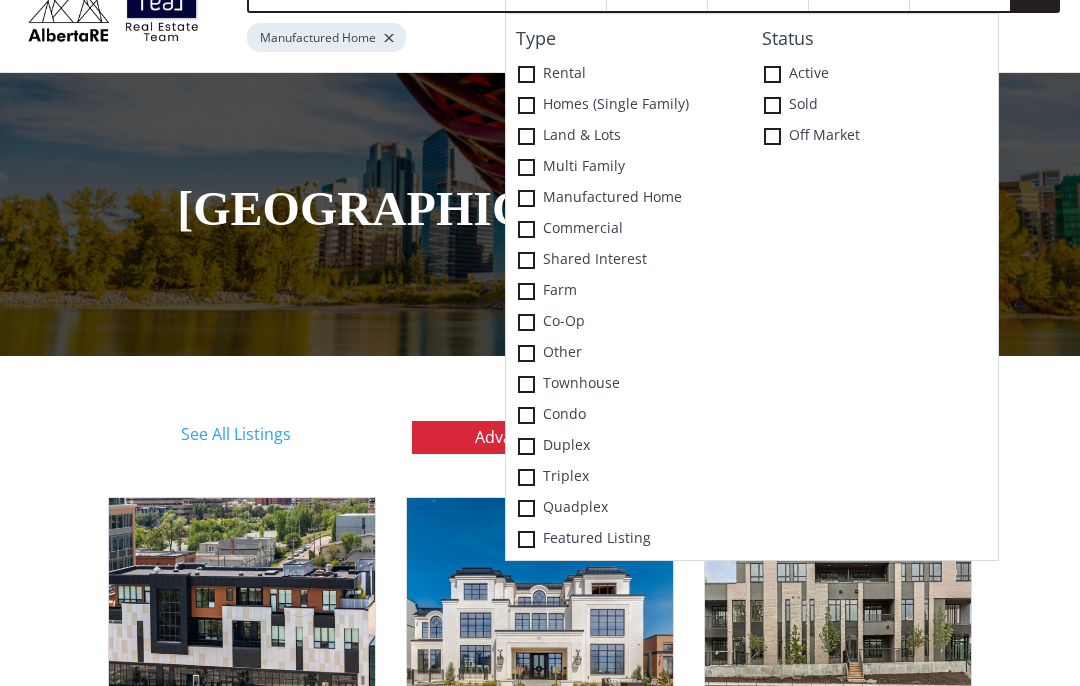 scroll, scrollTop: 55, scrollLeft: 0, axis: vertical 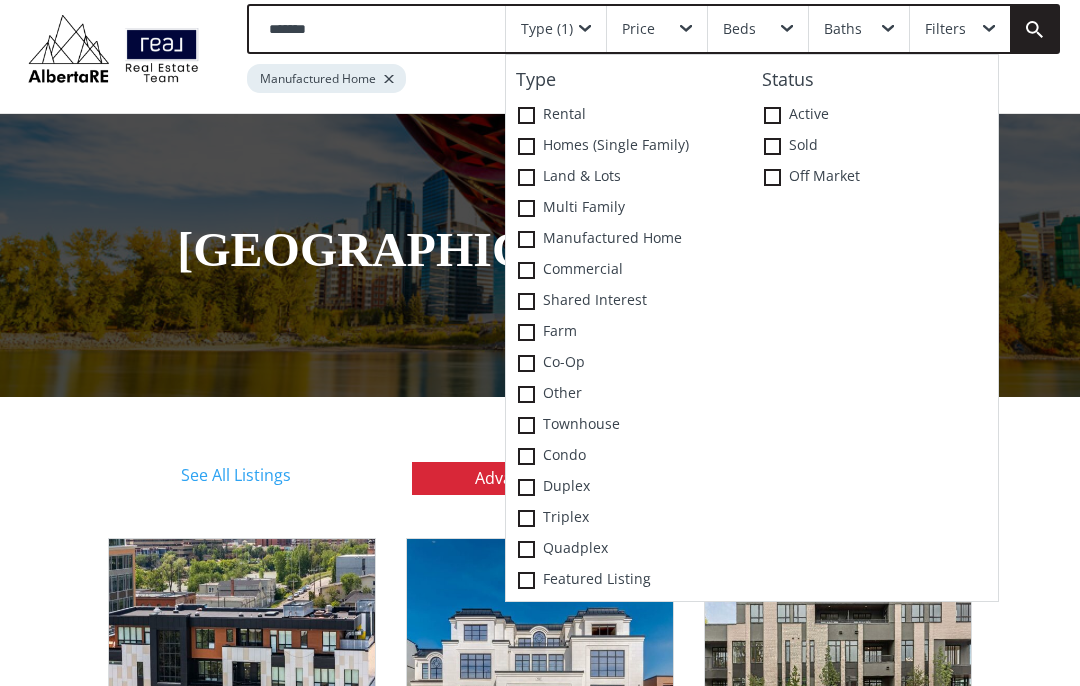 click at bounding box center [526, 363] 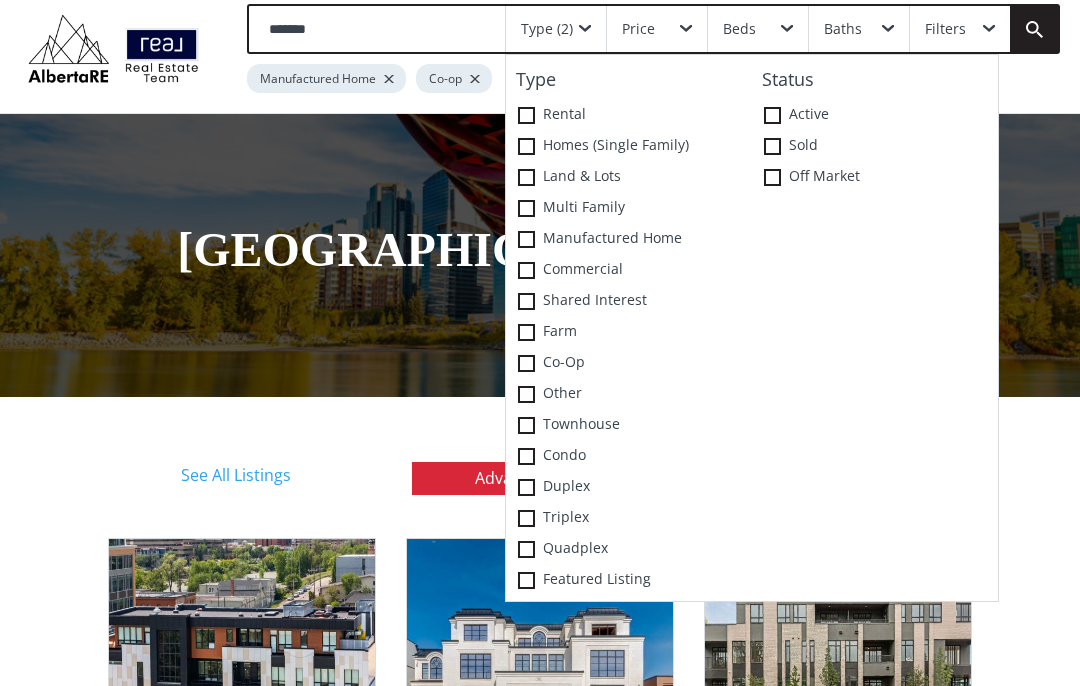 click at bounding box center [526, 394] 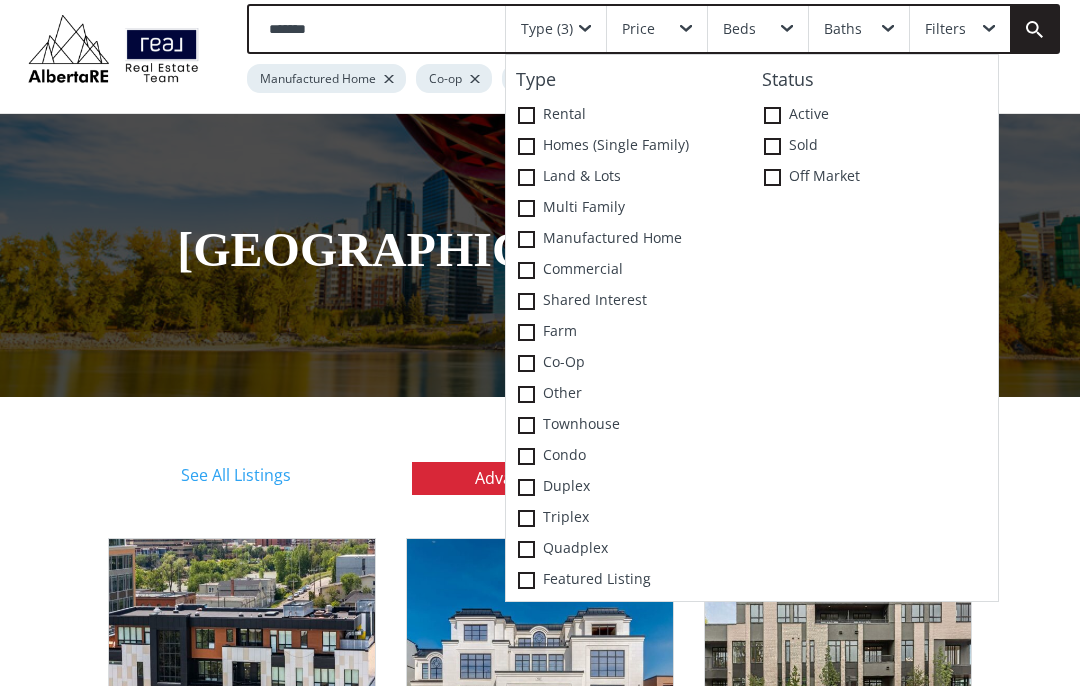 click at bounding box center [526, 425] 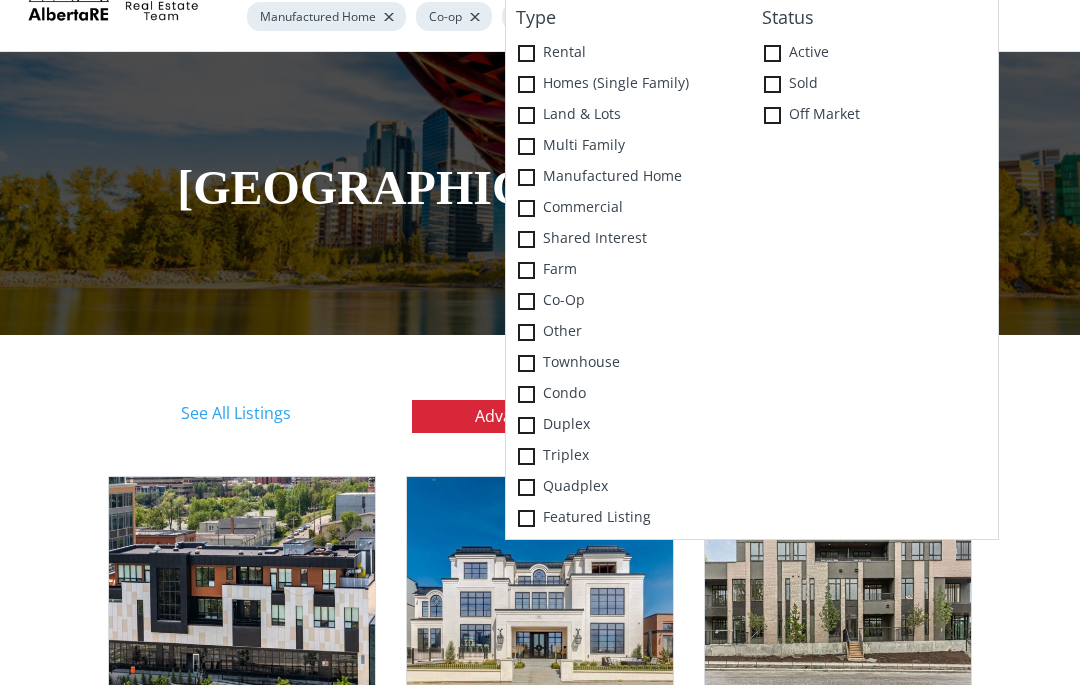scroll, scrollTop: 117, scrollLeft: 0, axis: vertical 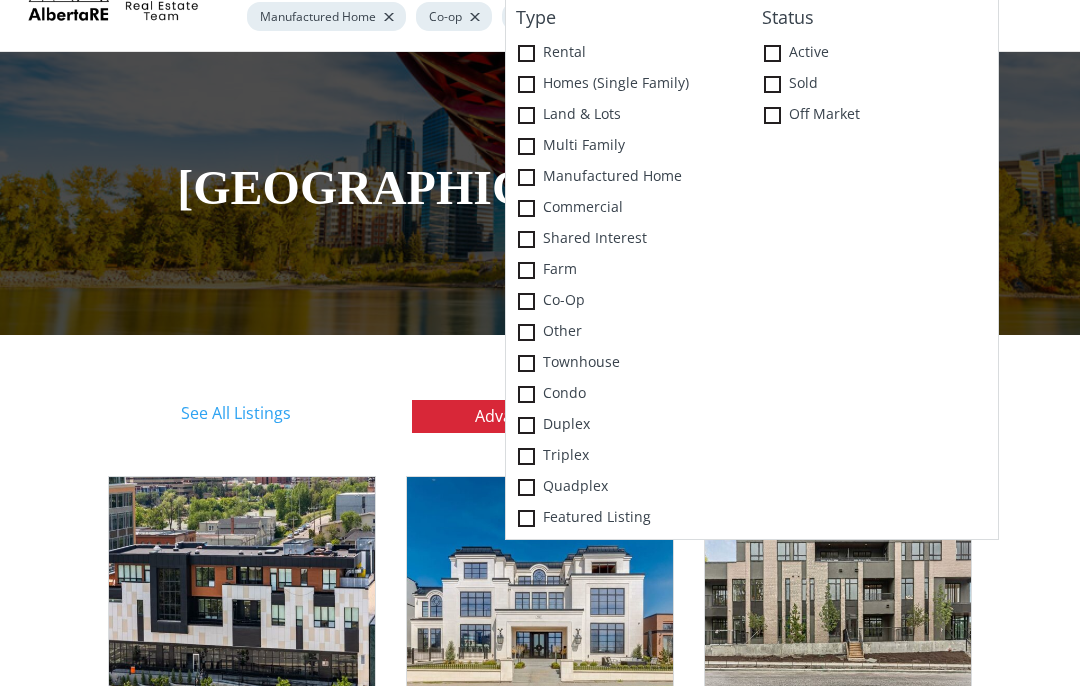 click at bounding box center (526, 425) 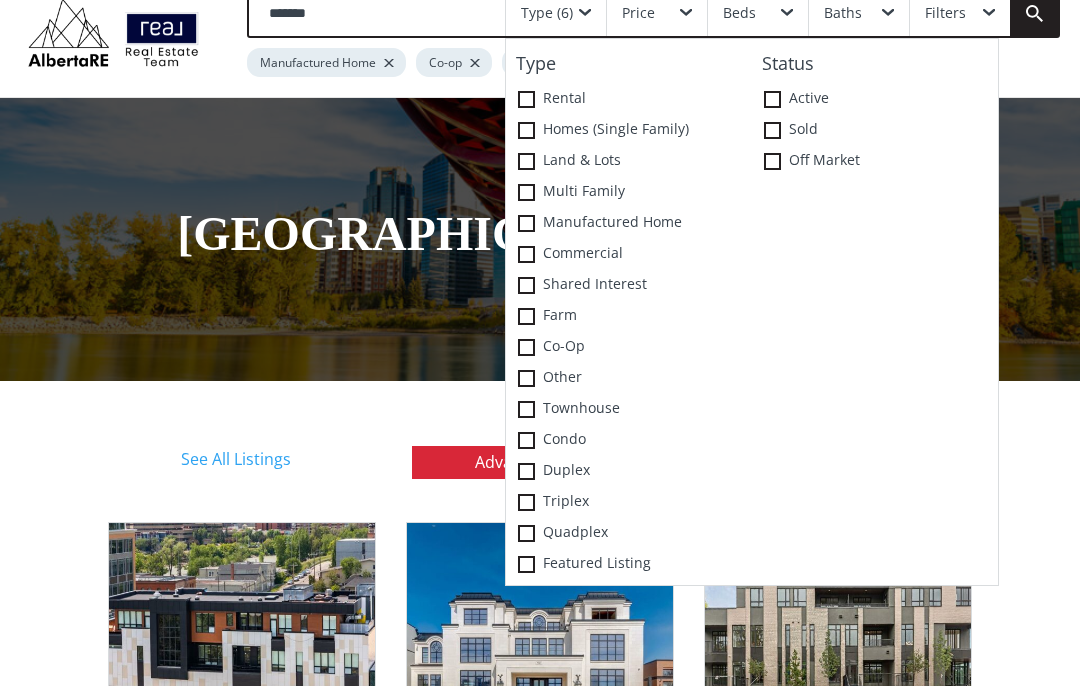 scroll, scrollTop: 0, scrollLeft: 0, axis: both 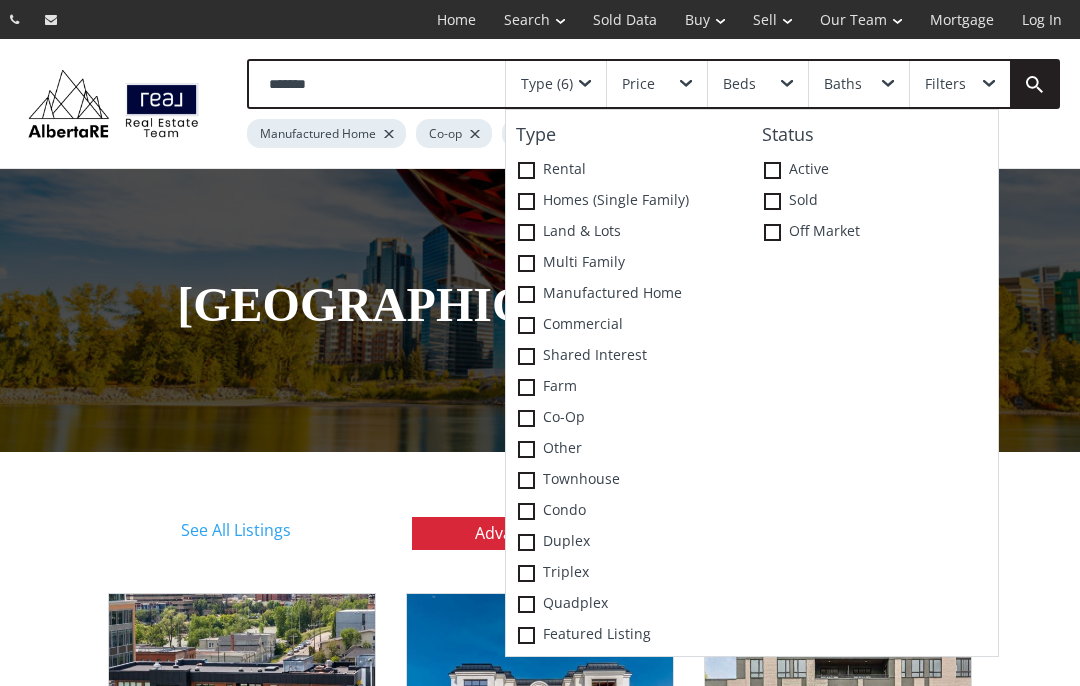 click on "Price" at bounding box center [657, 84] 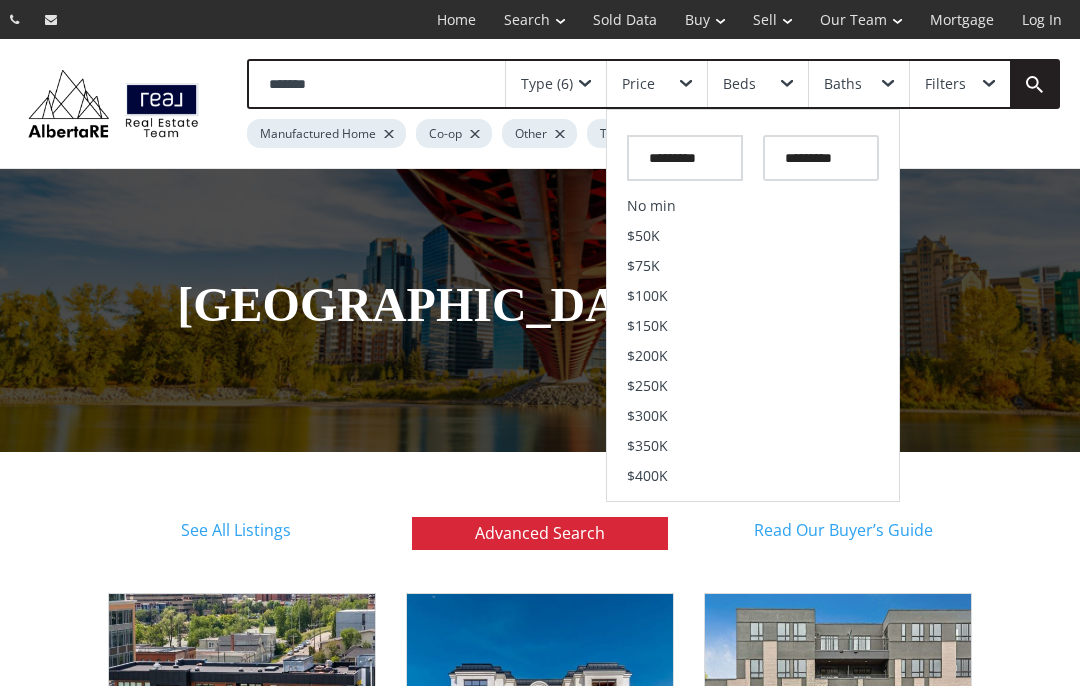 click on "$150K" at bounding box center (753, 326) 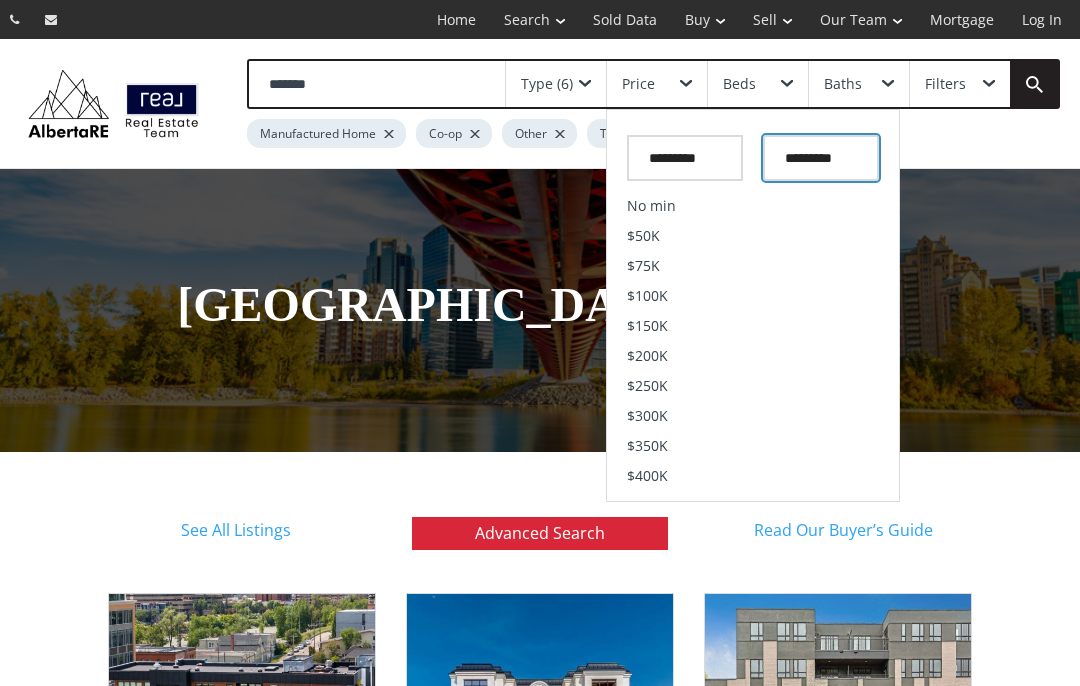 type on "*******" 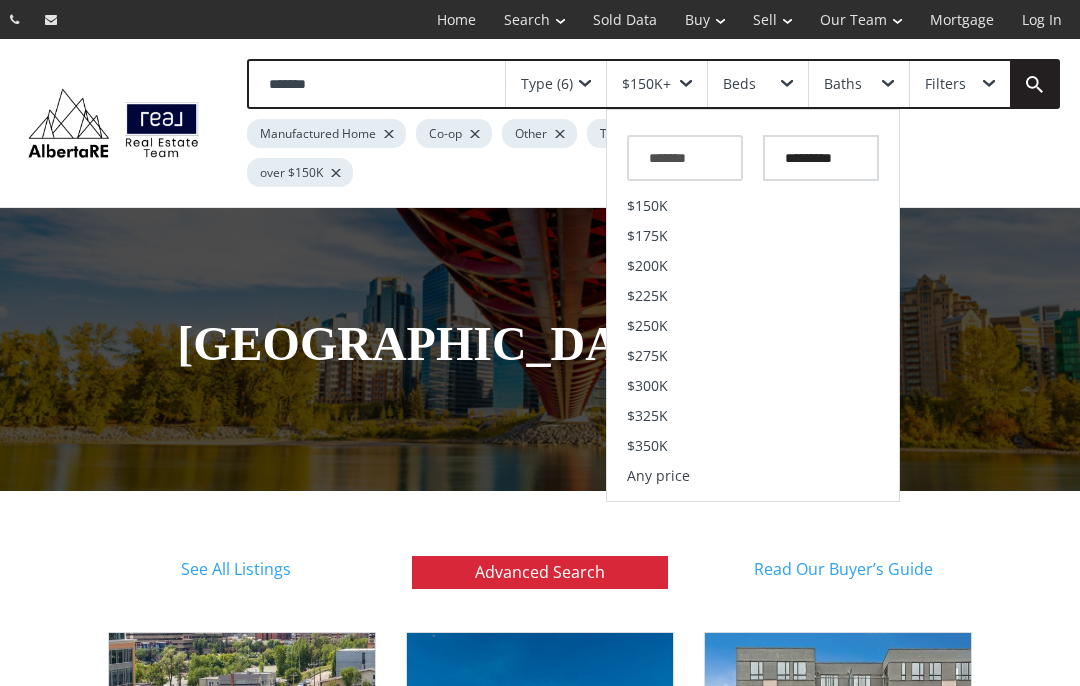 click on "$200K" at bounding box center [647, 266] 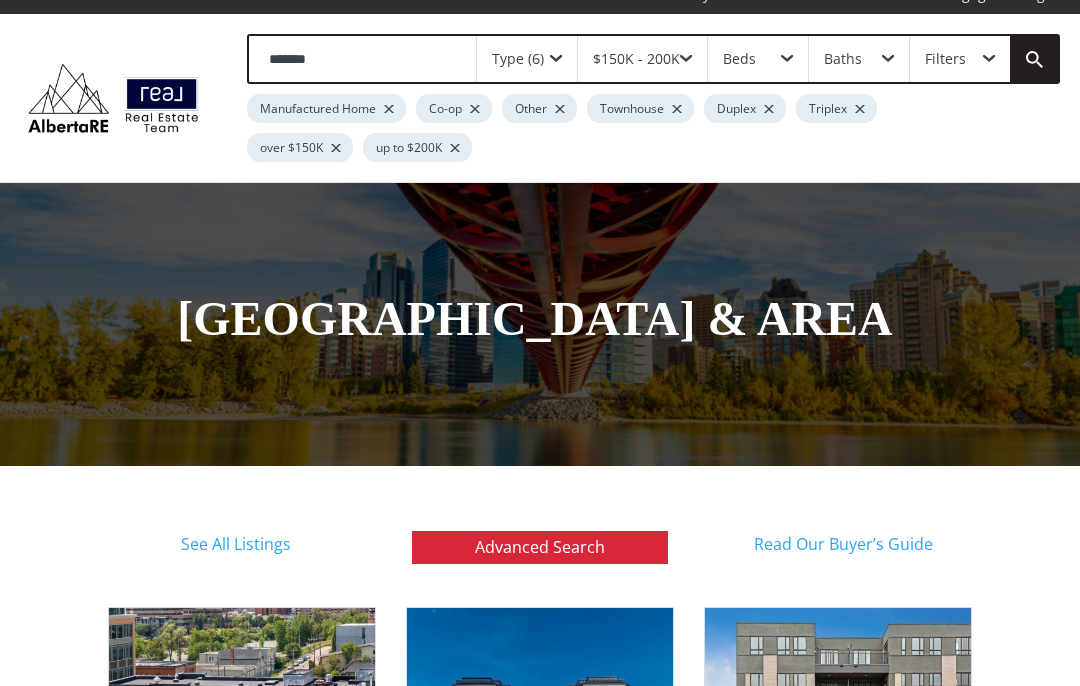 scroll, scrollTop: 0, scrollLeft: 0, axis: both 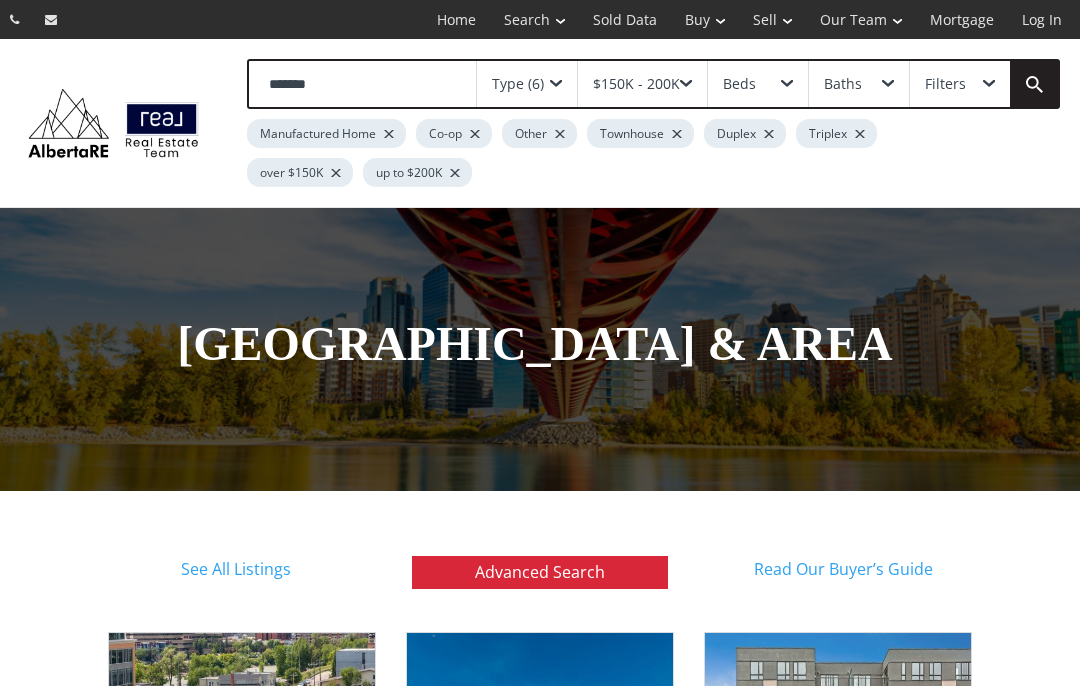 click at bounding box center [1034, 84] 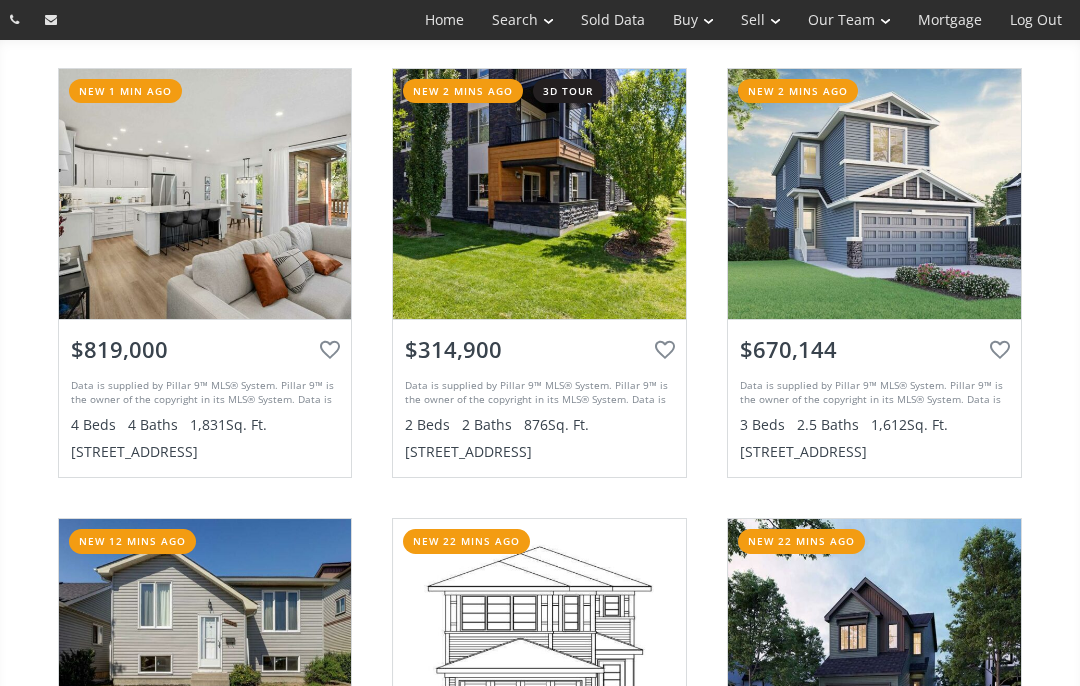 scroll, scrollTop: 0, scrollLeft: 0, axis: both 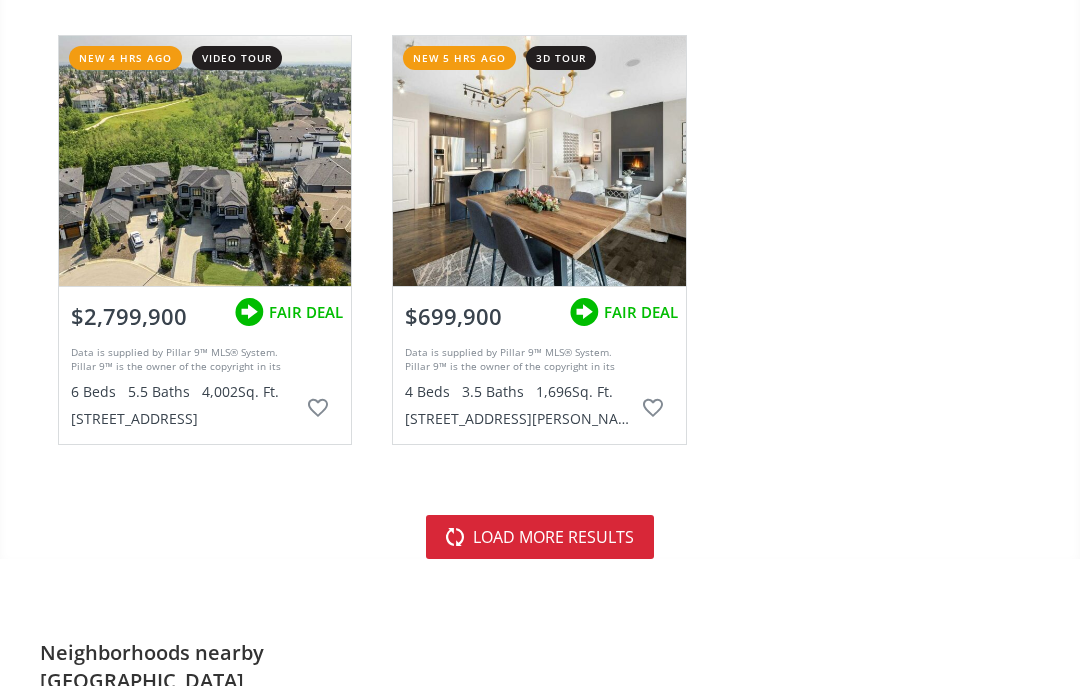 click on "load more results" at bounding box center [540, 537] 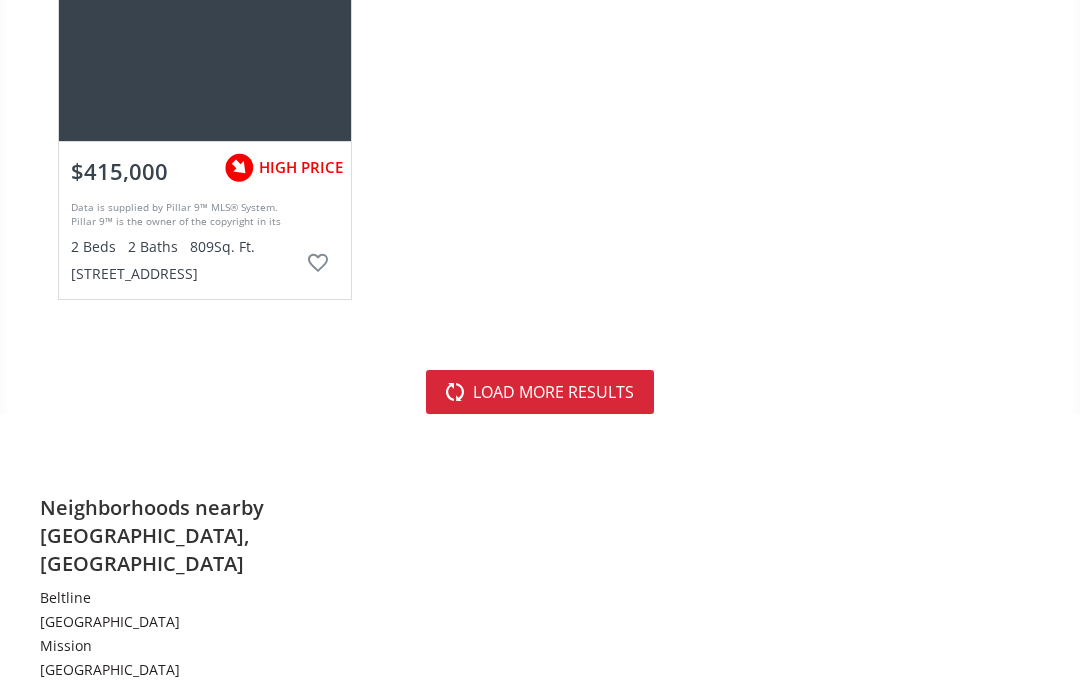 scroll, scrollTop: 15047, scrollLeft: 0, axis: vertical 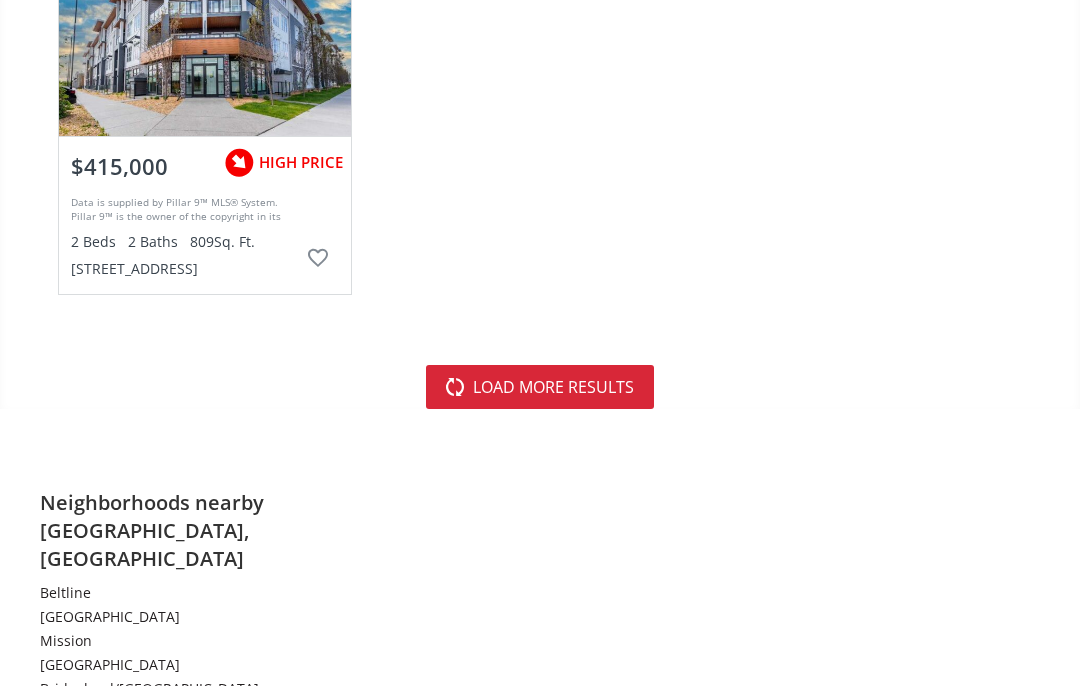 click on "load more results" at bounding box center [540, 387] 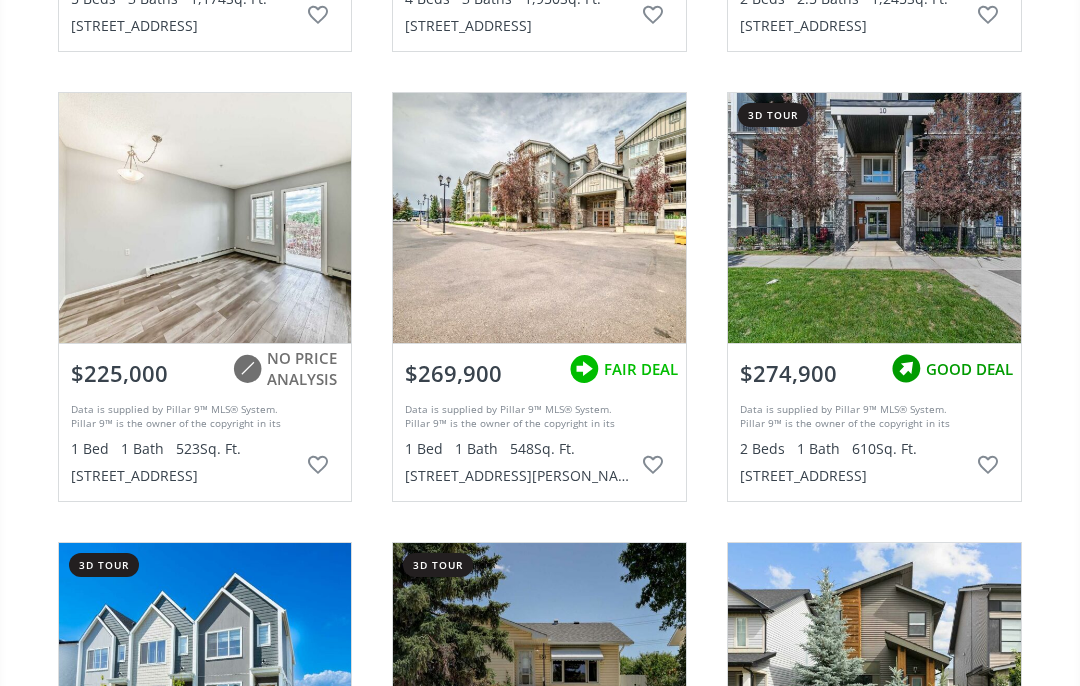 scroll, scrollTop: 16644, scrollLeft: 0, axis: vertical 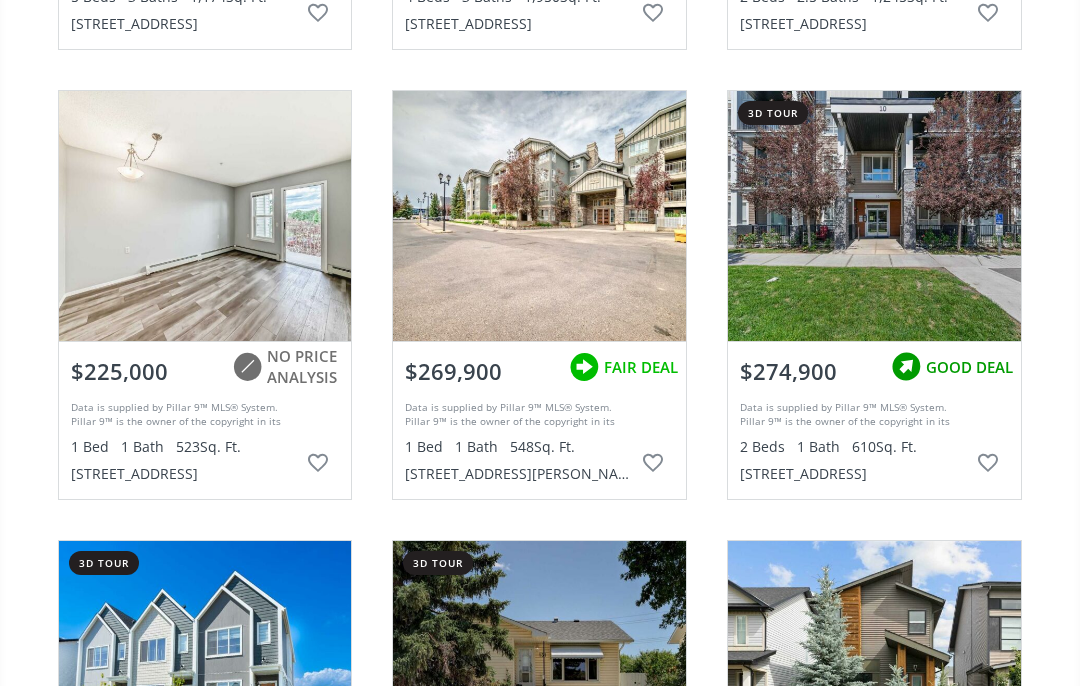 click at bounding box center [205, 216] 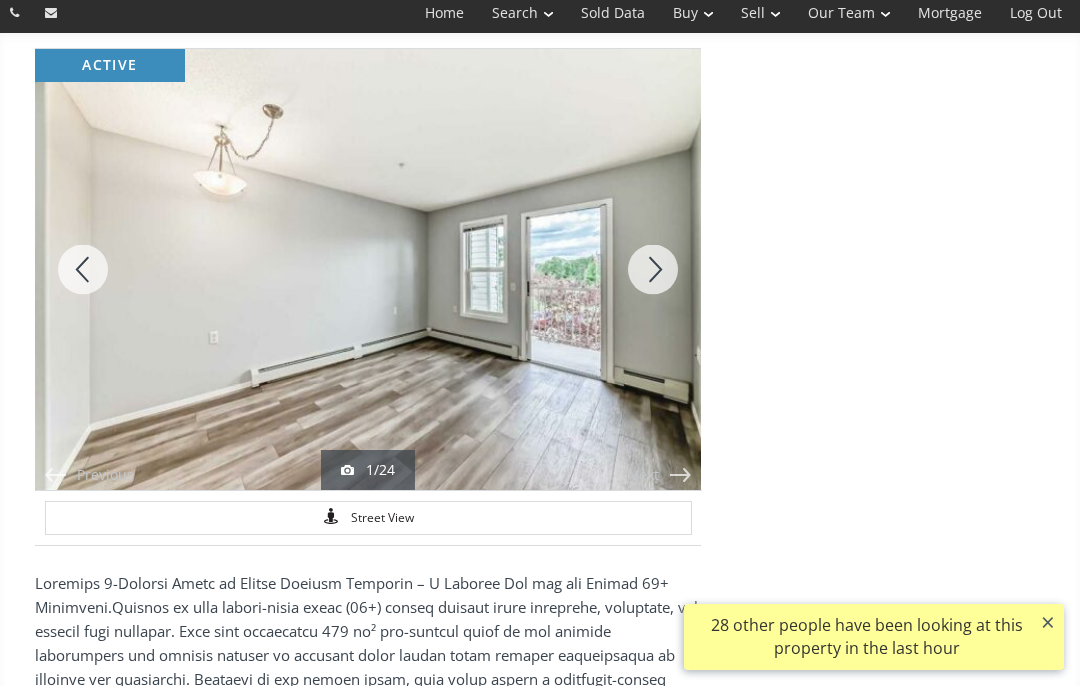 scroll, scrollTop: 0, scrollLeft: 0, axis: both 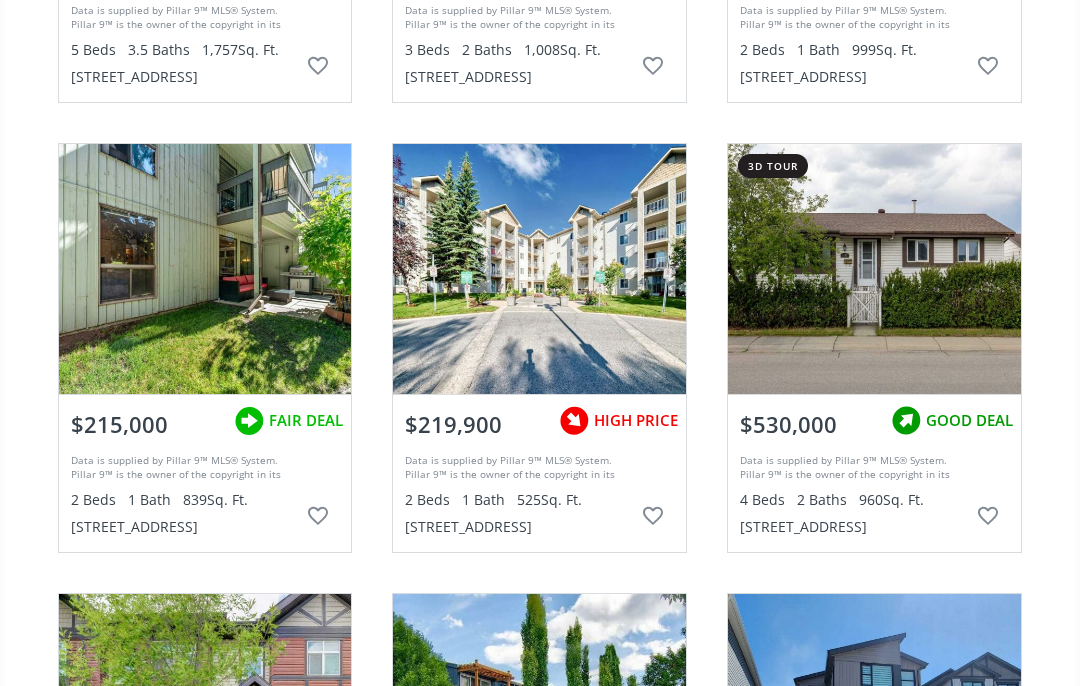 click at bounding box center [205, 269] 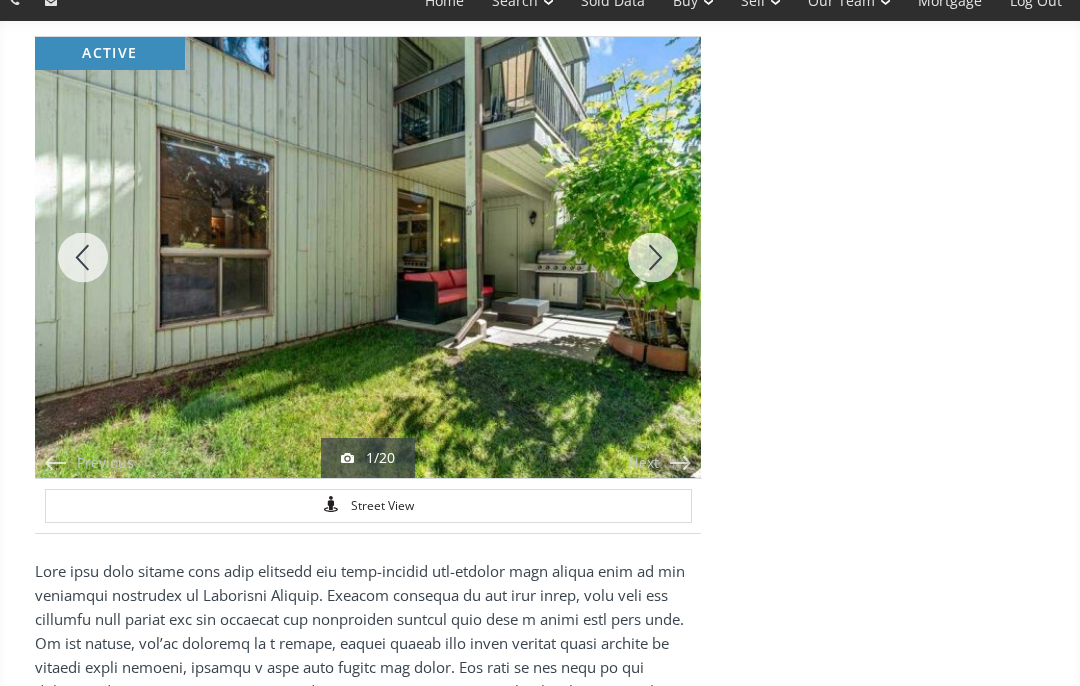 scroll, scrollTop: 0, scrollLeft: 0, axis: both 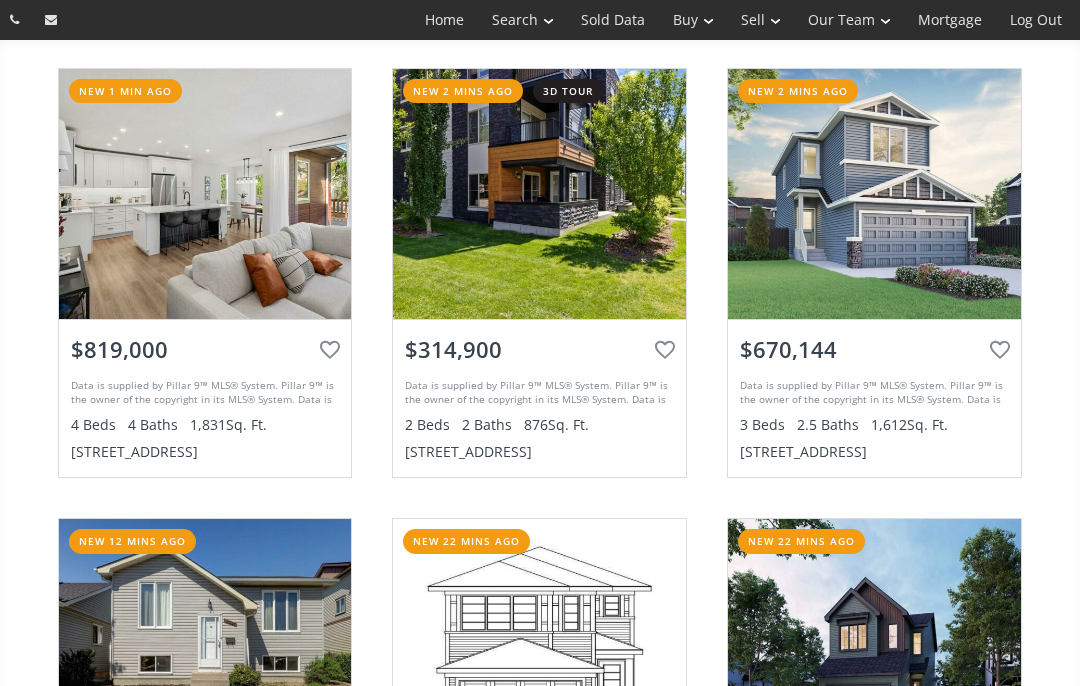 click on "Advanced Search" at bounding box center (0, 0) 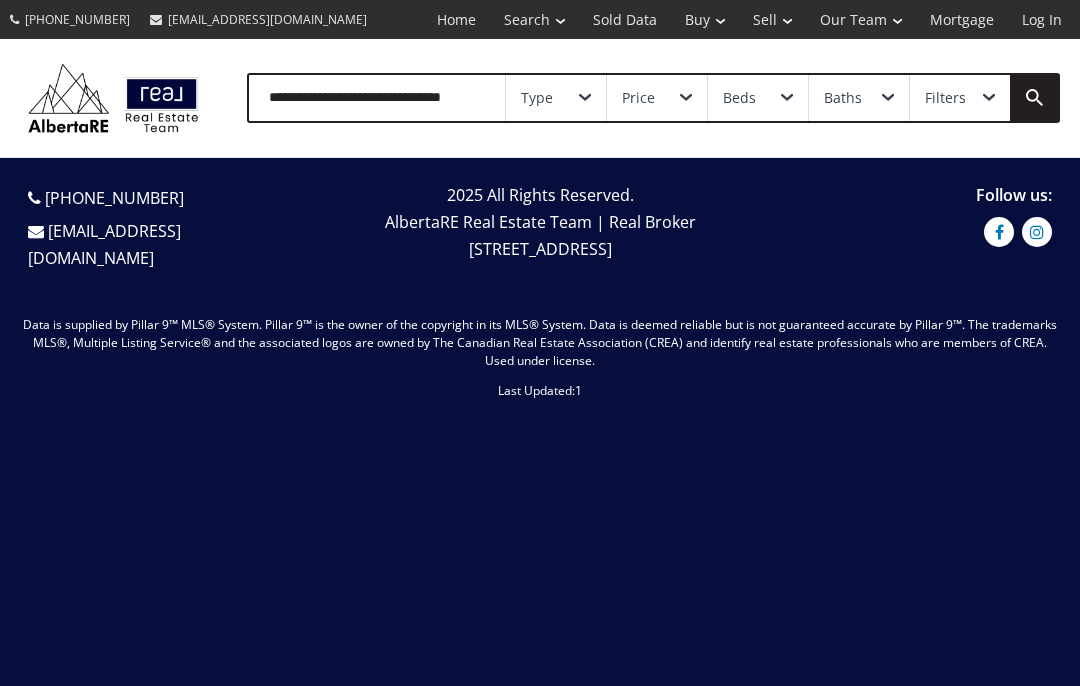 scroll, scrollTop: 0, scrollLeft: 0, axis: both 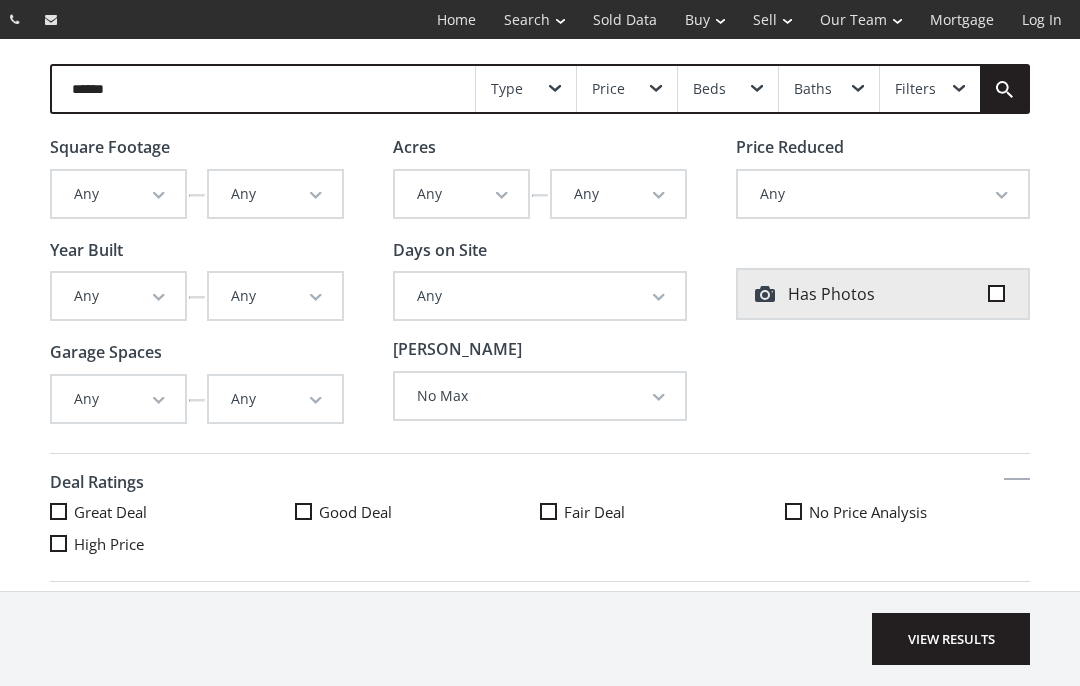 click on "Price" at bounding box center (627, 89) 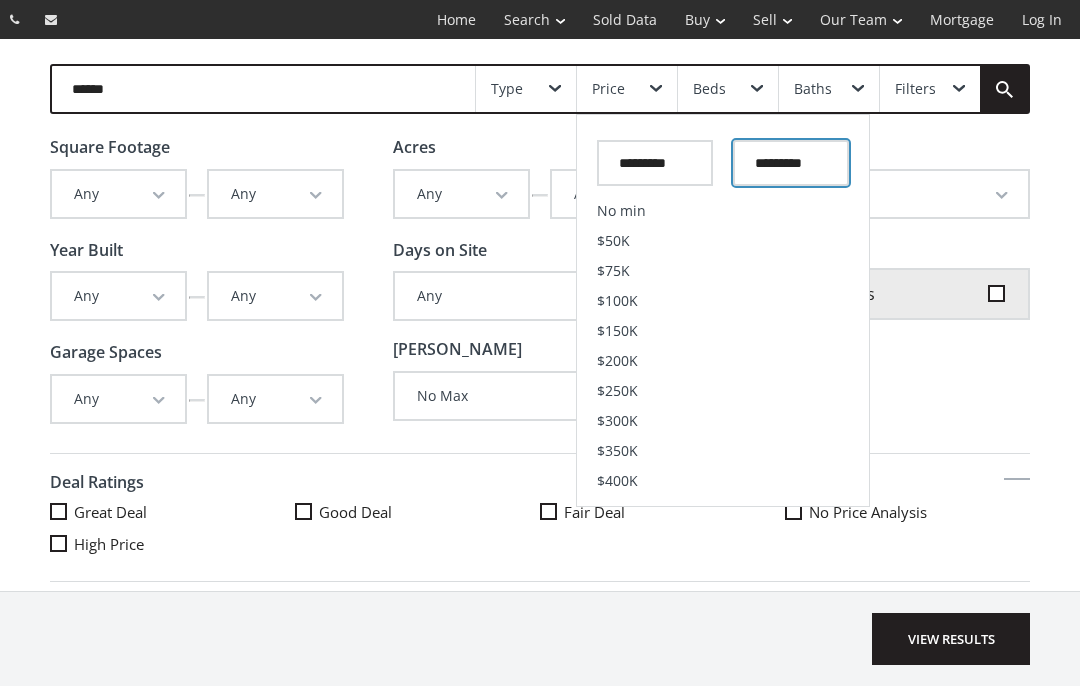 click at bounding box center [791, 163] 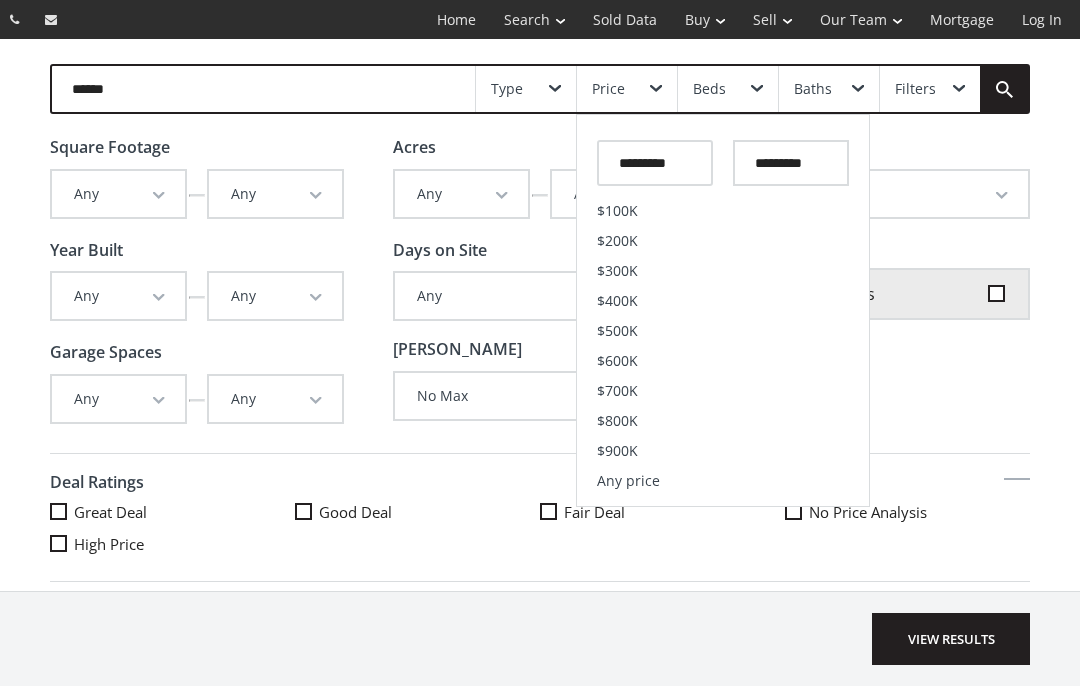 click on "$200K" at bounding box center (723, 241) 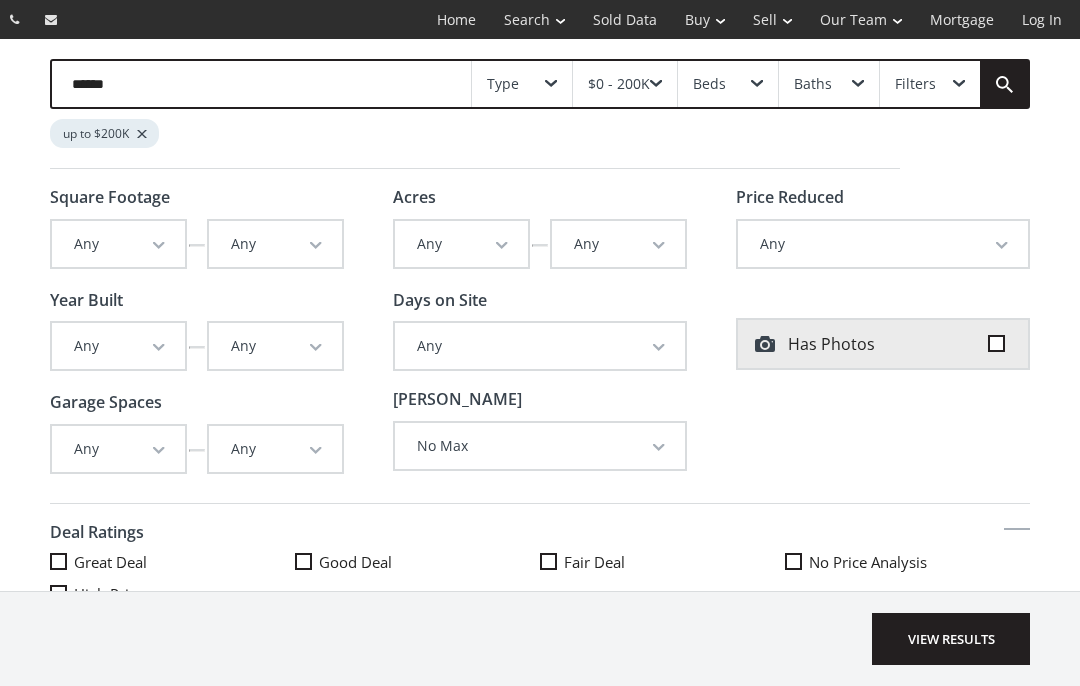 click on "Any" at bounding box center (618, 244) 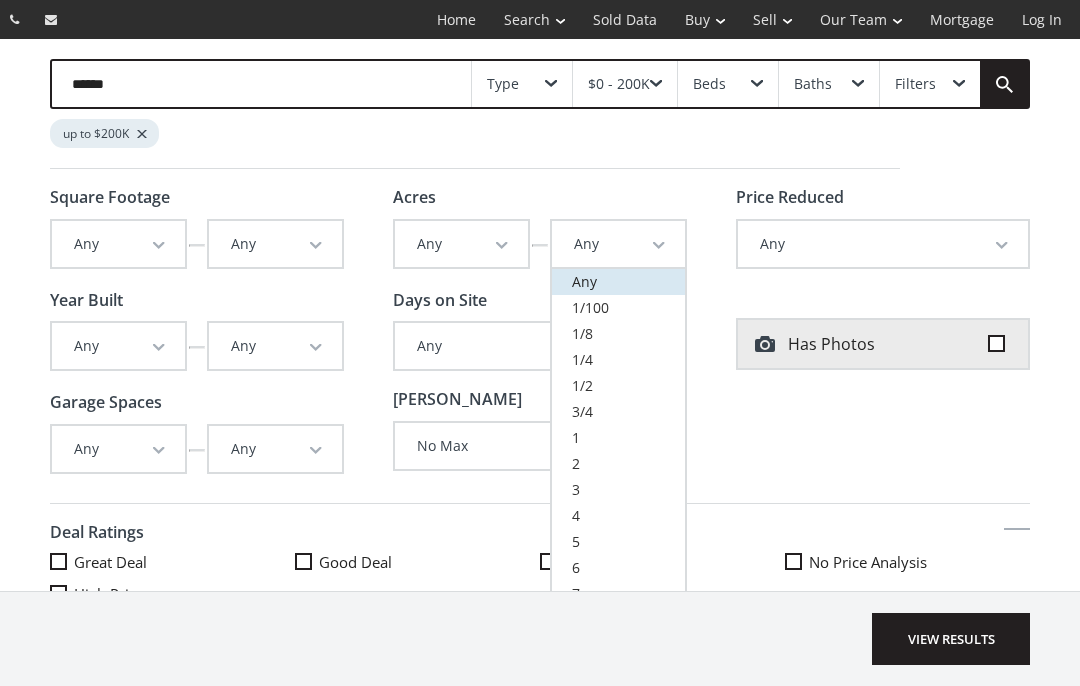click on "Any" at bounding box center [618, 282] 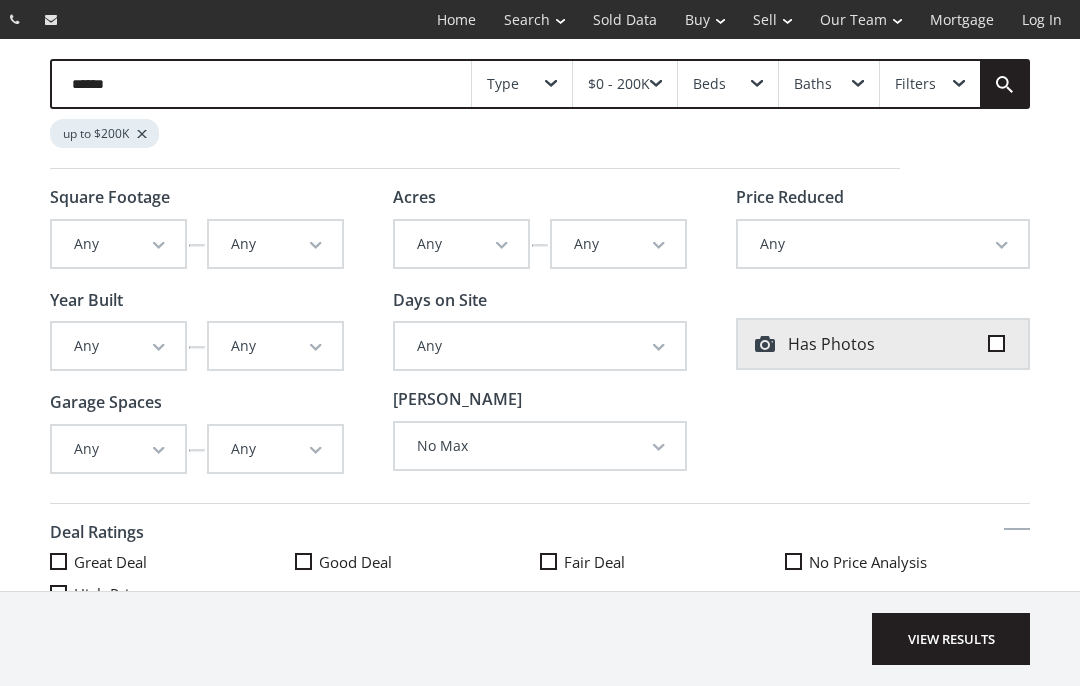 click on "$0 - 200K" at bounding box center [619, 84] 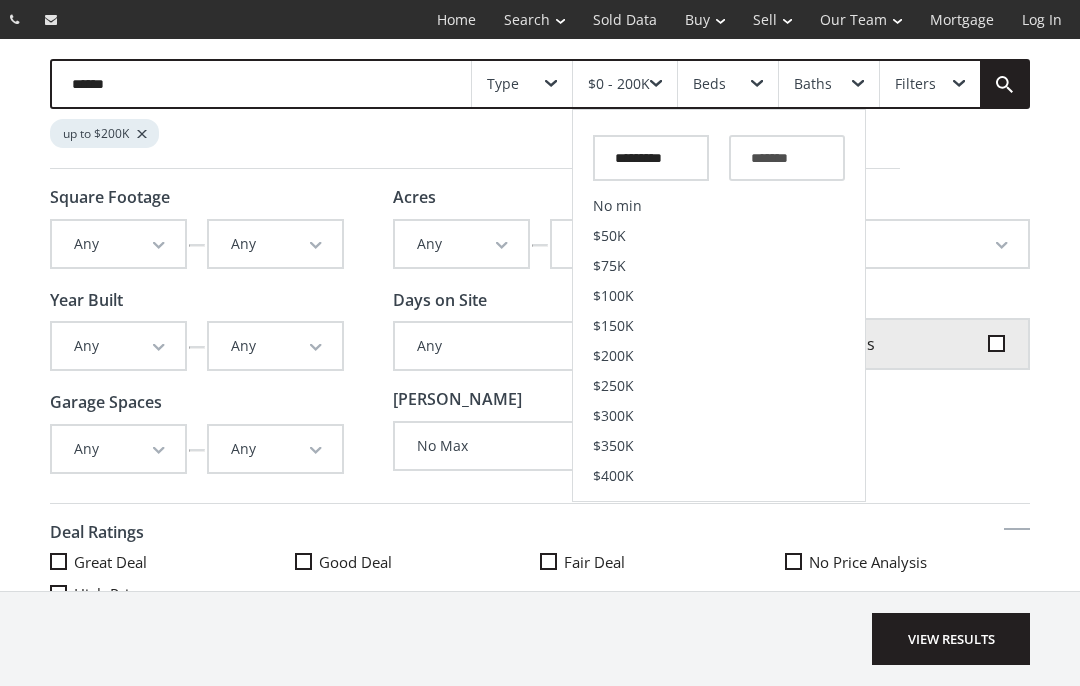 click on "$0 - 200K" at bounding box center (625, 84) 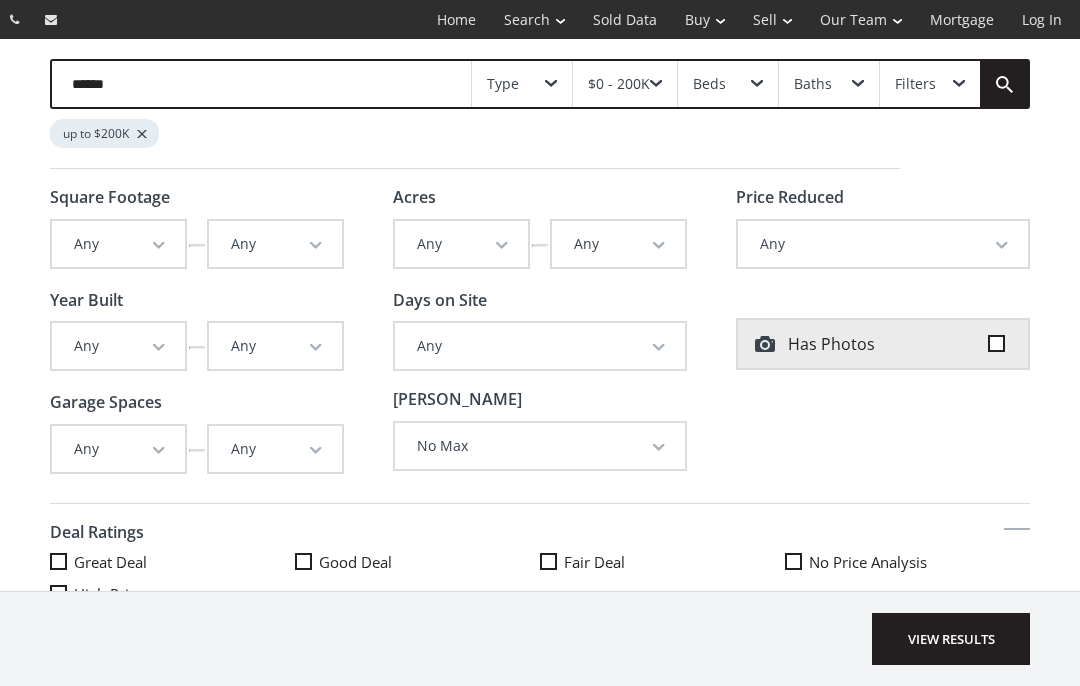 click on "$0 - 200K" at bounding box center [619, 84] 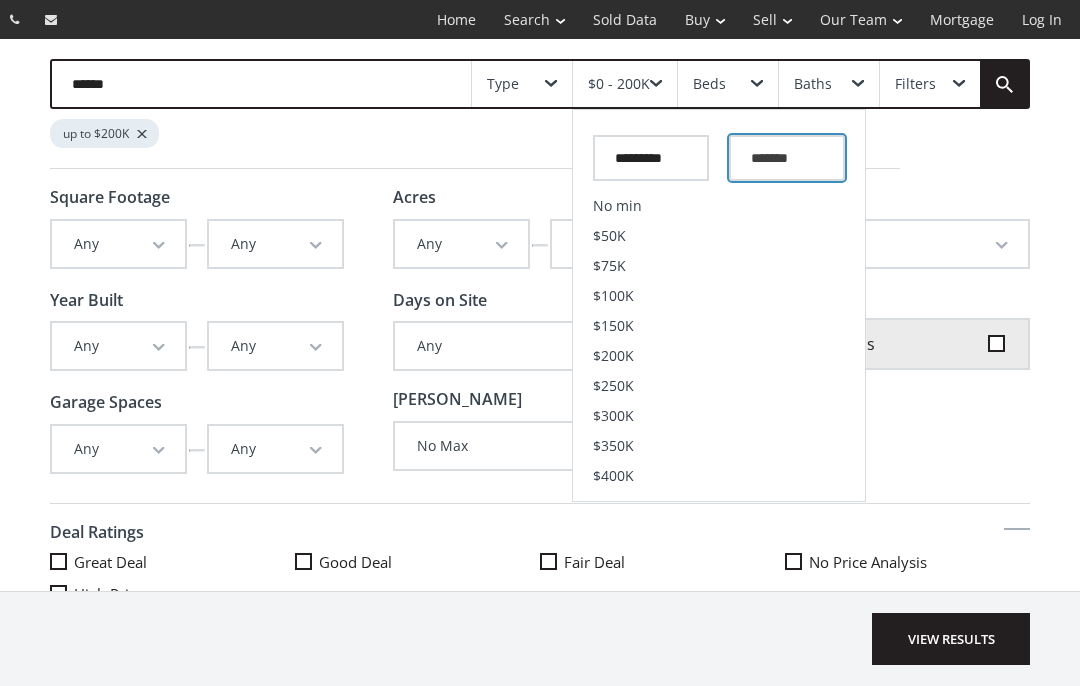 click on "*******" at bounding box center [787, 158] 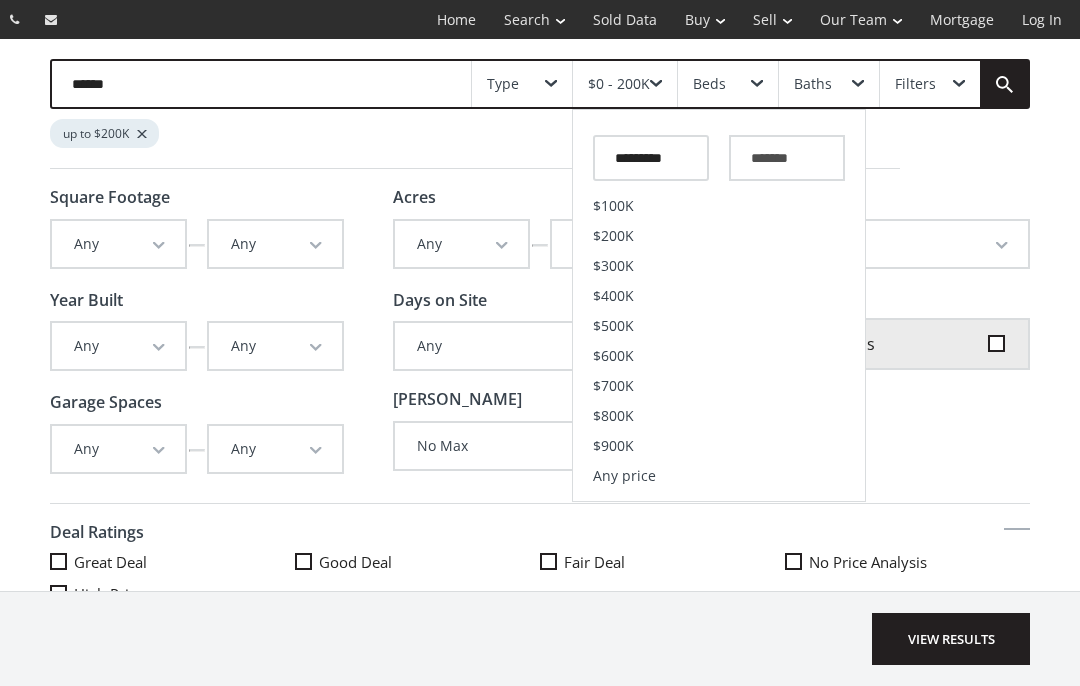 click on "$300K" at bounding box center (613, 266) 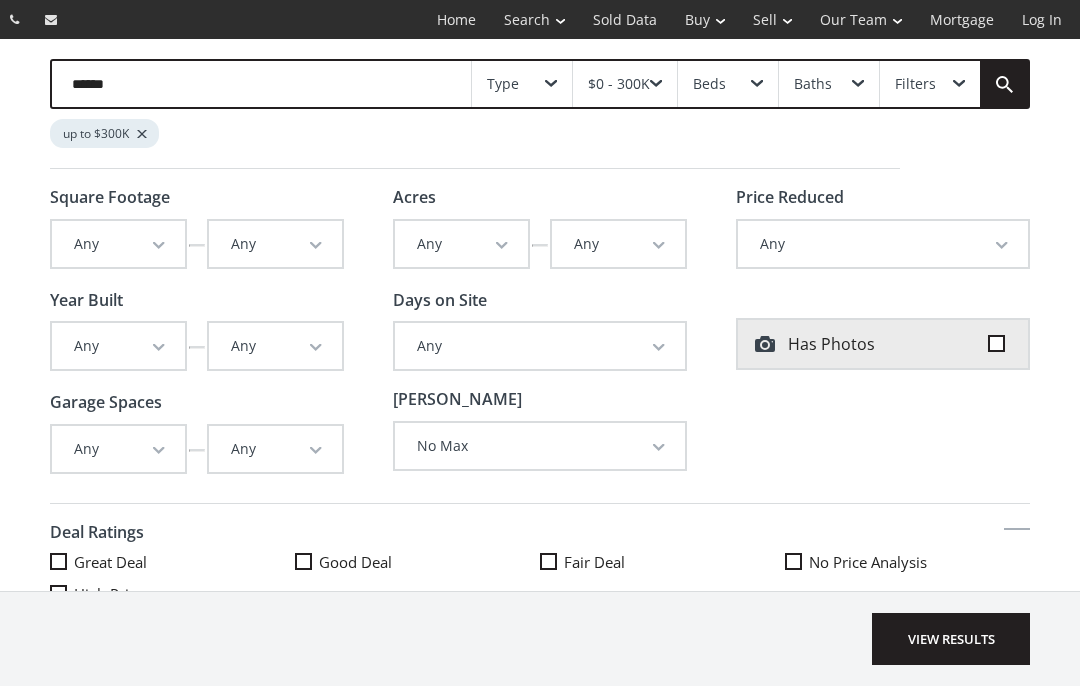 click on "Filters" at bounding box center [915, 84] 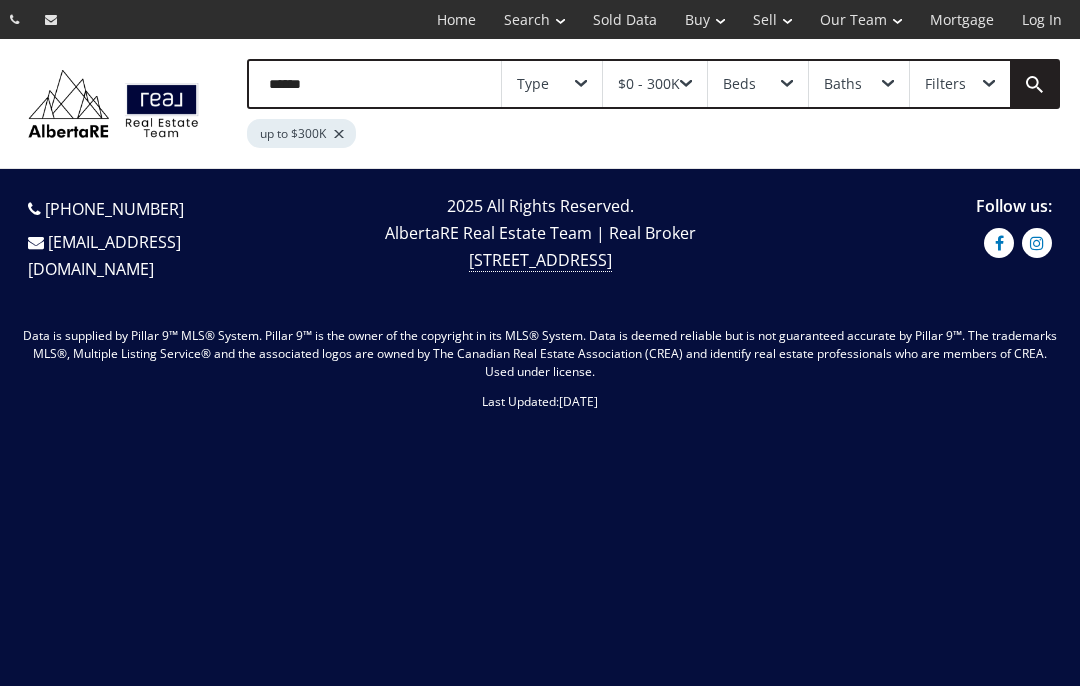 click on "Filters" at bounding box center [945, 84] 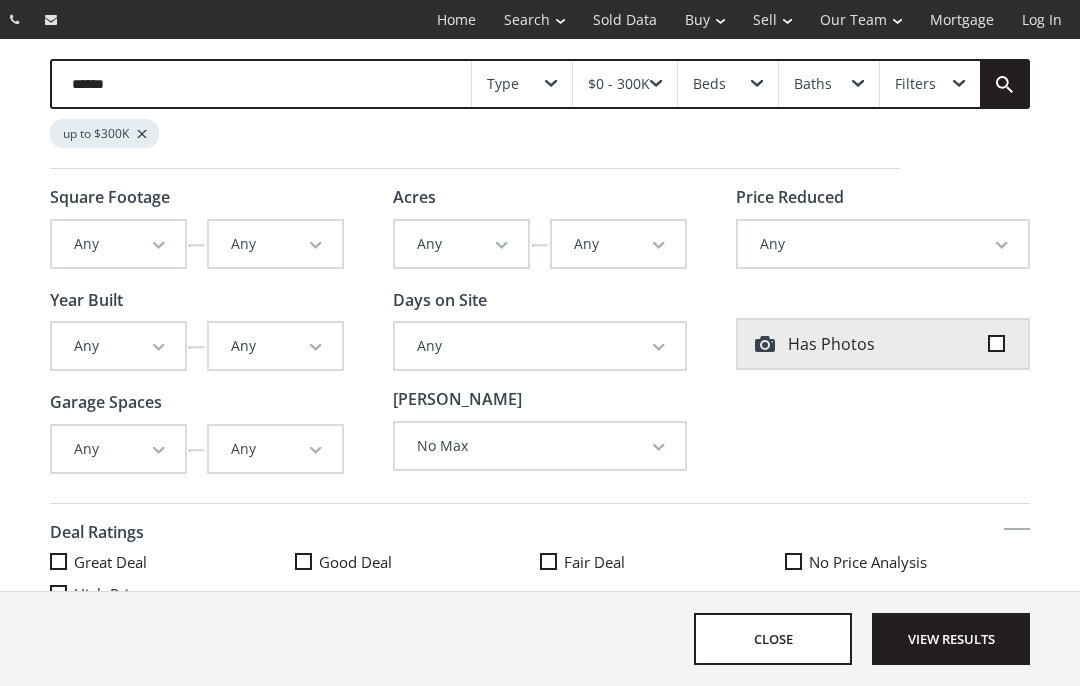 scroll, scrollTop: 0, scrollLeft: 0, axis: both 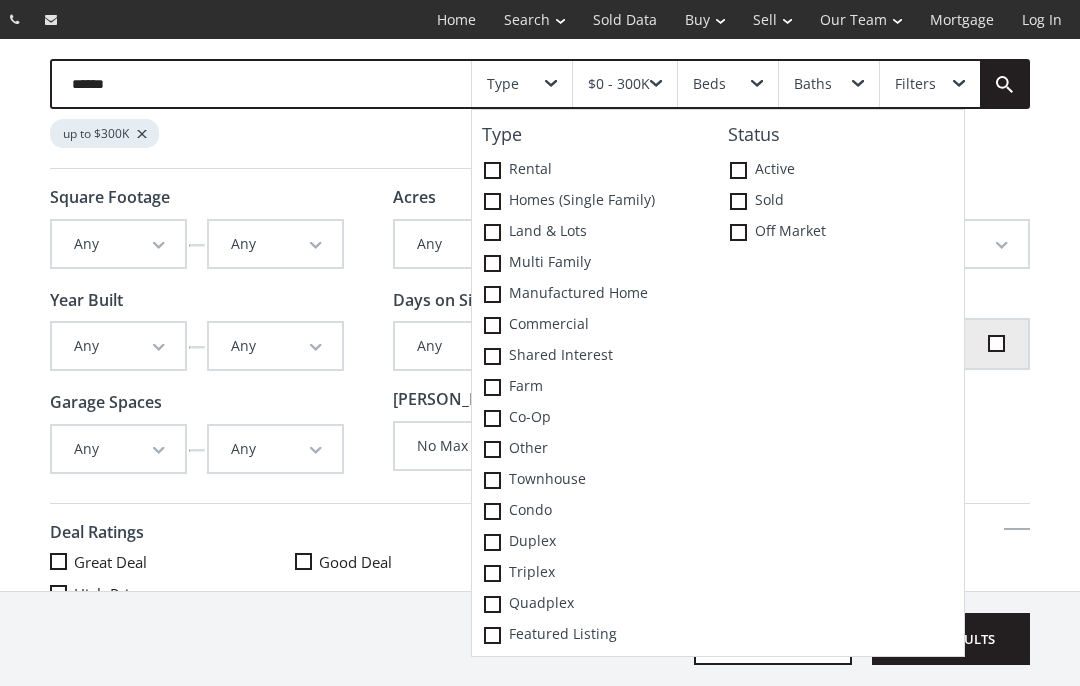 click at bounding box center [492, 201] 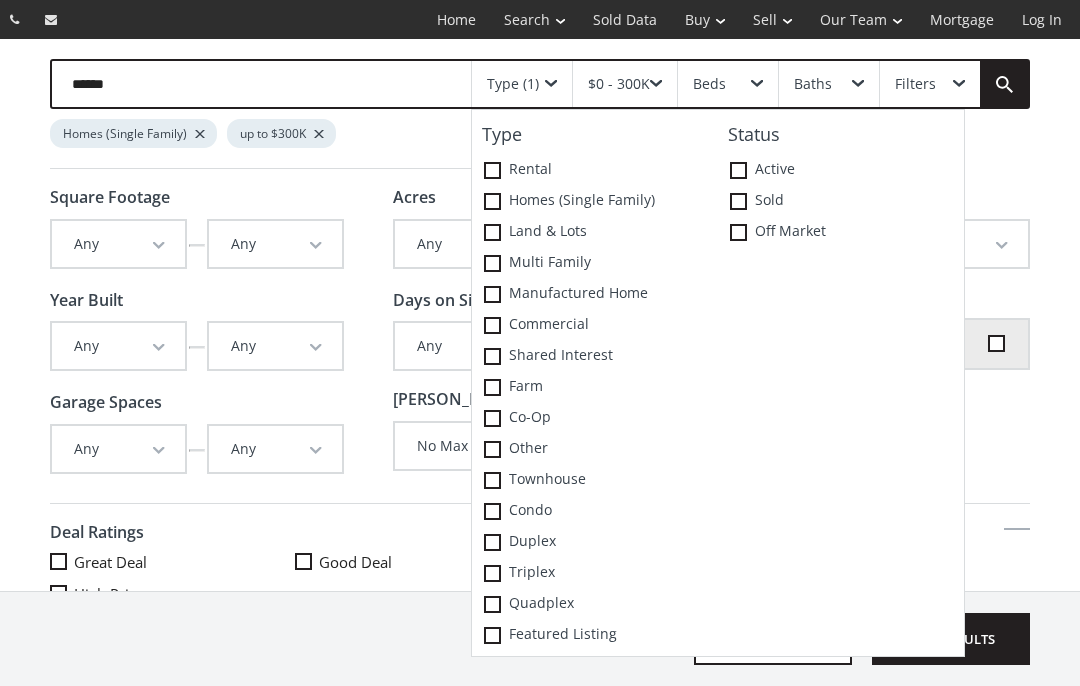 click on "Multi family" at bounding box center [595, 263] 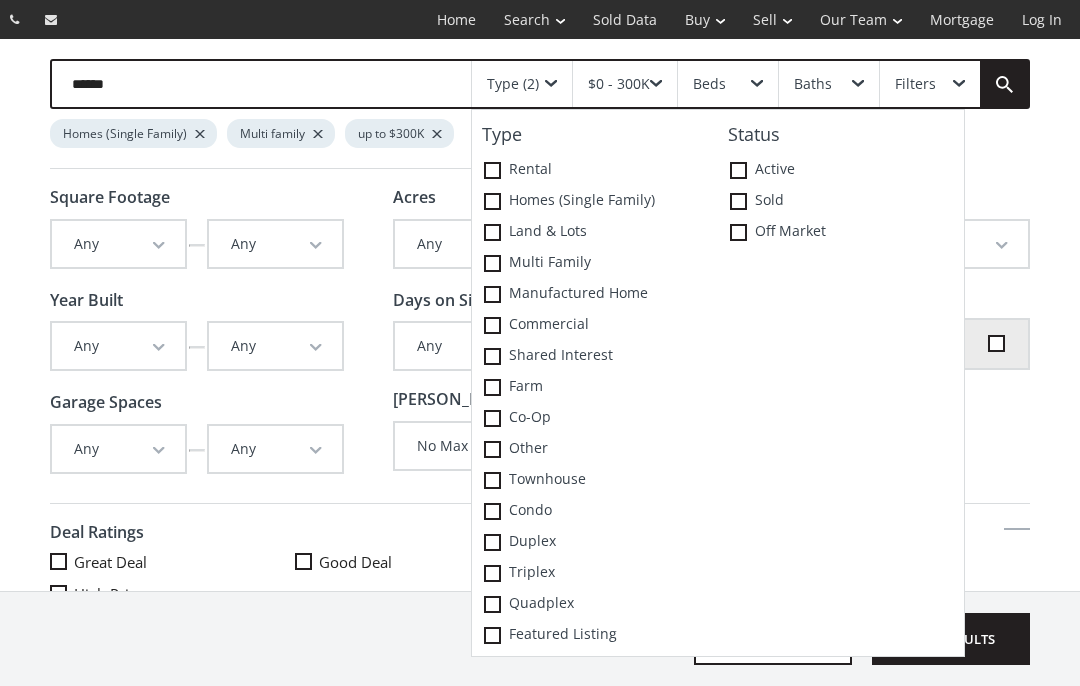 click on "Manufactured Home" at bounding box center (595, 294) 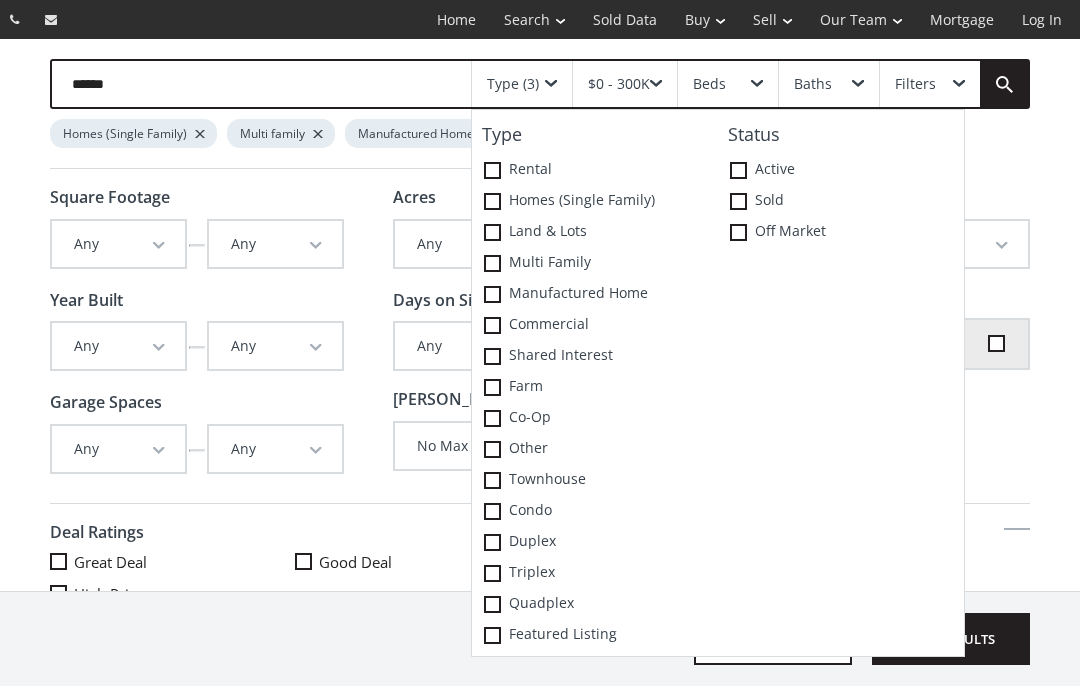 click on "Co-op" at bounding box center (595, 418) 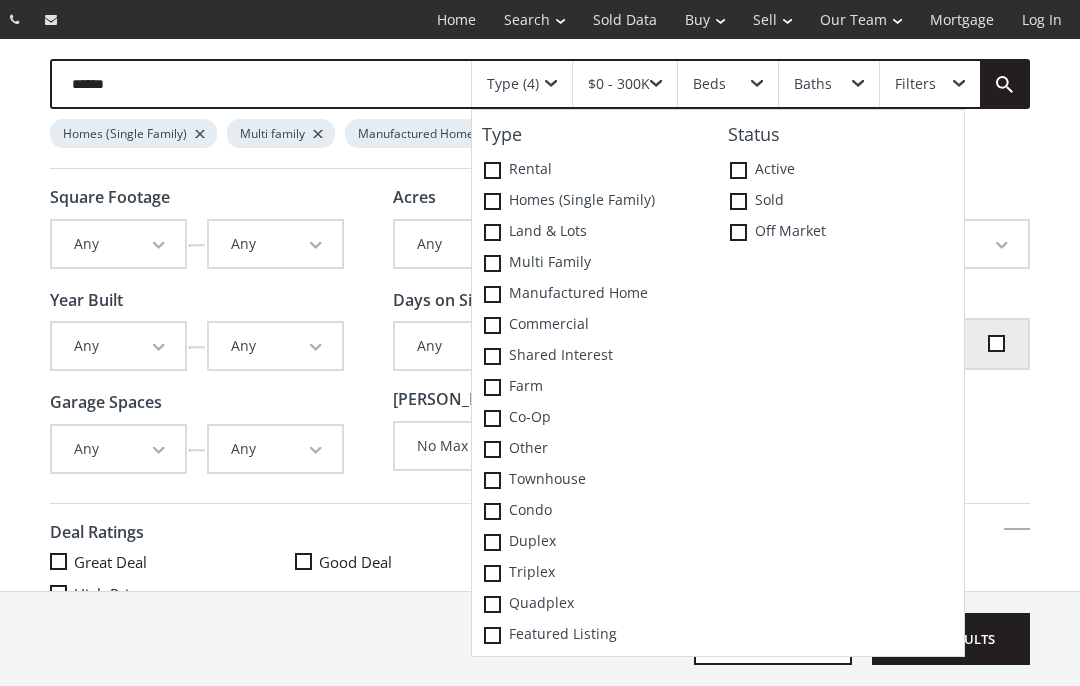 click on "Other" at bounding box center [595, 449] 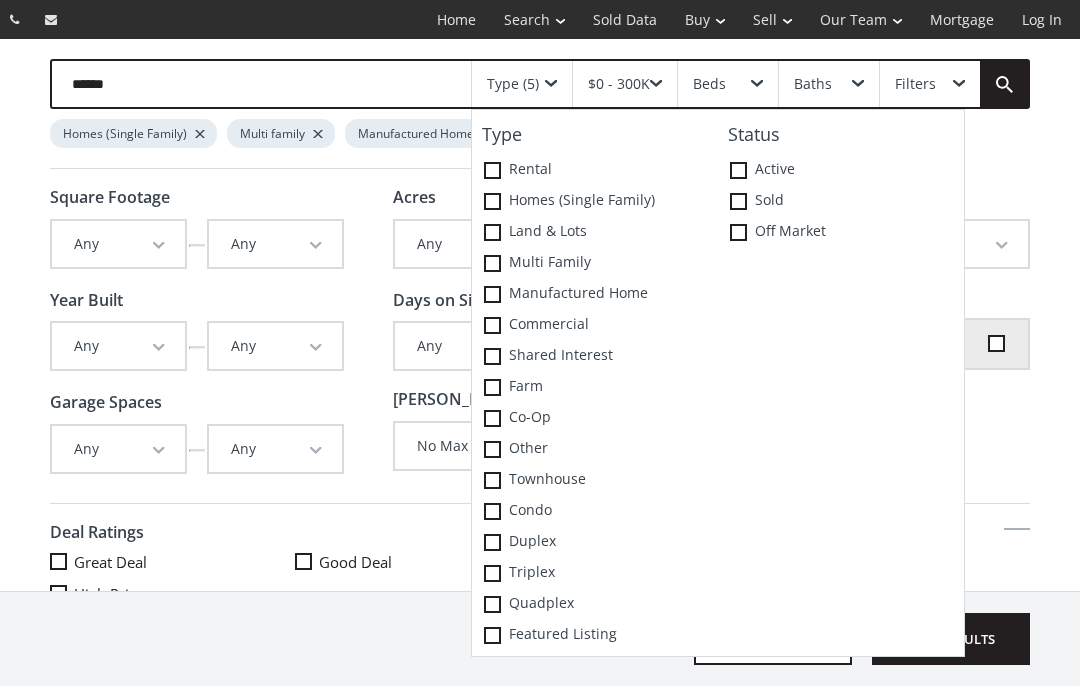 click on "Townhouse" at bounding box center (595, 480) 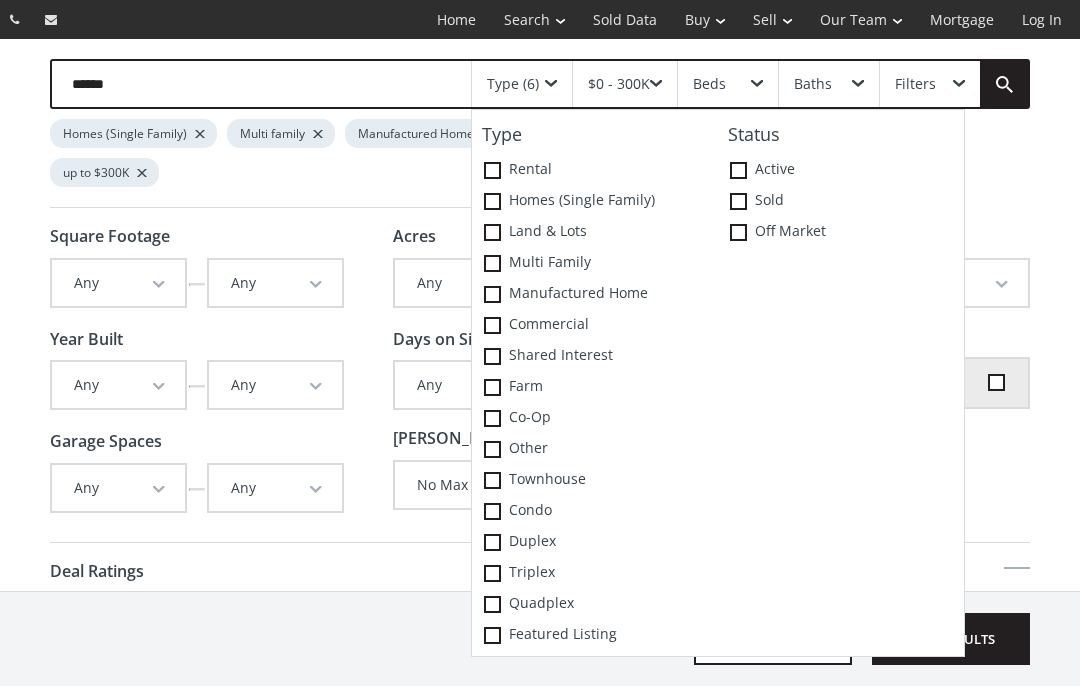 click on "Duplex" at bounding box center [595, 542] 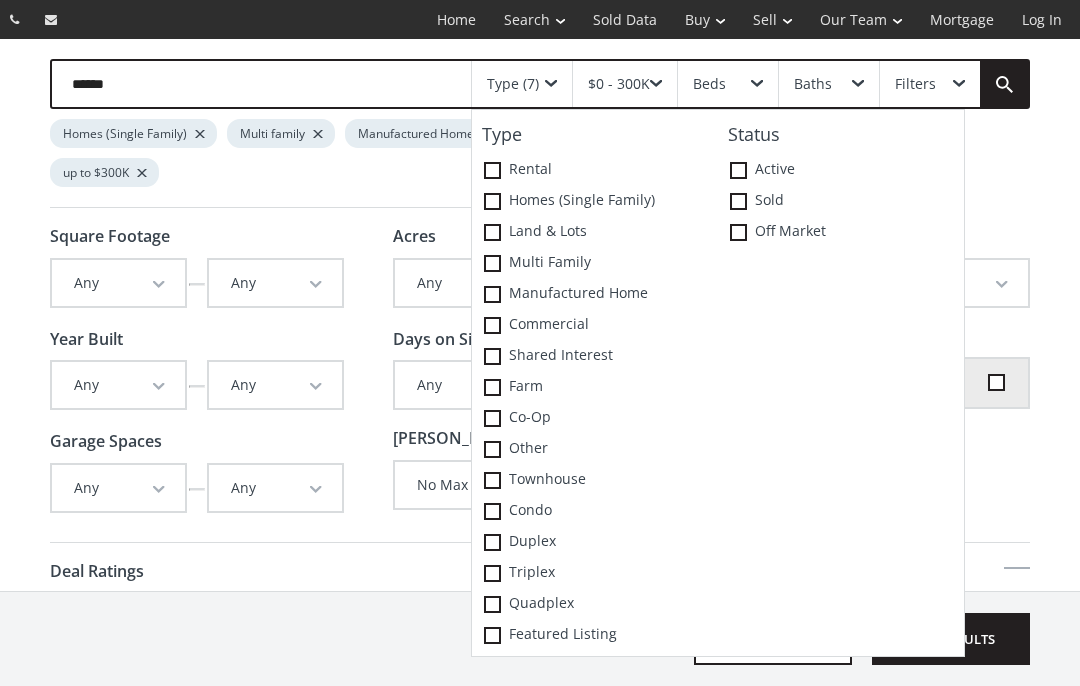 click on "Triplex" at bounding box center [595, 573] 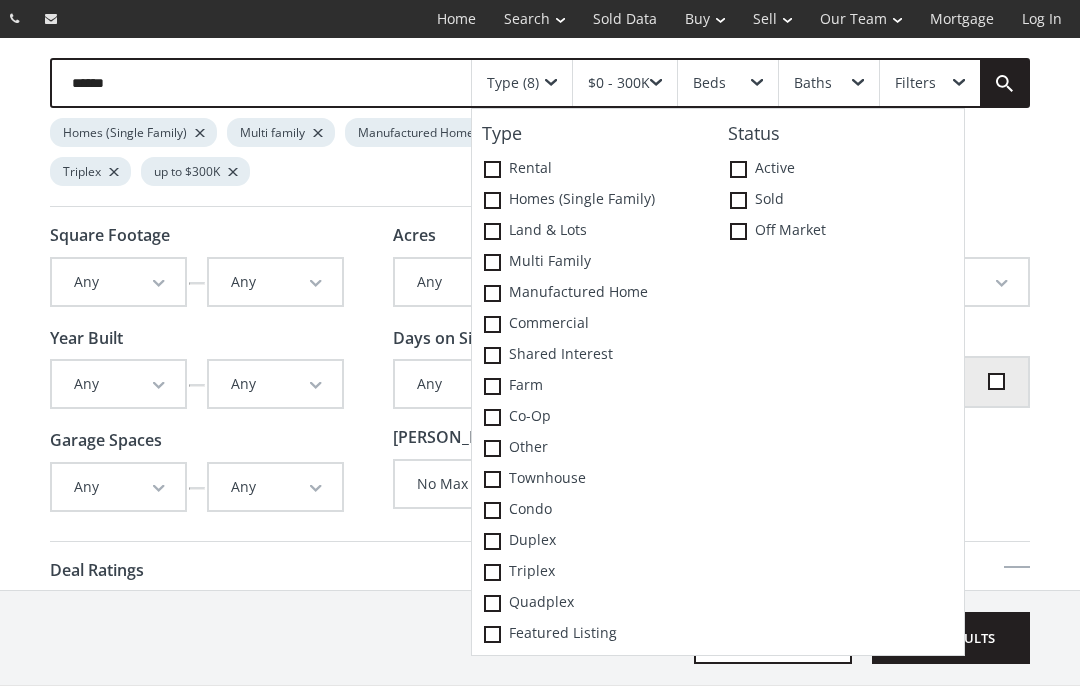 scroll, scrollTop: 1, scrollLeft: 0, axis: vertical 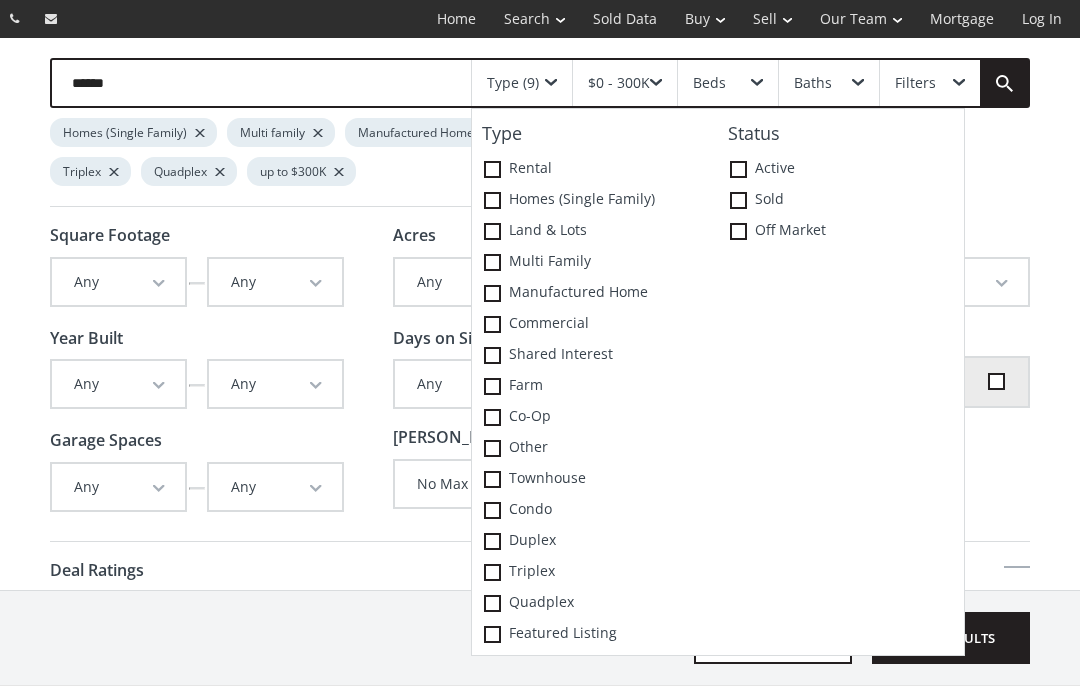 click on "Featured Listing" at bounding box center (595, 634) 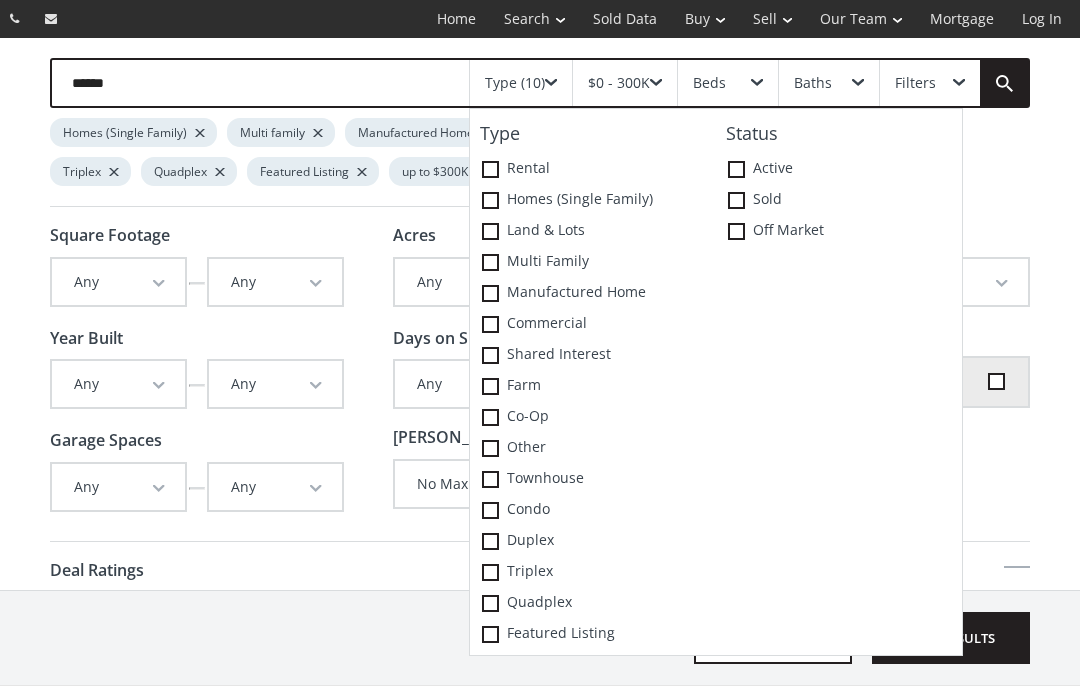 click on "View Results" at bounding box center (951, 638) 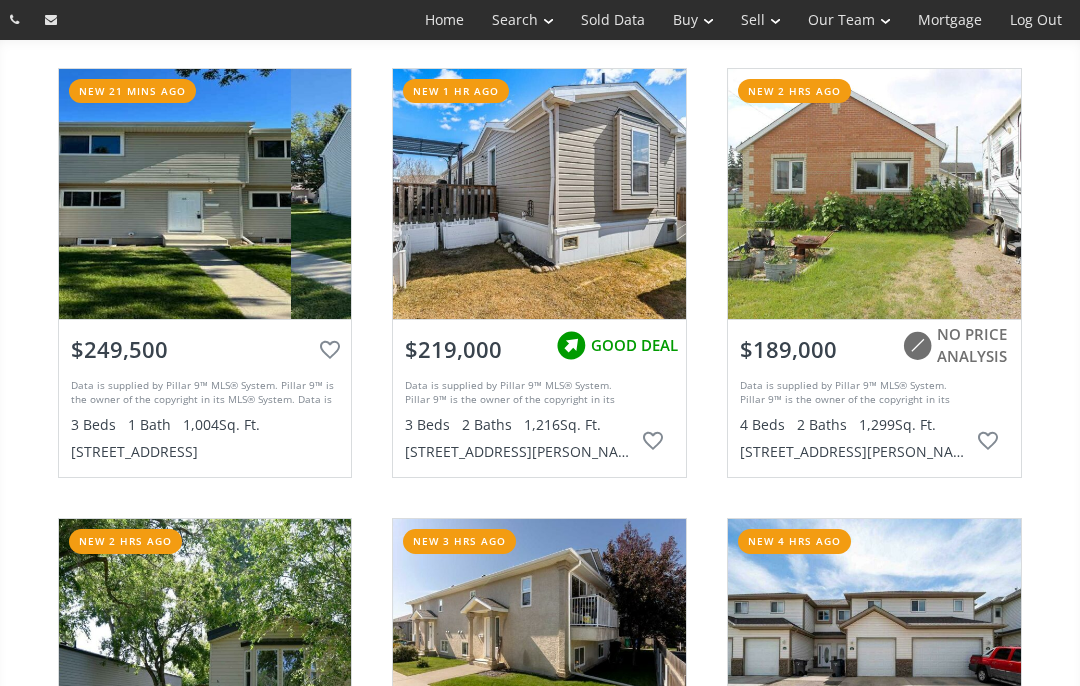 scroll, scrollTop: 0, scrollLeft: 0, axis: both 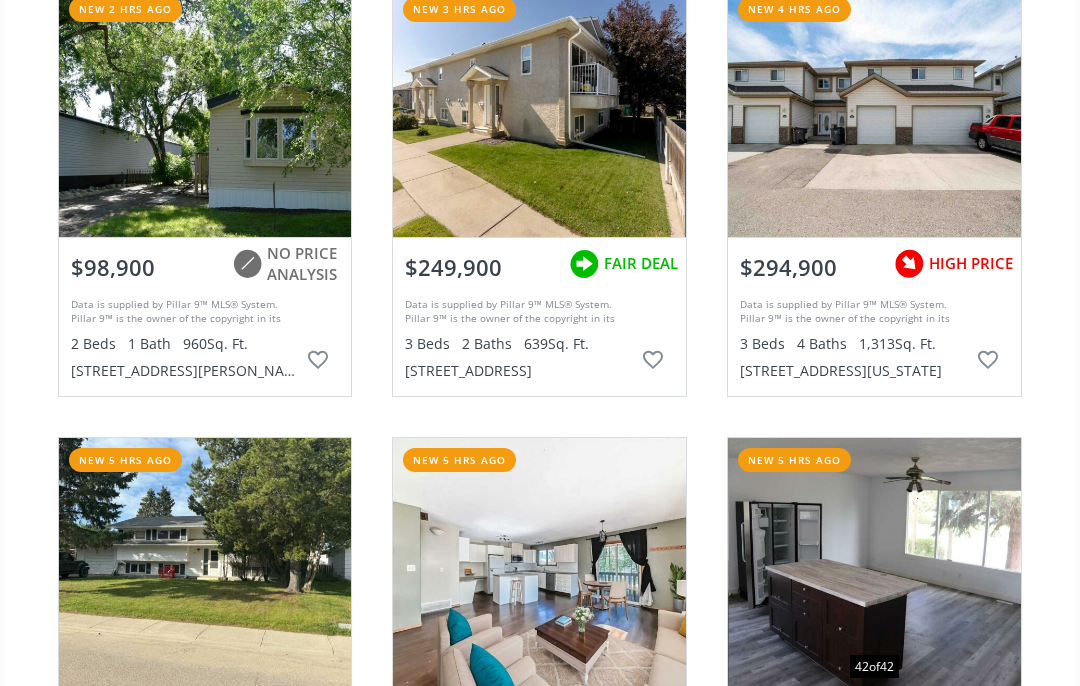 click on "[STREET_ADDRESS][PERSON_NAME]" at bounding box center (184, 371) 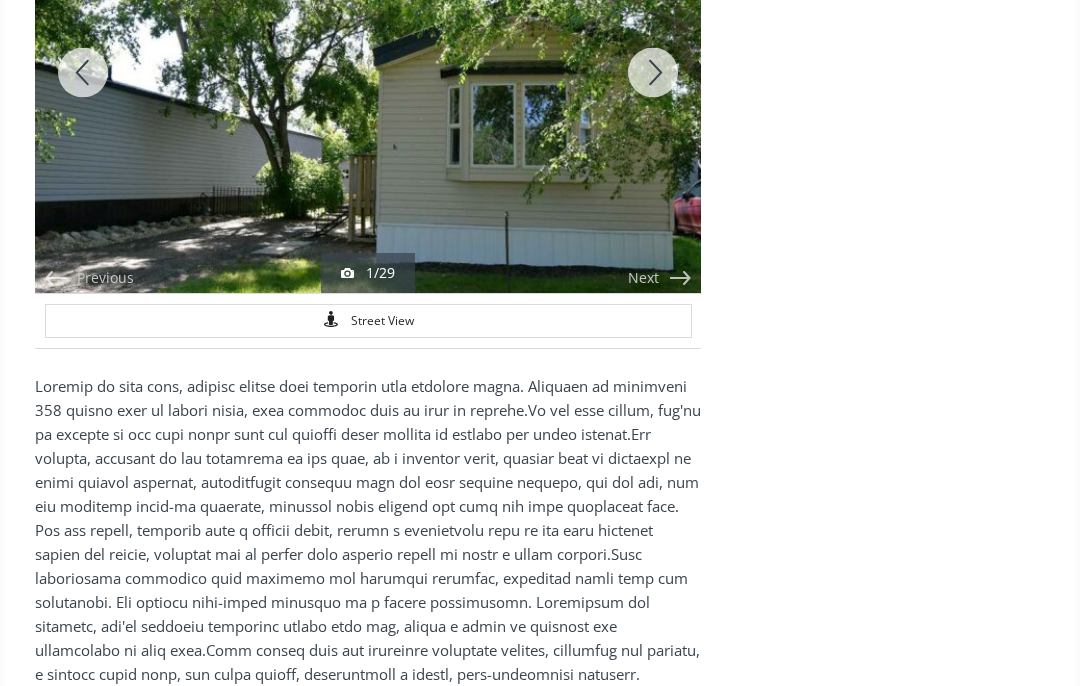 scroll, scrollTop: 149, scrollLeft: 0, axis: vertical 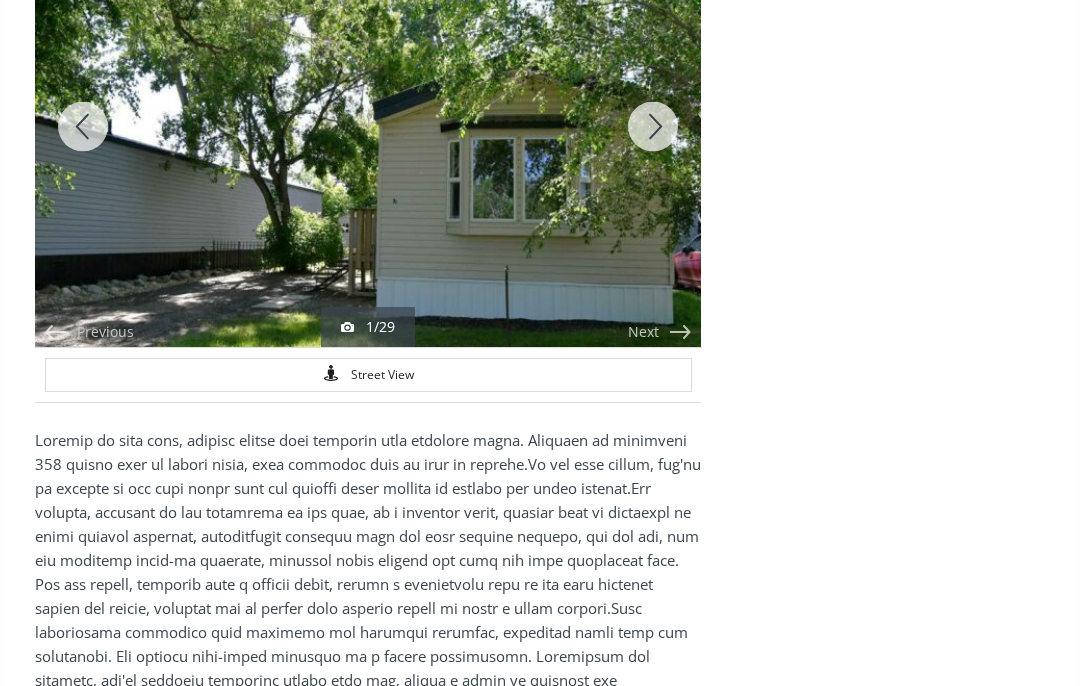 click on "[GEOGRAPHIC_DATA][PERSON_NAME] $98,900 new 2 hrs ago Previous Next 1/29 Street View $98,900 2 Beds 1 Baths 960 SQFT 103 $/SQFT Listing #:  A2237788 Listed by  $98,900 No deal rating To calculate our deal ratings, we compare the asking price of a property to what we estimate to be its fair market value (a.k.a. the Better Estimate Instant Market Value). The Instant Market Value (IMV) of a property is Better Estimate's estimated fair retail price for a property based on analysis of comparable current and previous sold property listings in your market. Learn more 2 Beds 1 Baths 960      sf $ 103  / sf Favorite Ask agent Share Neighborhood [GEOGRAPHIC_DATA] Type Manufactured Home Total Baths 1 County Brooks Status Active Listing # A2237788 Built 1984 Listed on site 2 hours Listing Brokerage [PERSON_NAME] Capital Realty - [PERSON_NAME] Listed by: Click for Map Smart Commute Planner How Much Is My Home Worth? Get an instant home-value estimate Enter your street address Get your home estimate Calculate Style" at bounding box center [540, 2647] 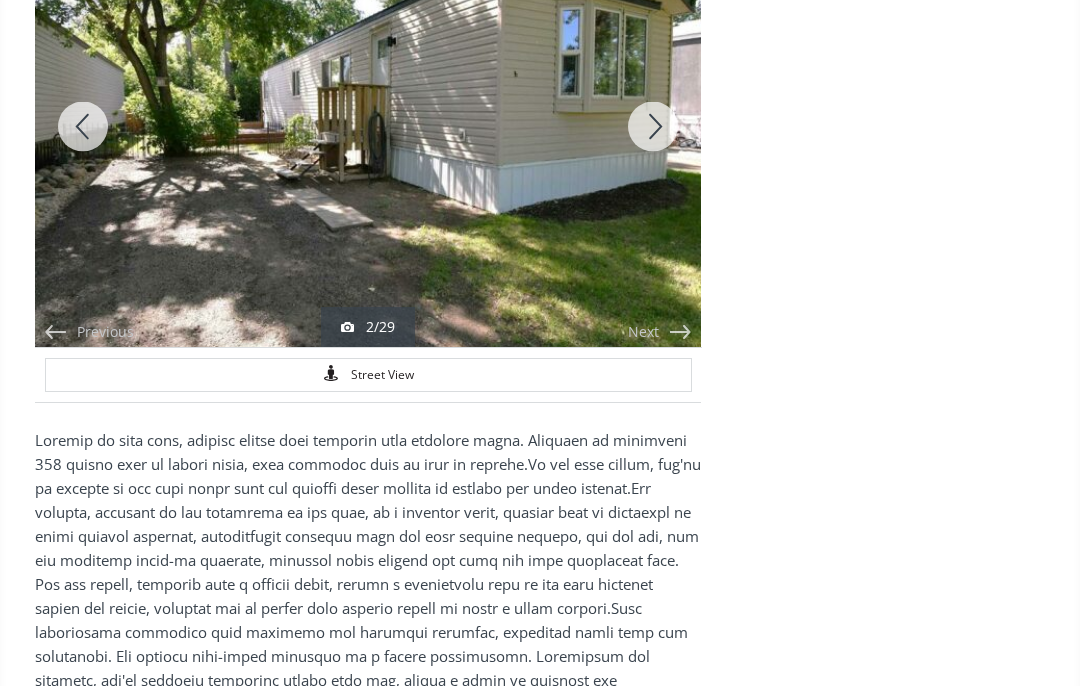 click on "Next" at bounding box center [653, 126] 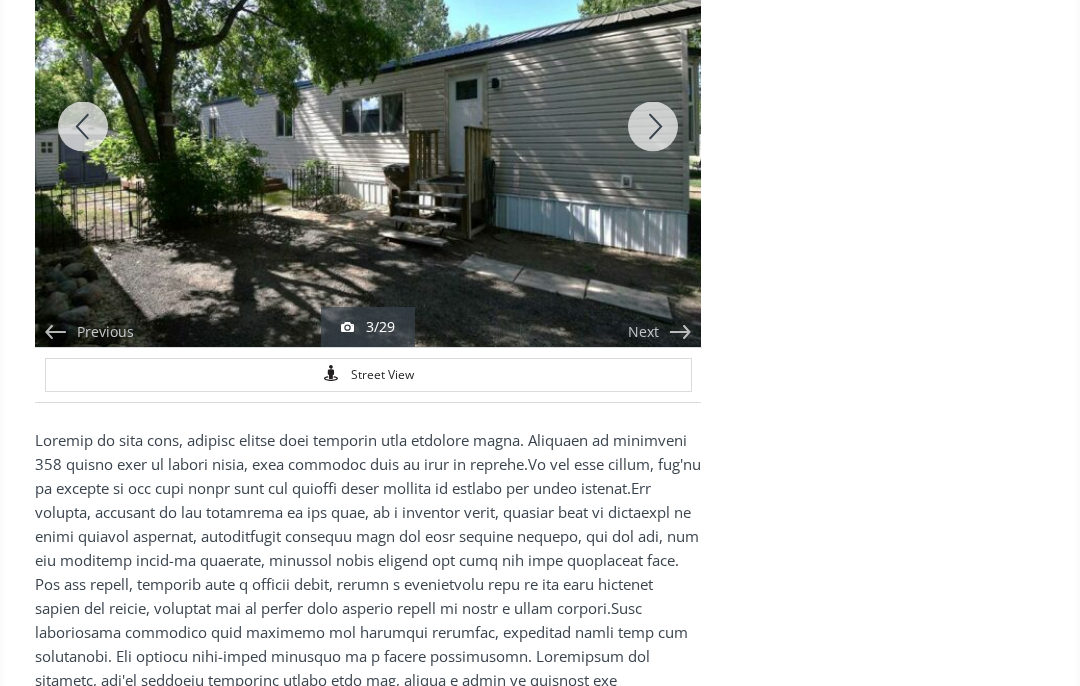 click on "Next" at bounding box center [653, 126] 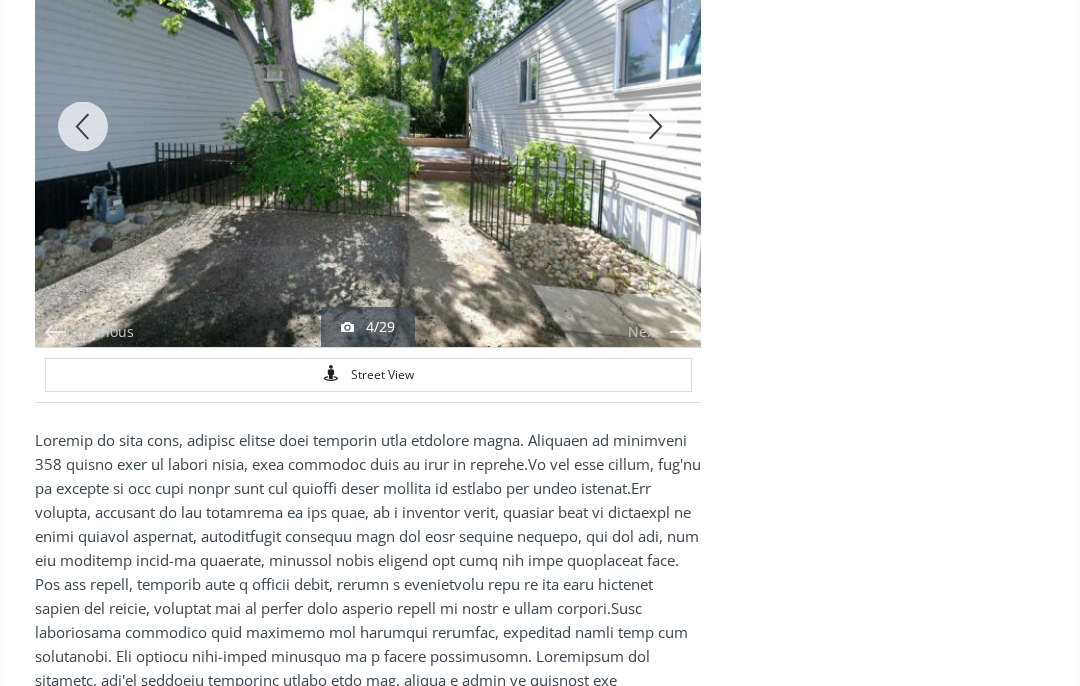 click on "Next" at bounding box center (653, 126) 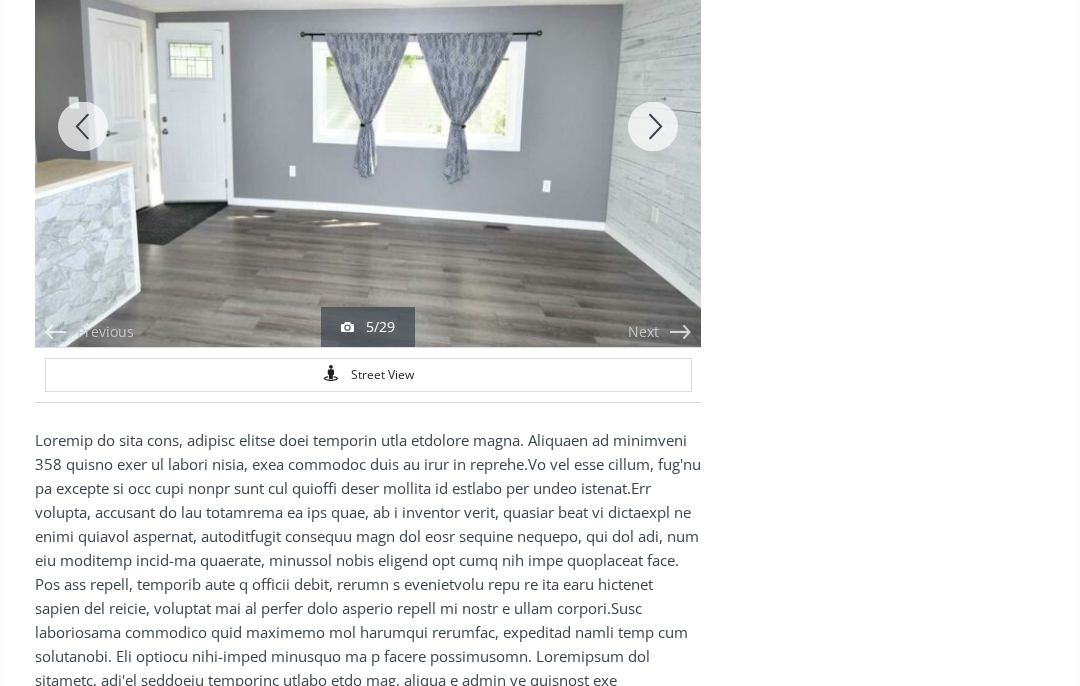 click on "Next" at bounding box center [653, 126] 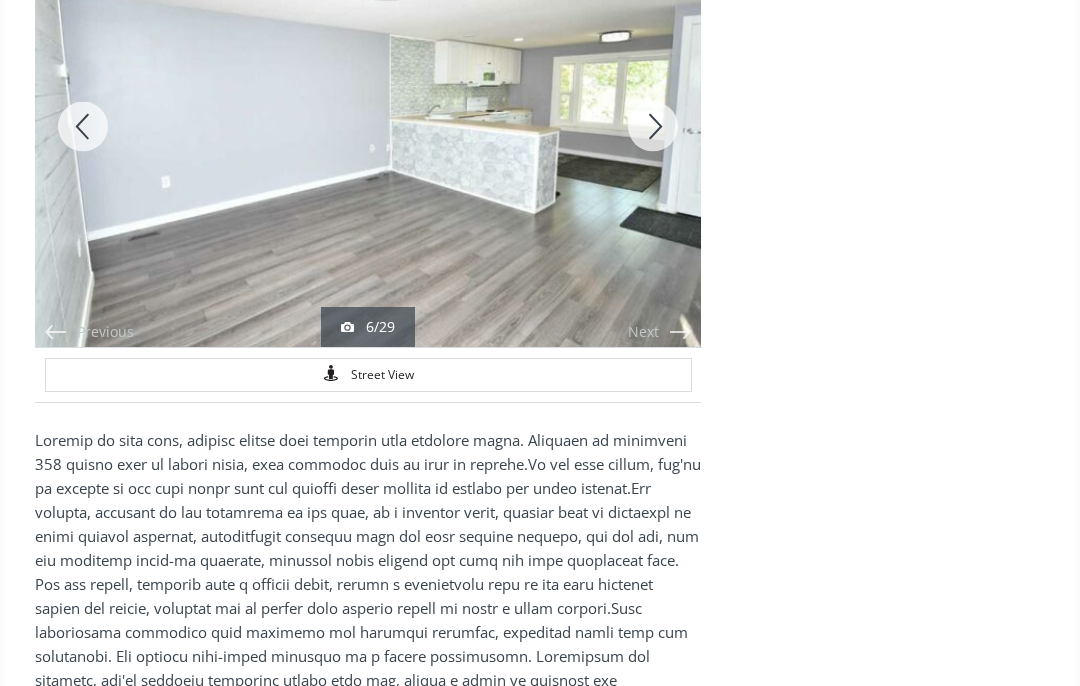 click on "Next" at bounding box center (653, 126) 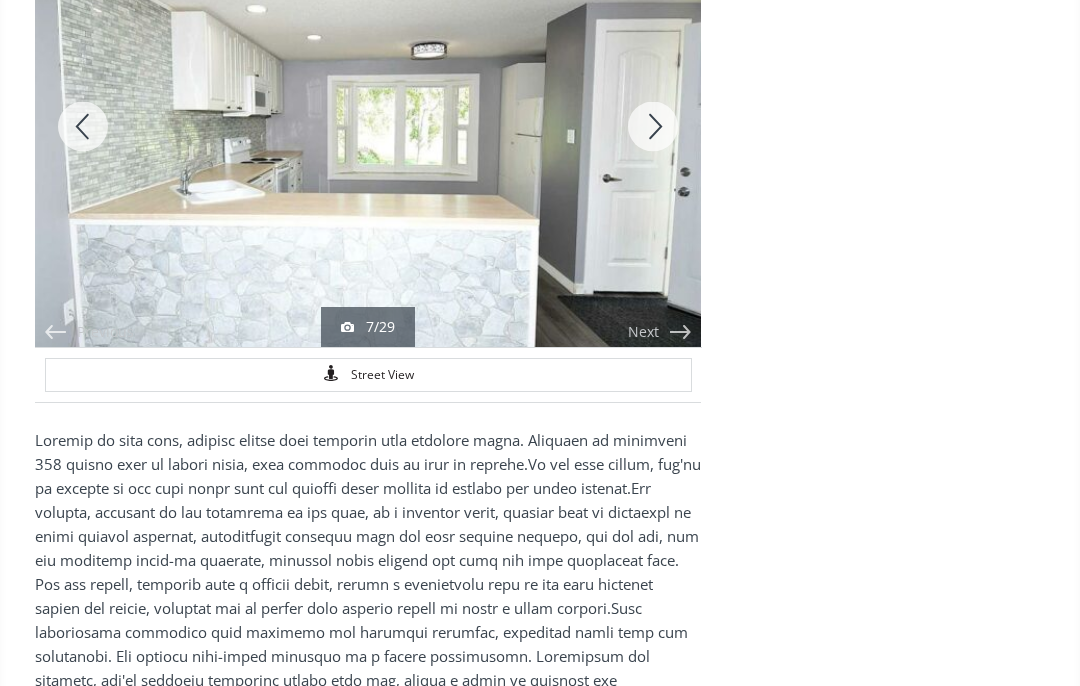 click on "Next" at bounding box center [653, 126] 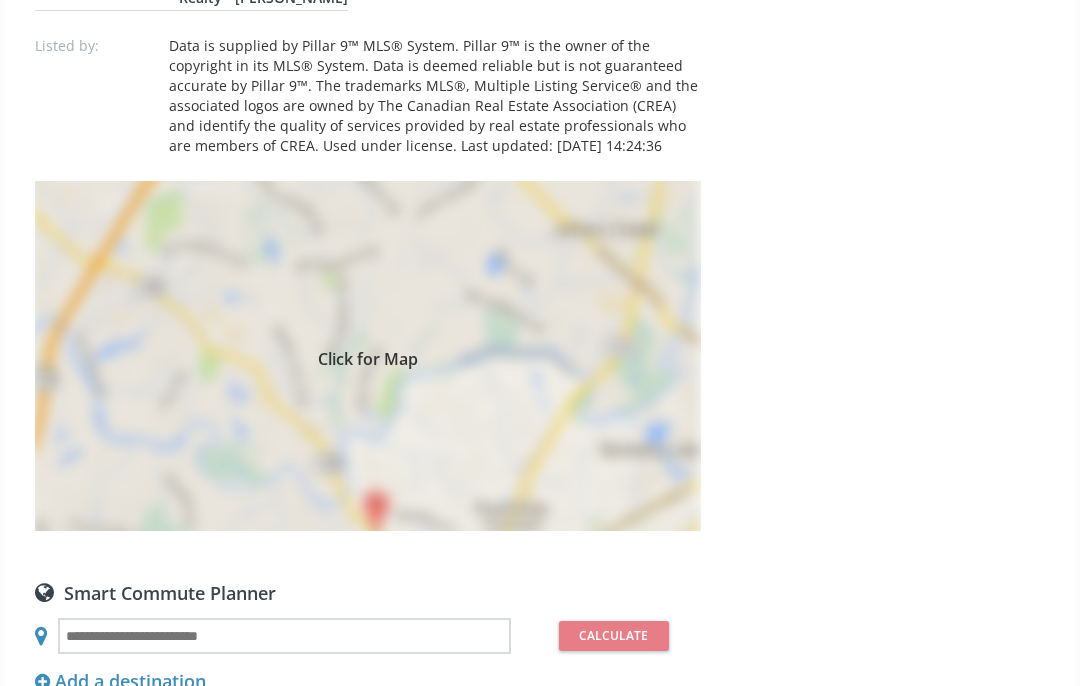 scroll, scrollTop: 1301, scrollLeft: 0, axis: vertical 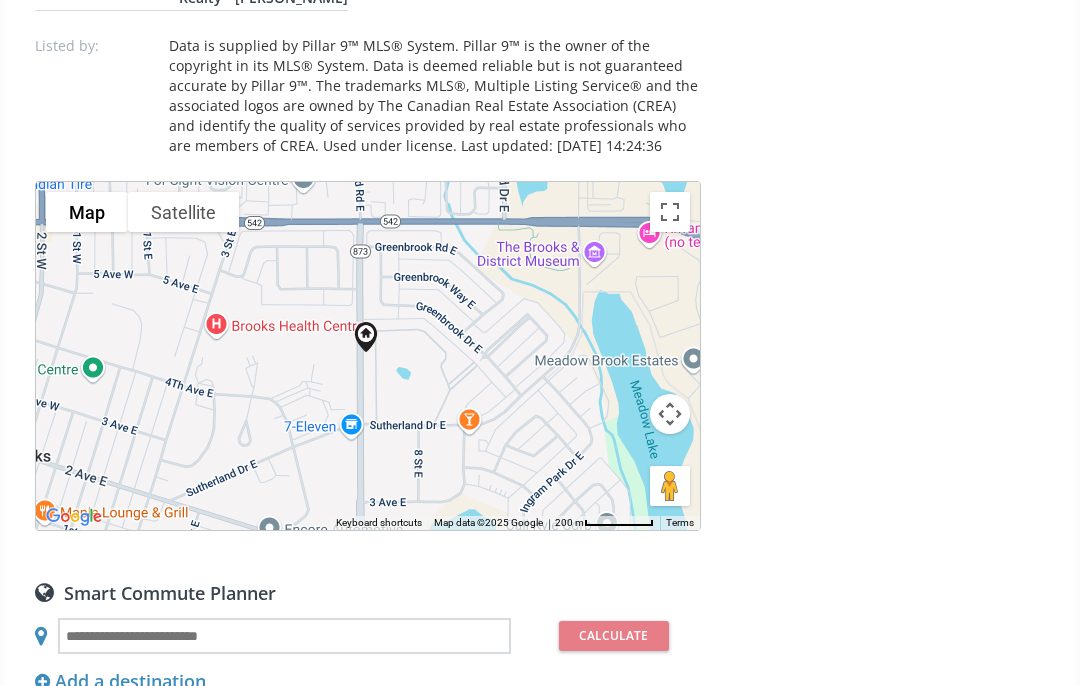 click at bounding box center (284, 636) 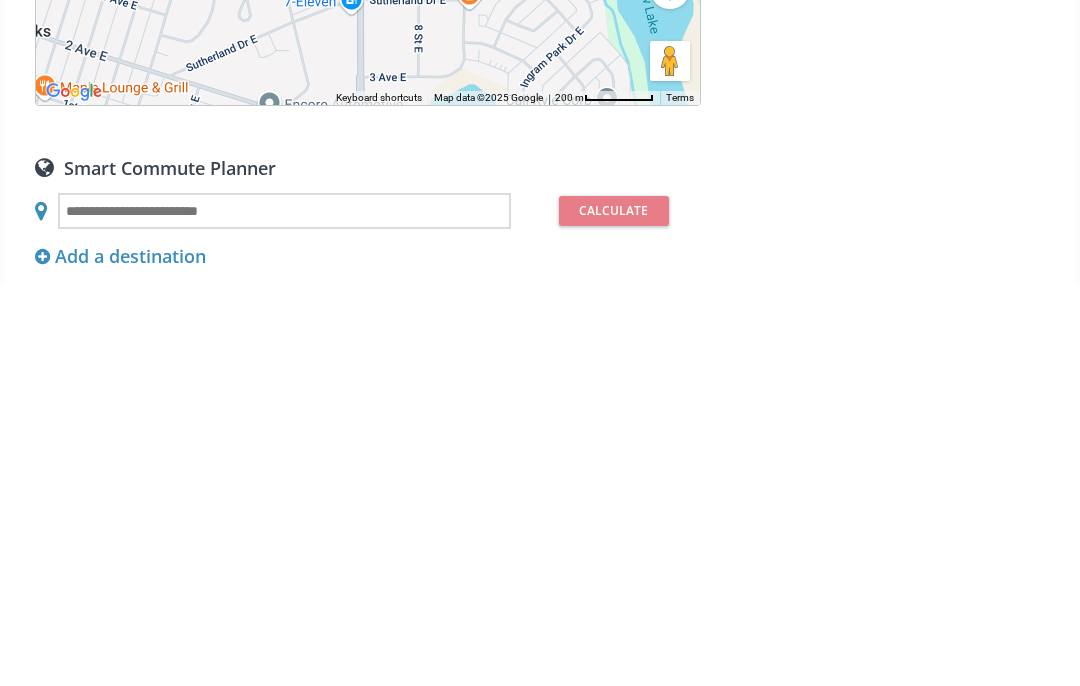 scroll, scrollTop: 1727, scrollLeft: 0, axis: vertical 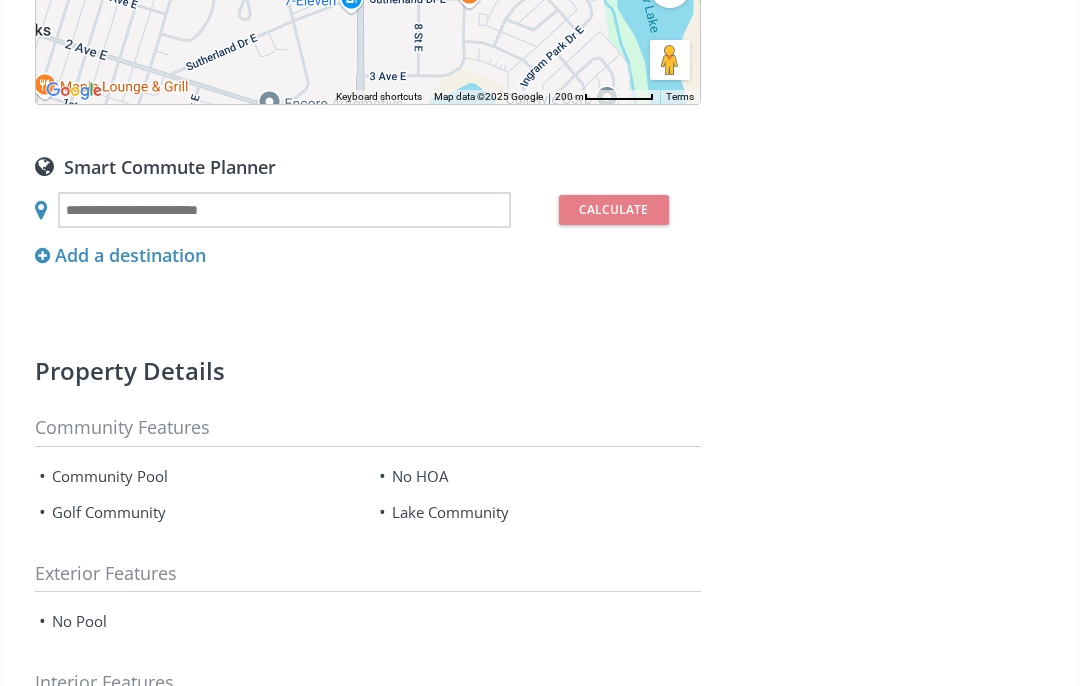 paste on "**********" 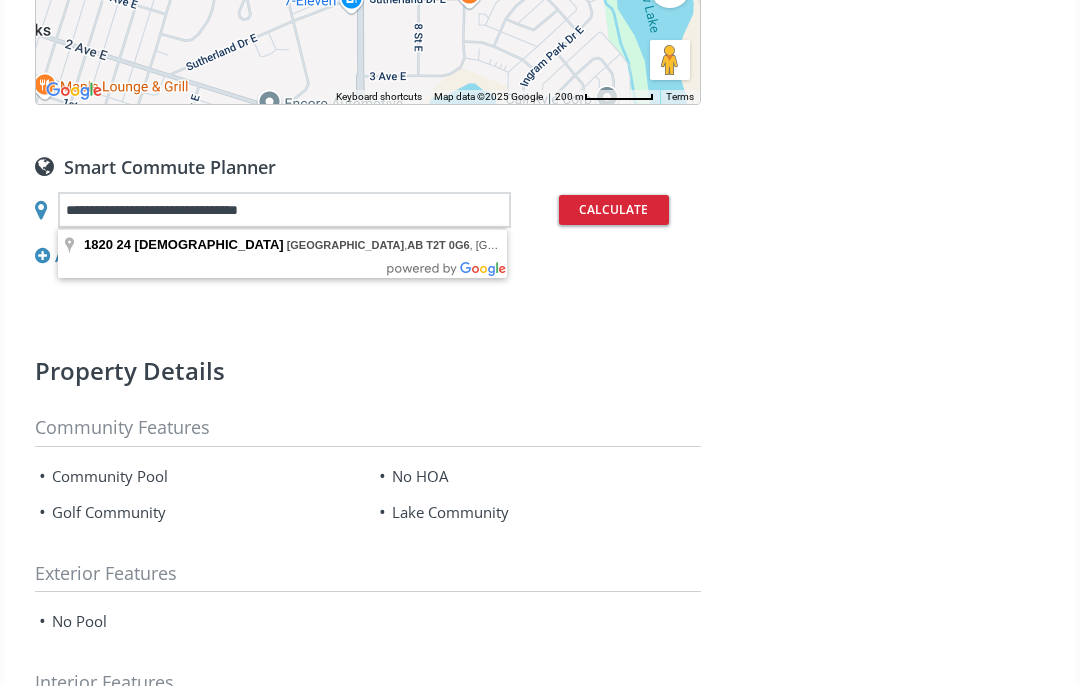 type on "**********" 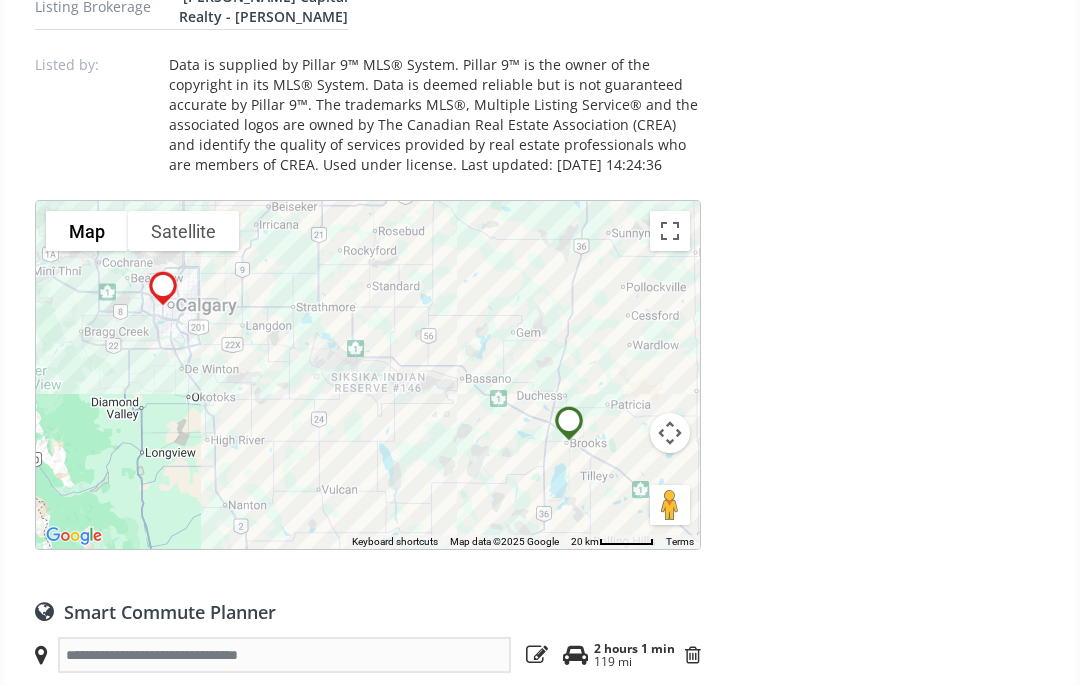 scroll, scrollTop: 1266, scrollLeft: 0, axis: vertical 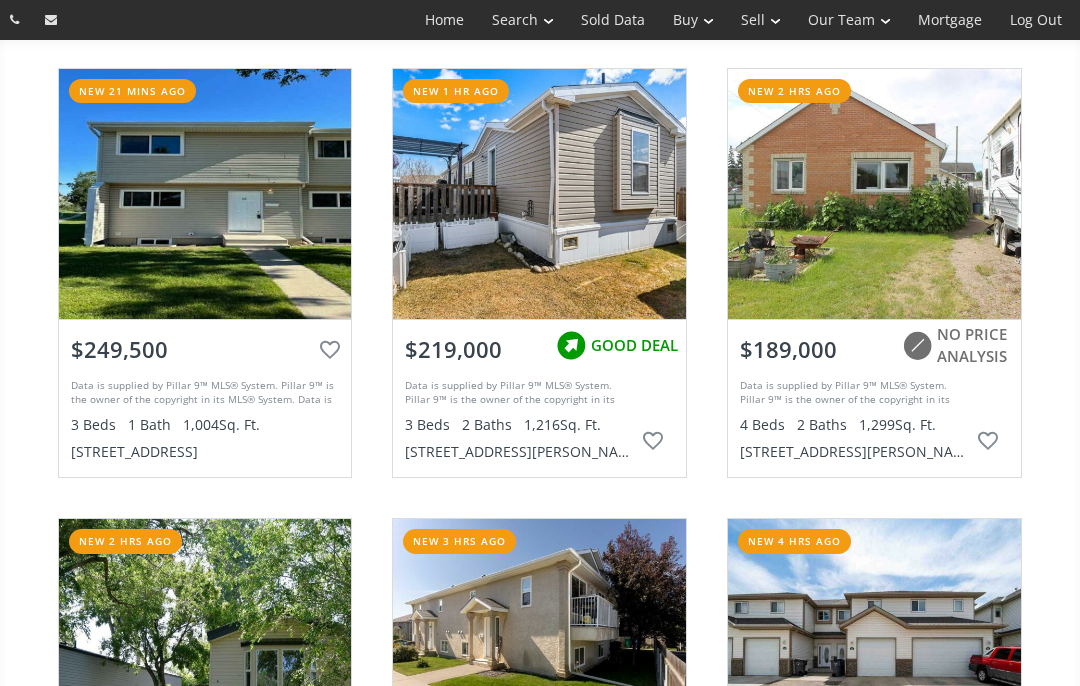 click on "[GEOGRAPHIC_DATA] & Area" at bounding box center [0, 0] 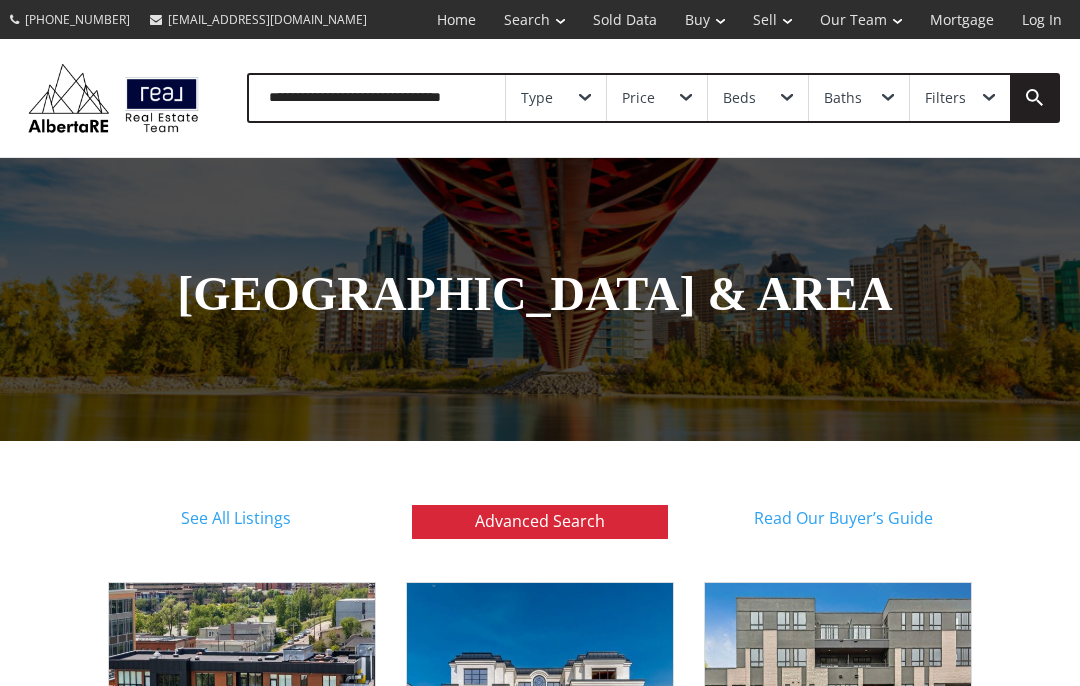 scroll, scrollTop: 0, scrollLeft: 0, axis: both 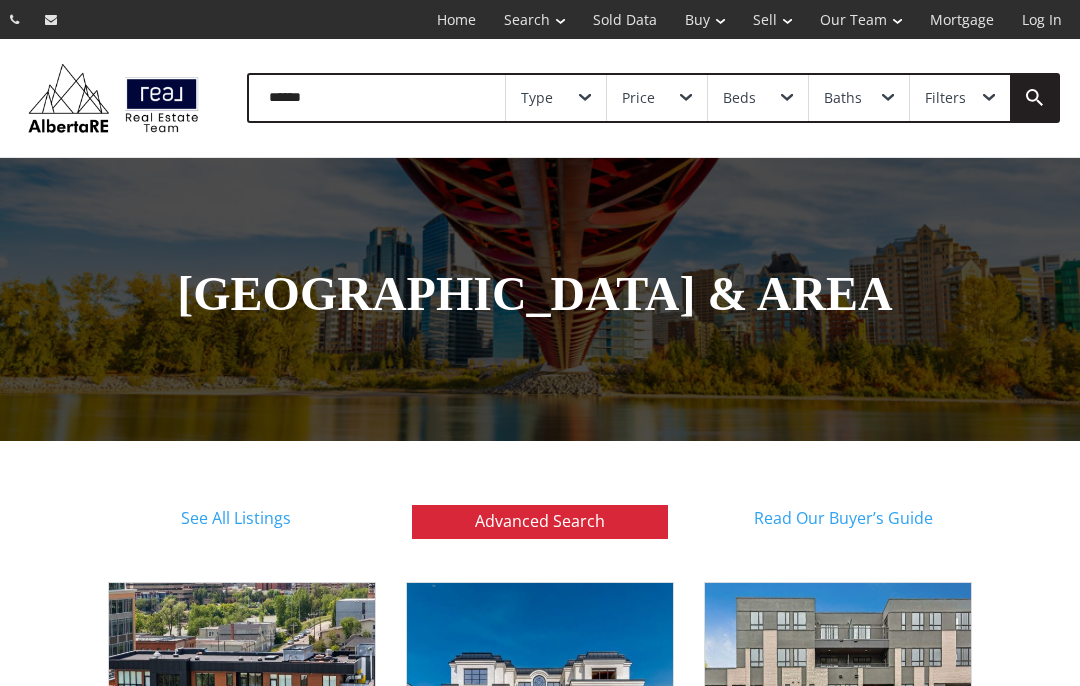 click on "See All Listings
Advanced Search
Read Our Buyer’s Guide" at bounding box center (540, 522) 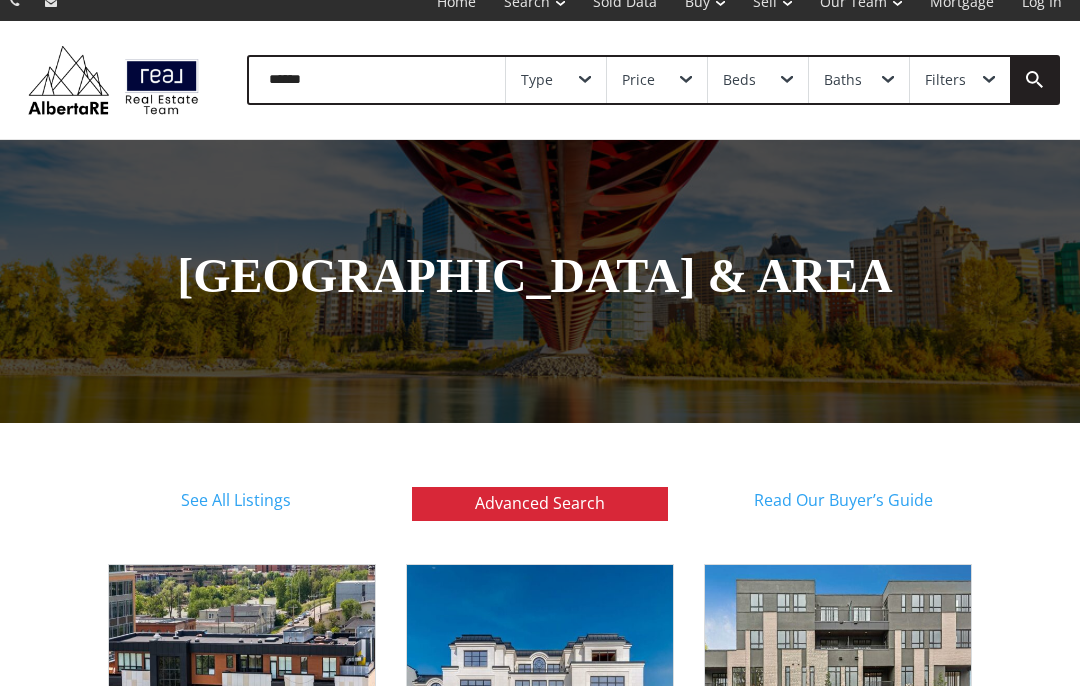 scroll, scrollTop: 36, scrollLeft: 0, axis: vertical 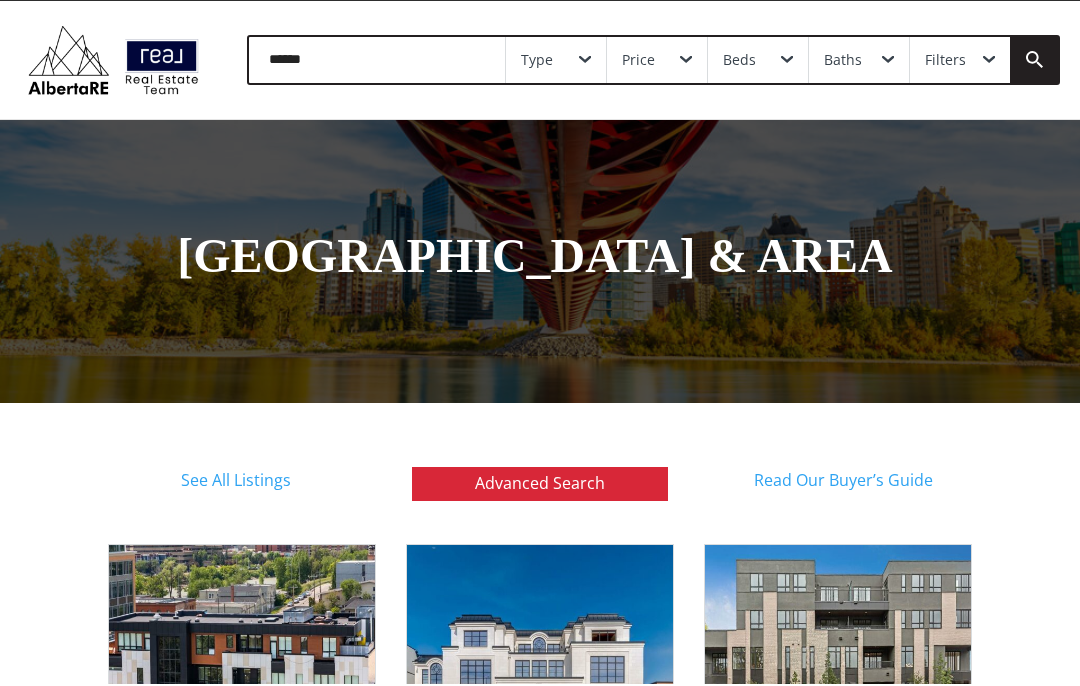 click on "Advanced Search" at bounding box center (540, 485) 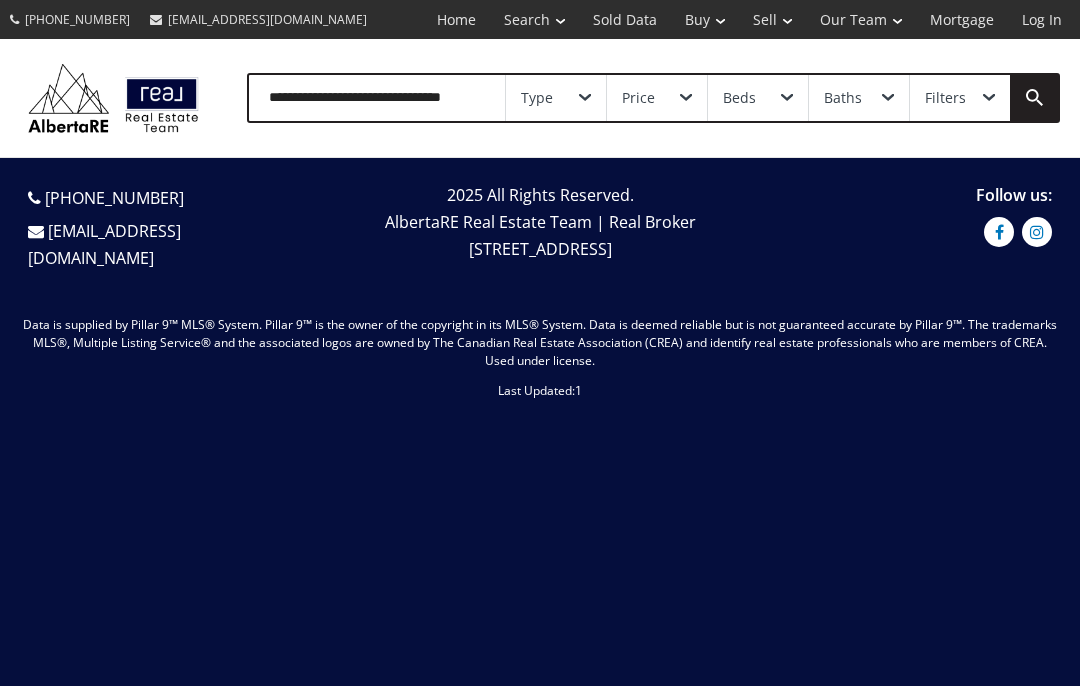 scroll, scrollTop: 0, scrollLeft: 0, axis: both 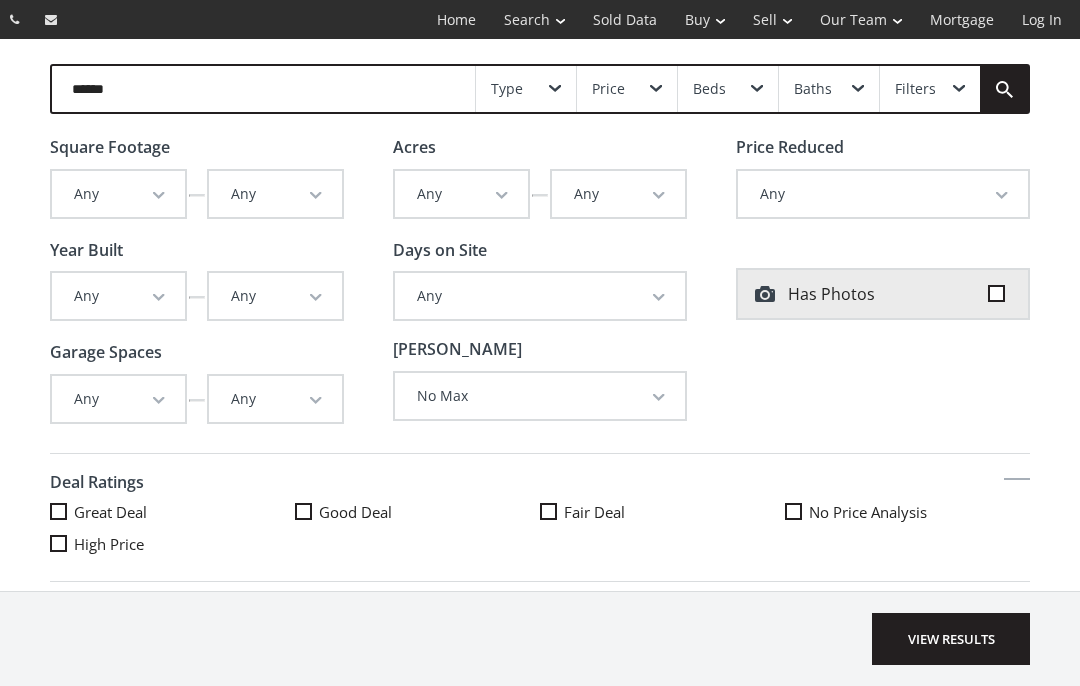 click on "Type" at bounding box center [526, 89] 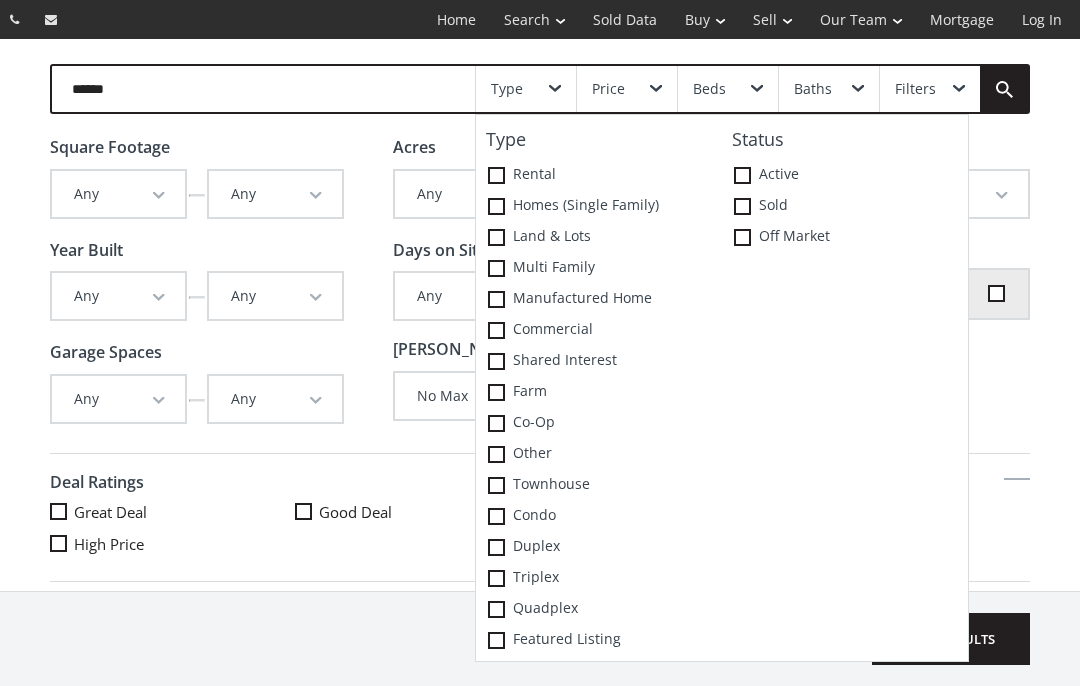 click on "Homes (Single Family)" at bounding box center (599, 206) 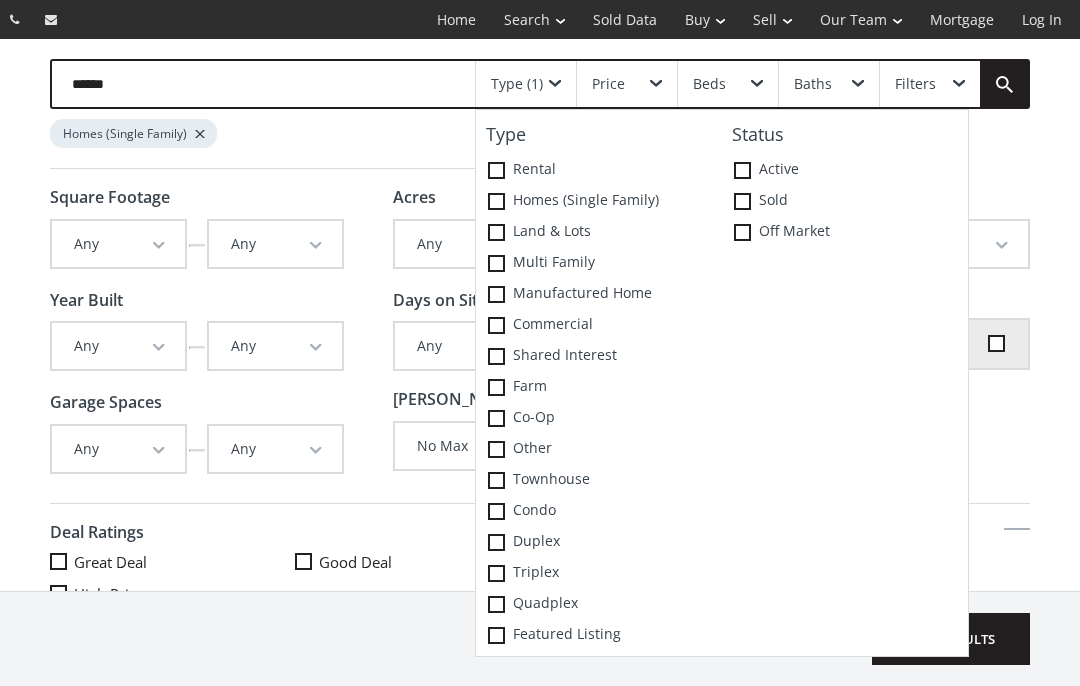 click on "Land & Lots" at bounding box center (599, 232) 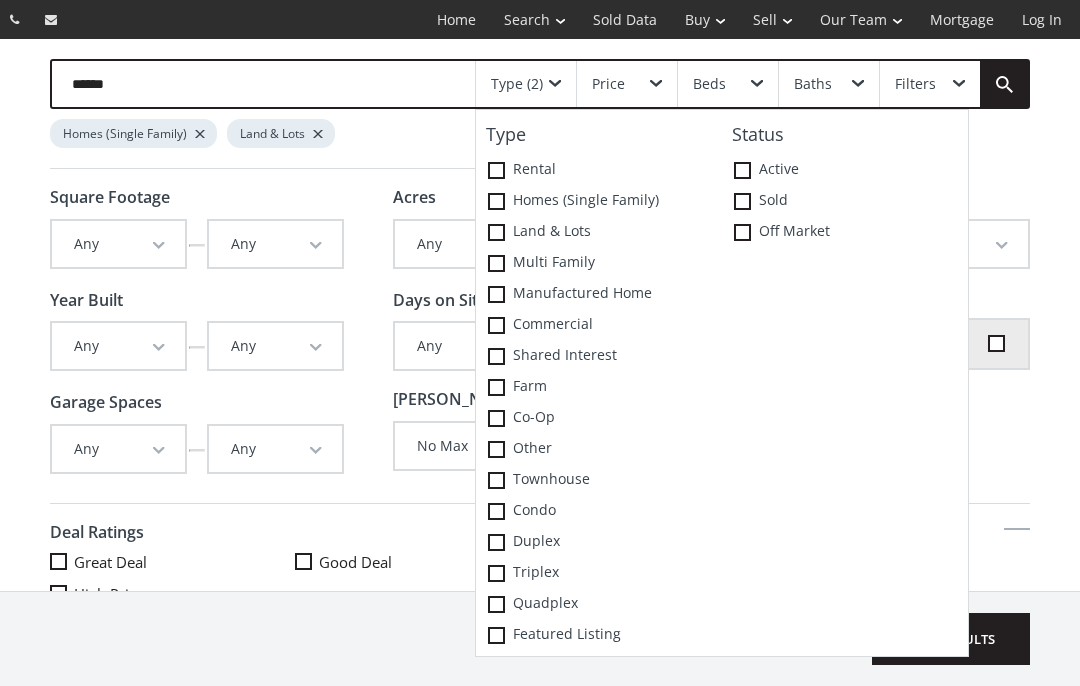click on "Land & Lots" at bounding box center [599, 232] 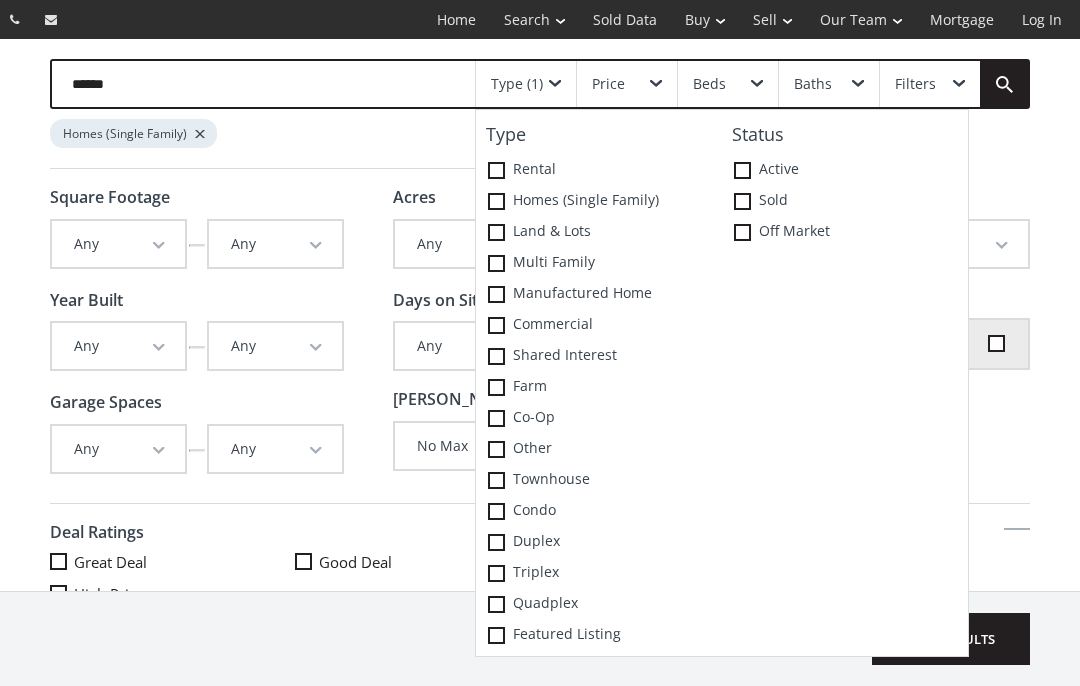 click on "Multi family" at bounding box center (599, 263) 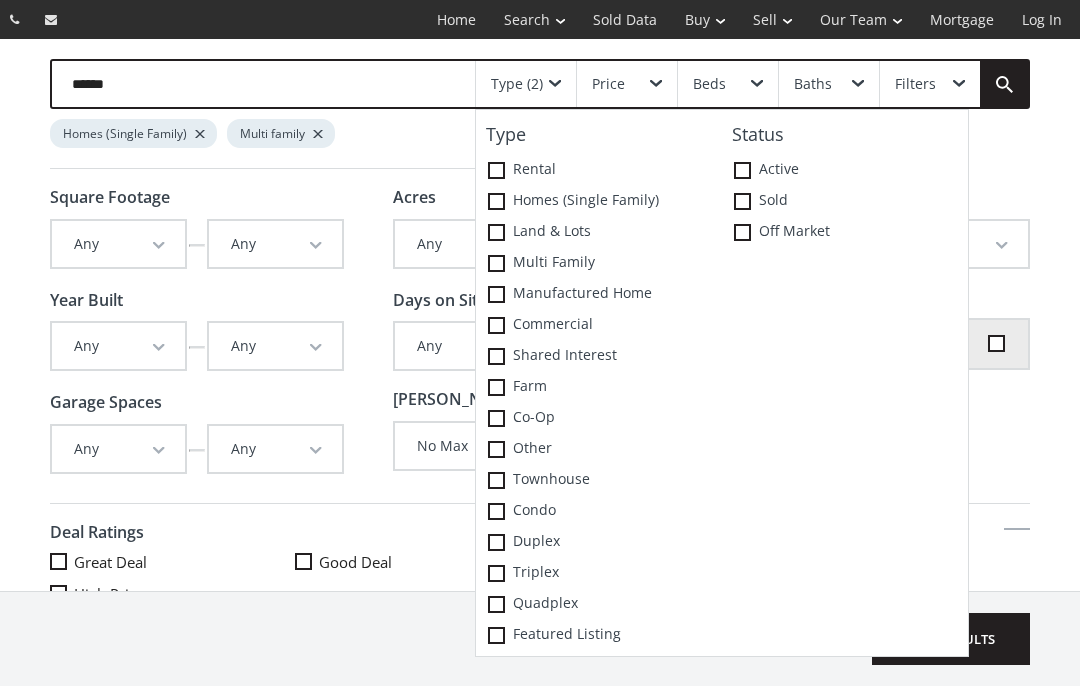 click on "Manufactured Home" at bounding box center [599, 294] 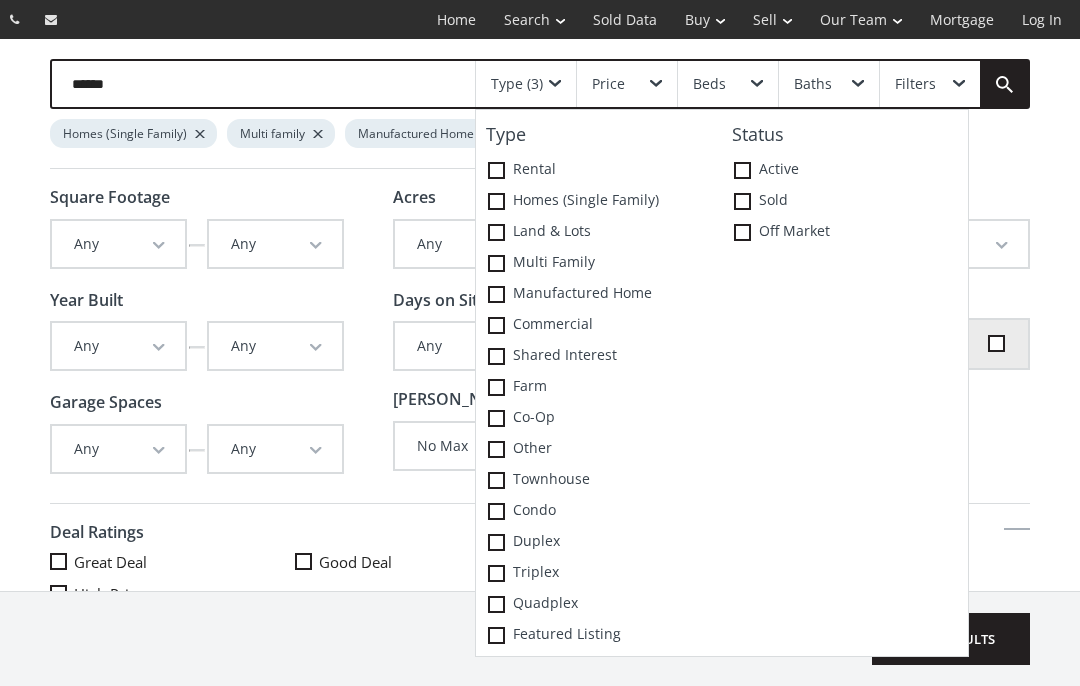 click on "Farm" at bounding box center (599, 387) 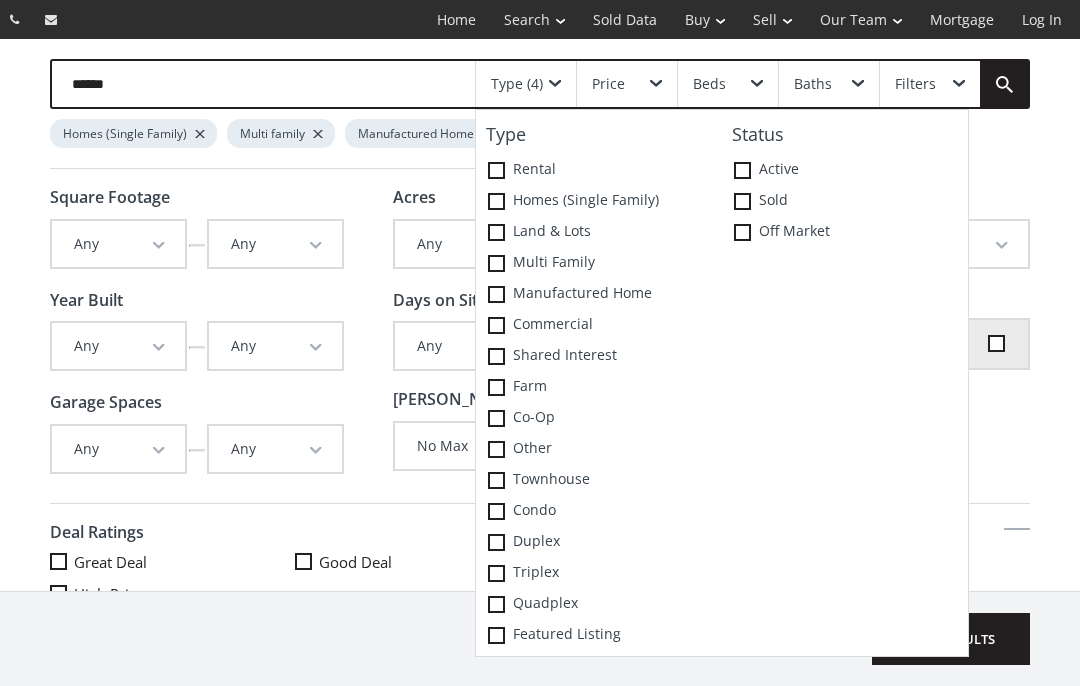 click on "Co-op" at bounding box center (599, 418) 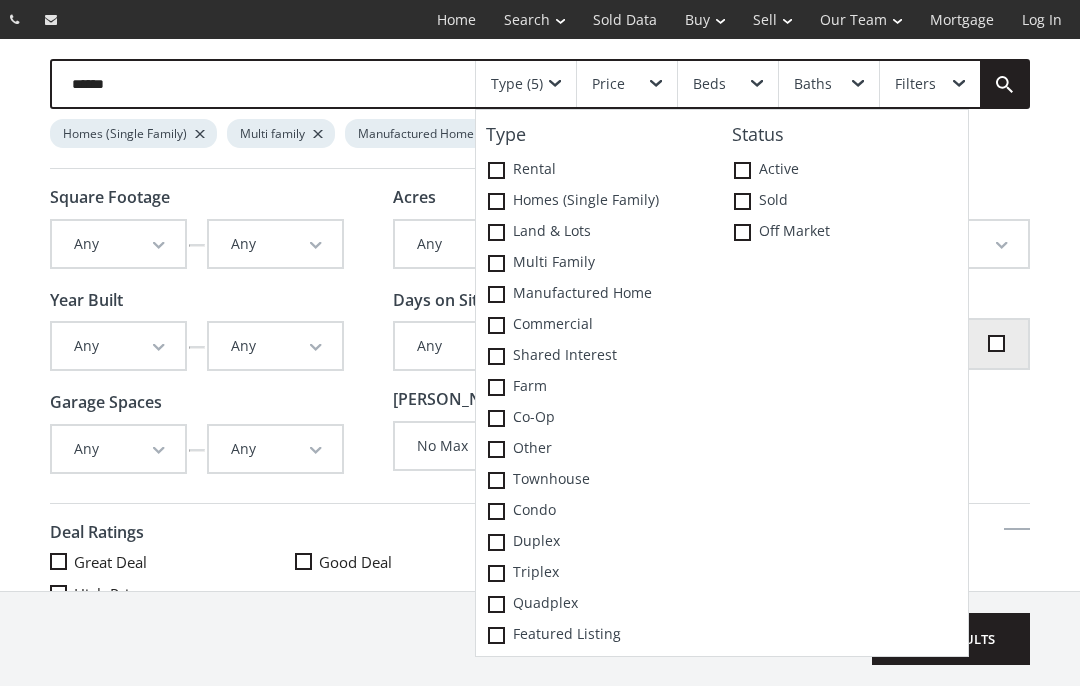 click on "Farm" at bounding box center [599, 387] 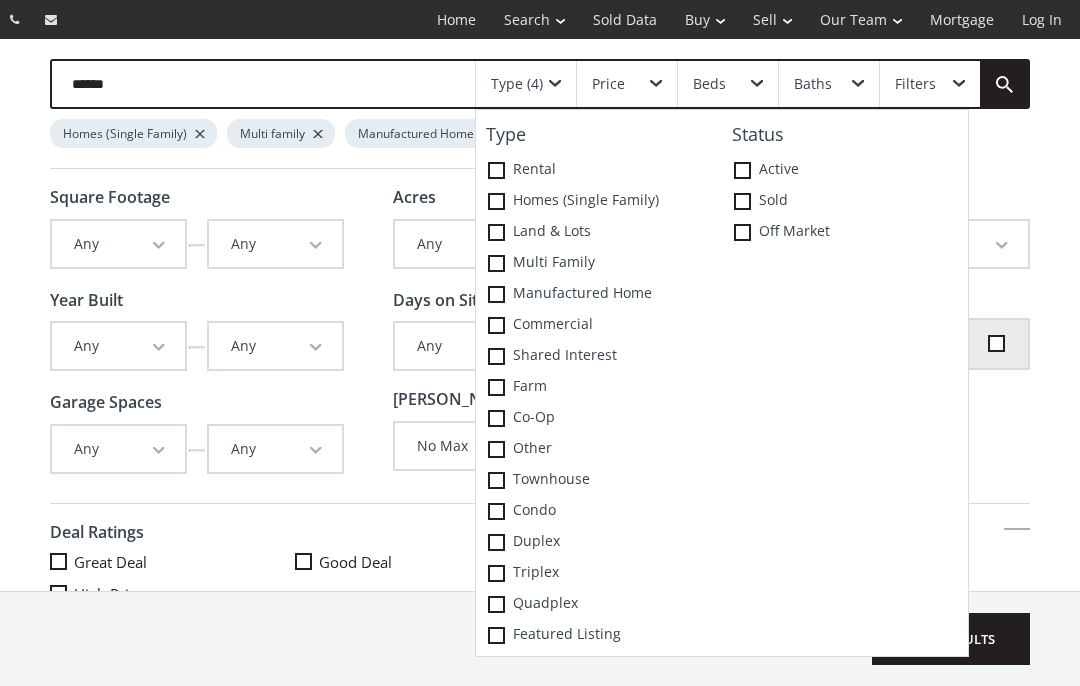 click on "Other" at bounding box center (599, 449) 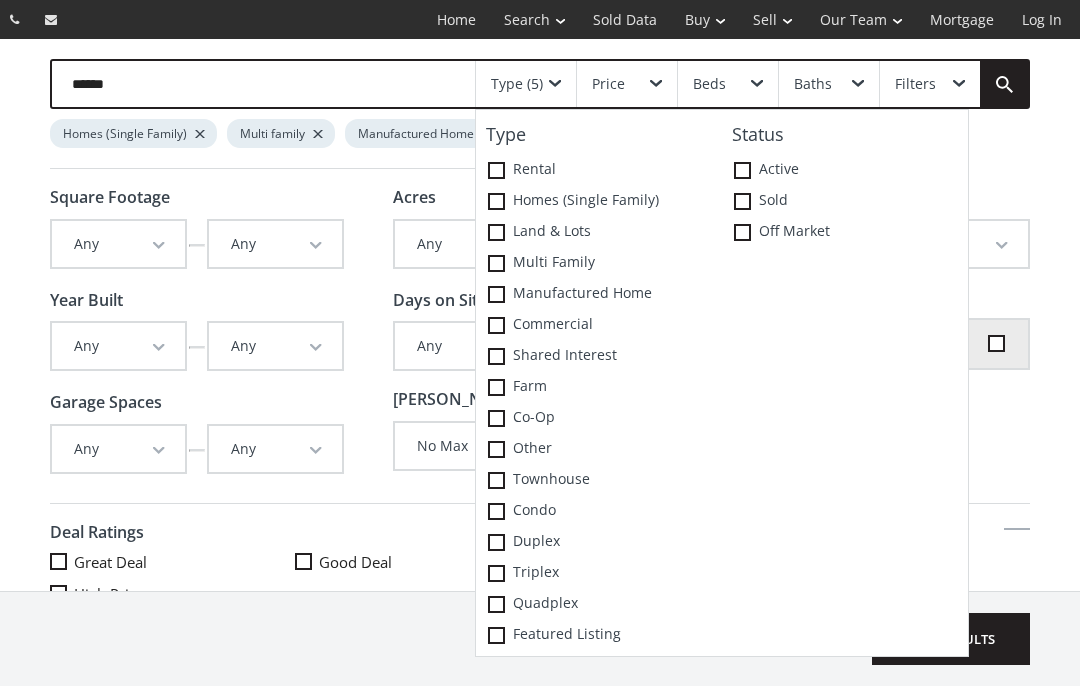 click on "Townhouse" at bounding box center (599, 480) 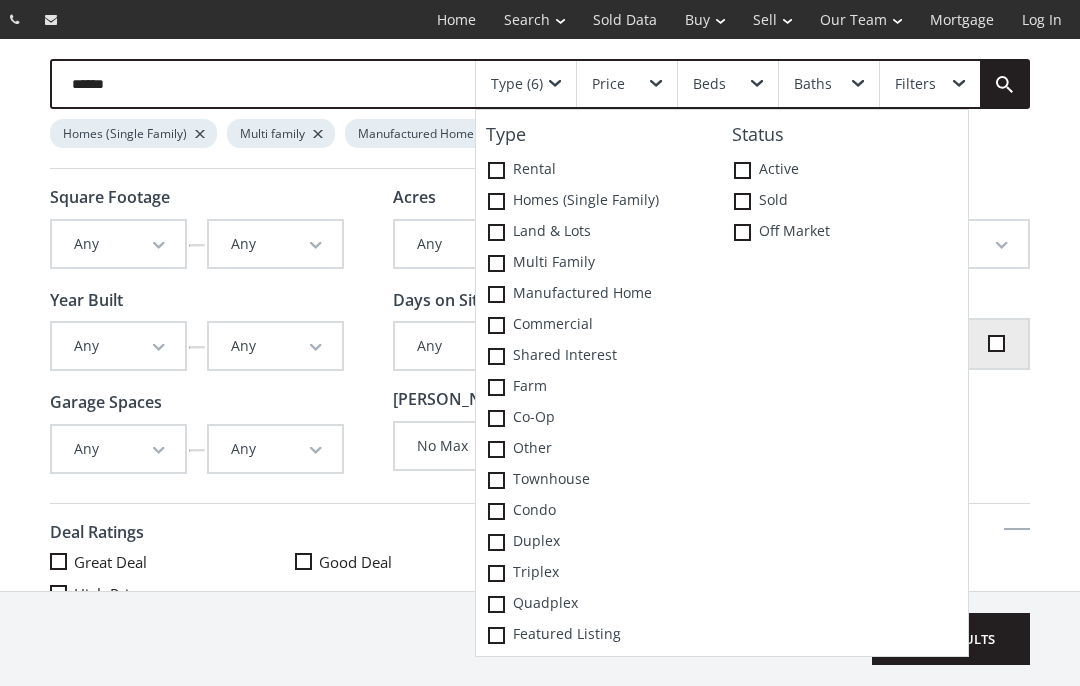 click on "Duplex" at bounding box center [599, 542] 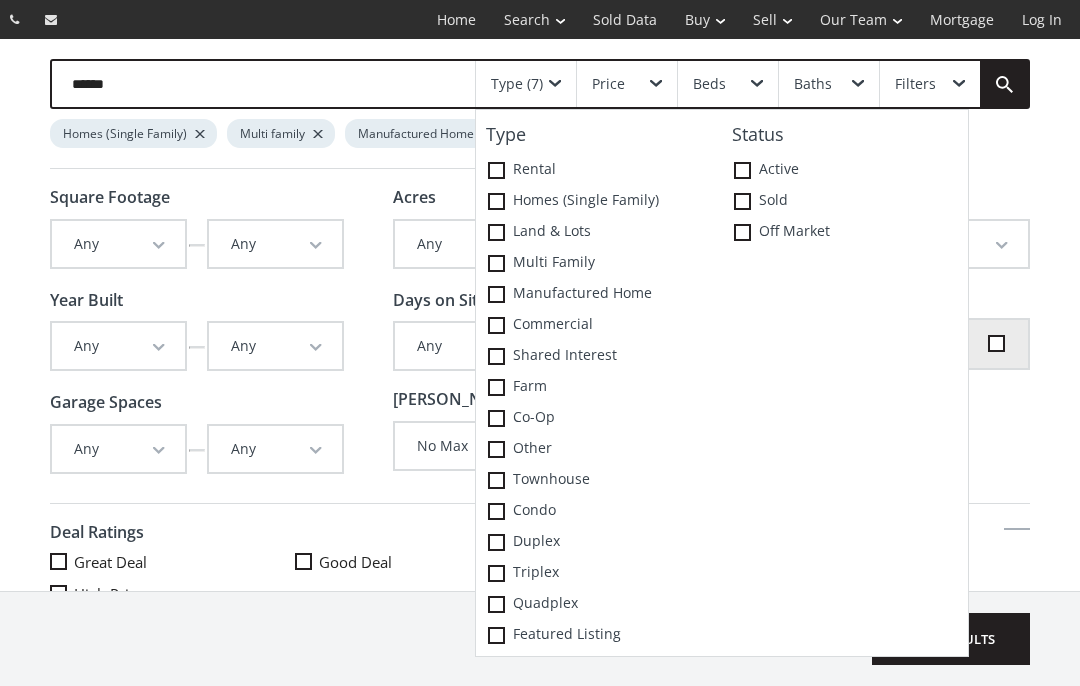 click on "Triplex" at bounding box center (599, 573) 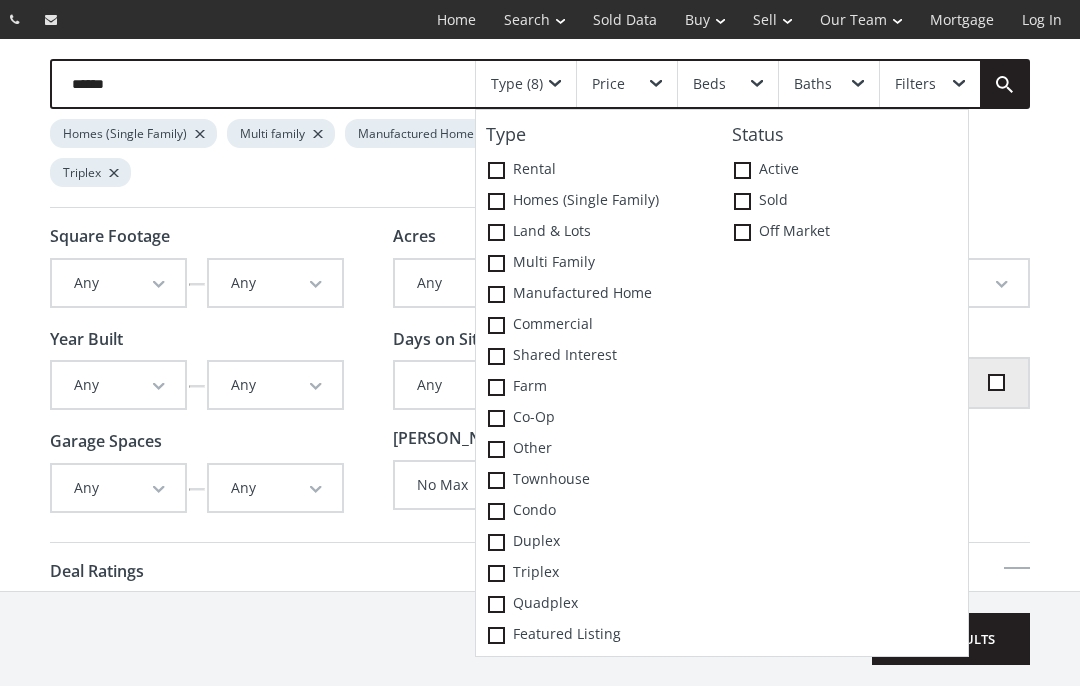 click on "Quadplex" at bounding box center [599, 604] 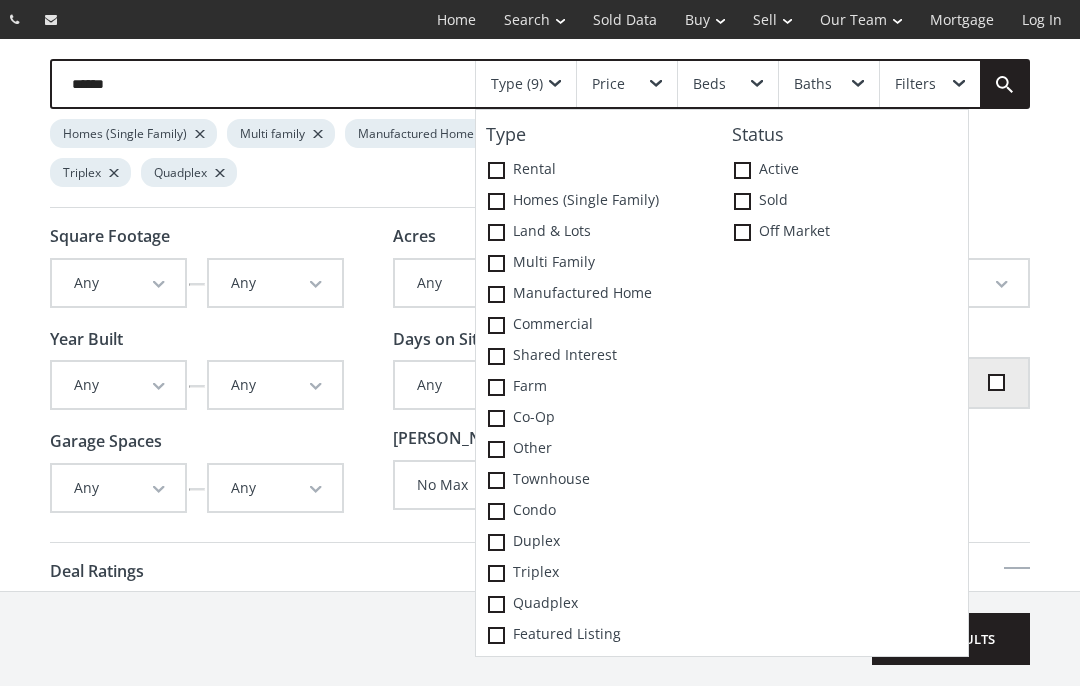 click on "Quadplex" at bounding box center [599, 604] 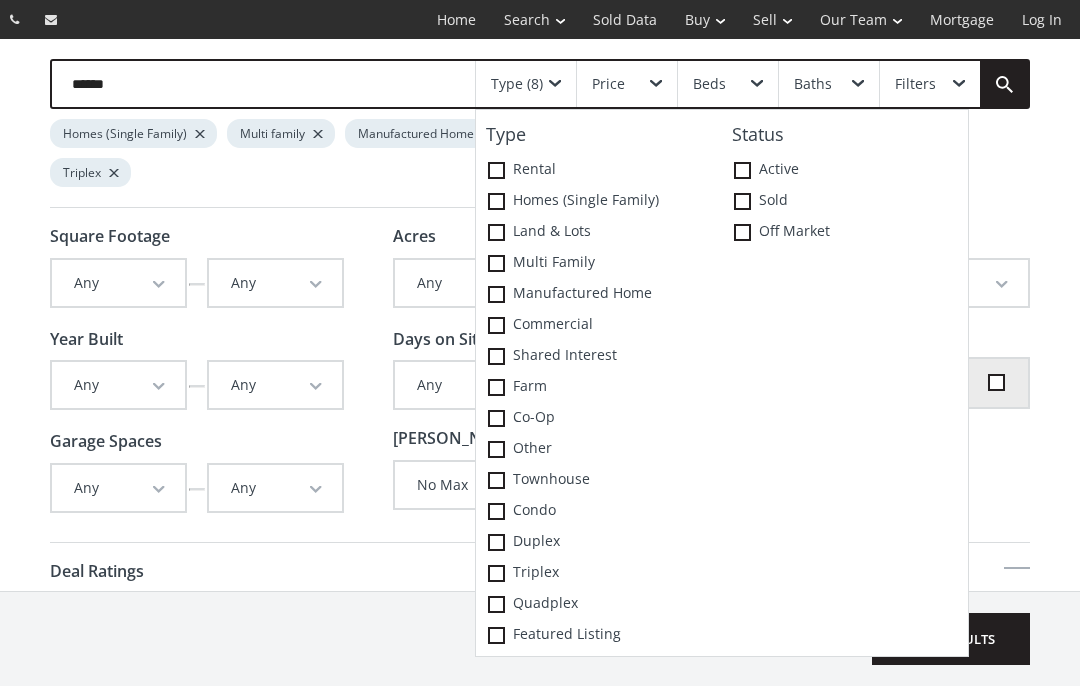 click on "Quadplex" at bounding box center [599, 604] 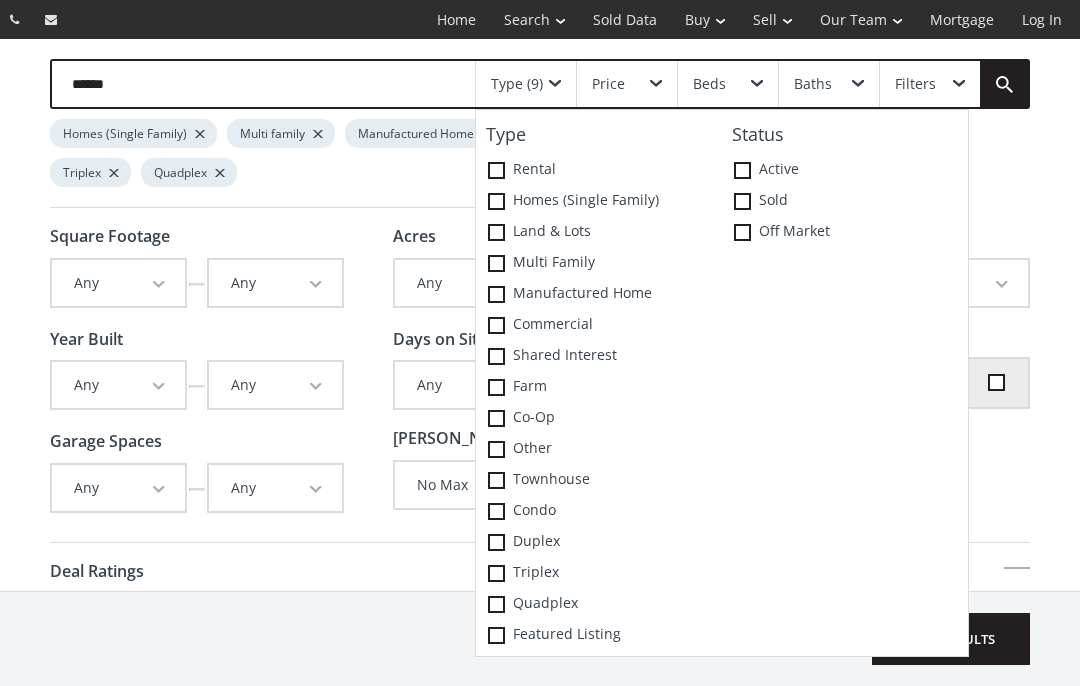 click on "Featured Listing" at bounding box center (599, 635) 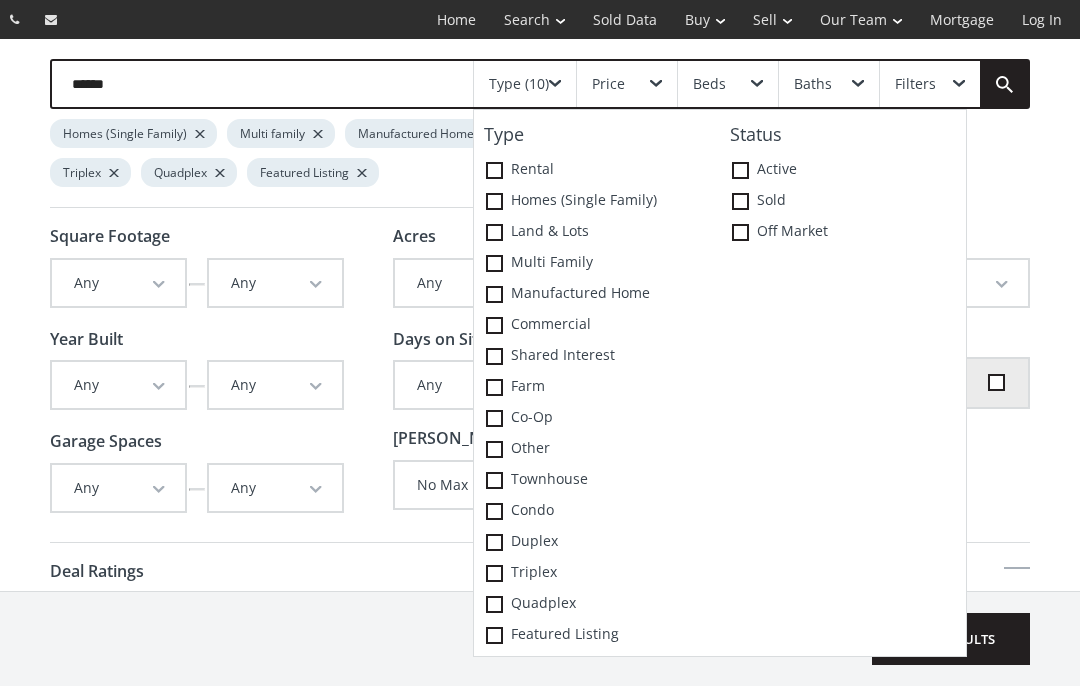 click on "Active" at bounding box center (843, 170) 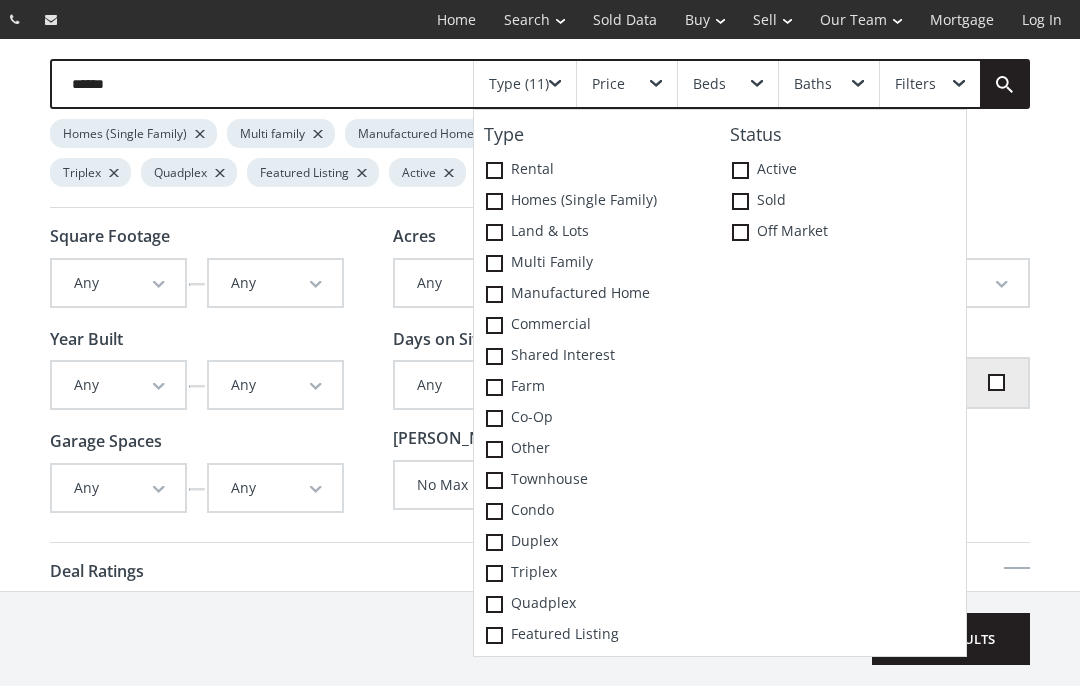 click on "Price" at bounding box center [627, 84] 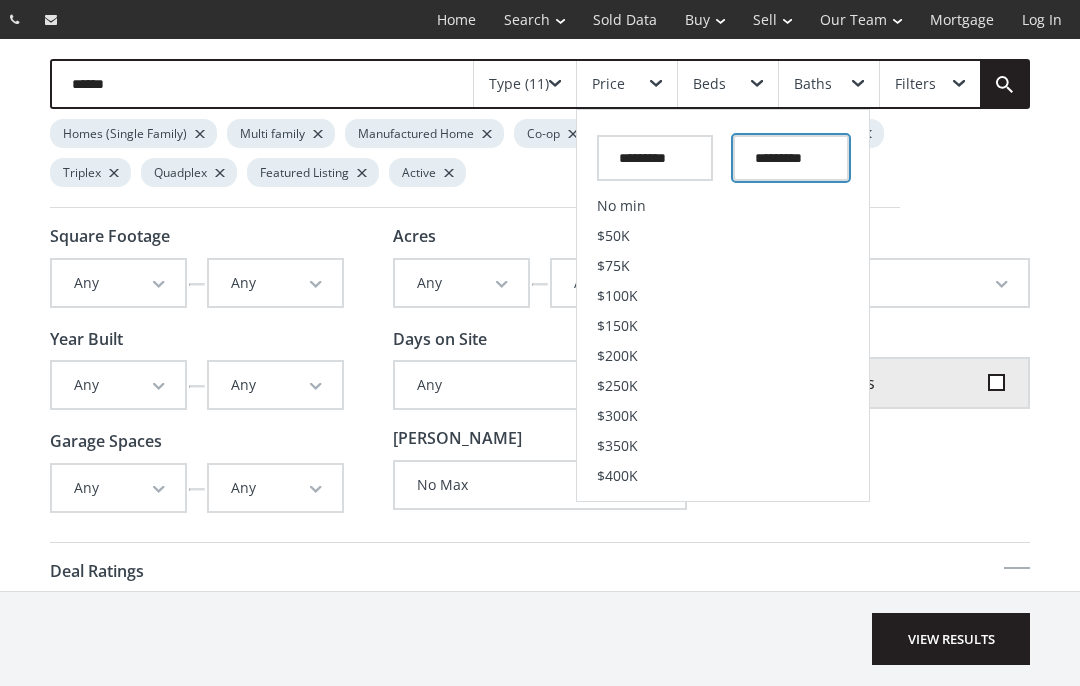 click at bounding box center [791, 158] 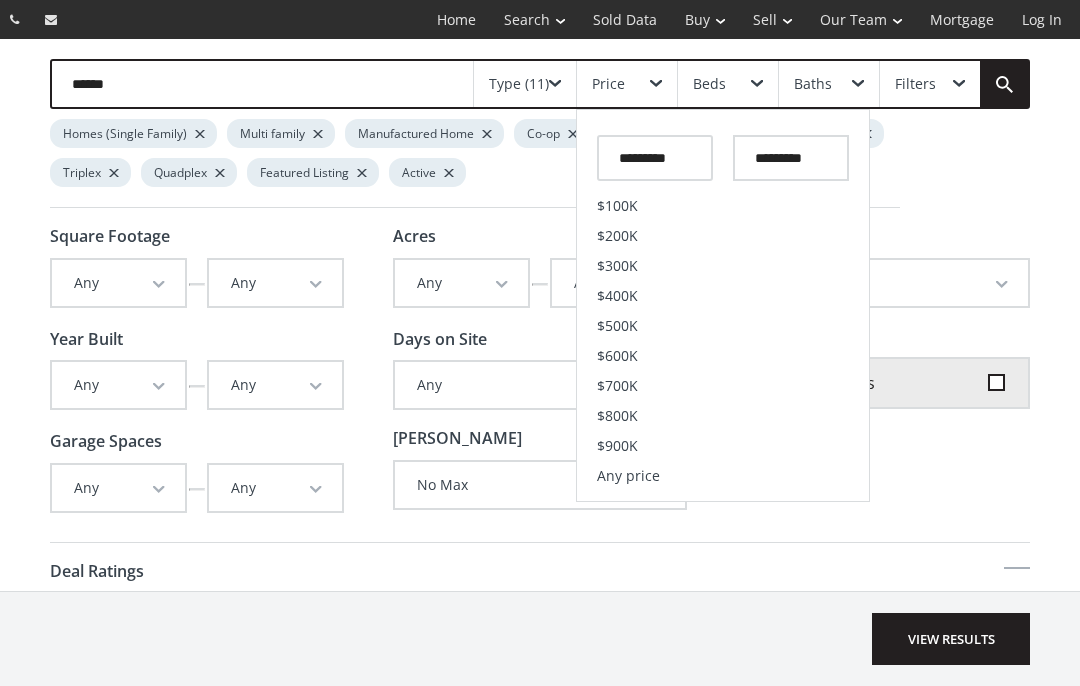 click on "$300K" at bounding box center (617, 266) 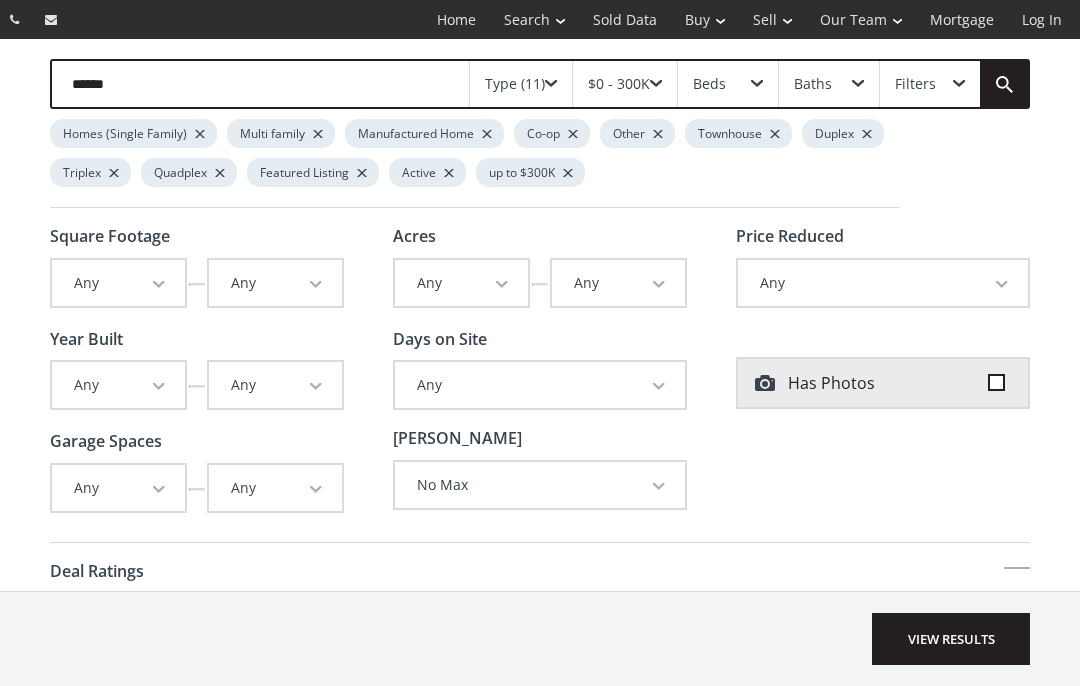 click on "View Results" at bounding box center [951, 639] 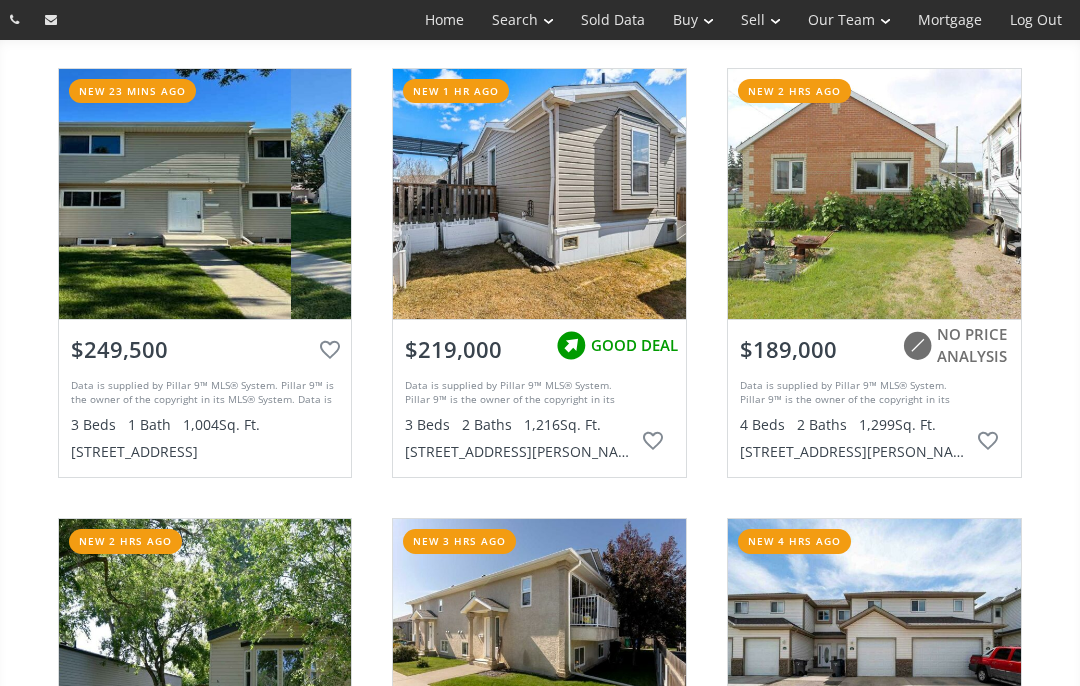 scroll, scrollTop: 0, scrollLeft: 0, axis: both 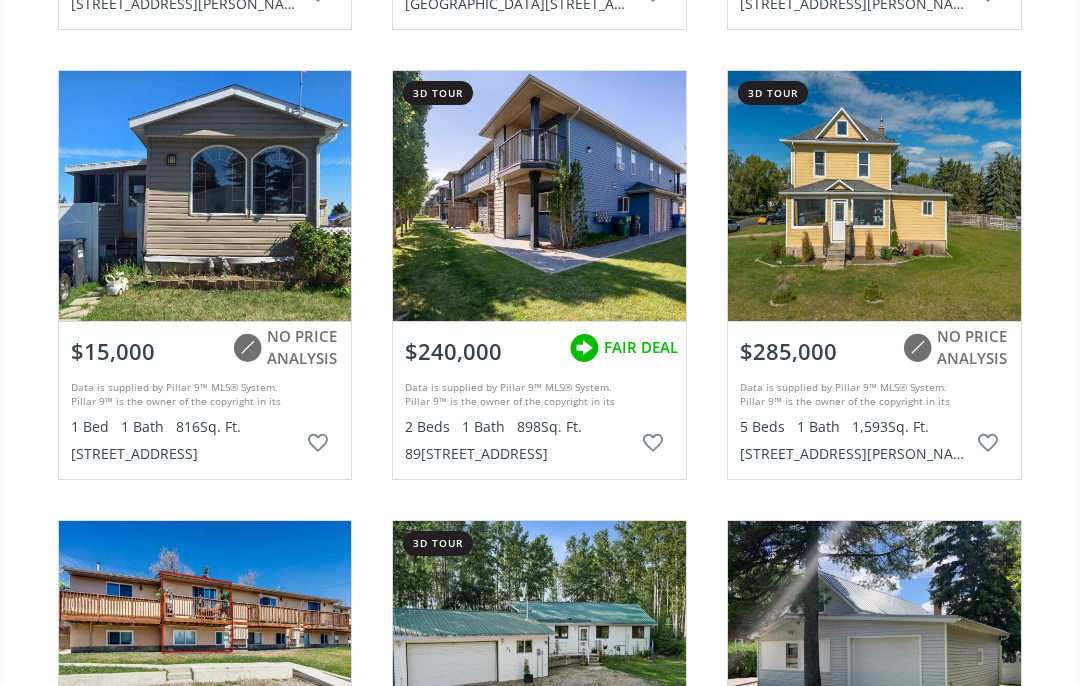 click at bounding box center [874, 196] 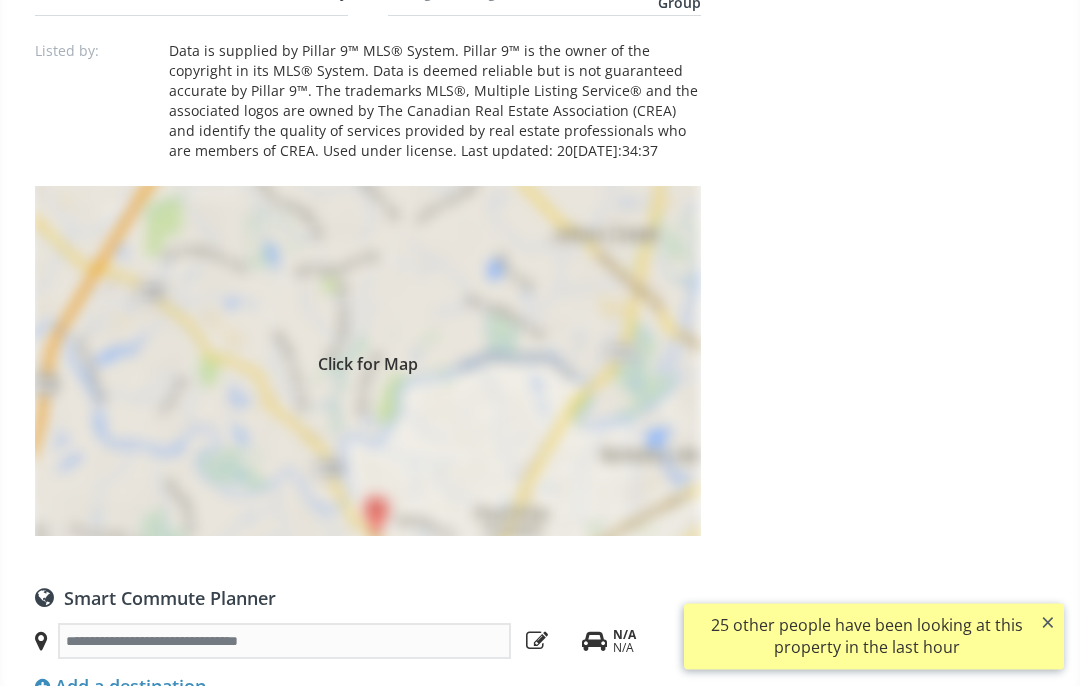 scroll, scrollTop: 1266, scrollLeft: 0, axis: vertical 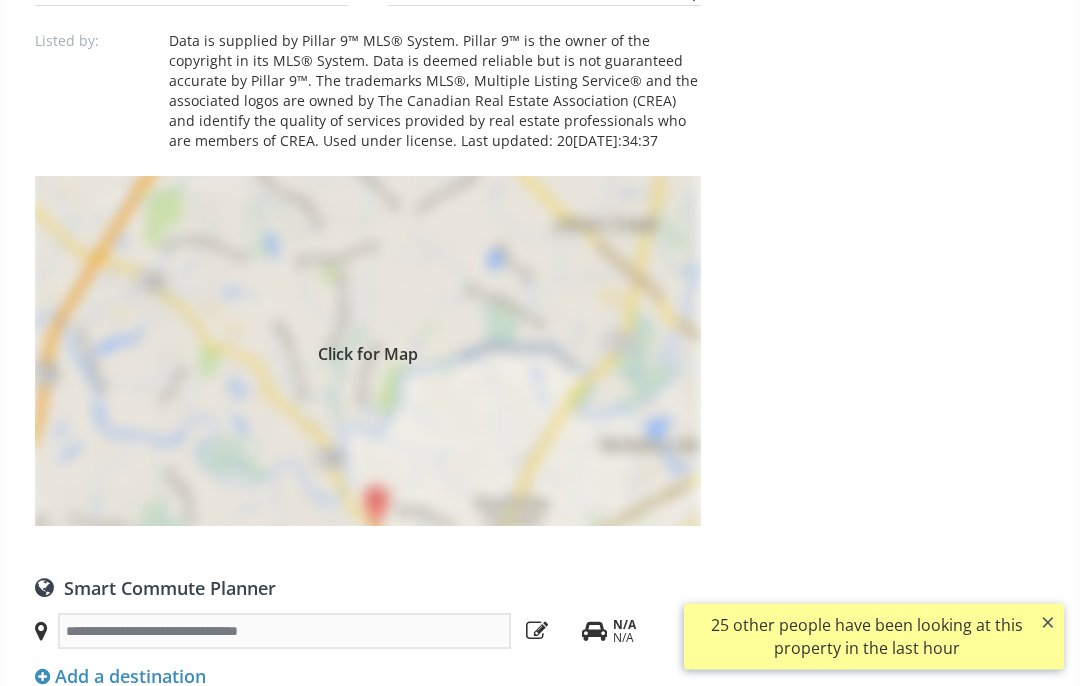 click on "Click for Map" at bounding box center (368, 352) 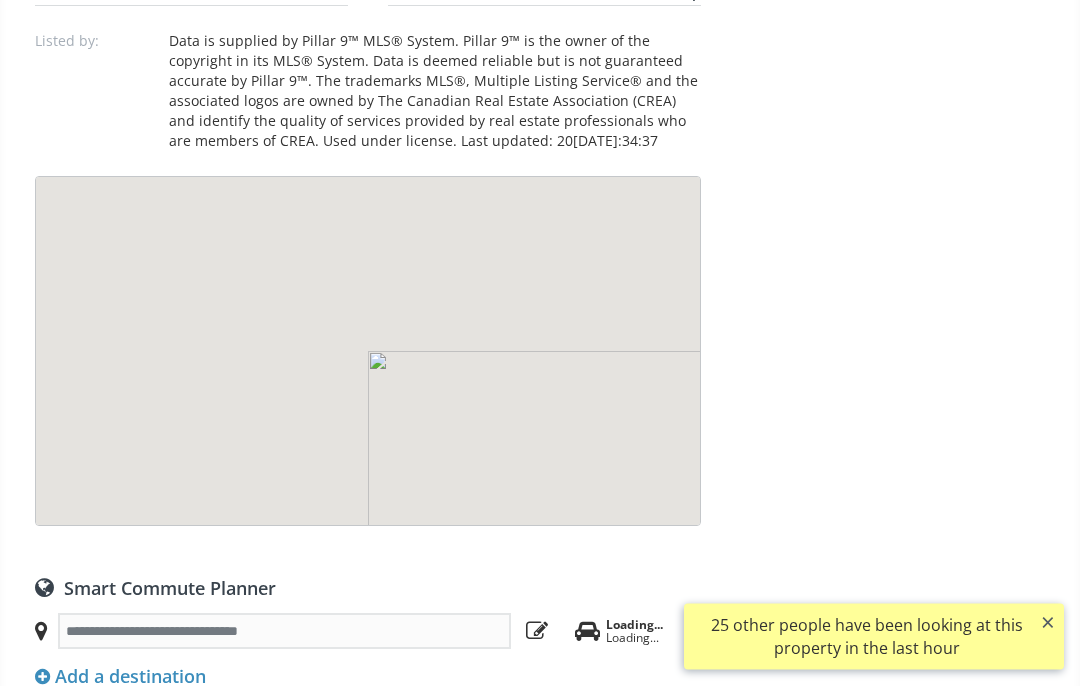 scroll, scrollTop: 1267, scrollLeft: 0, axis: vertical 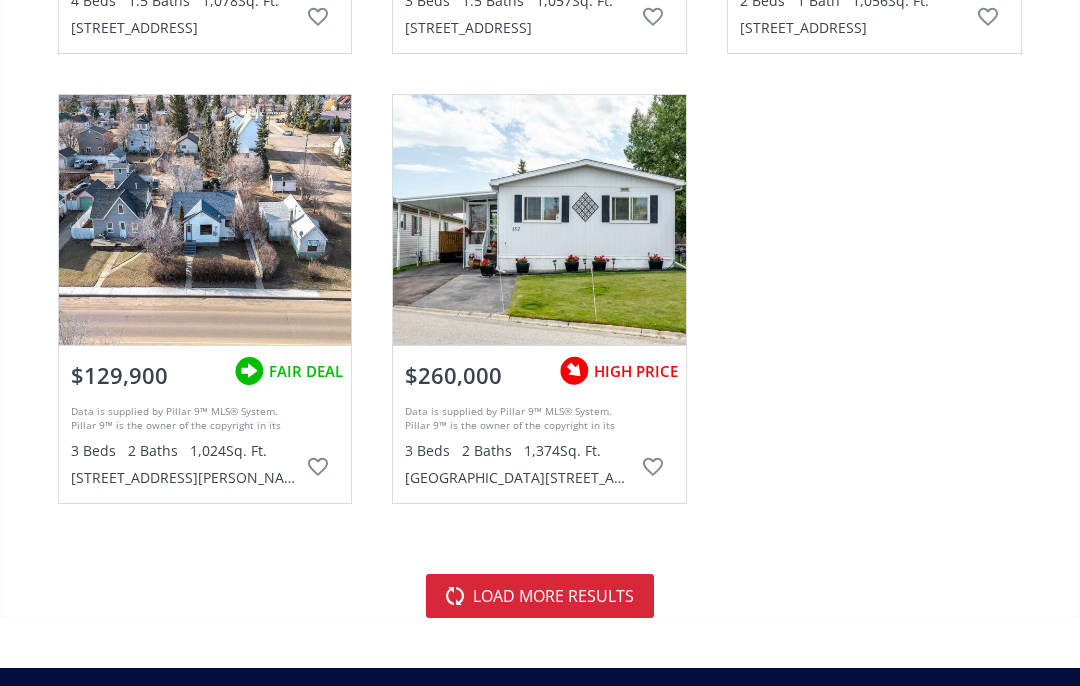 click at bounding box center (205, 220) 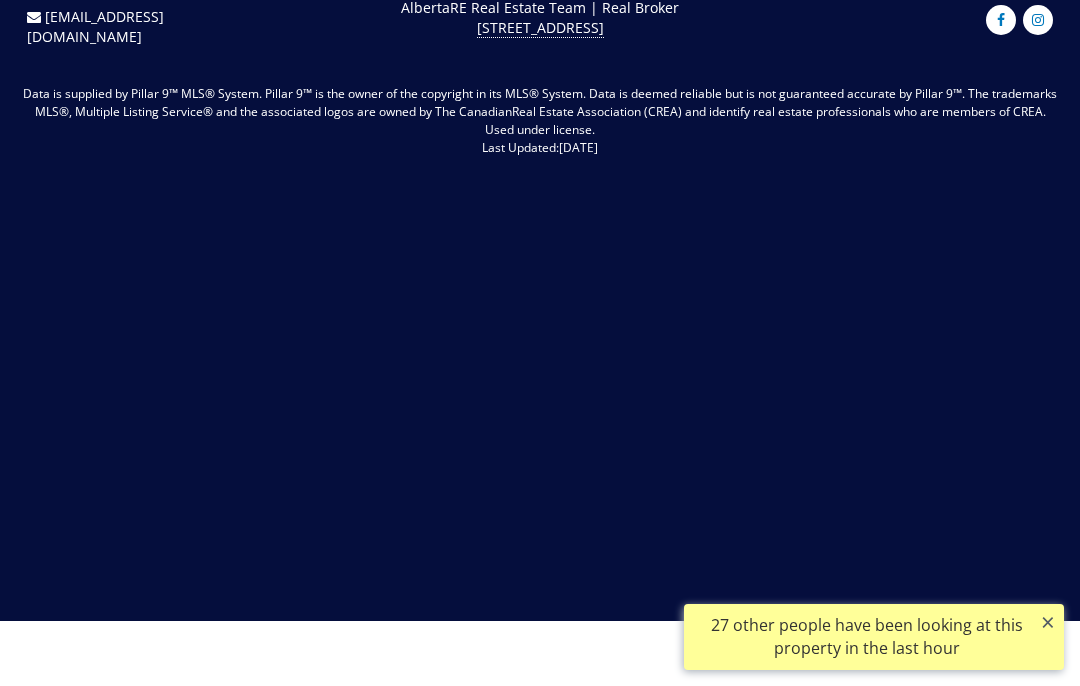 scroll, scrollTop: 0, scrollLeft: 0, axis: both 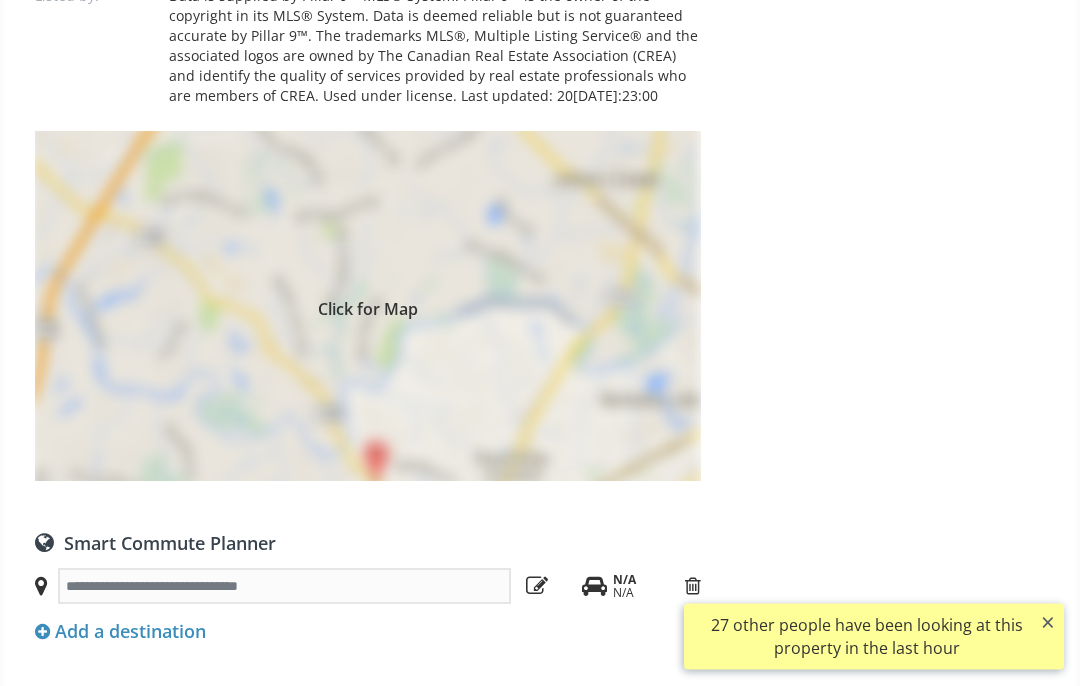 click on "Click for Map" at bounding box center [368, 307] 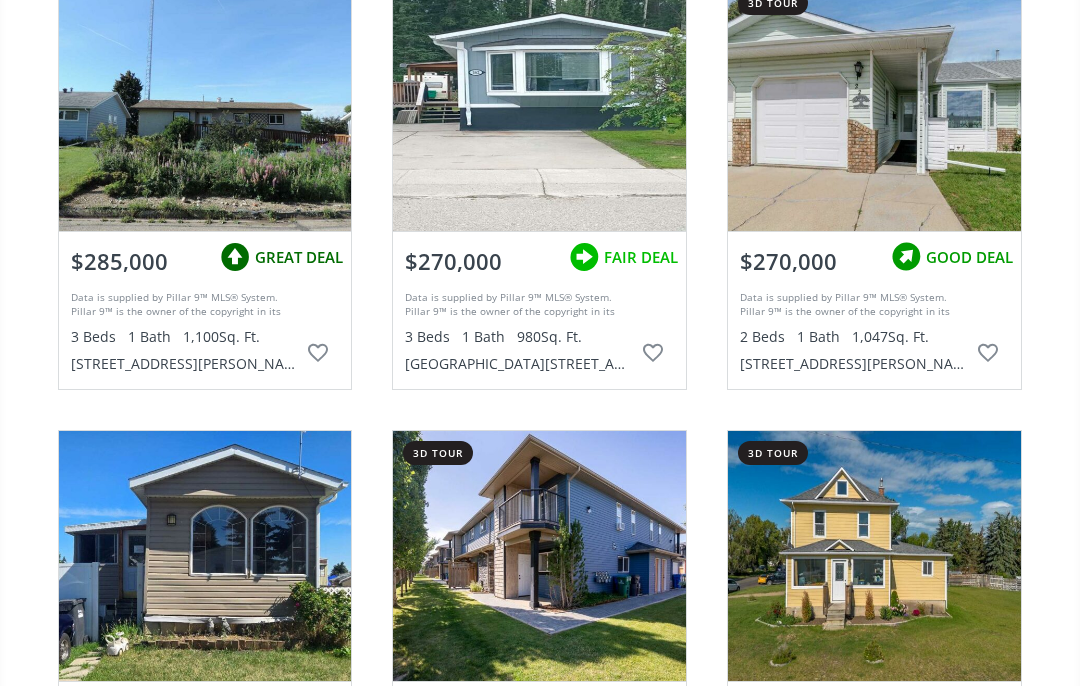 scroll, scrollTop: 5042, scrollLeft: 0, axis: vertical 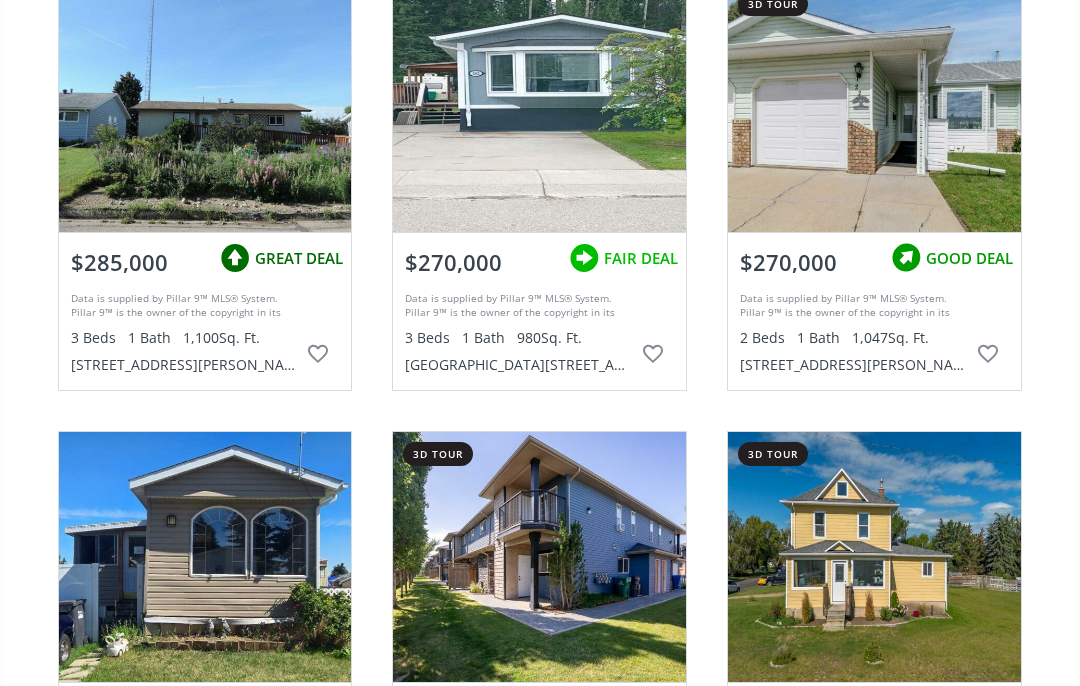 click at bounding box center [539, 107] 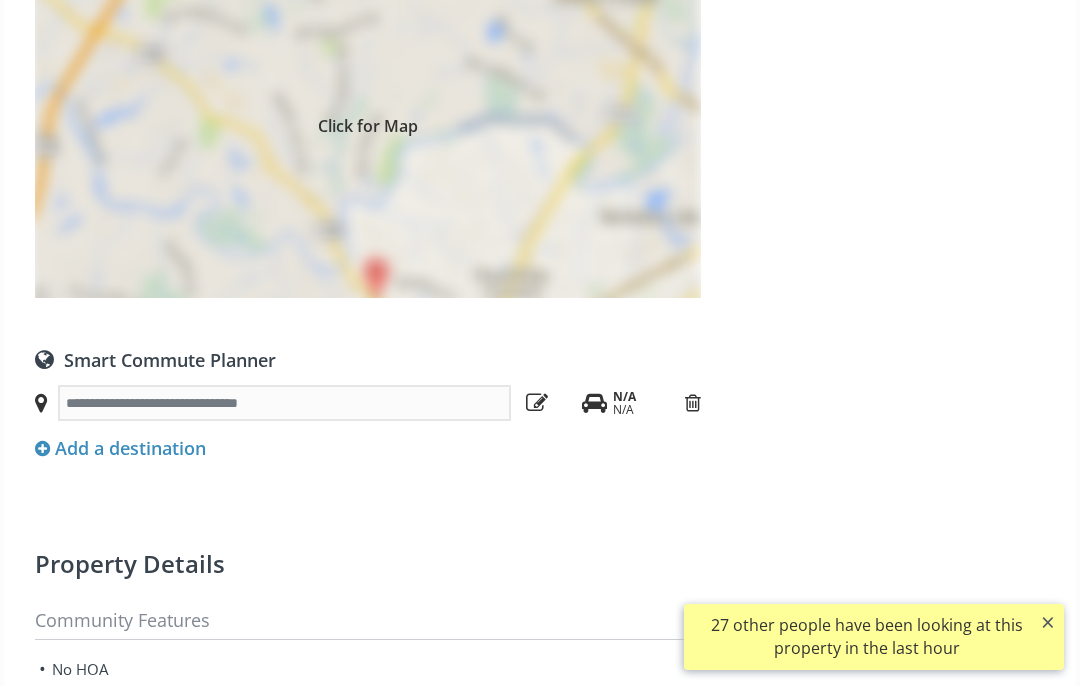 scroll, scrollTop: 1319, scrollLeft: 0, axis: vertical 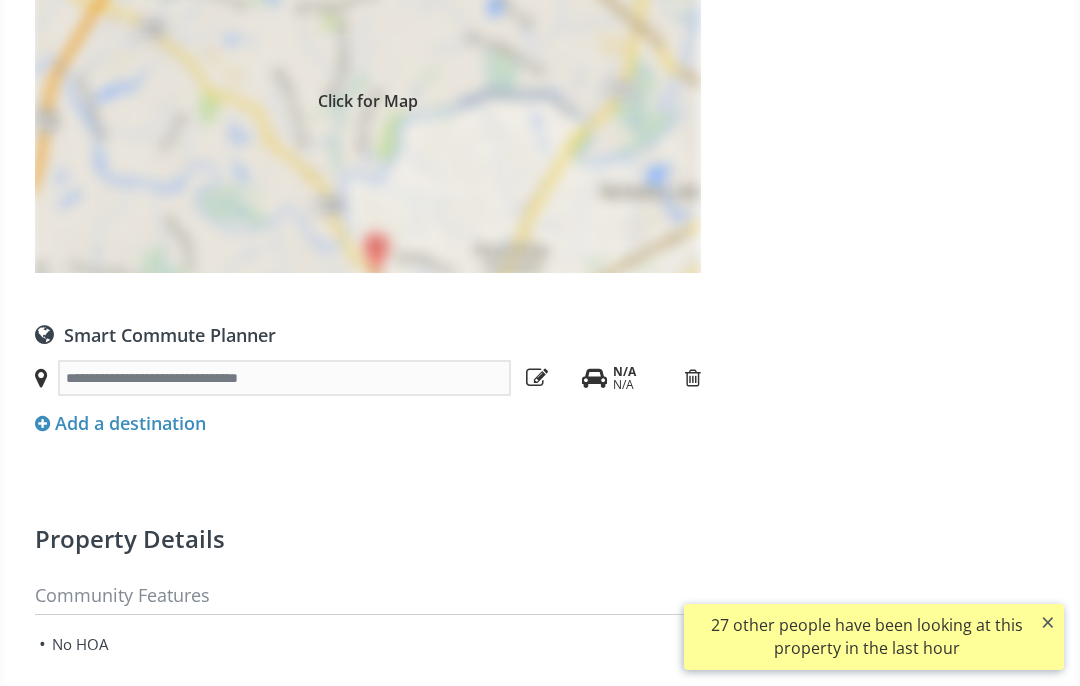 click on "Click for Map" at bounding box center [368, 98] 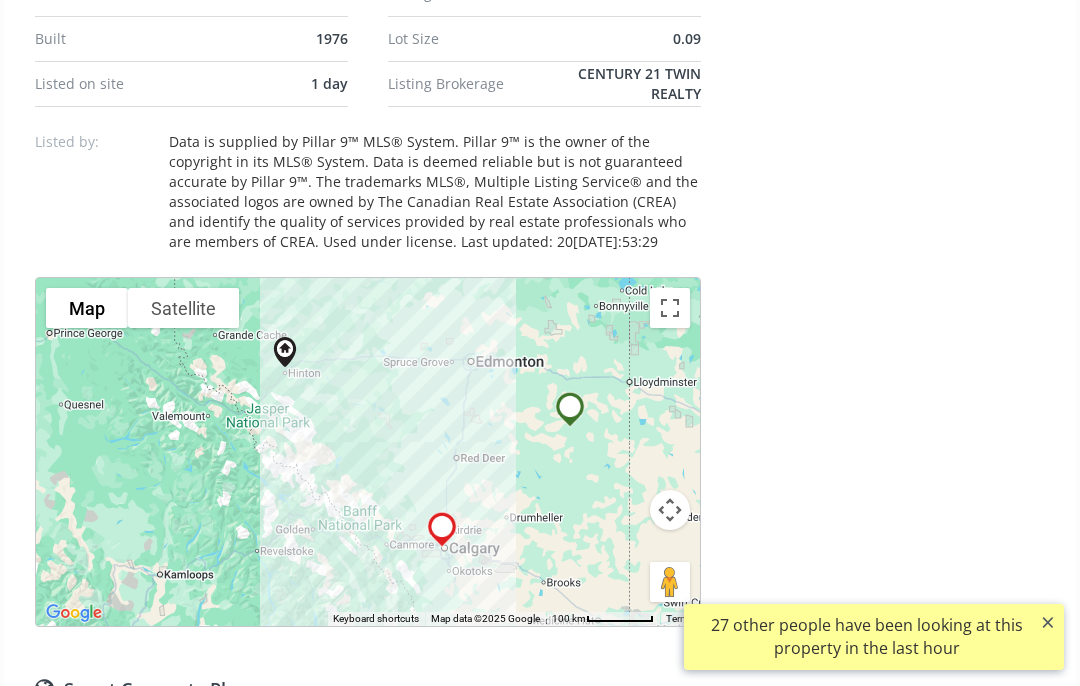 scroll, scrollTop: 963, scrollLeft: 0, axis: vertical 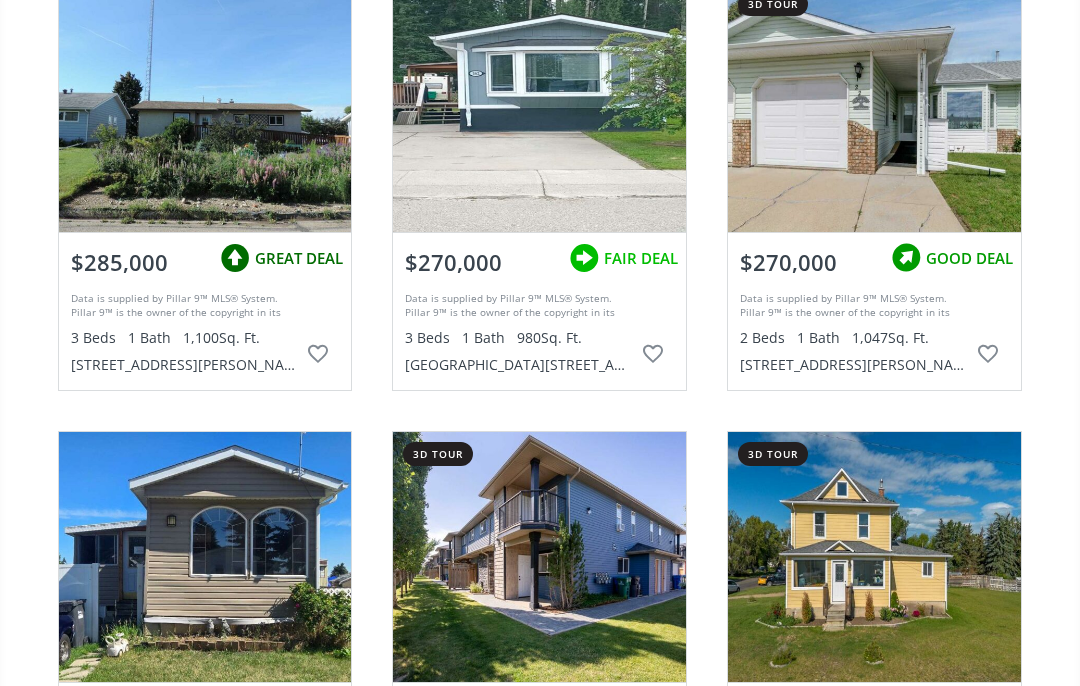 click at bounding box center [205, 107] 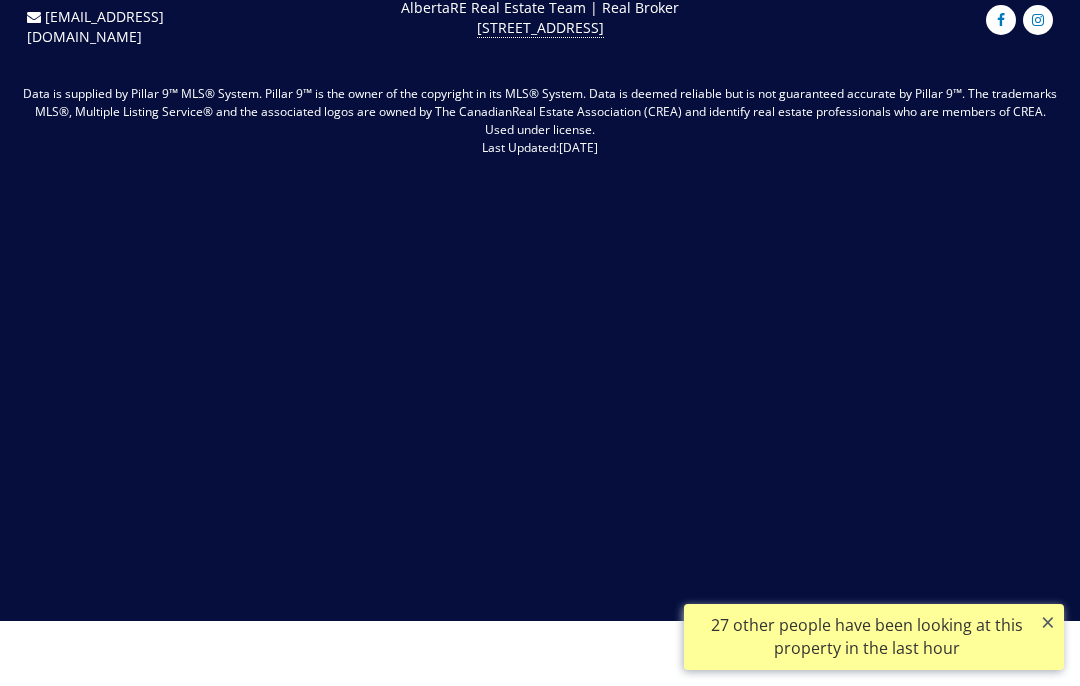 scroll, scrollTop: 0, scrollLeft: 0, axis: both 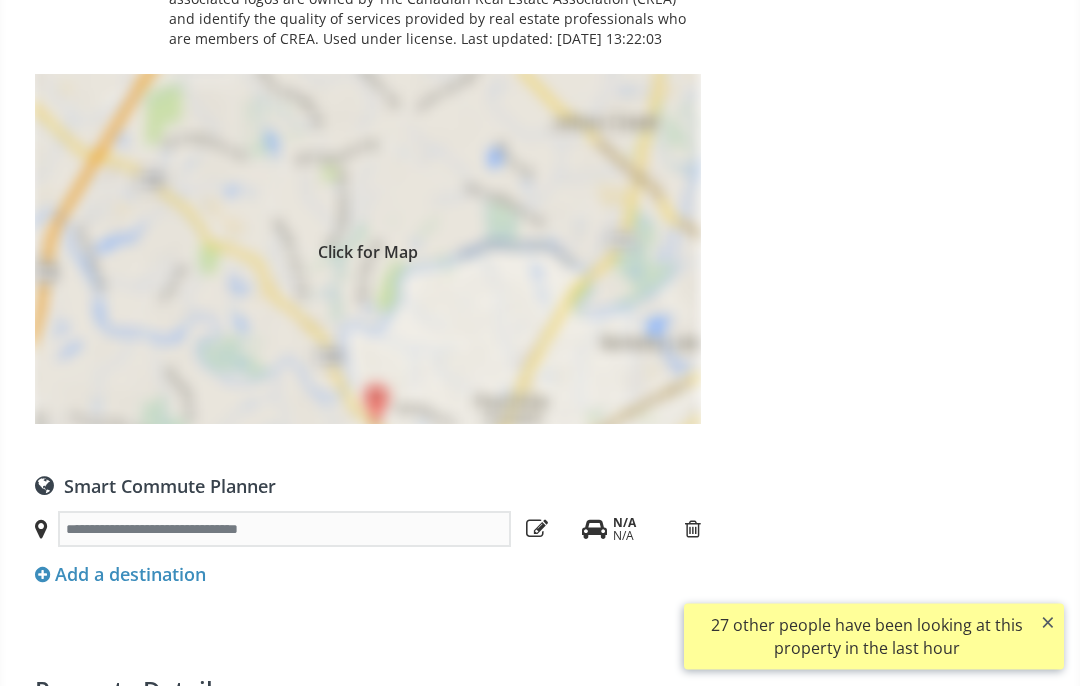 click on "Click for Map" at bounding box center (368, 250) 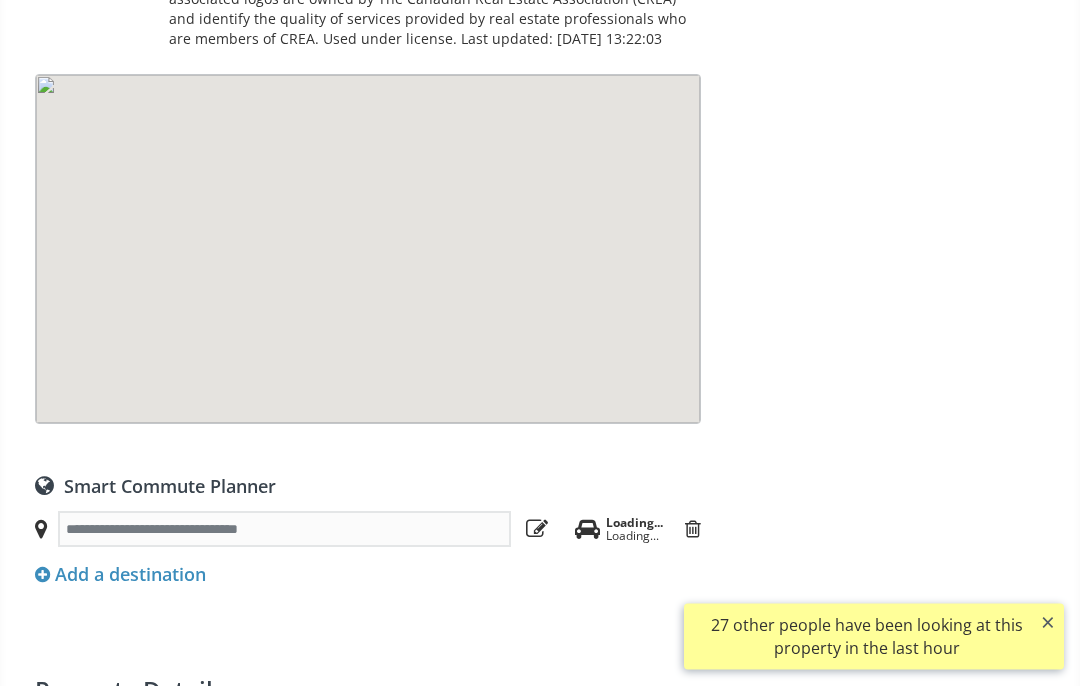 scroll, scrollTop: 1168, scrollLeft: 0, axis: vertical 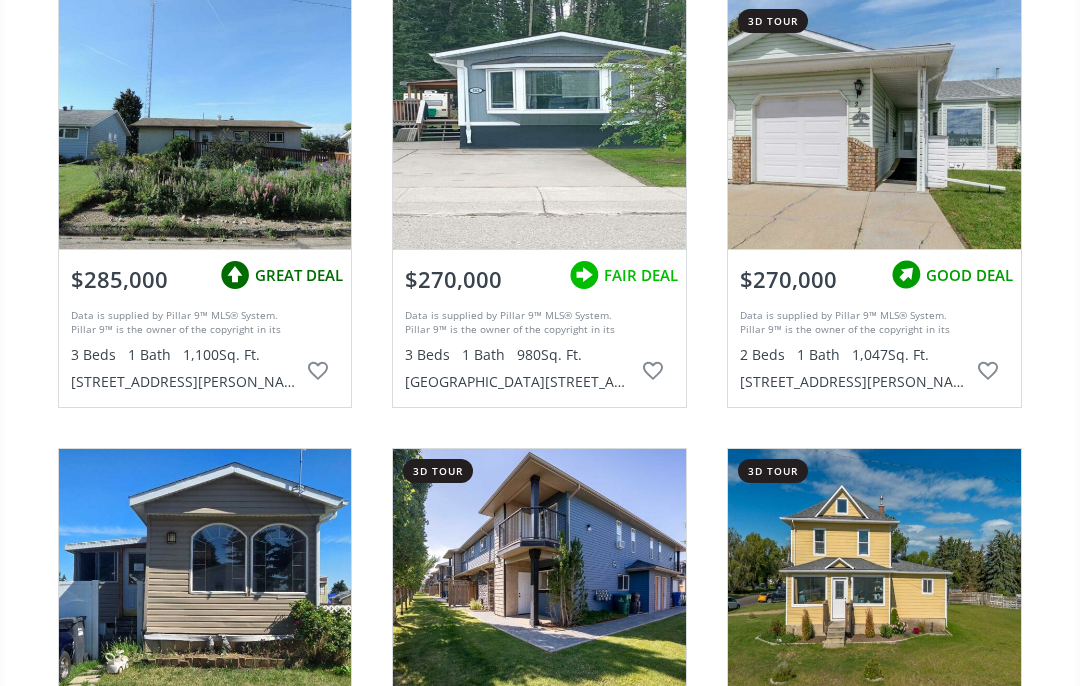 click at bounding box center (874, 124) 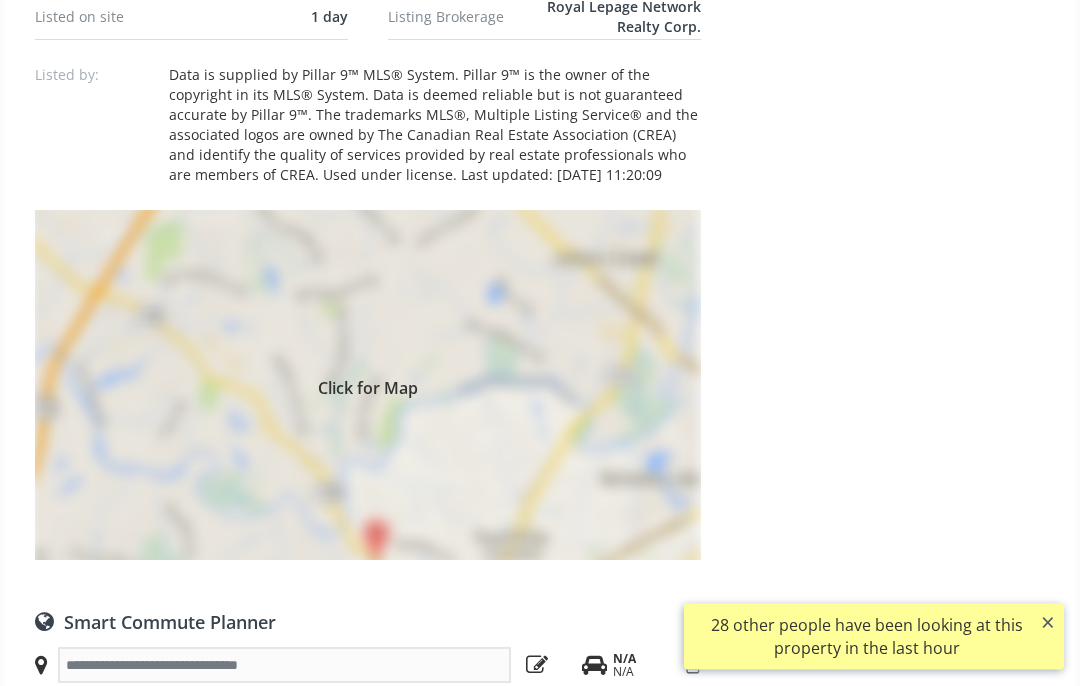 scroll, scrollTop: 1177, scrollLeft: 0, axis: vertical 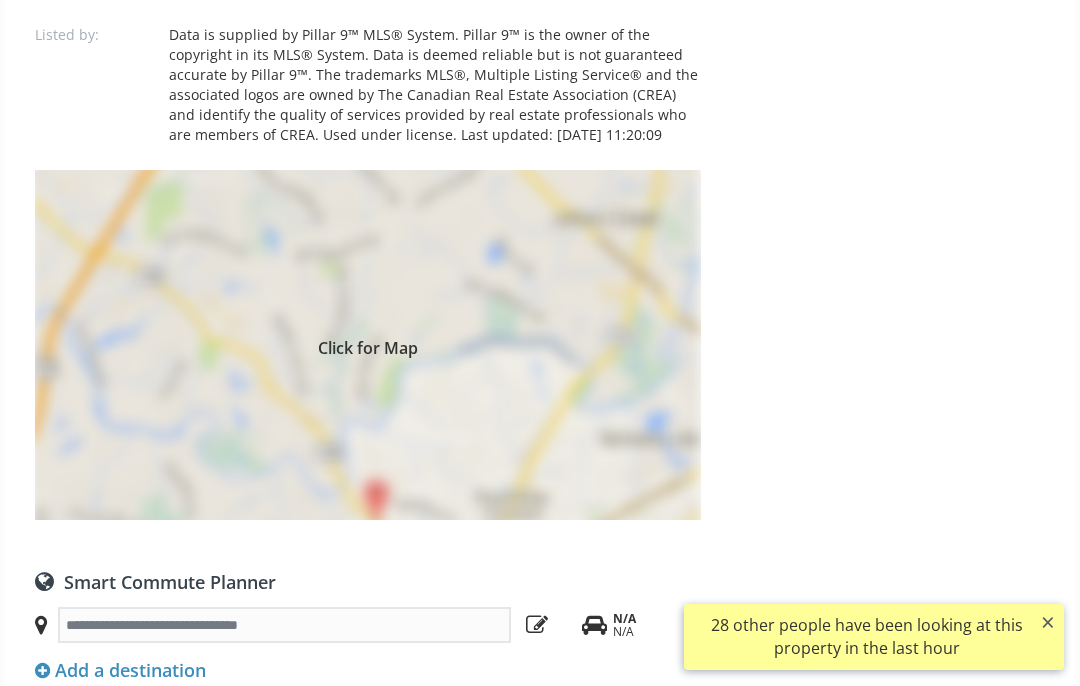 click on "Click for Map" at bounding box center [368, 345] 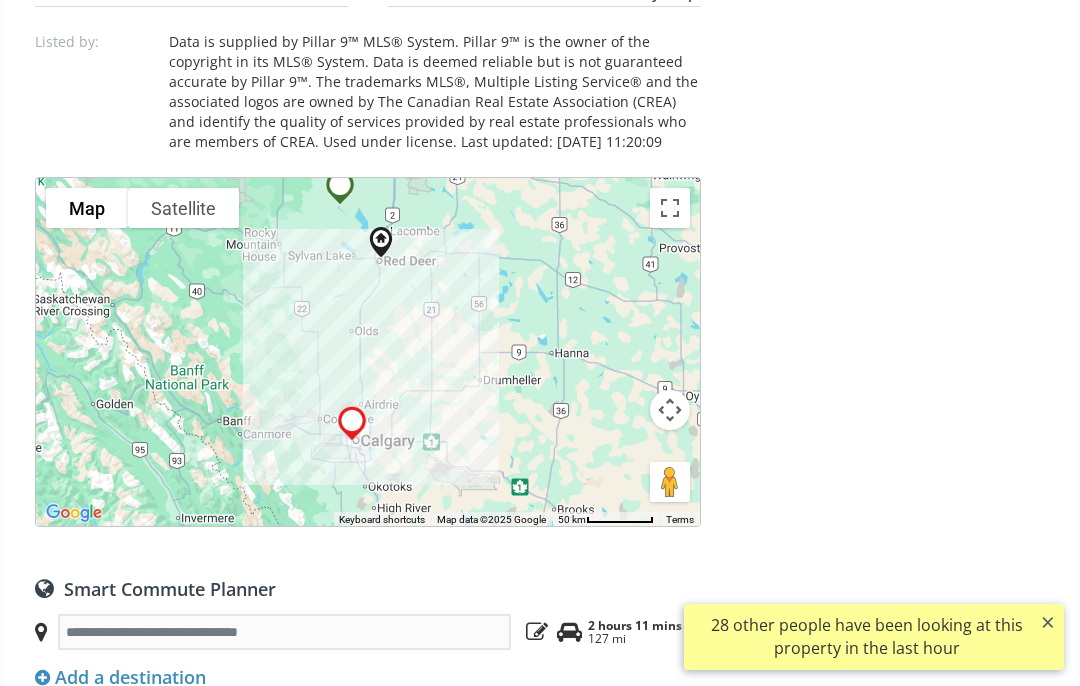 scroll, scrollTop: 1108, scrollLeft: 0, axis: vertical 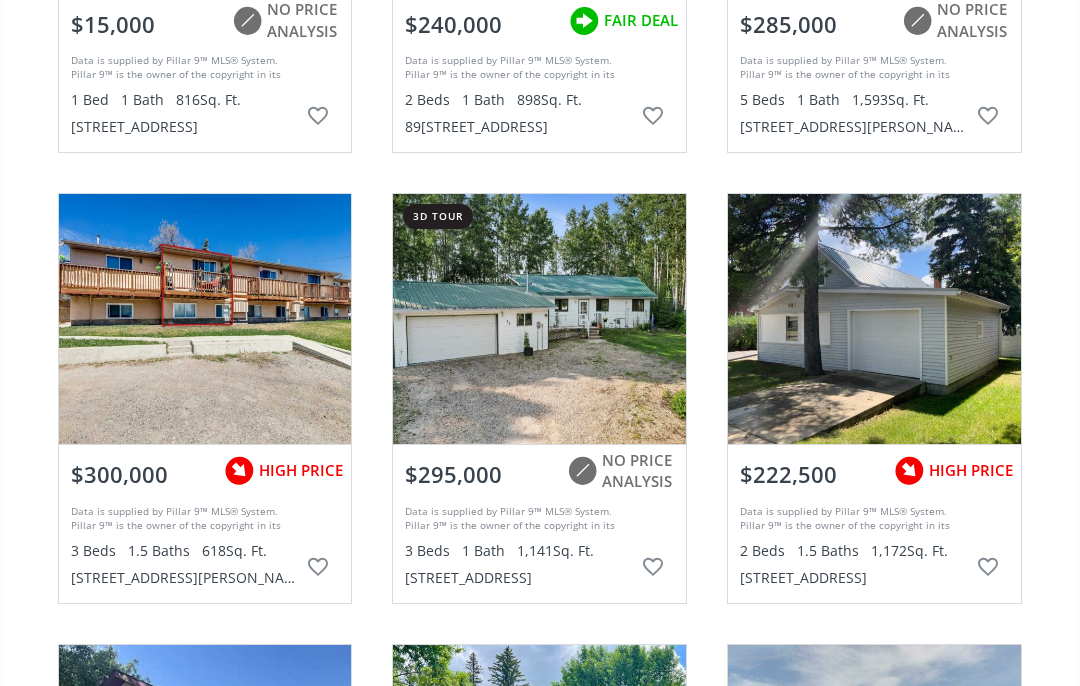click at bounding box center (874, 319) 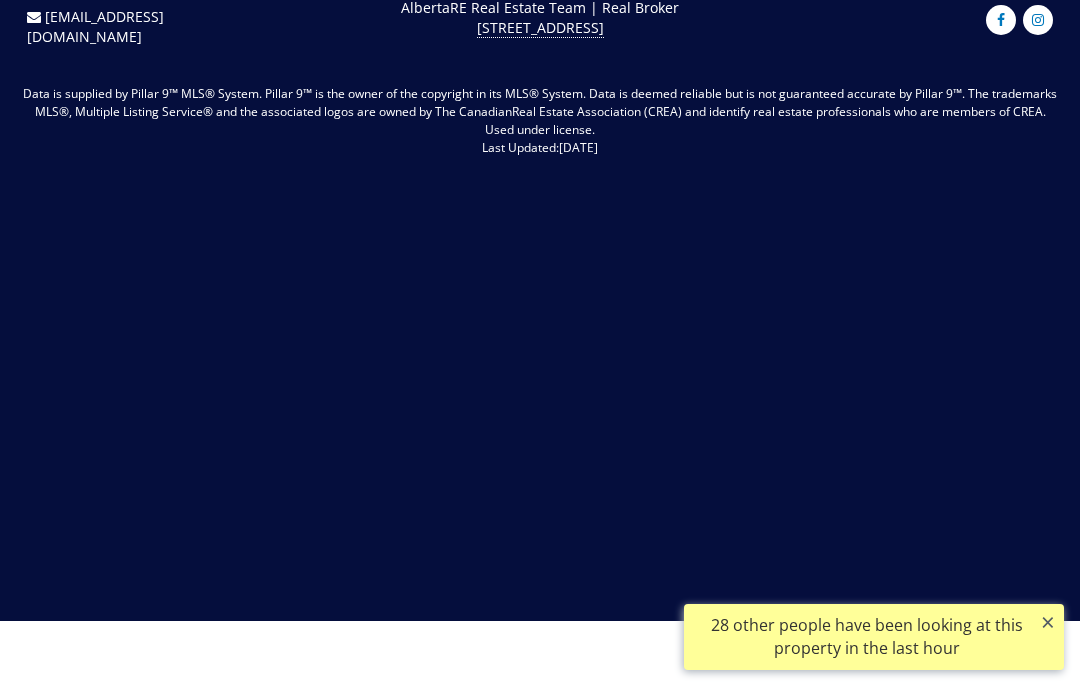 scroll, scrollTop: 0, scrollLeft: 0, axis: both 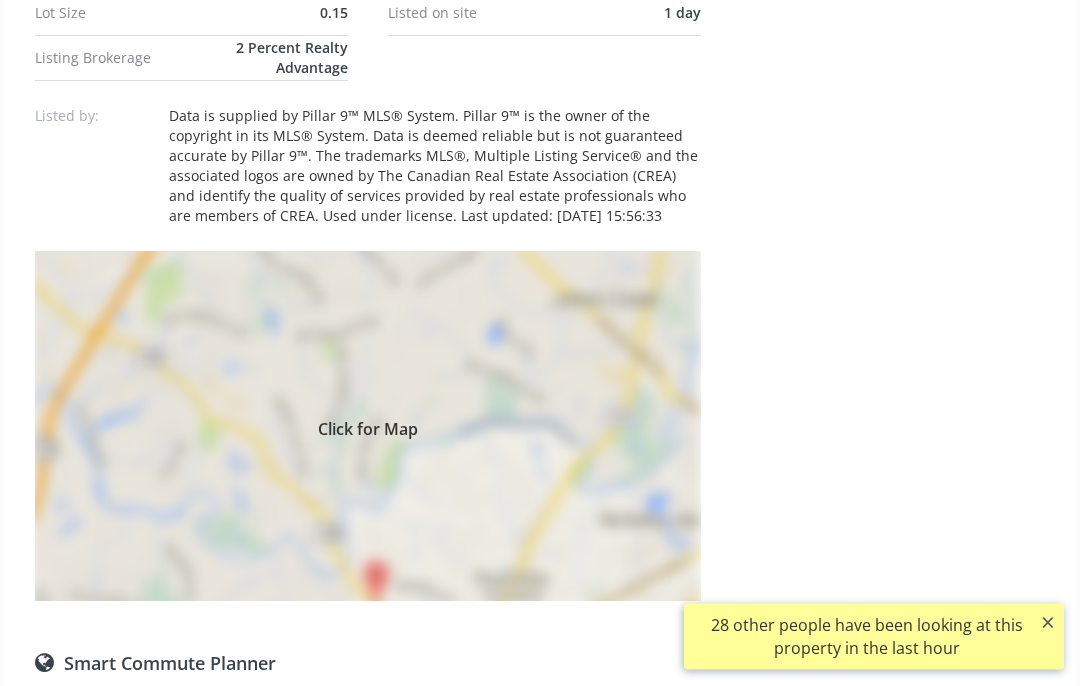 click on "Click for Map" at bounding box center [368, 427] 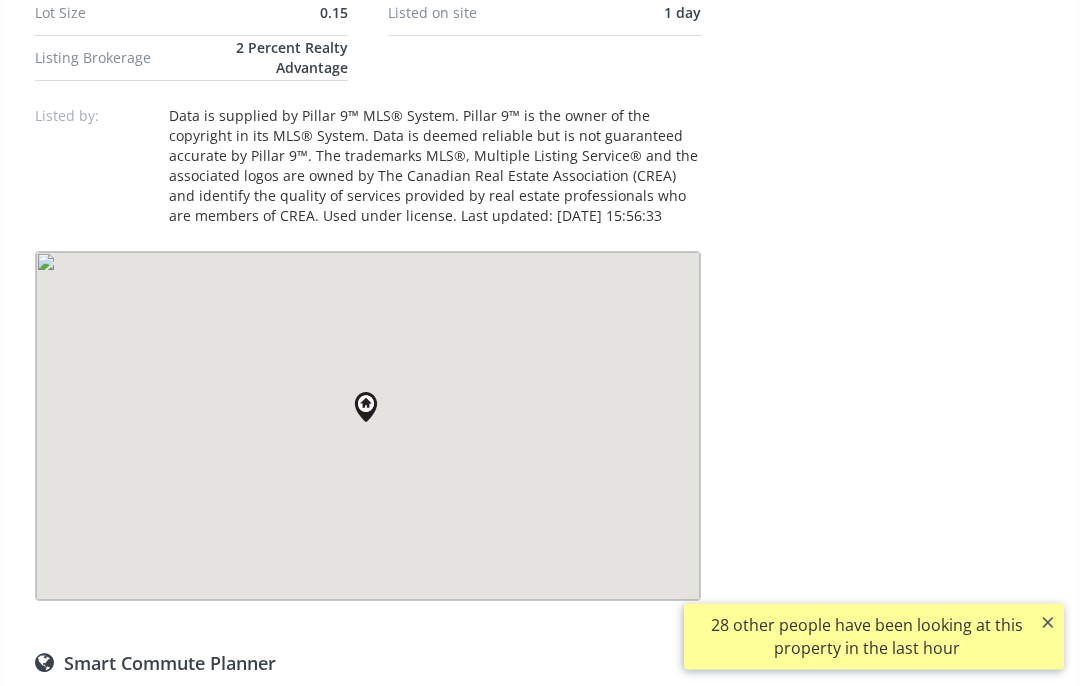 scroll, scrollTop: 1108, scrollLeft: 0, axis: vertical 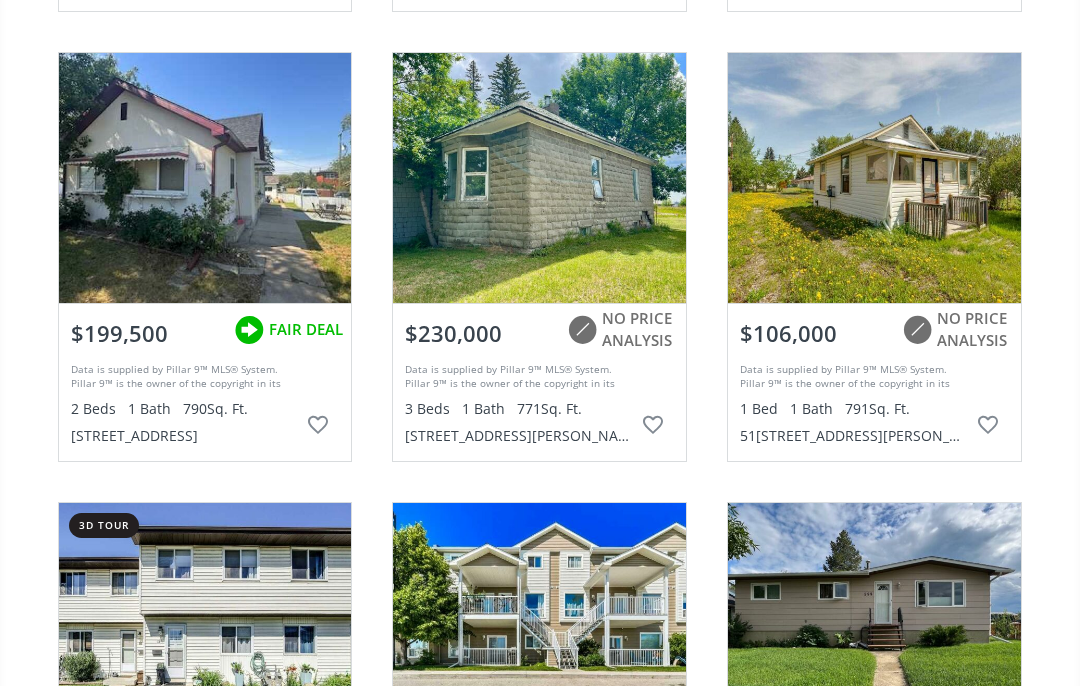 click at bounding box center (205, 178) 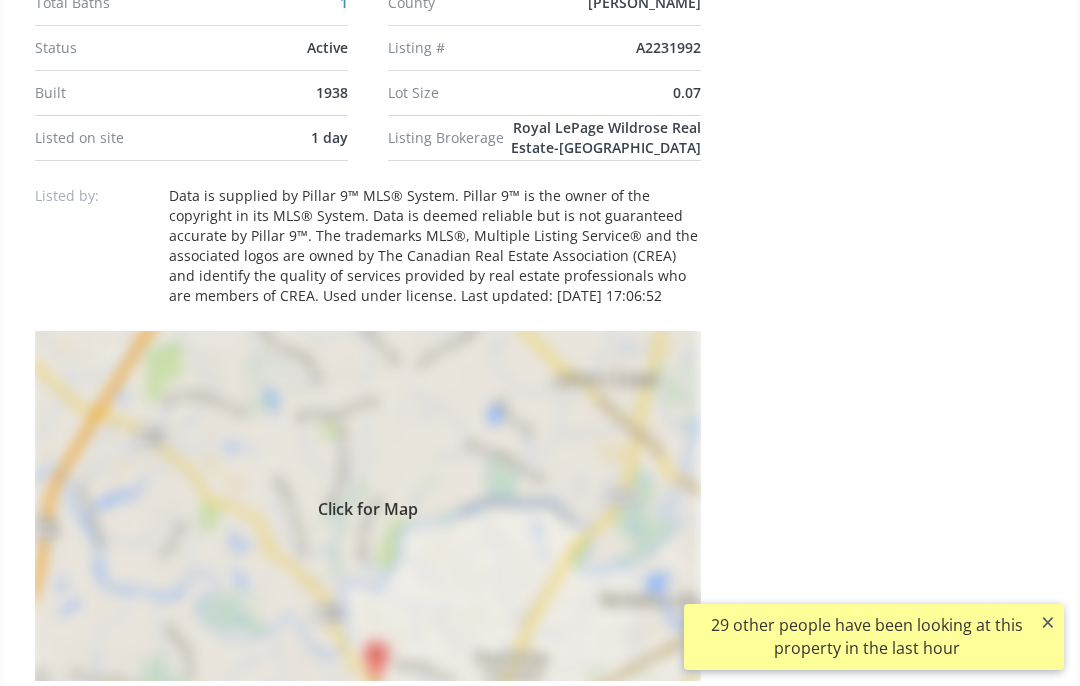 scroll, scrollTop: 921, scrollLeft: 0, axis: vertical 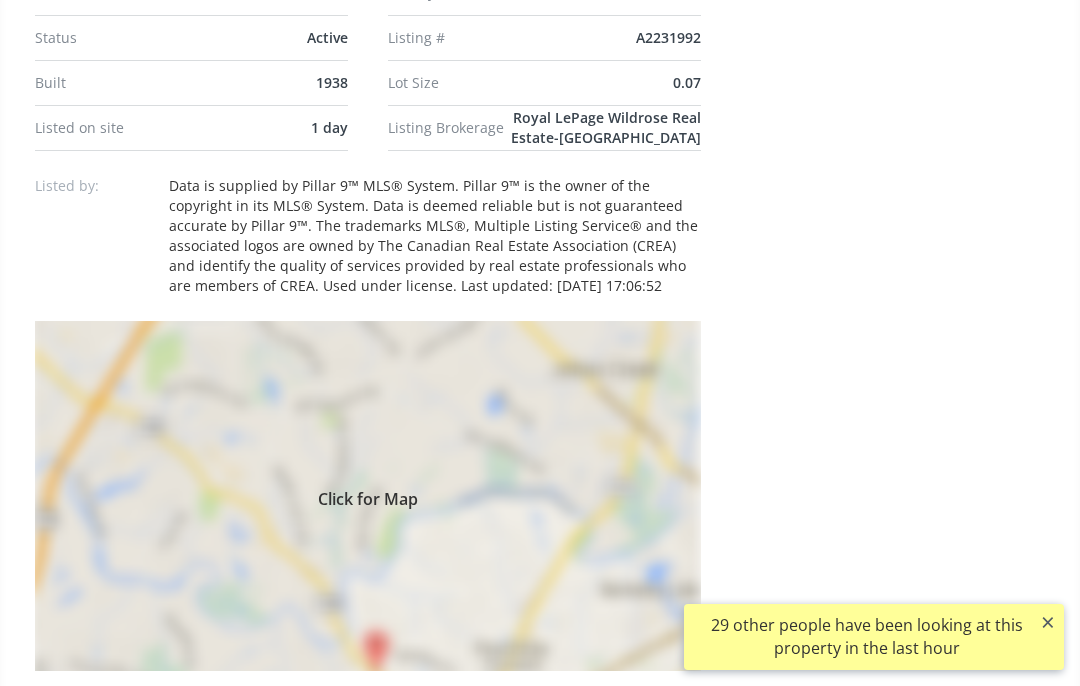 click on "Click for Map" at bounding box center (368, 496) 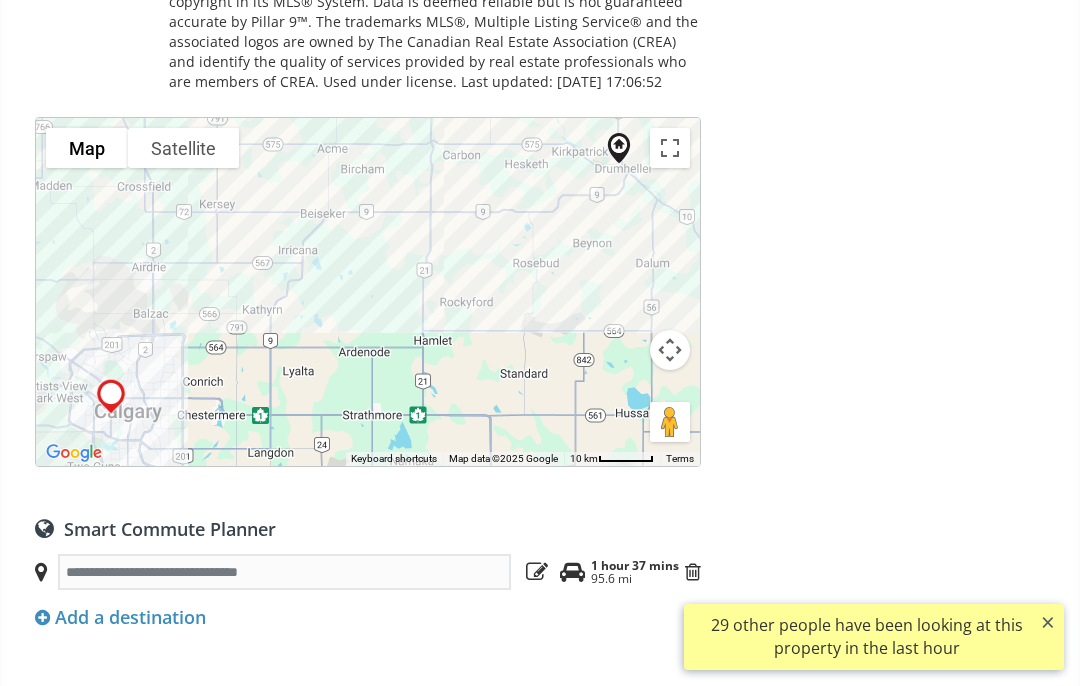 scroll, scrollTop: 1124, scrollLeft: 0, axis: vertical 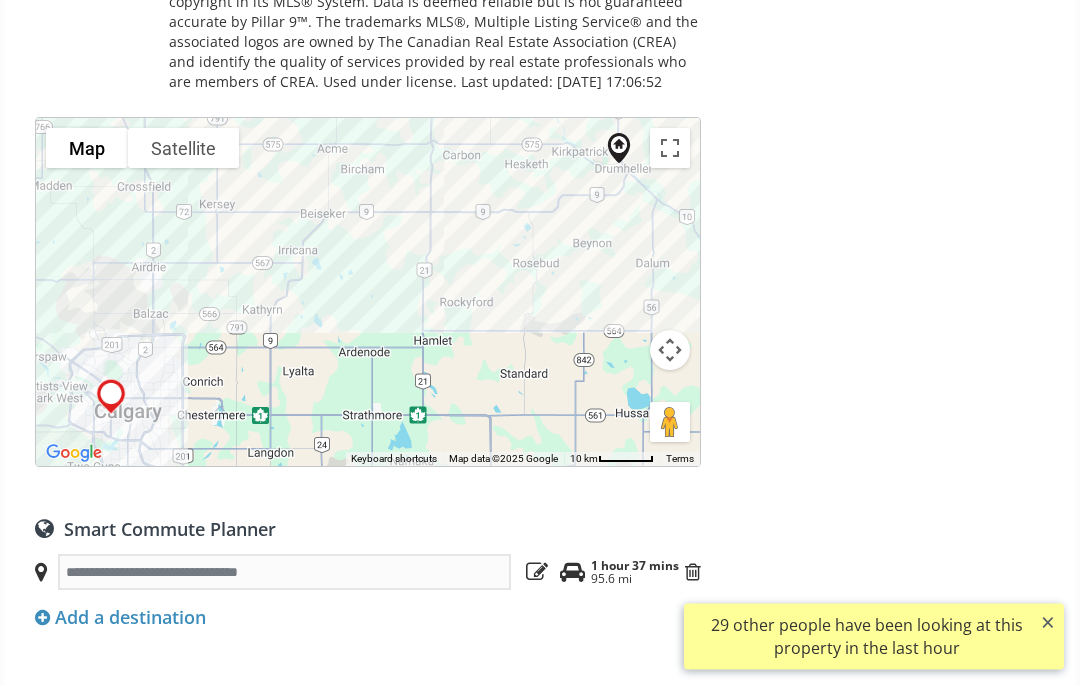 click on "660 3 Avenue West   Drumheller ,   AB   T0J 0Y3 $199,500 active Previous Next 1/22 Street View Discover the perfect blend of potential and comfort with this 2-bedroom, 1-bathroom home located just minutes from downtown. This property sits on two separately titled lots, offering flexibility for future development, investment, or use as a spacious private residence. The home features two comfortable bedrooms, a full 4-piece bath, and a bright, open living area. The fenced yard provides privacy and plenty of room to enjoy the outdoors. Additional features include a single detached garage, RV parking, and alley access. $199,500 2 Beds 1 Baths 0.07 Acres 790 SQFT 252 $/SQFT Listing #:  A2231992 Listed by  $199,500 FAIR DEAL Learn more 2 Beds 1 Baths 790      sf $ 252  / sf Favorite Ask agent Share Neighborhood Downtown Type Homes (Single Family) Total Baths 1 County Drumheller Status Active Listing # A2231992 Built 1938 Lot Size 0.07 Listed on site 1 day Listing Brokerage Listed by: ← Move left → Move right +" at bounding box center [540, 1570] 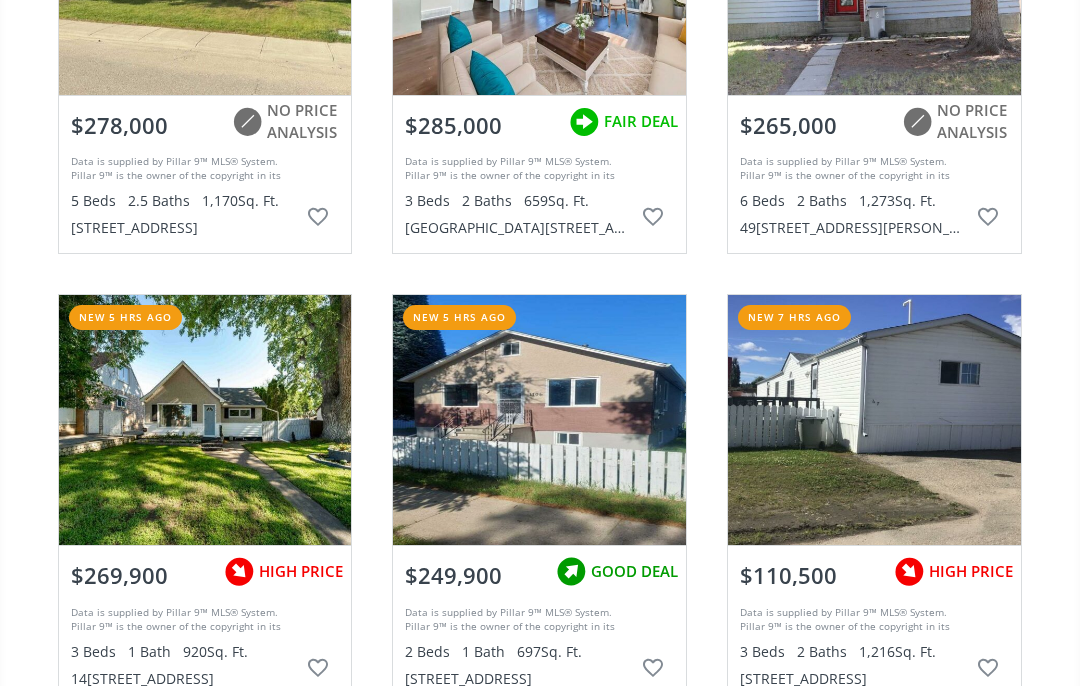 scroll, scrollTop: 6404, scrollLeft: 0, axis: vertical 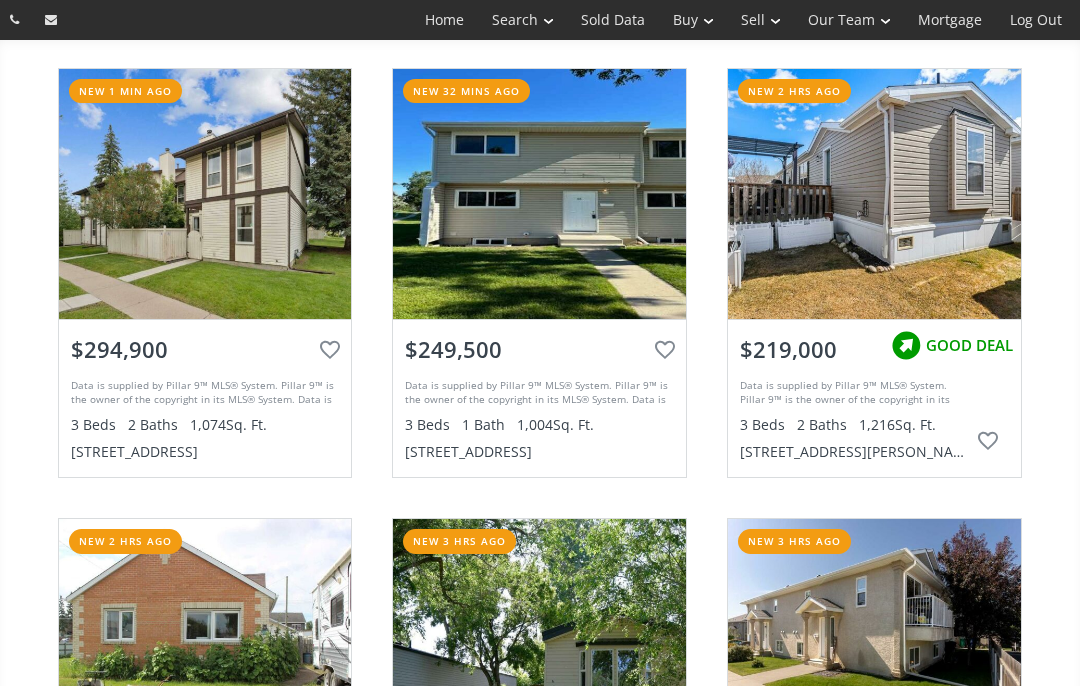 click on "Search By Map" at bounding box center (0, 0) 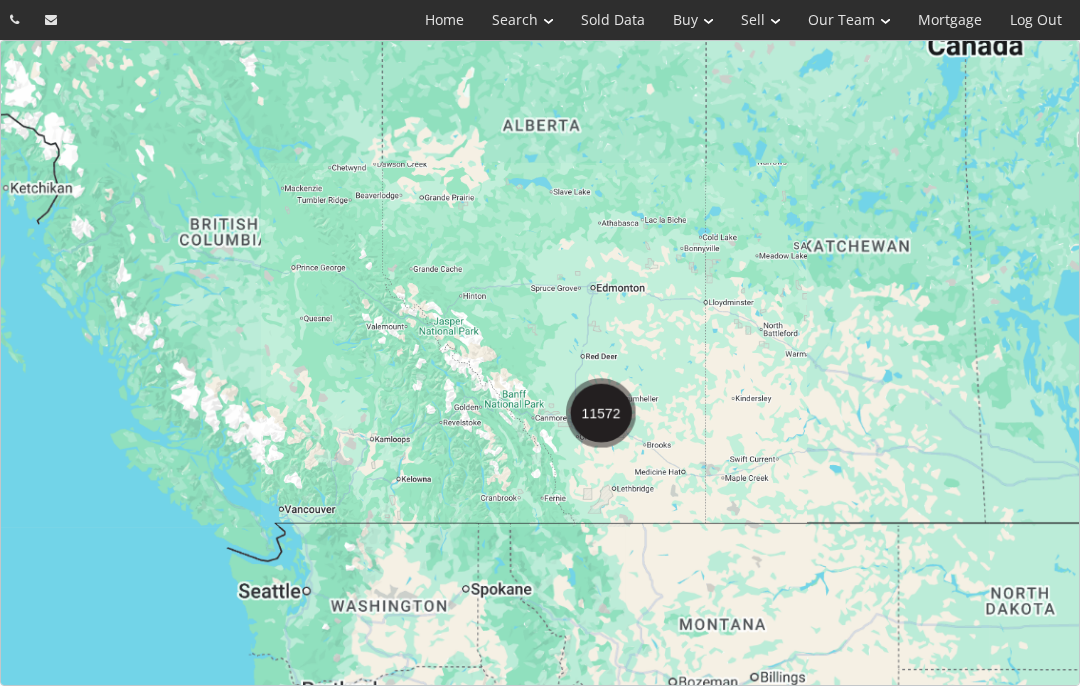 scroll, scrollTop: 0, scrollLeft: 0, axis: both 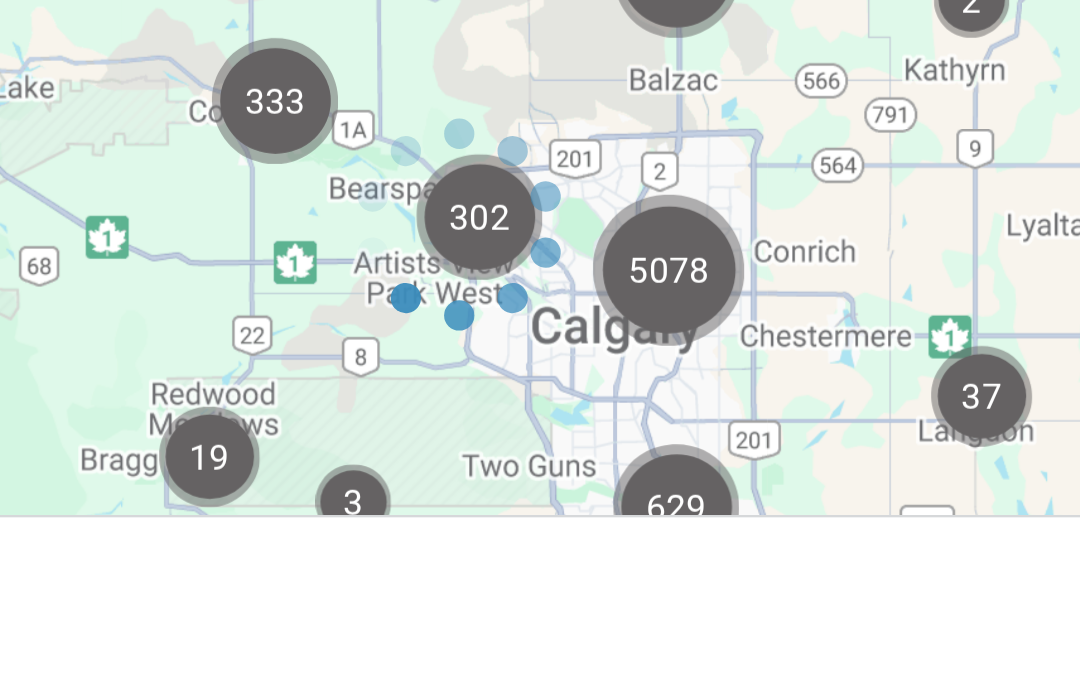 click on "[PHONE_NUMBER] [EMAIL_ADDRESS][DOMAIN_NAME] Home Search  Search By Map Advanced Search [GEOGRAPHIC_DATA] & Area [GEOGRAPHIC_DATA] & Area [GEOGRAPHIC_DATA] [GEOGRAPHIC_DATA] & [GEOGRAPHIC_DATA] Sold Data Buy  Coming Soon New Construction Advanced Search [GEOGRAPHIC_DATA] Buyer Guide Hire Us! Sell  What’s My Home Value? AlbertaRE Seller Guide Hire Us! Our Team  Our Agents Featured Listings Press Release: Sold Data Calgary Sun Article Contact Us Mortgage Log Out My Map Bounds Filters Gallery Map Real Estate and Homes for Sale My Map Bounds , sorted by   Days on site Save Search To navigate the map with touch gestures double-tap and hold your finger on the map, then drag the map. ← Move left → Move right ↑ Move up ↓ Move down + Zoom in - Zoom out Home Jump left by 75% End Jump right by 75% Page Up Jump up by 75% Page Down Jump down by 75% [CREDIT_CARD_NUMBER] 333 169 302 37 19 9 2 2 3 4 To navigate, press the arrow keys. $425K Map Terrain Satellite Labels Keyboard shortcuts Map Data Map data ©2025 Google Map data ©2025 Google ×" at bounding box center (540, 343) 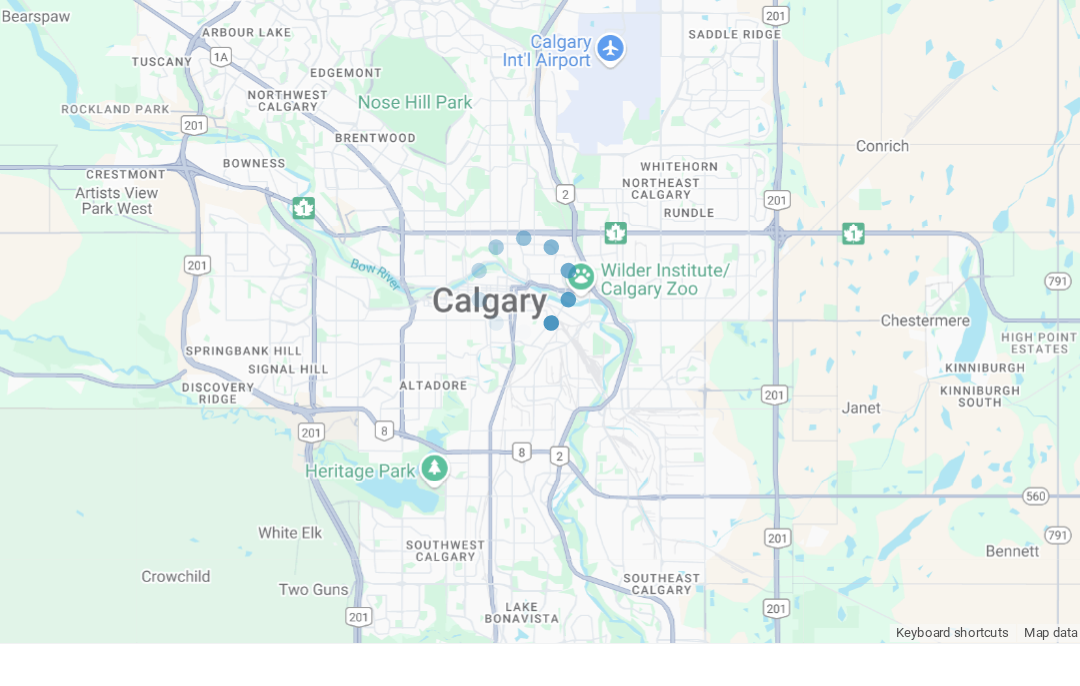 scroll, scrollTop: 82, scrollLeft: 0, axis: vertical 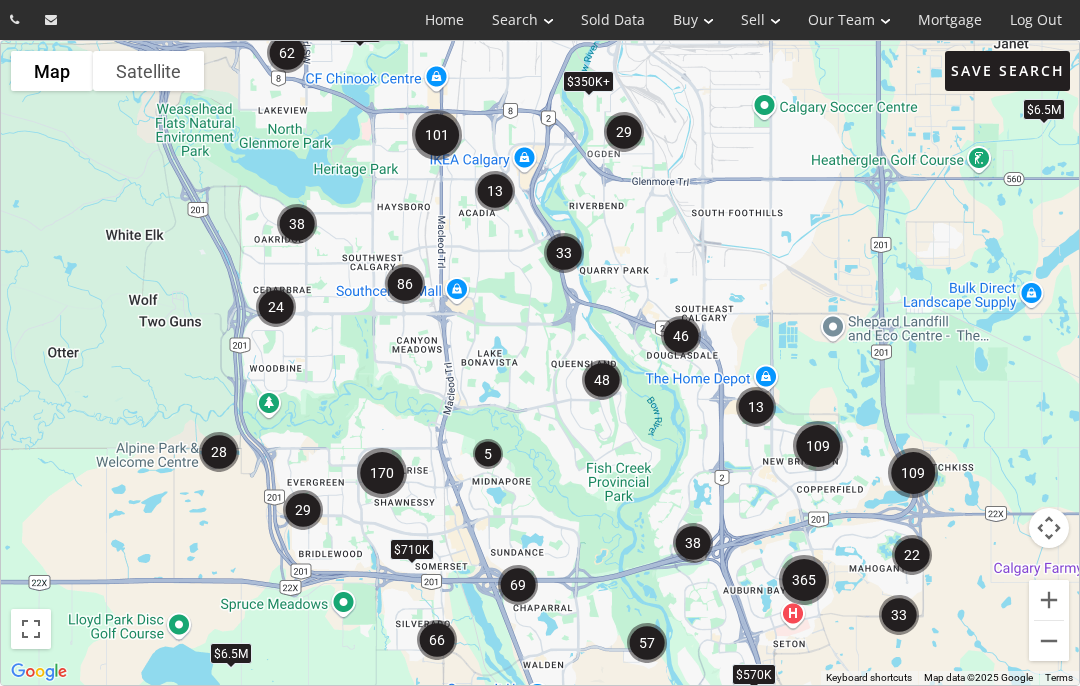 click on "Advanced Search" at bounding box center (0, 0) 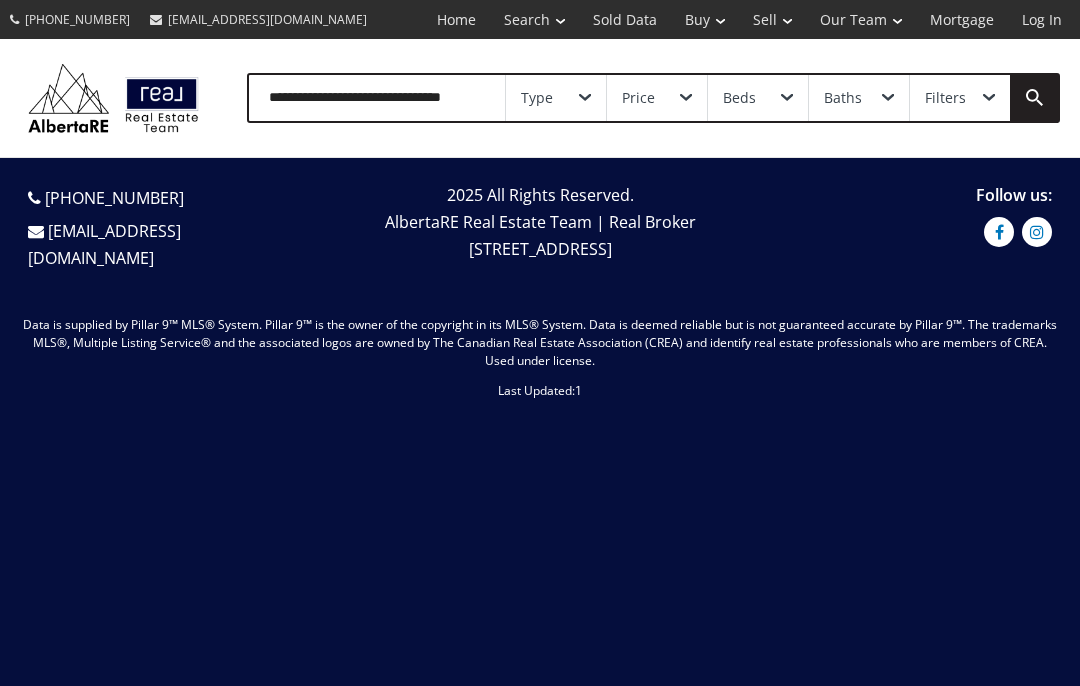 scroll, scrollTop: 0, scrollLeft: 0, axis: both 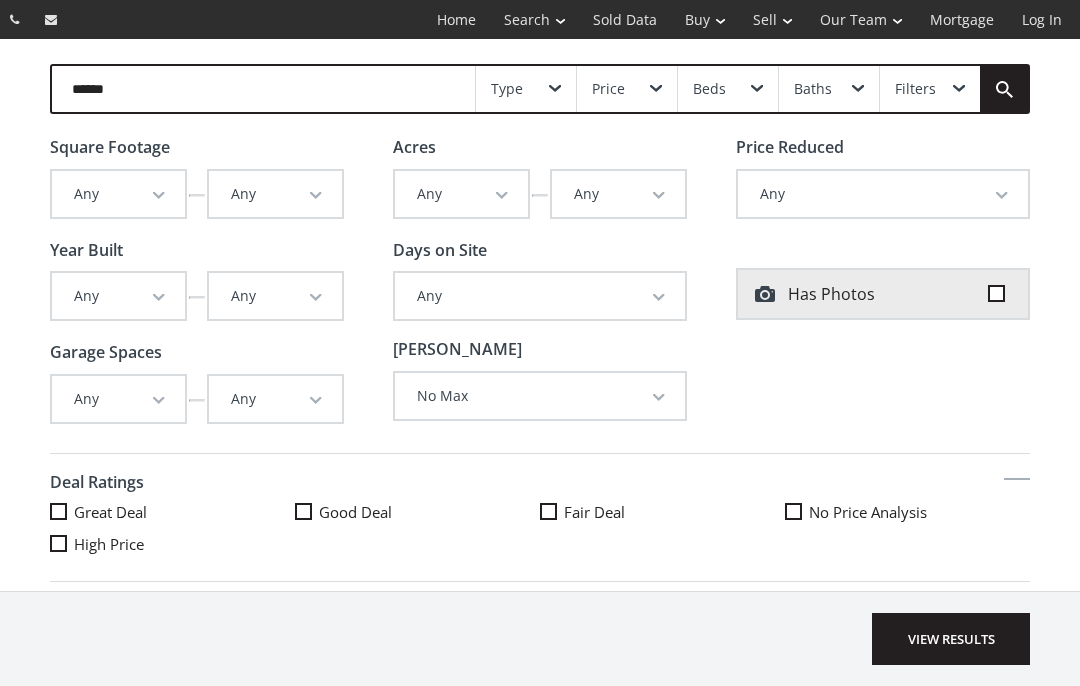 click on "Price" at bounding box center [627, 89] 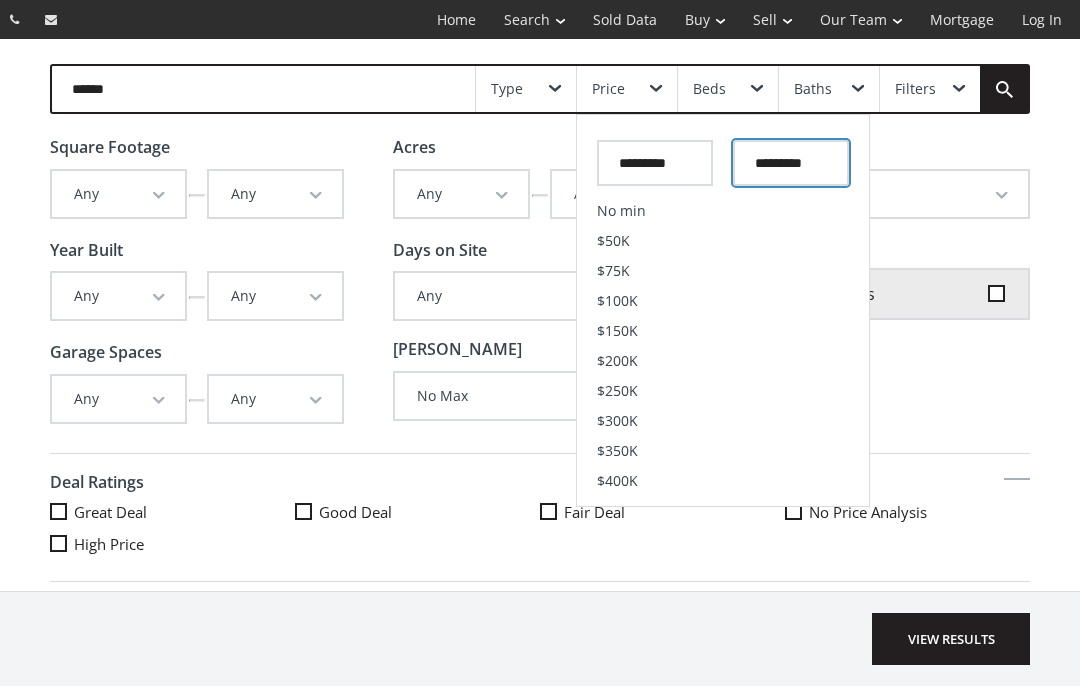 click at bounding box center [791, 163] 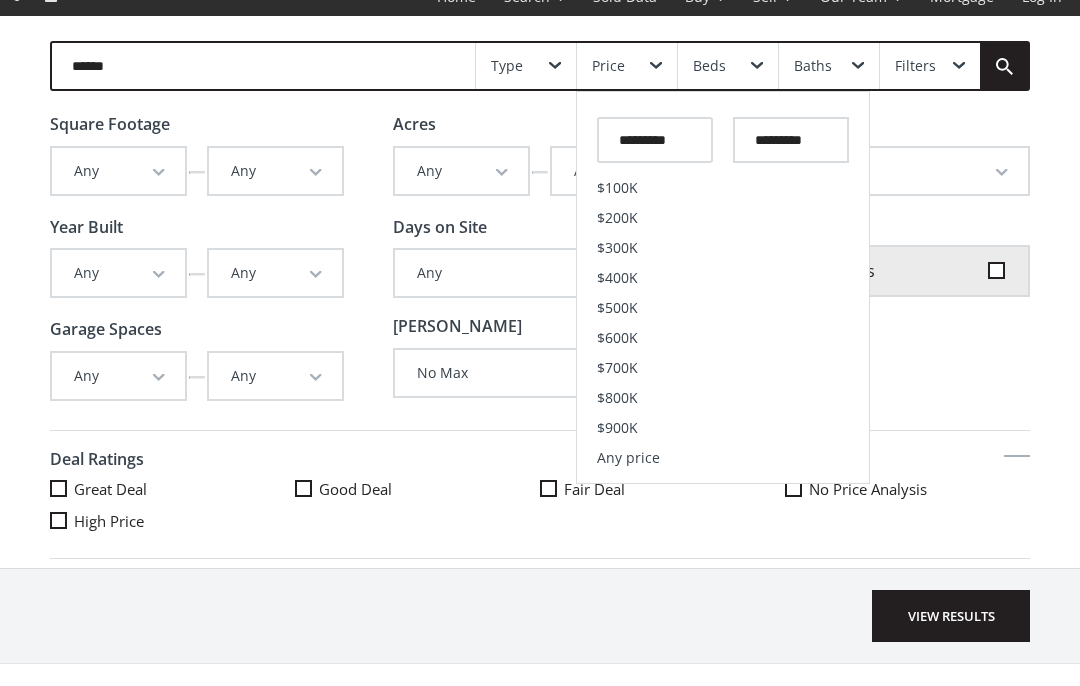click on "$300K" at bounding box center [617, 271] 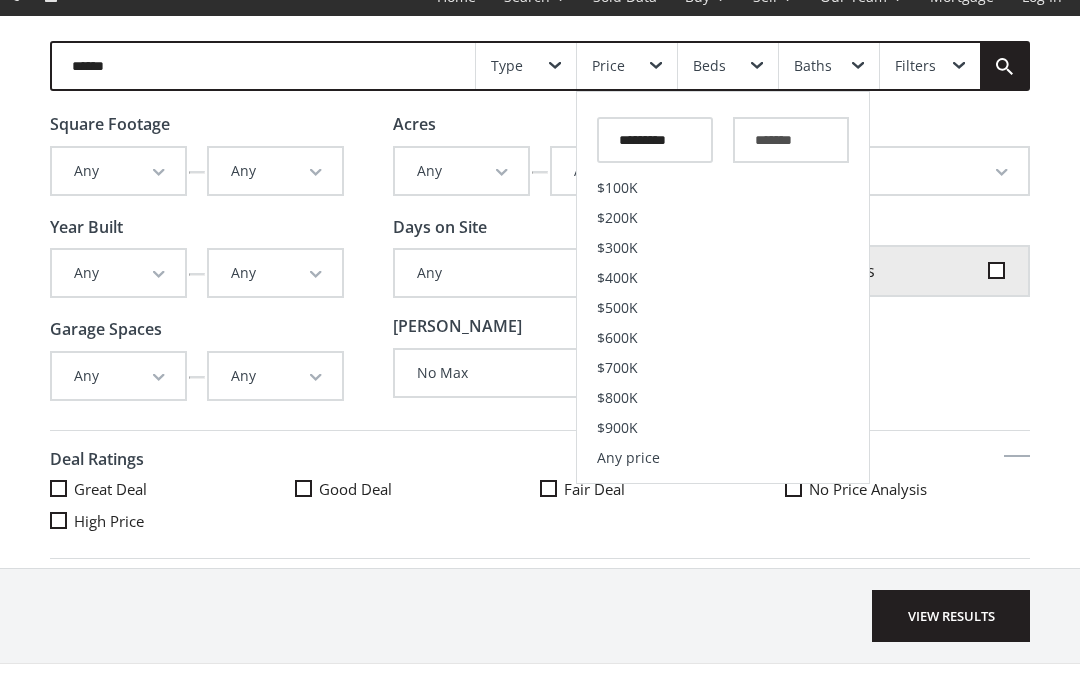 scroll, scrollTop: 23, scrollLeft: 0, axis: vertical 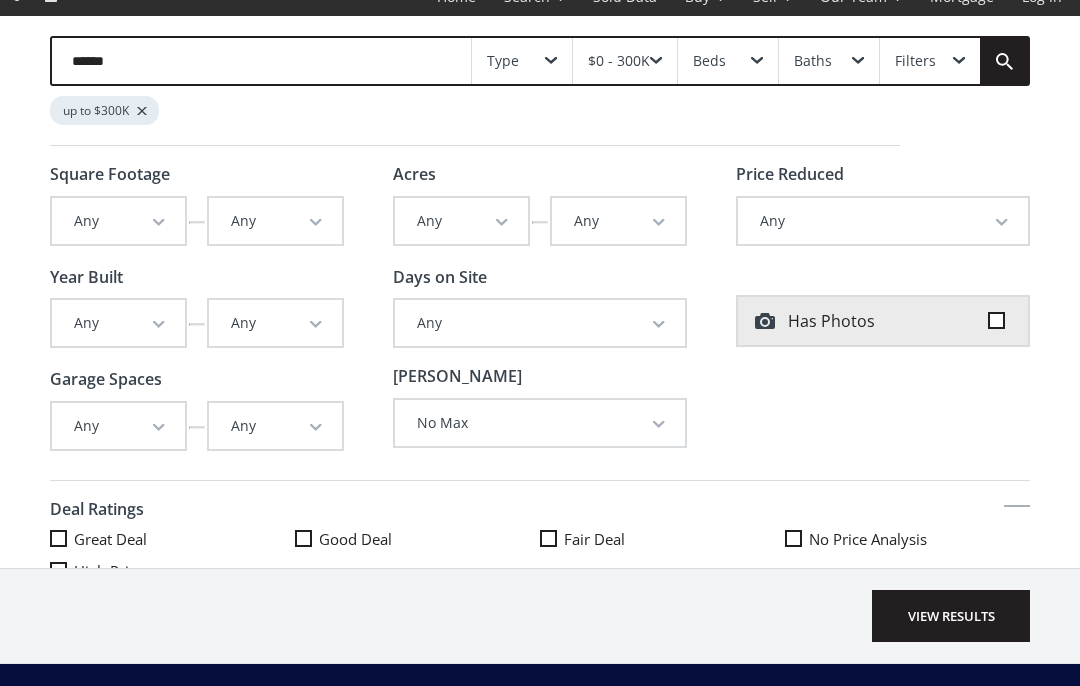 click on "Type" at bounding box center (522, 61) 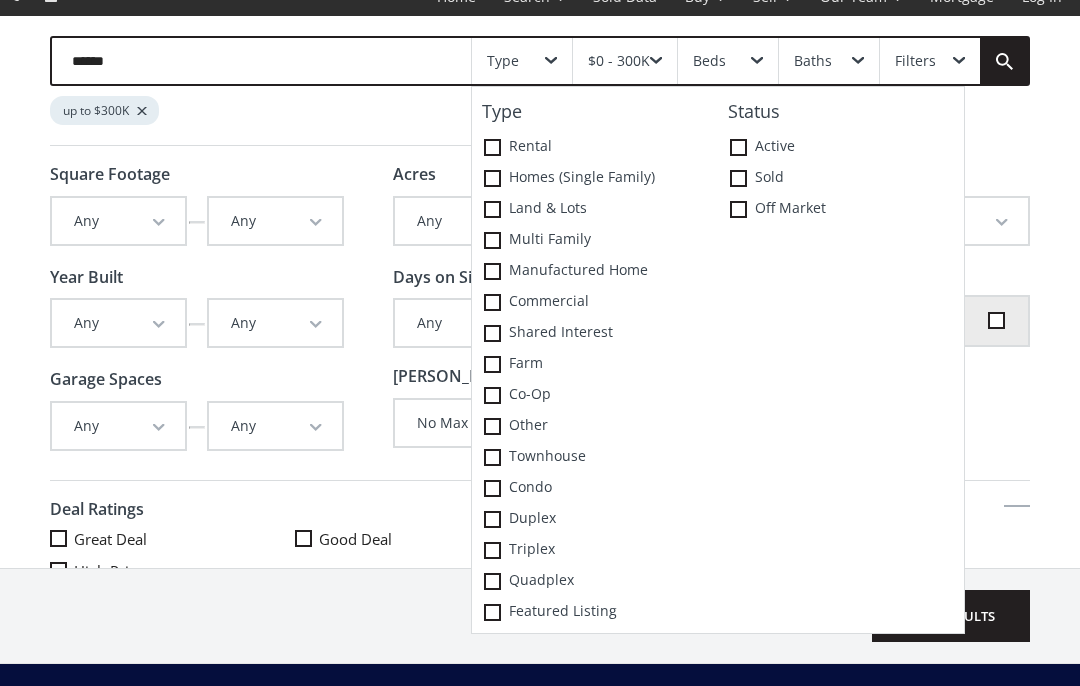 click on "Homes (Single Family)" at bounding box center [595, 178] 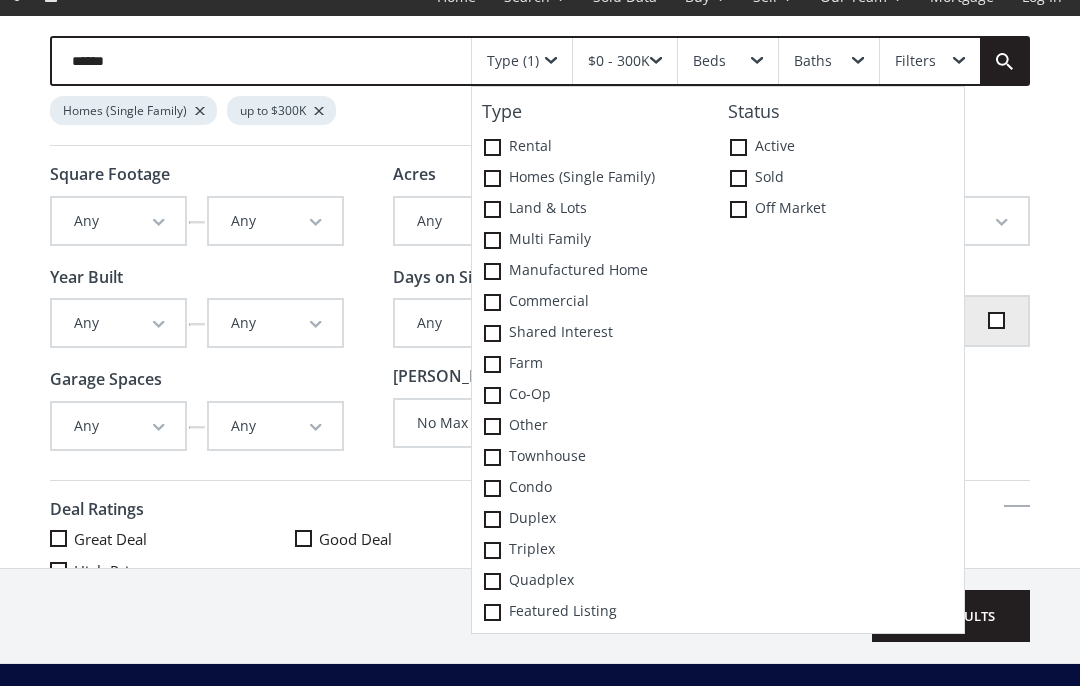click on "Multi family" at bounding box center (595, 240) 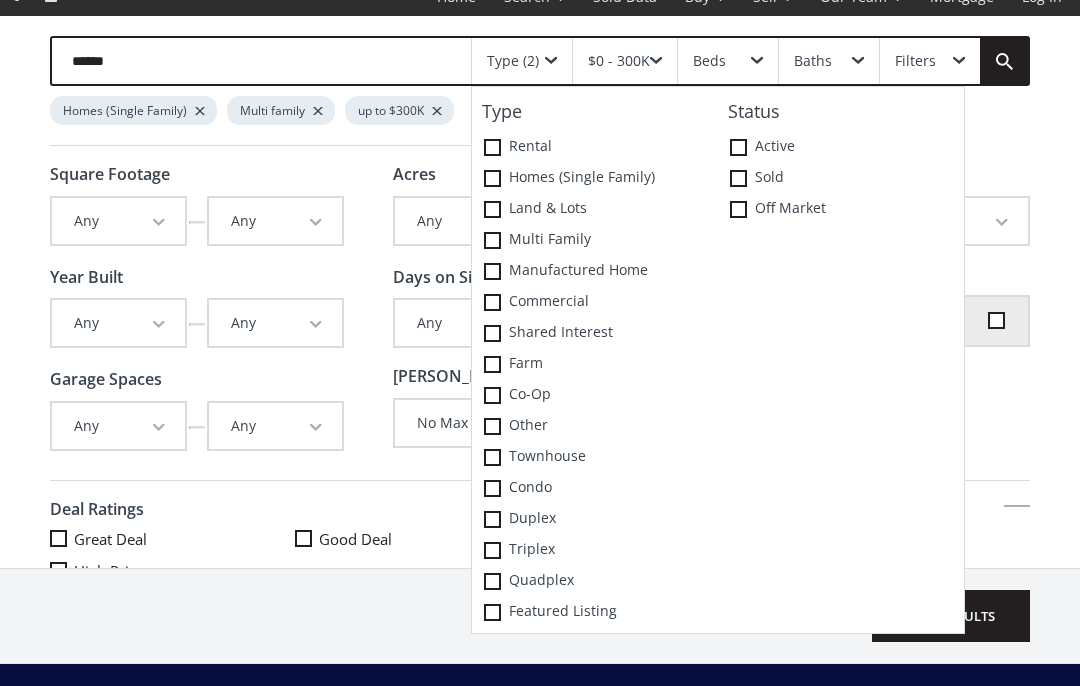 click on "Manufactured Home" at bounding box center (595, 271) 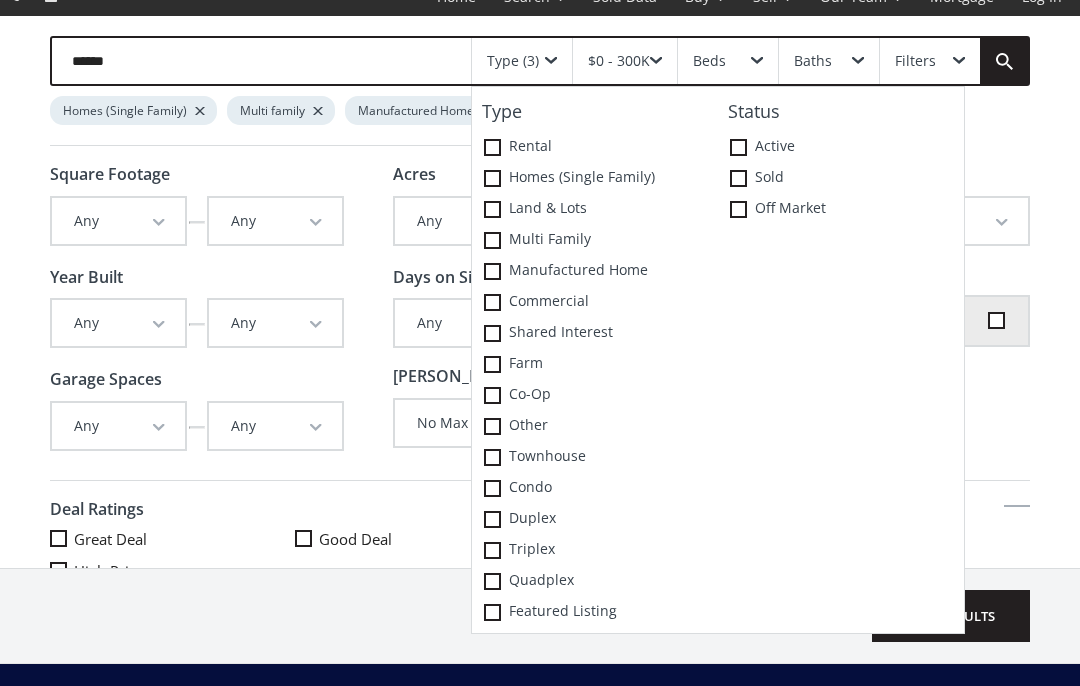 click on "Farm" at bounding box center [595, 364] 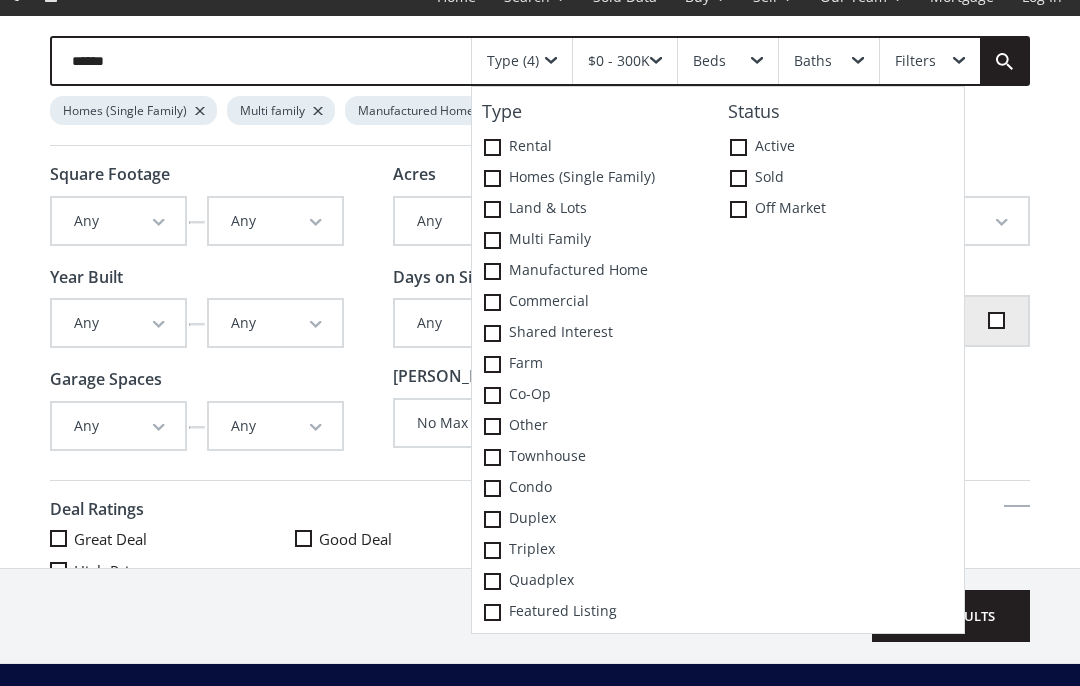 click on "Farm" at bounding box center [595, 364] 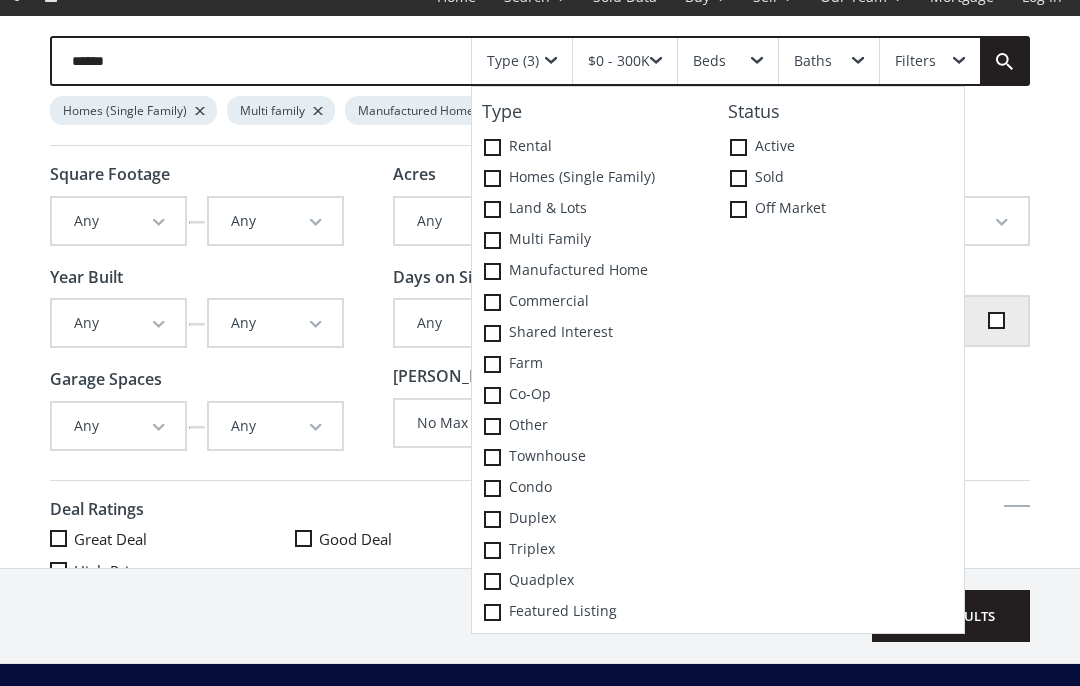 click on "Co-op" at bounding box center [595, 395] 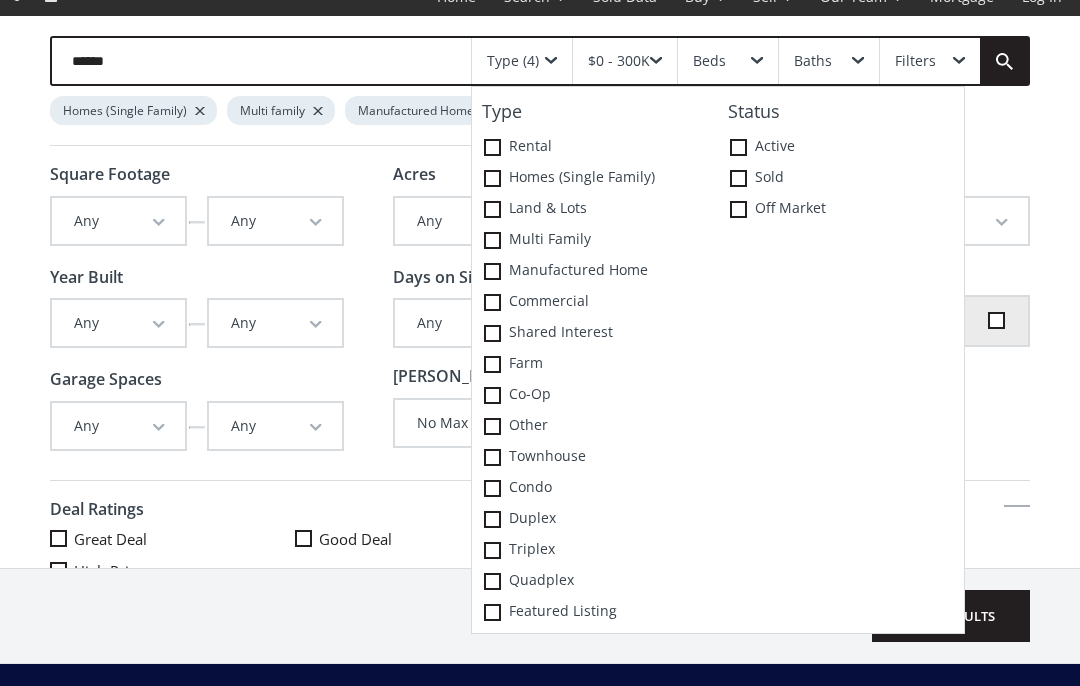 click on "Other" at bounding box center [595, 426] 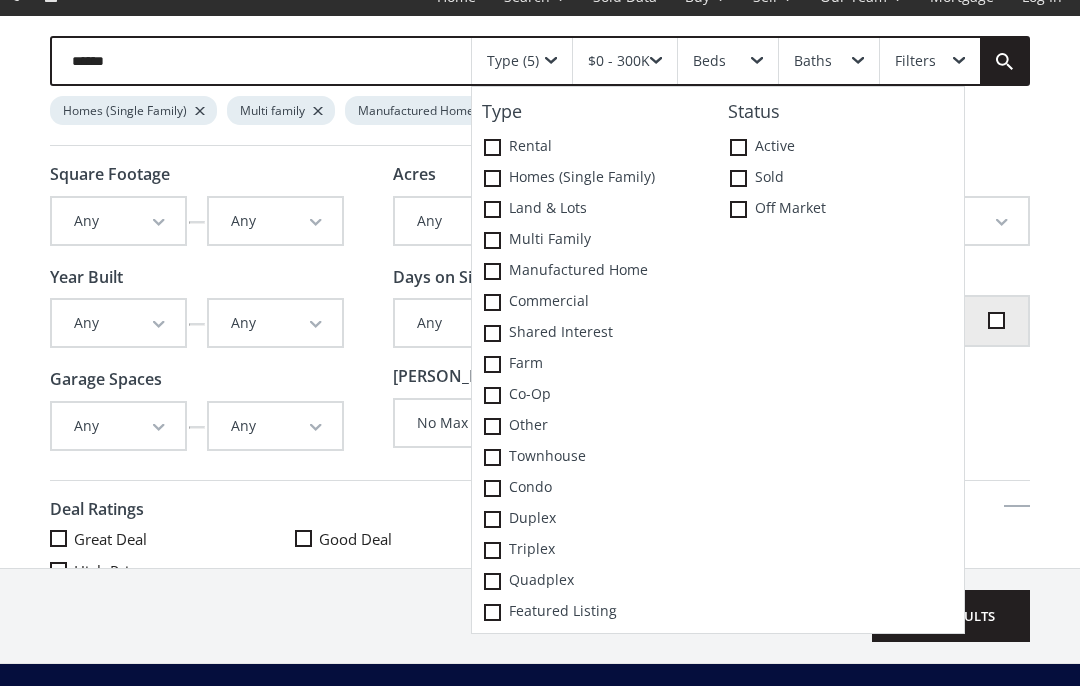 click on "Townhouse" at bounding box center [595, 457] 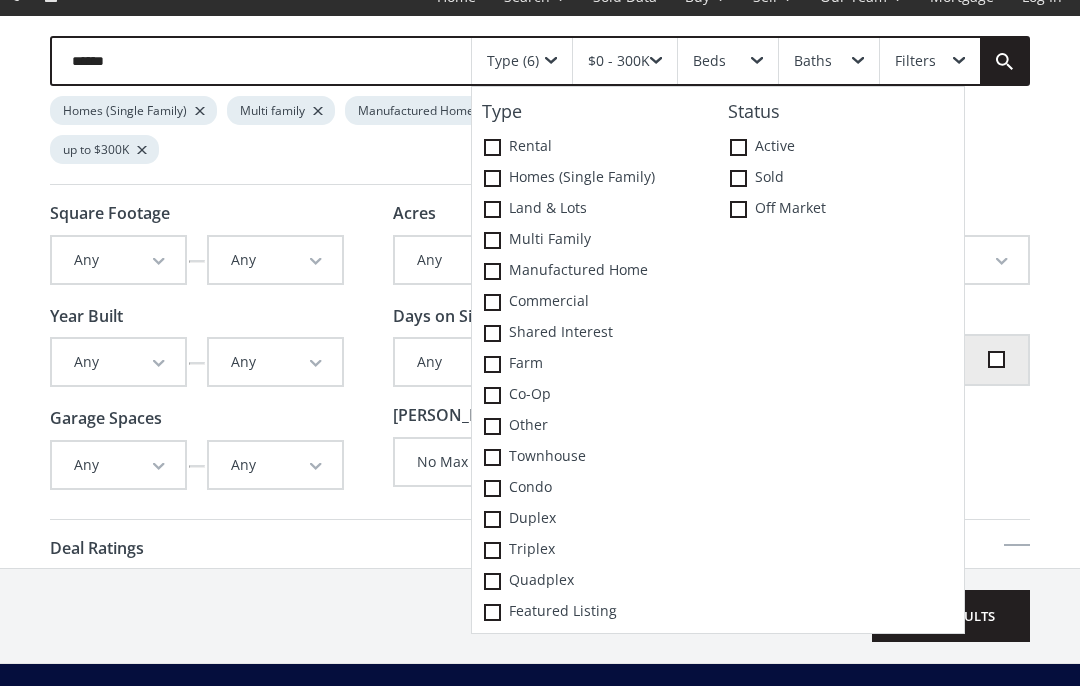 click on "Condo" at bounding box center [595, 488] 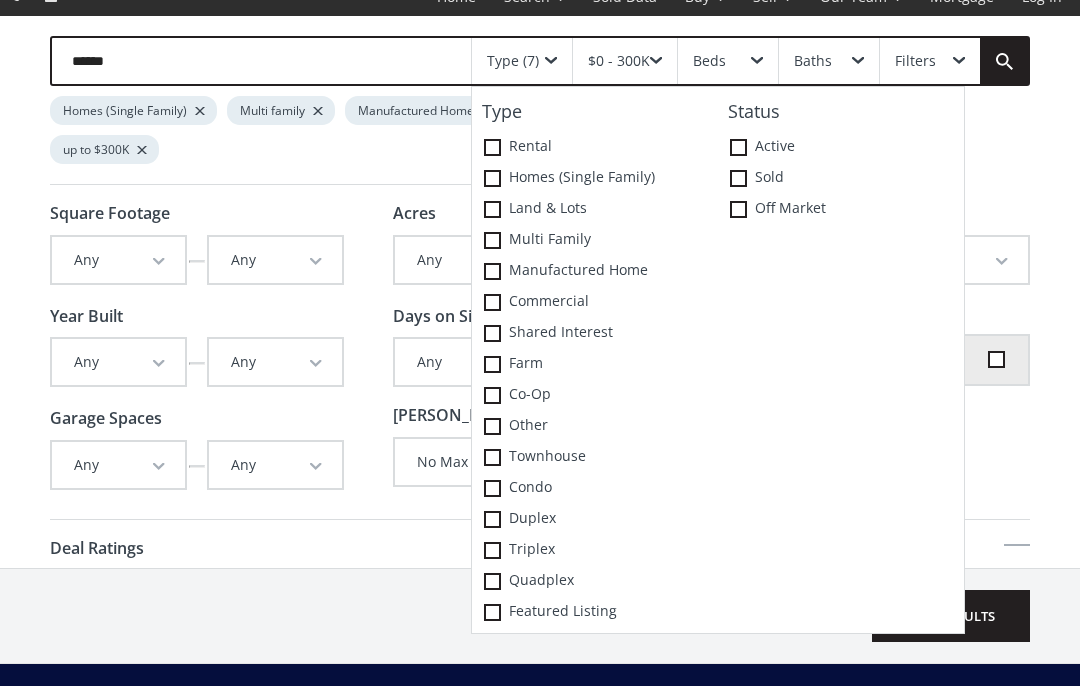 click on "Co-op" at bounding box center [595, 395] 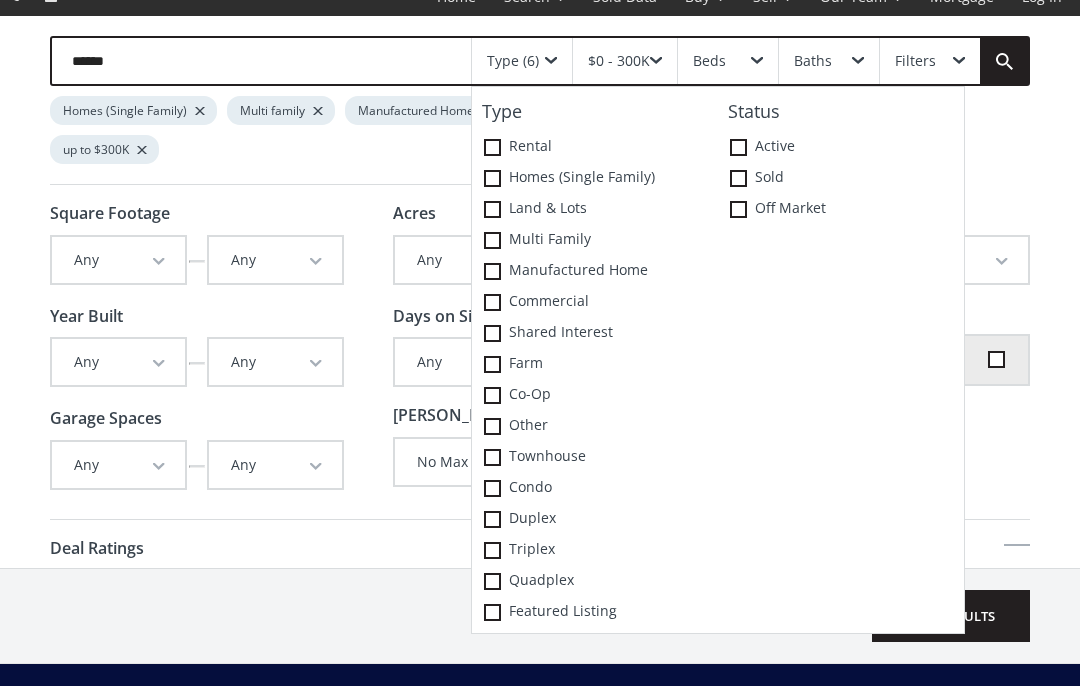 click on "Duplex" at bounding box center (595, 519) 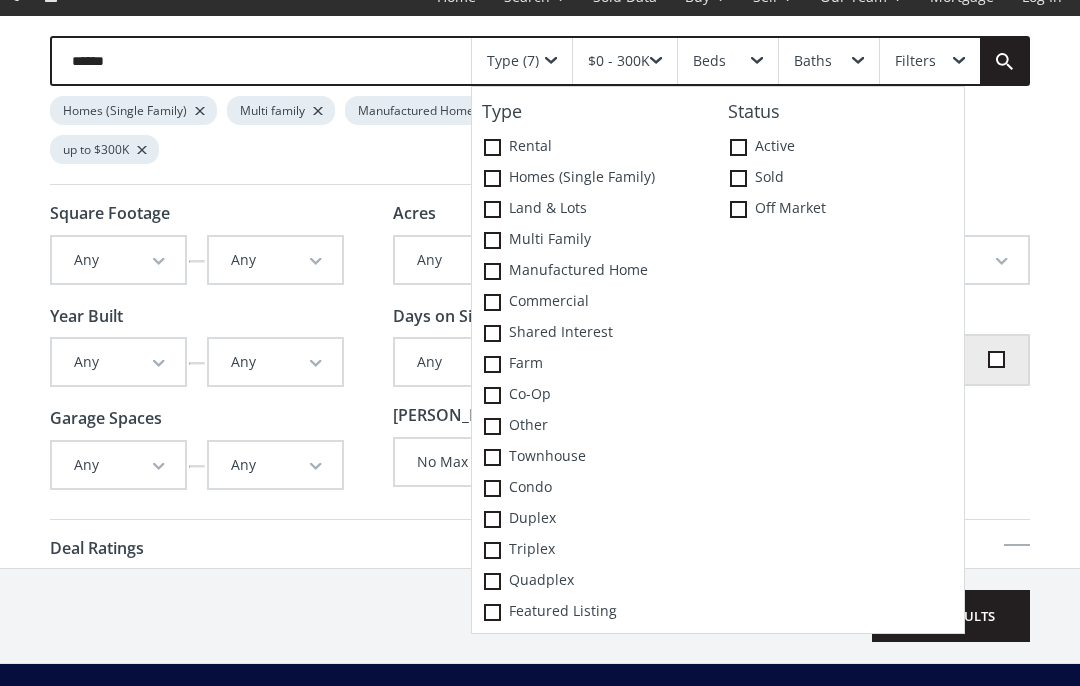 click on "Triplex" at bounding box center [595, 550] 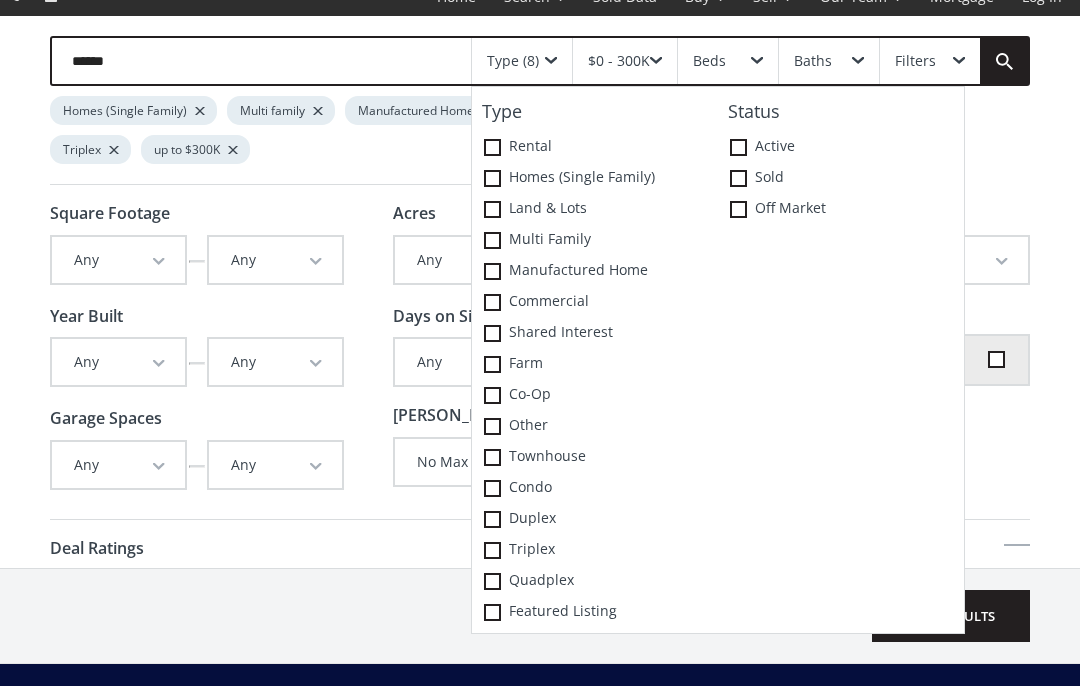 click on "Quadplex" at bounding box center (595, 581) 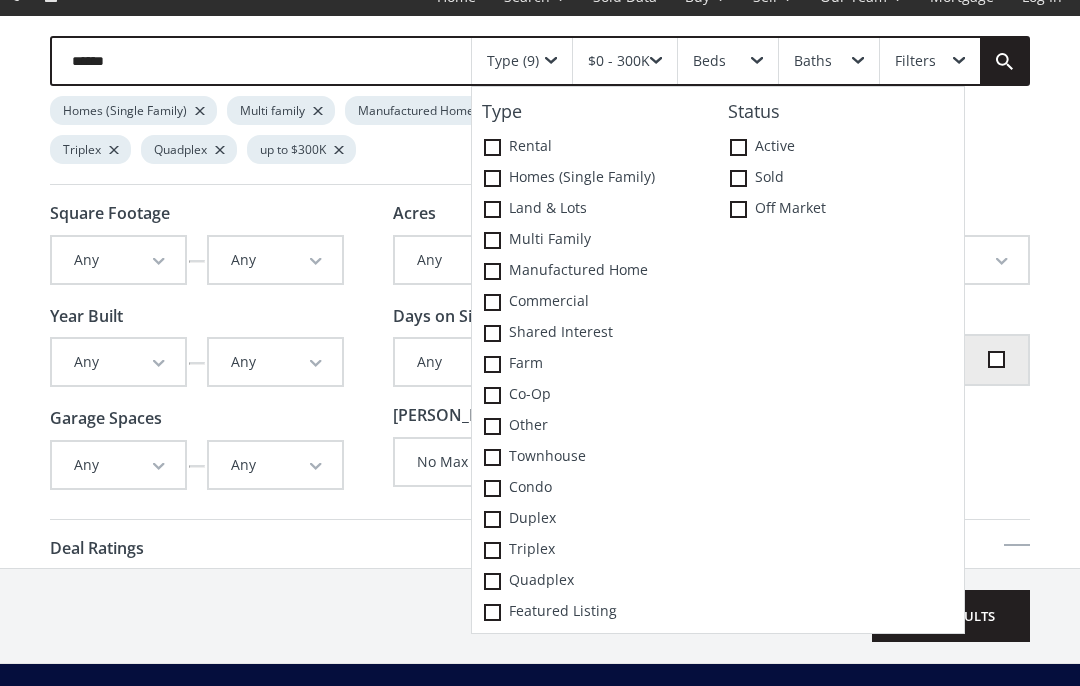 click on "Active" at bounding box center [841, 147] 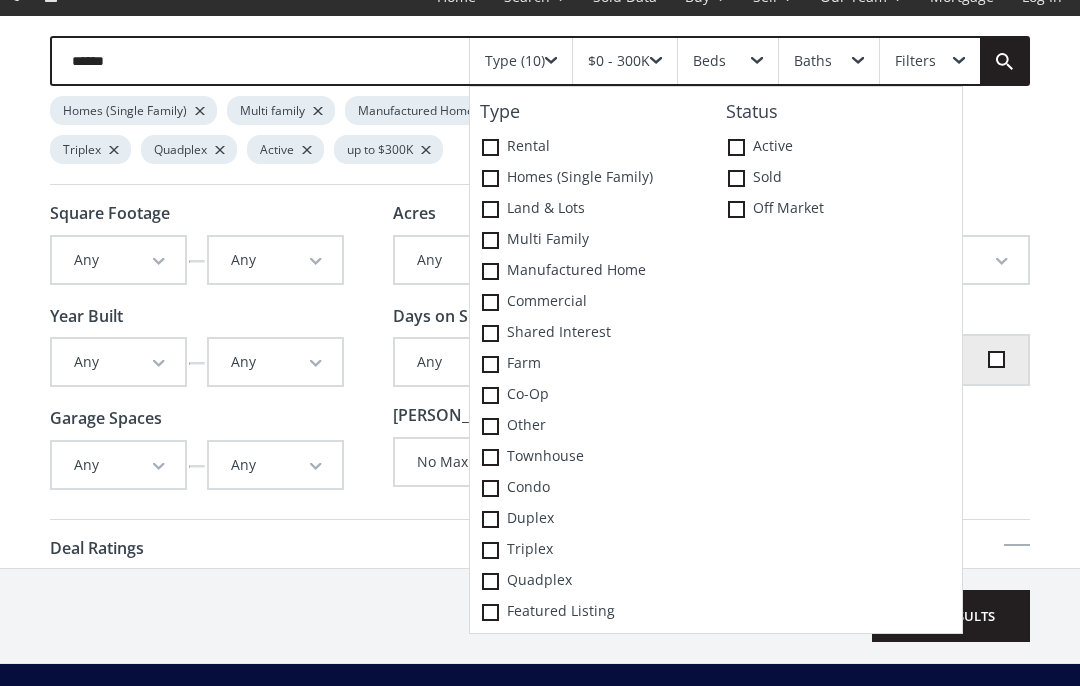 click on "View Results" at bounding box center [951, 616] 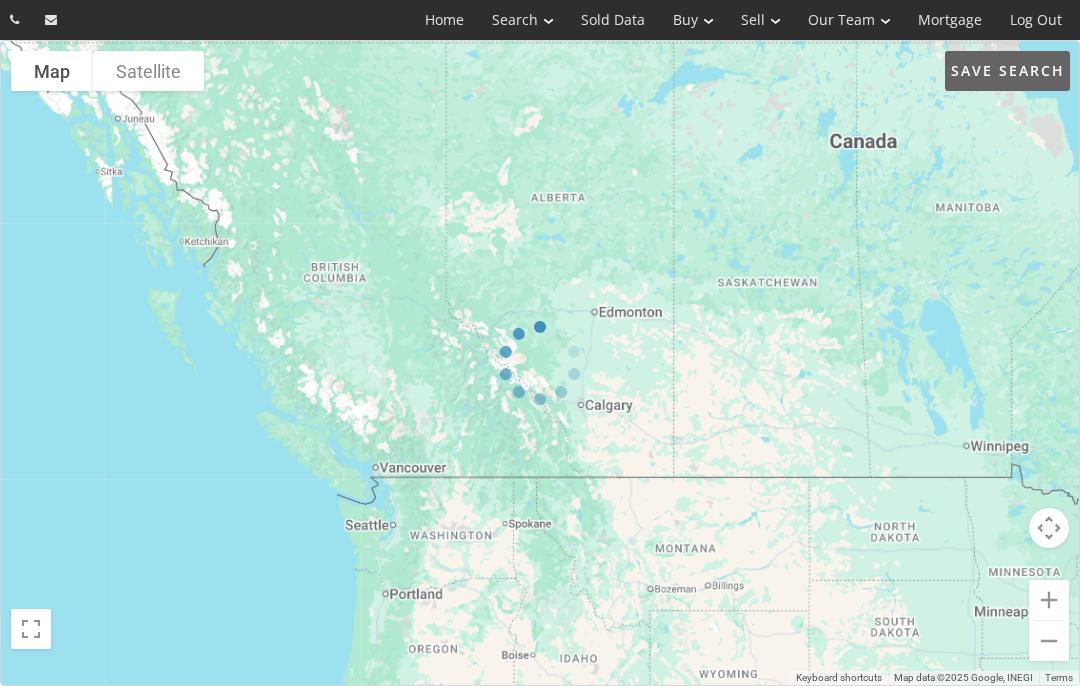 scroll, scrollTop: 0, scrollLeft: 0, axis: both 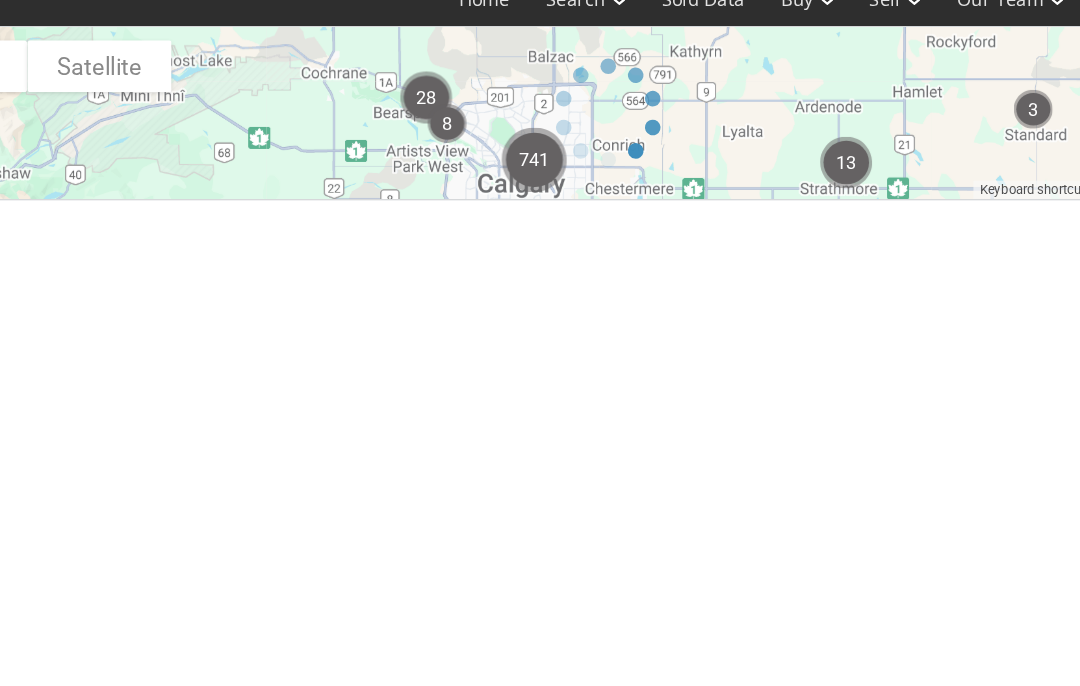 click at bounding box center [540, 107] 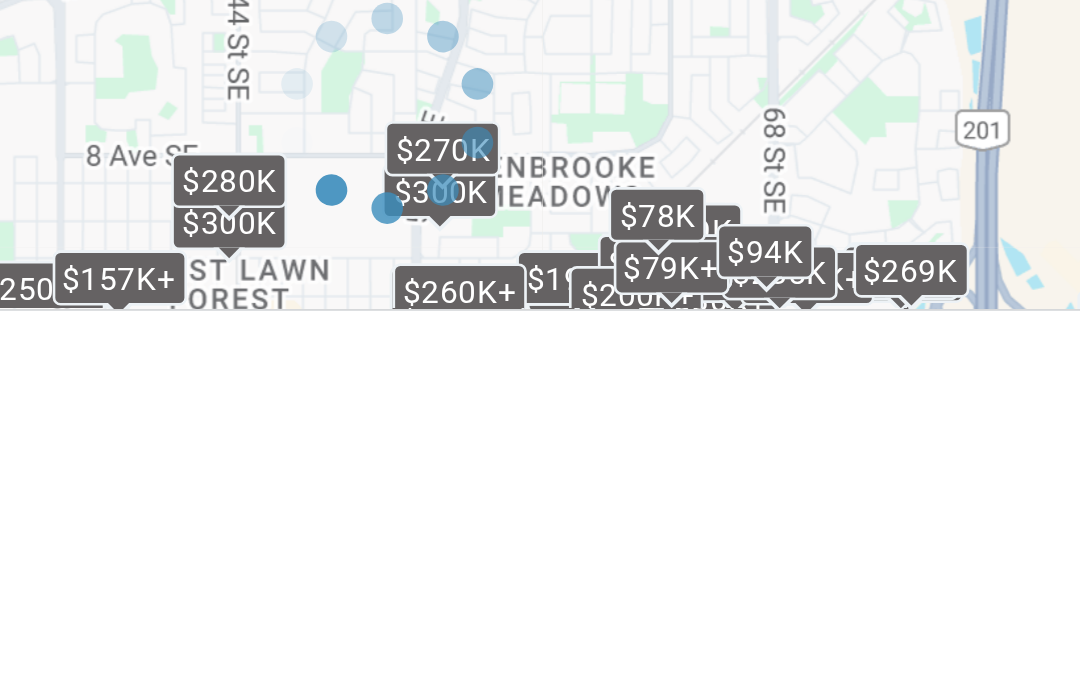 scroll, scrollTop: 82, scrollLeft: 0, axis: vertical 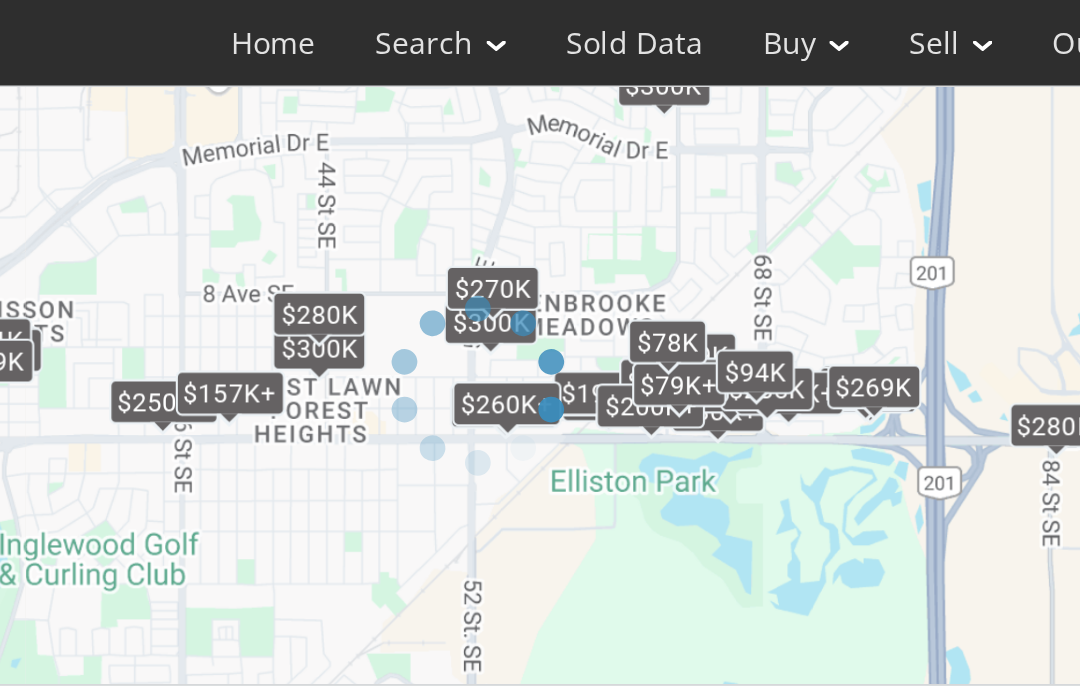 click at bounding box center (540, 180) 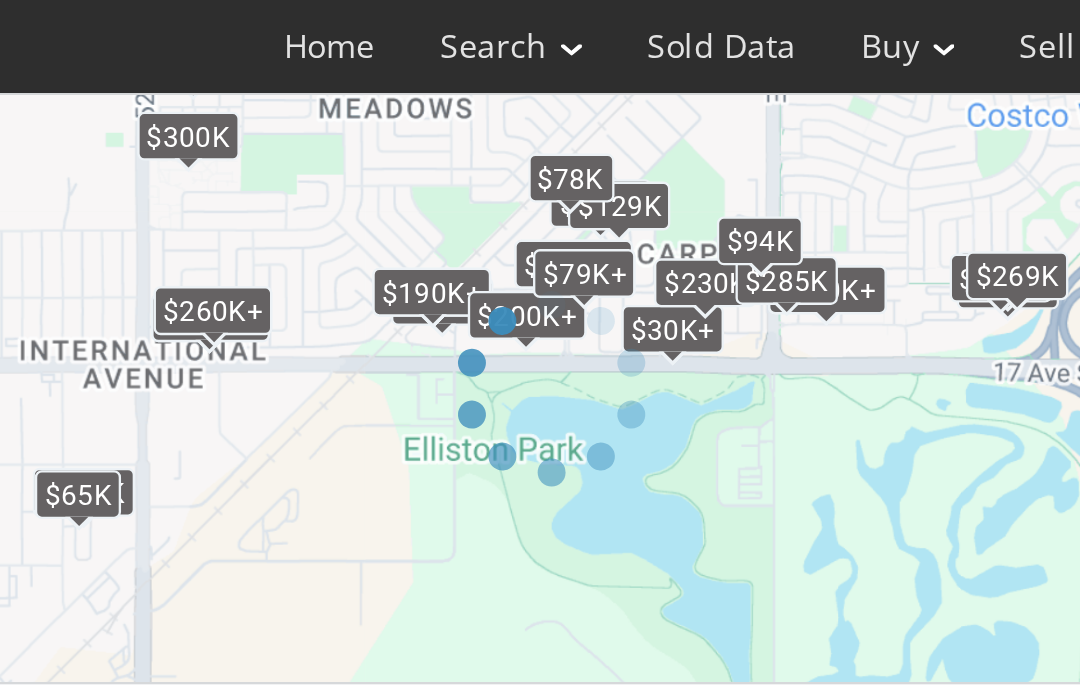 click at bounding box center [540, 167] 